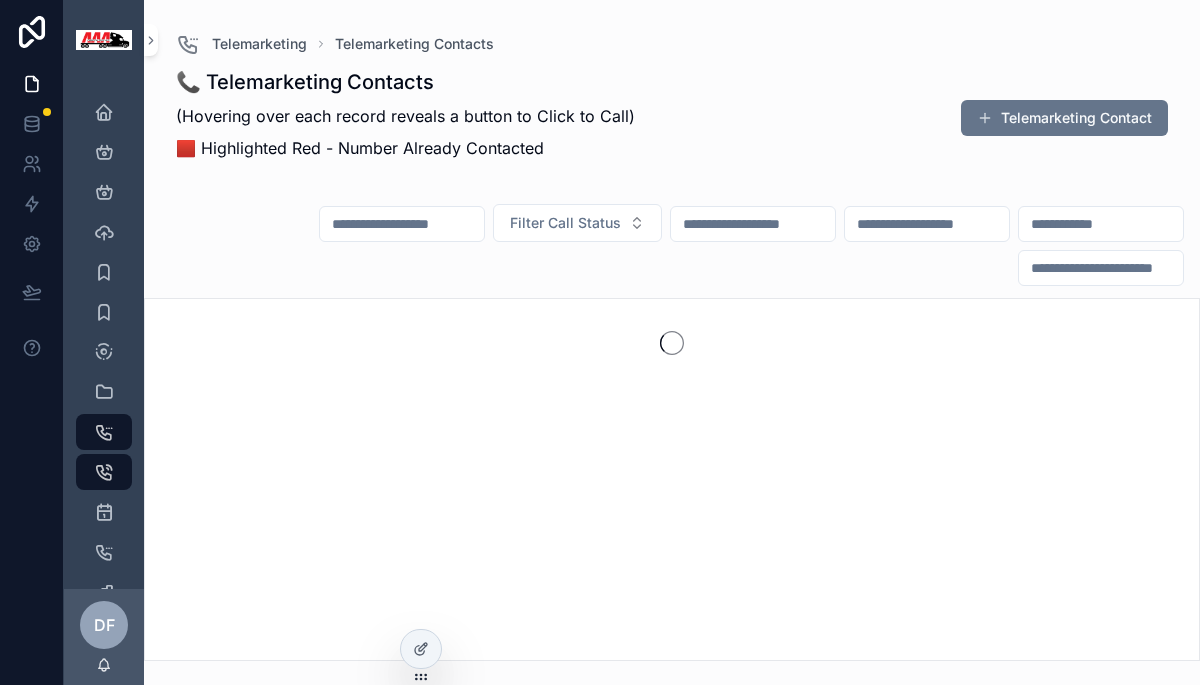 scroll, scrollTop: 0, scrollLeft: 0, axis: both 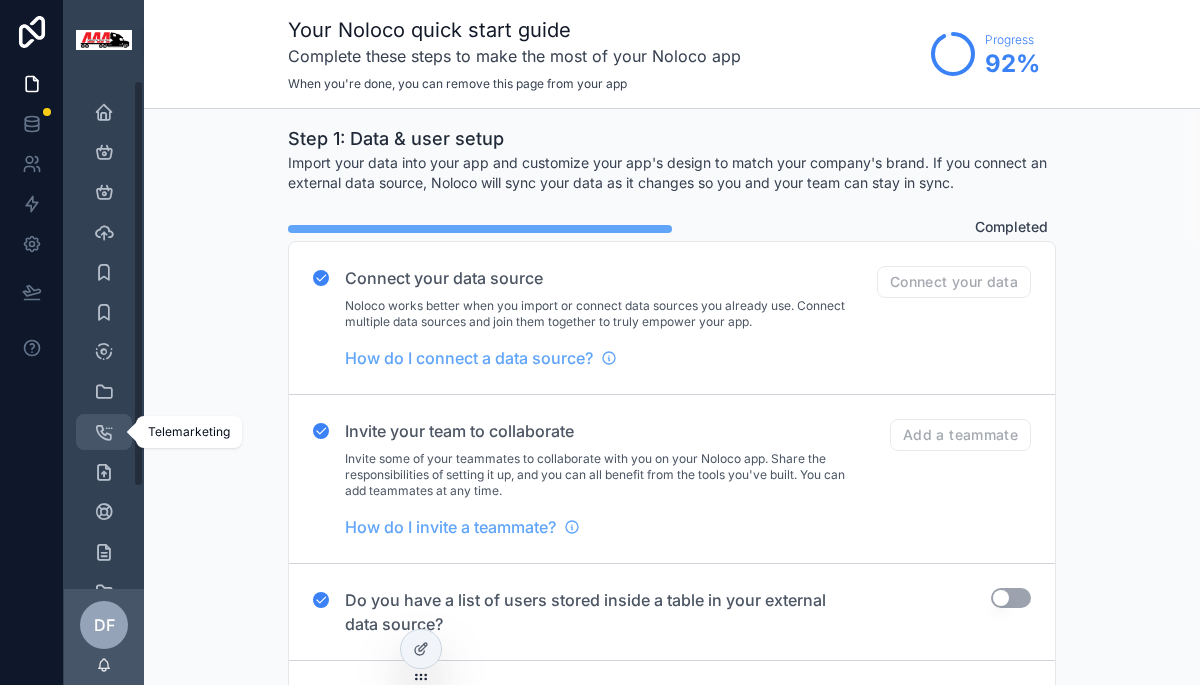 click at bounding box center (104, 432) 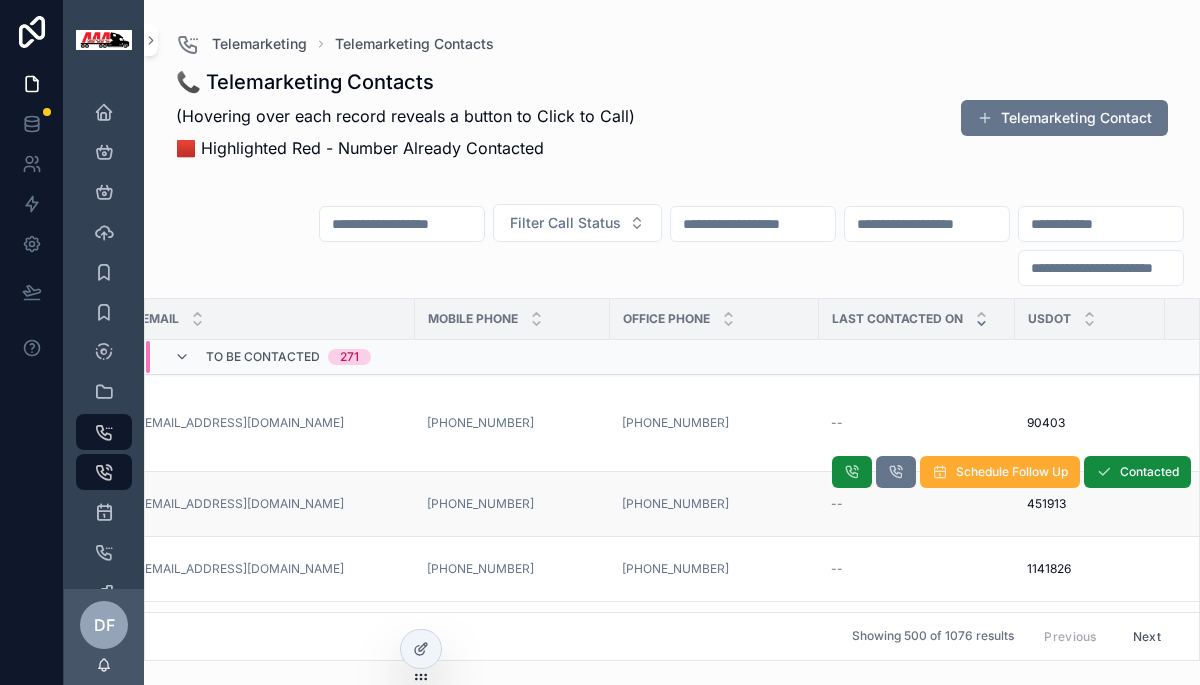 scroll, scrollTop: 0, scrollLeft: 0, axis: both 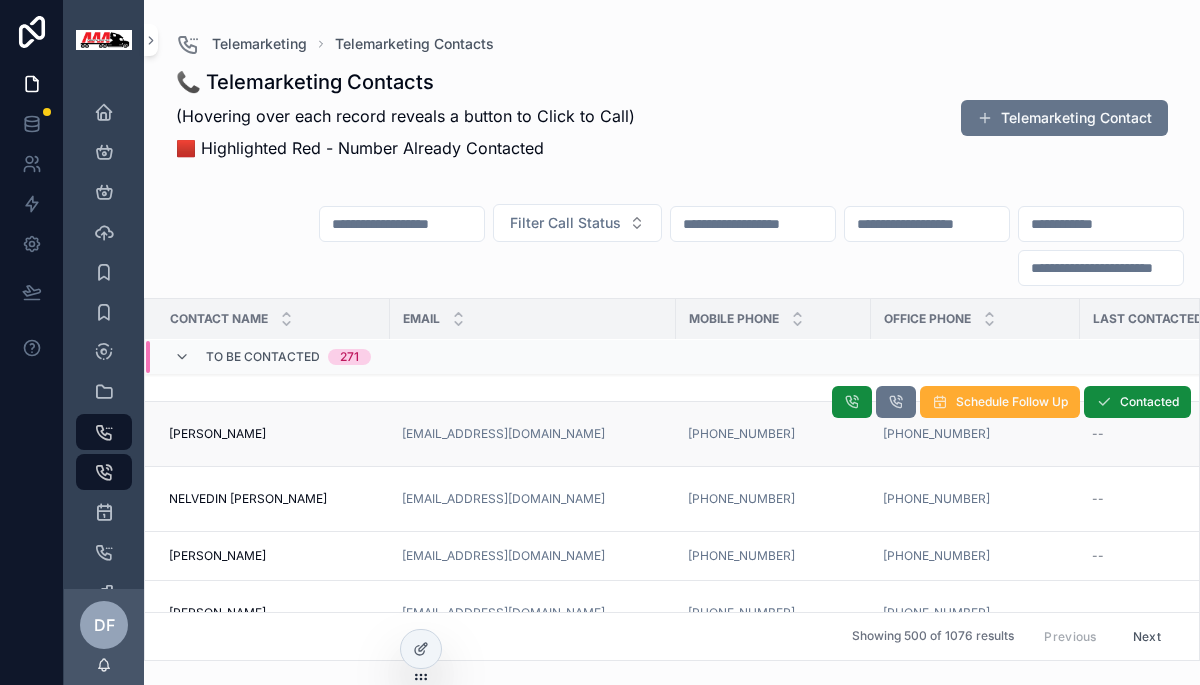 click on "[EMAIL_ADDRESS][DOMAIN_NAME]" at bounding box center [533, 434] 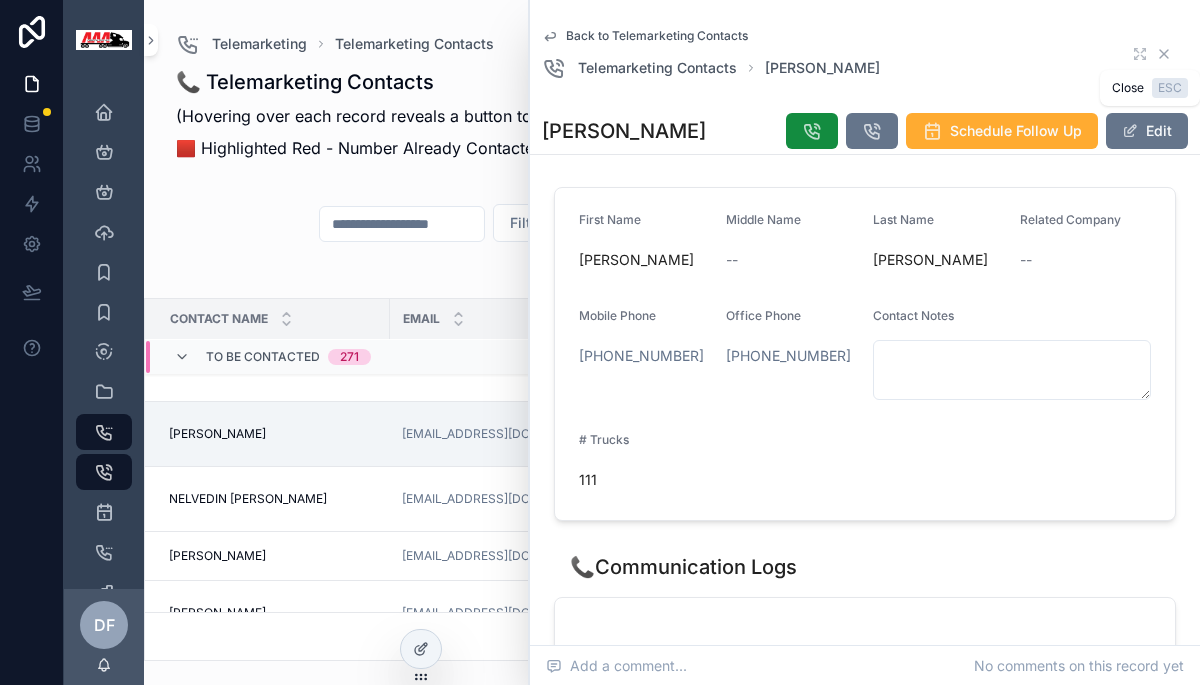 click 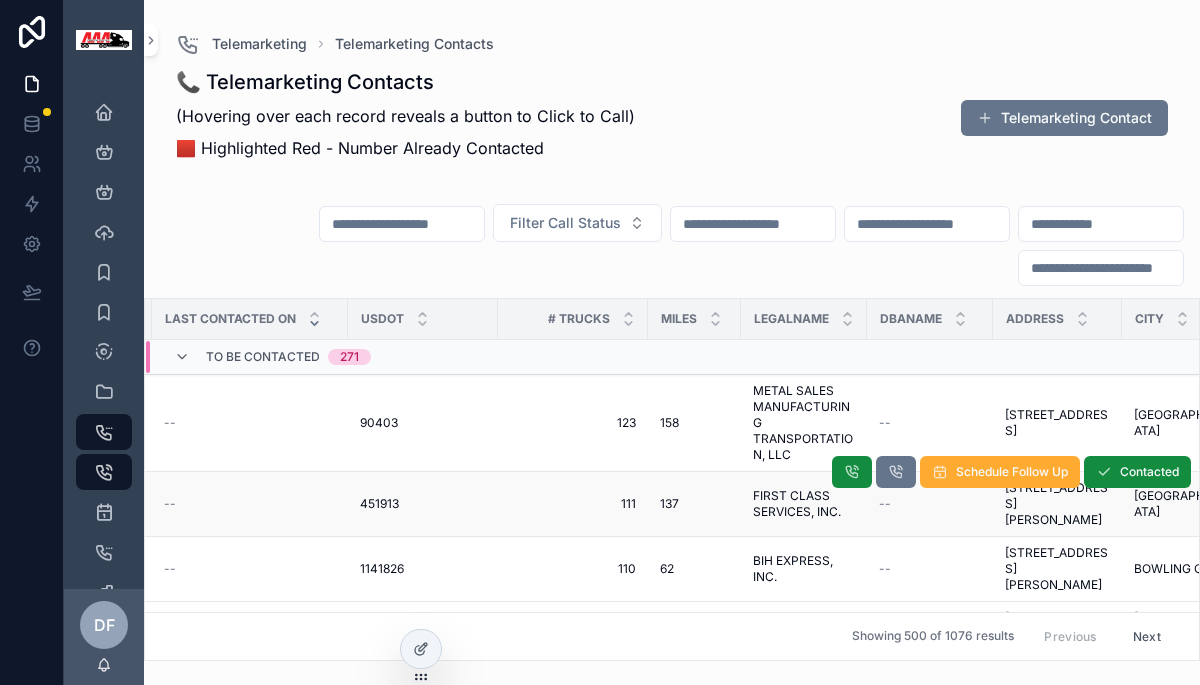 scroll, scrollTop: 0, scrollLeft: 0, axis: both 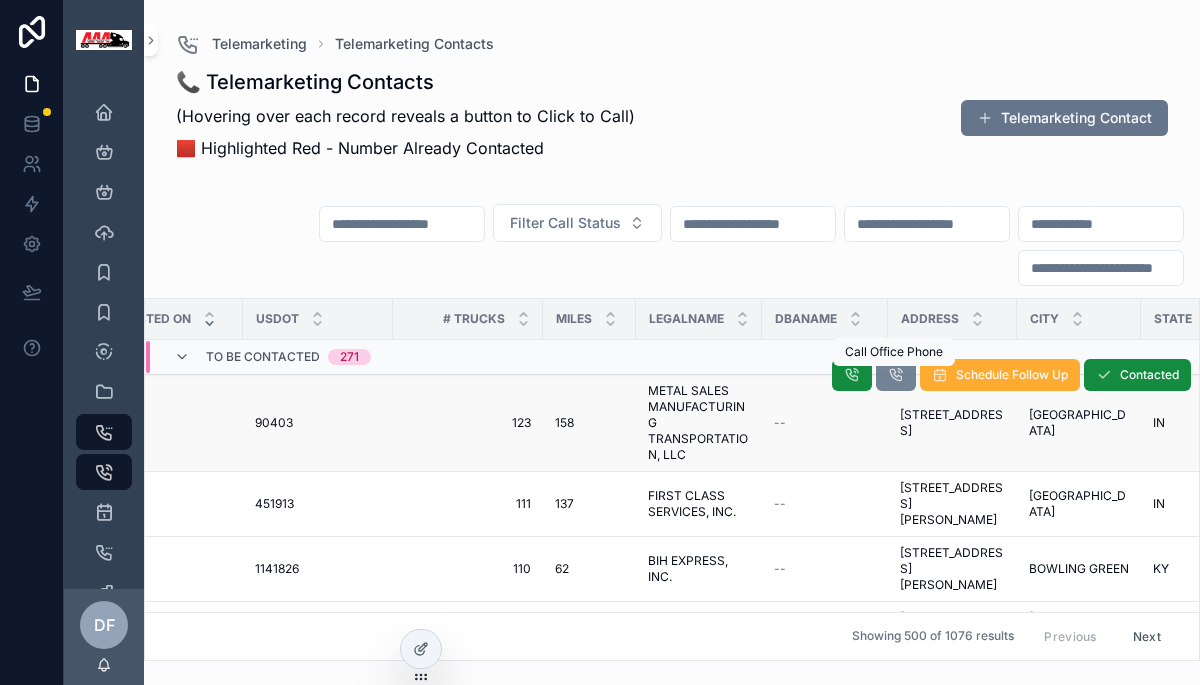 click at bounding box center (896, 375) 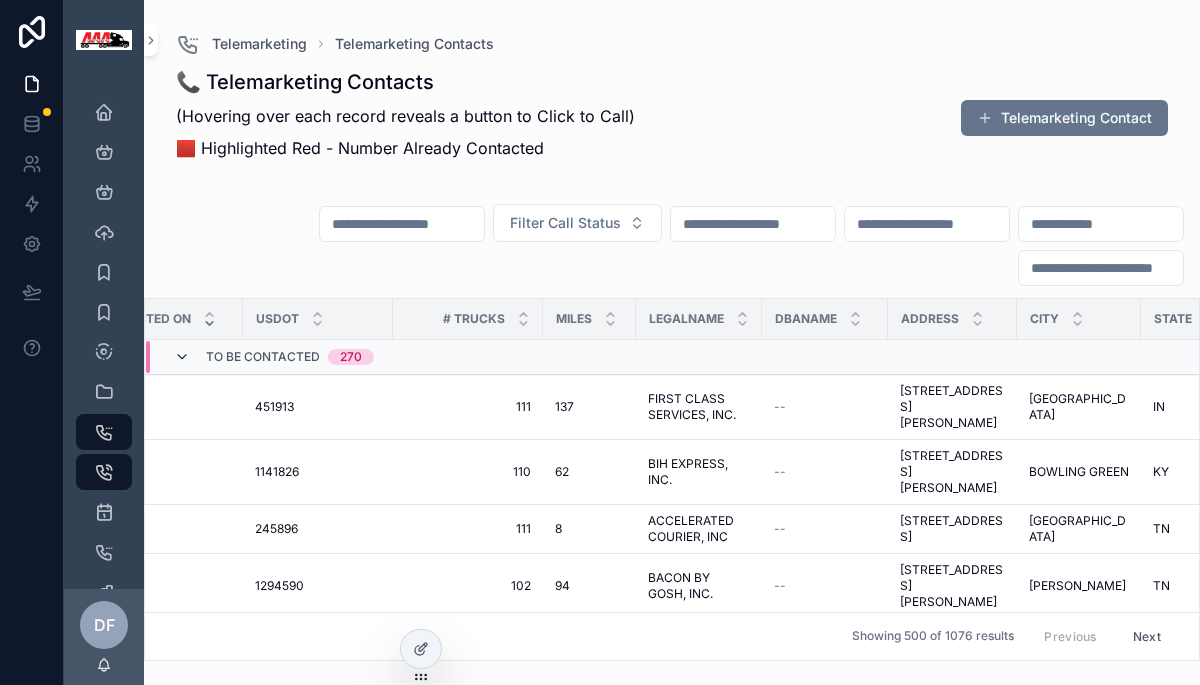 click at bounding box center (182, 357) 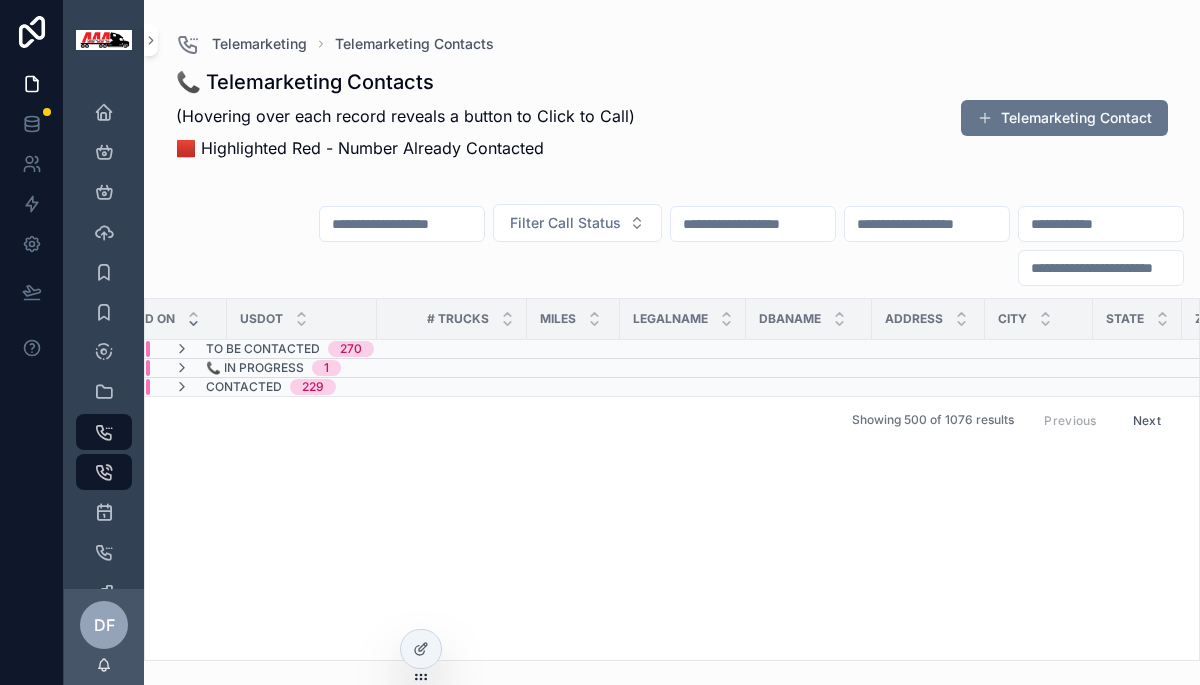 click on "📞 In Progress" at bounding box center [255, 368] 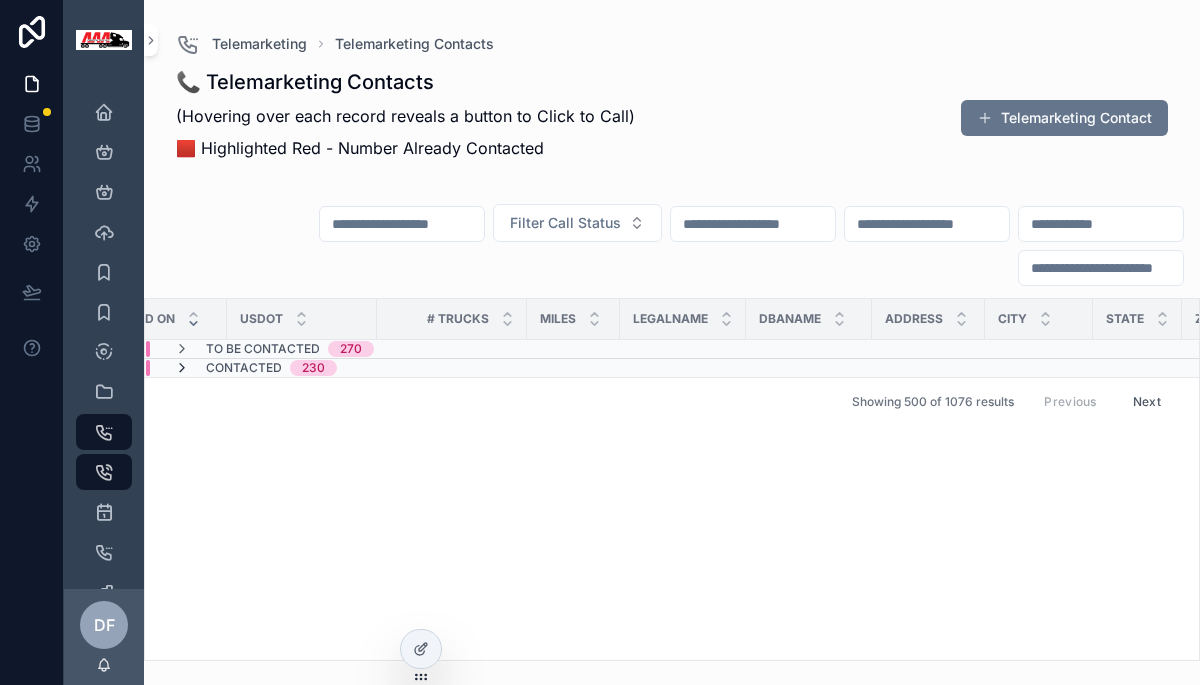 click at bounding box center [182, 368] 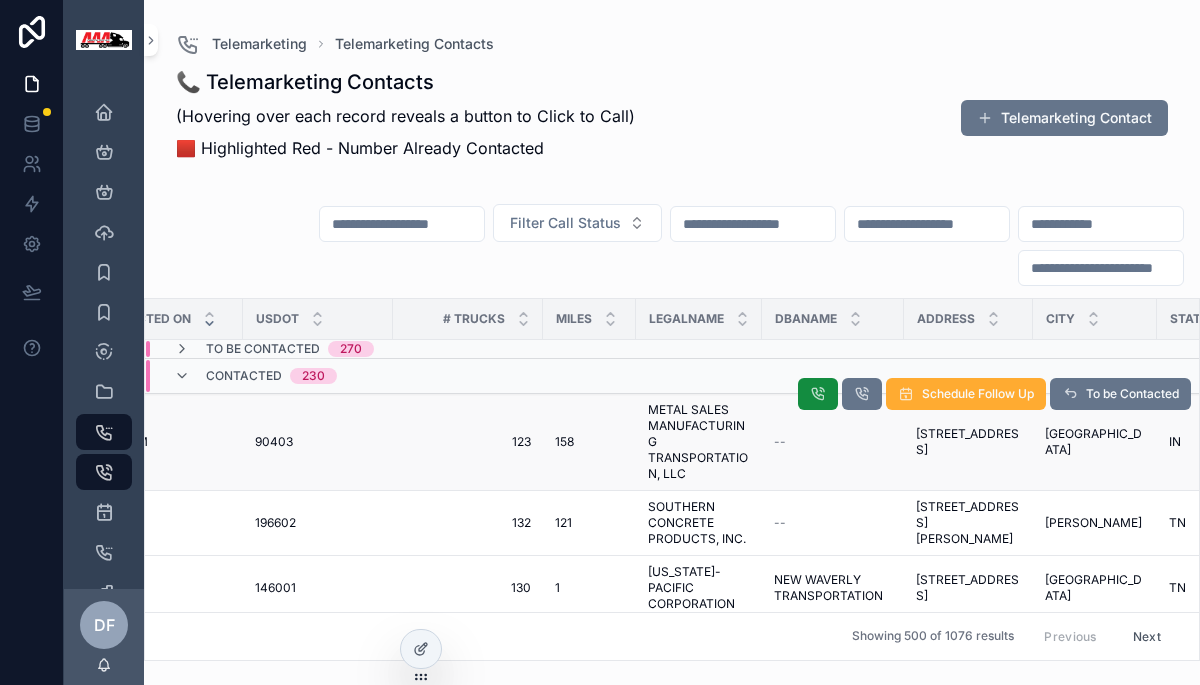 click on "90403 90403" at bounding box center (318, 442) 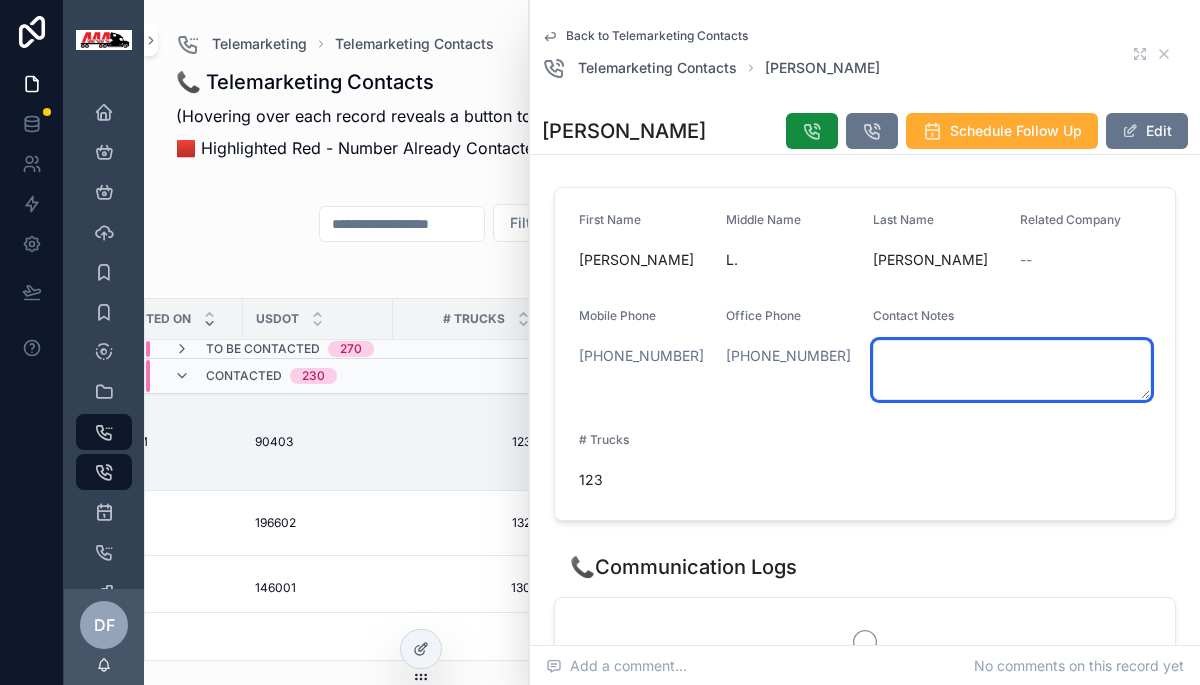 click at bounding box center [1012, 370] 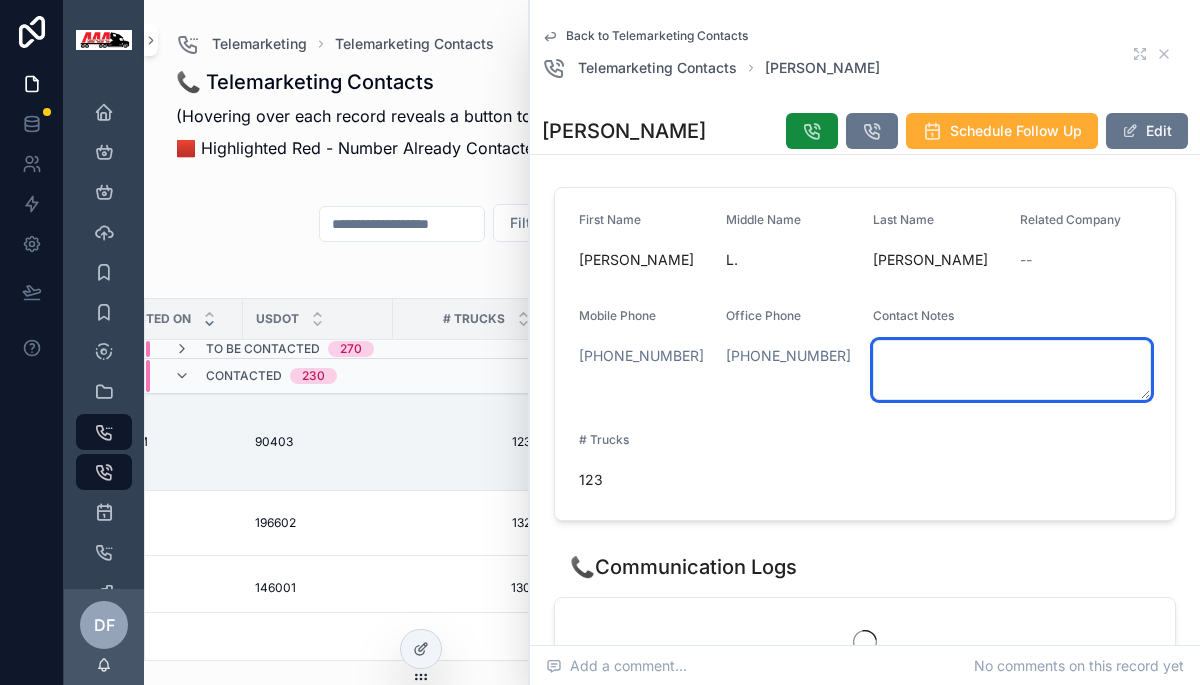 paste on "**********" 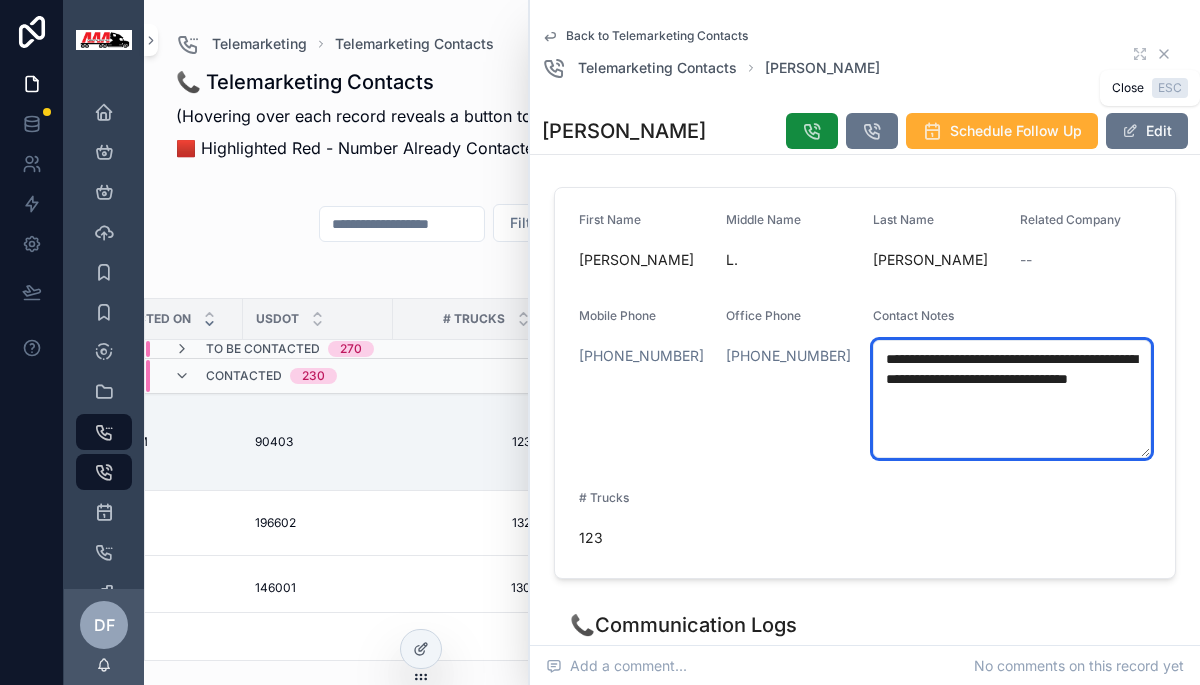 type on "**********" 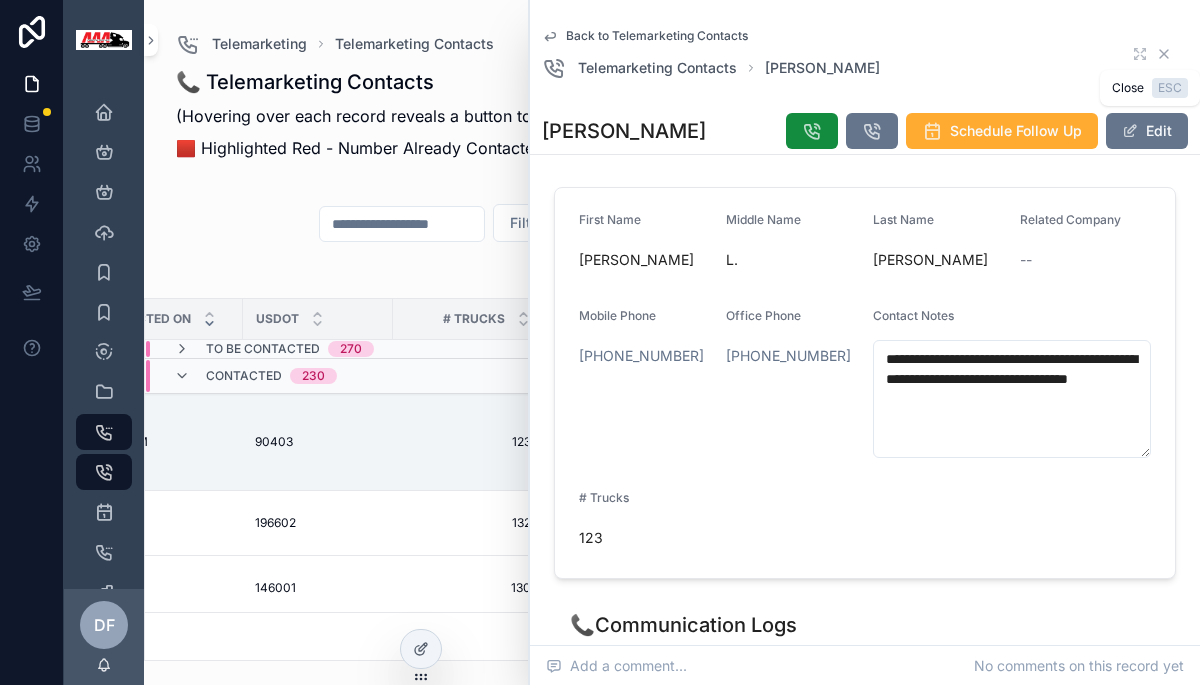 click 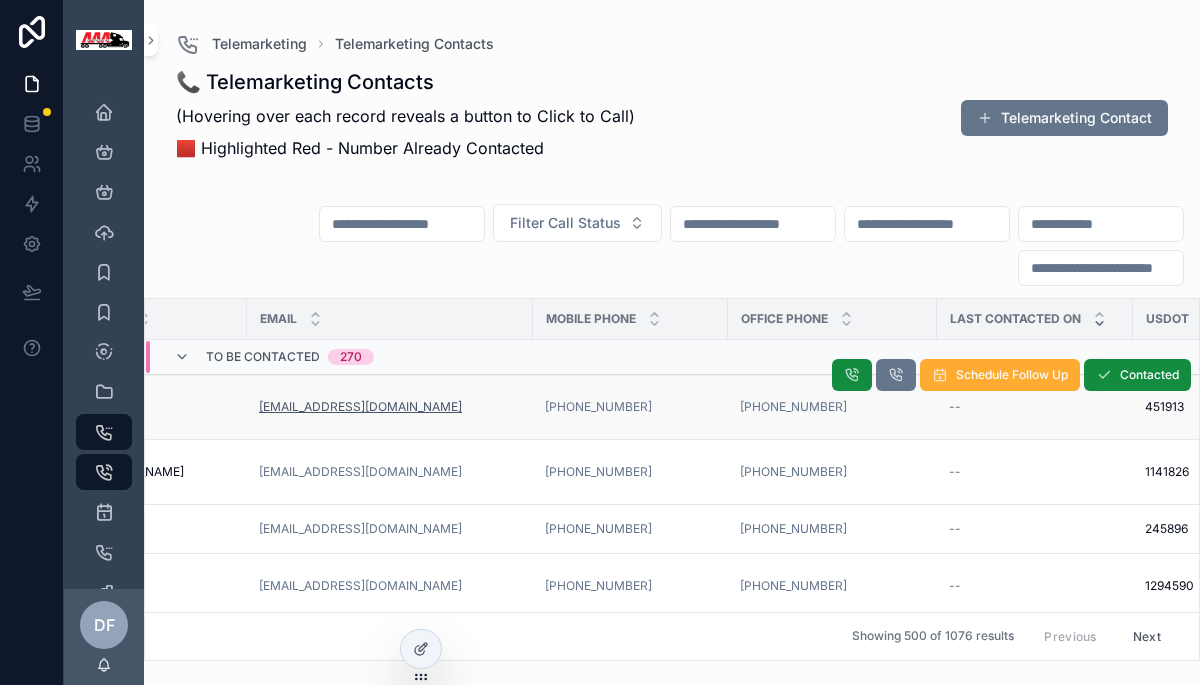 scroll, scrollTop: 0, scrollLeft: 0, axis: both 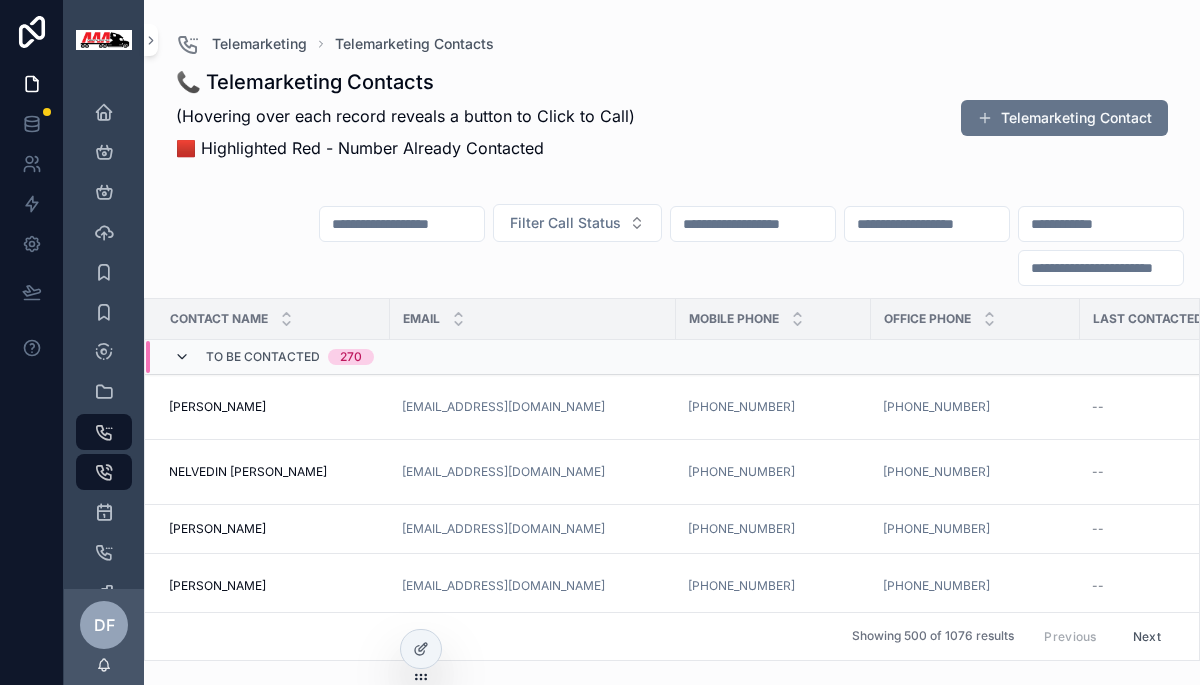 click at bounding box center [182, 357] 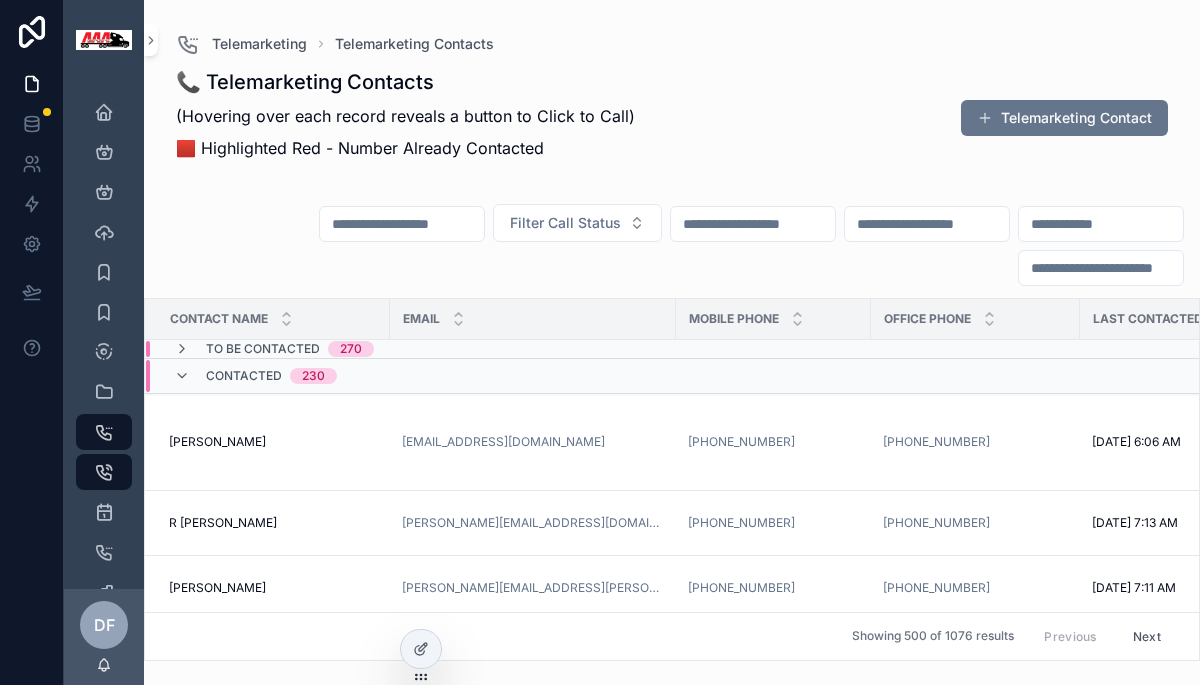 click at bounding box center (182, 376) 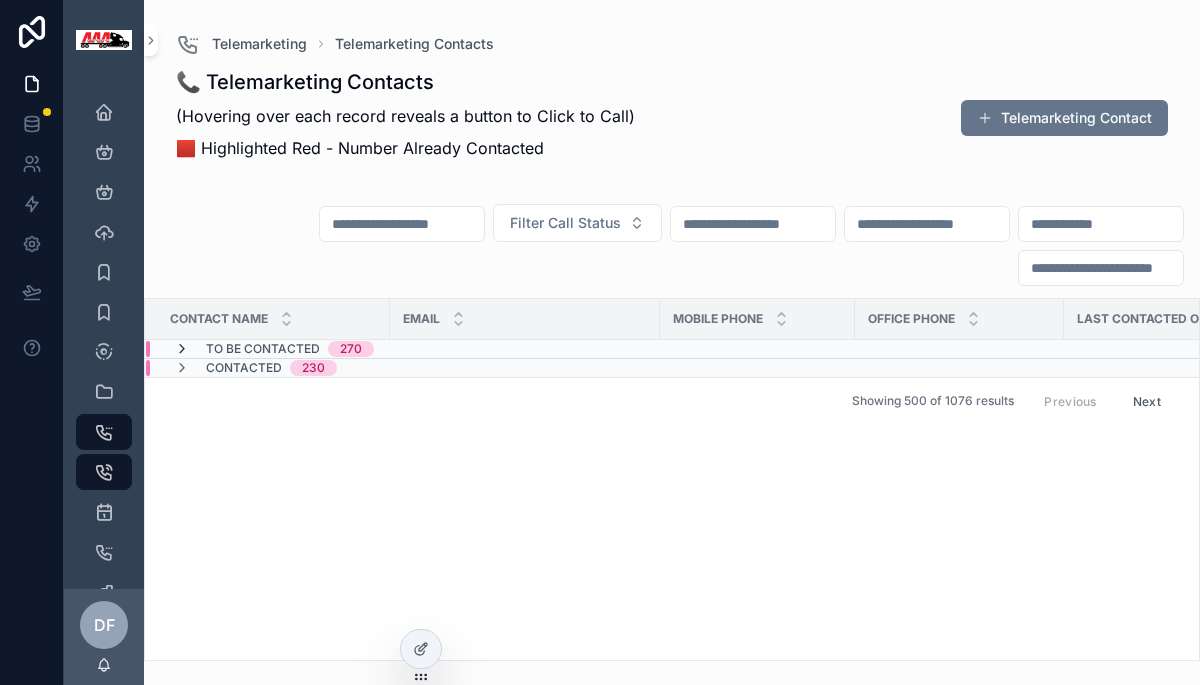 click at bounding box center (182, 349) 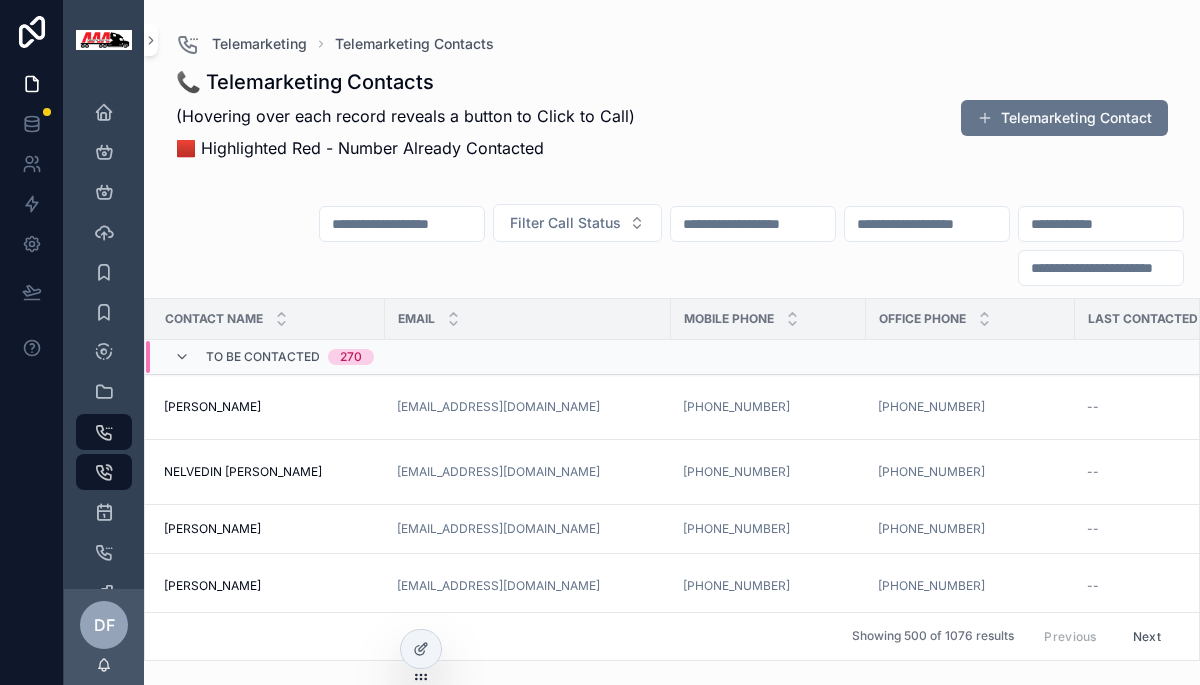 scroll, scrollTop: 0, scrollLeft: 0, axis: both 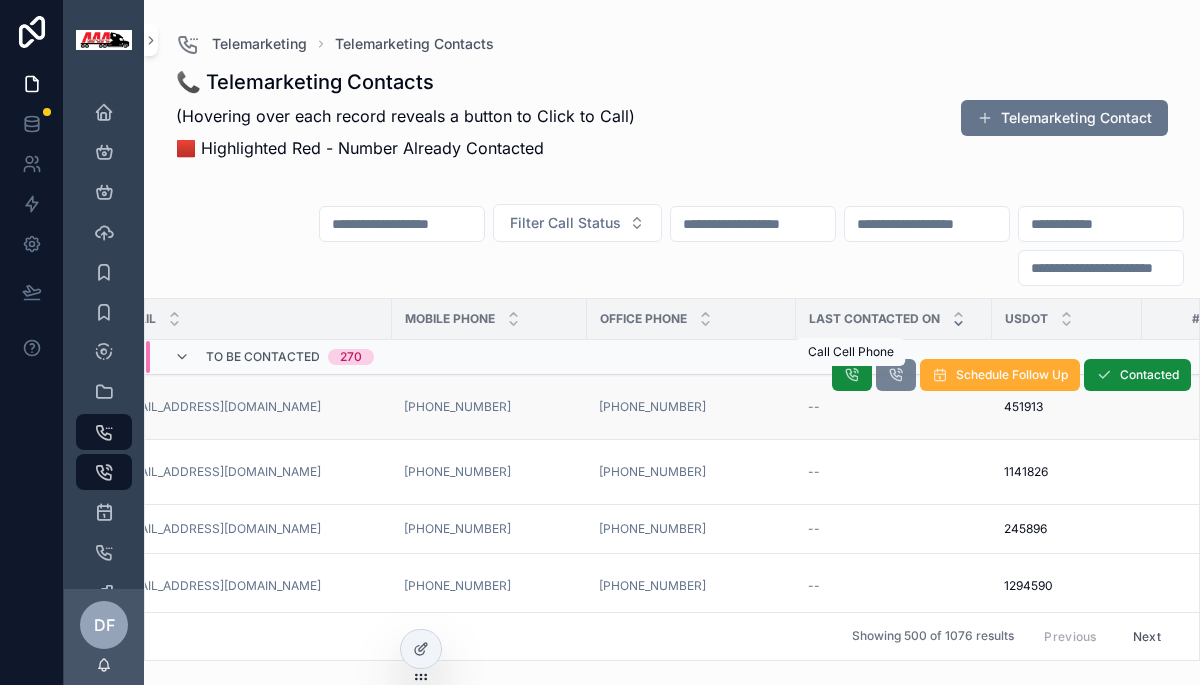 click at bounding box center [896, 375] 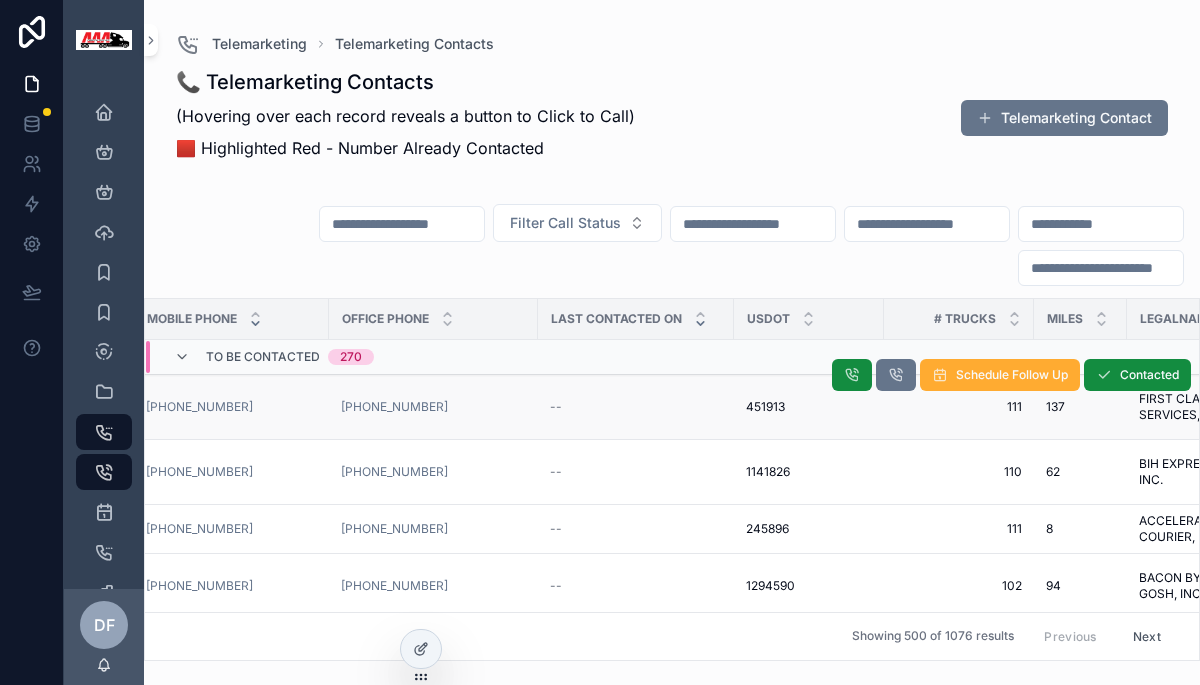 scroll, scrollTop: 0, scrollLeft: 520, axis: horizontal 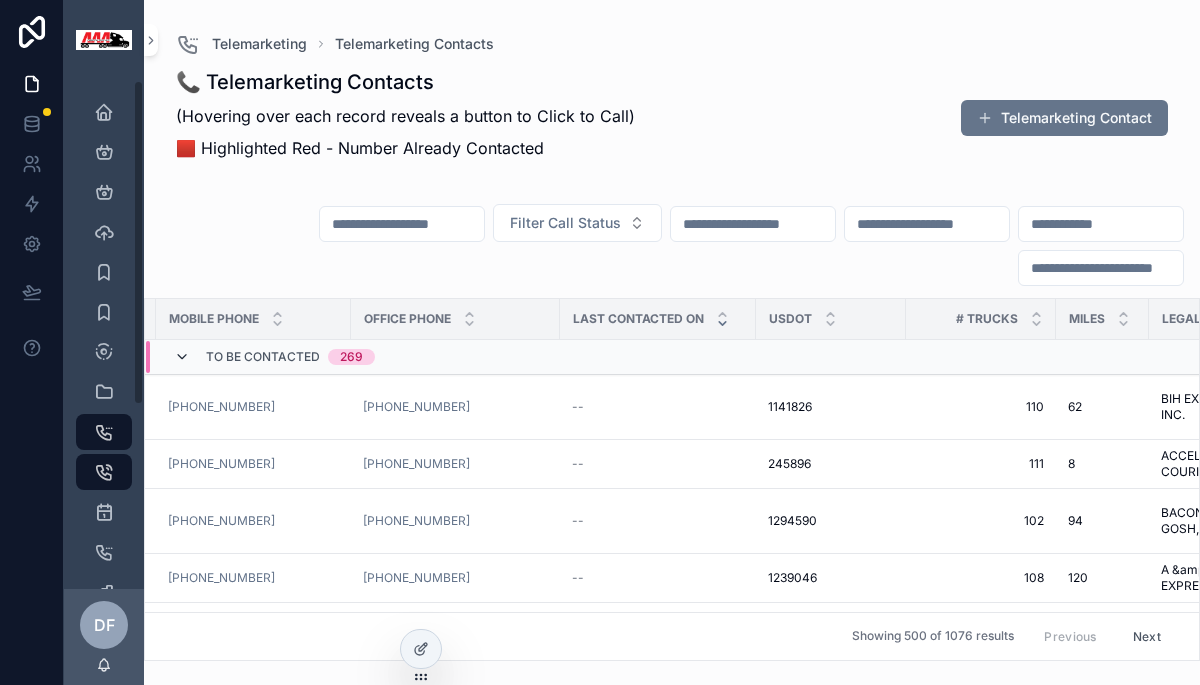 click at bounding box center [182, 357] 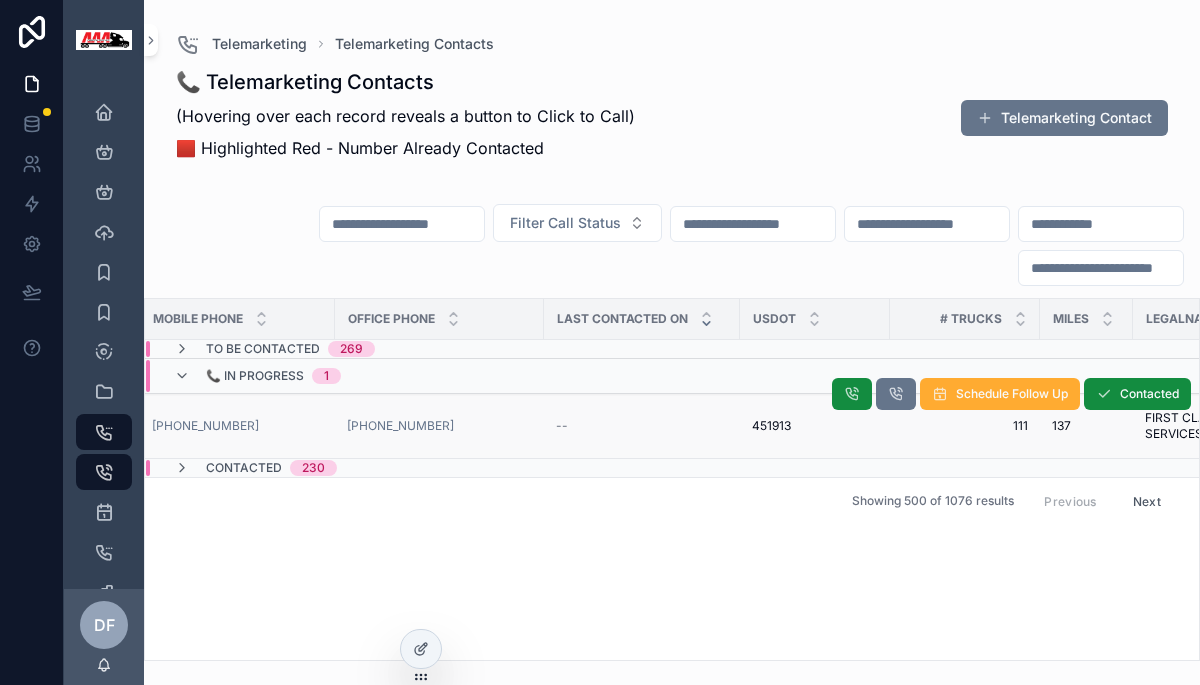 click on "[PHONE_NUMBER]" at bounding box center (237, 426) 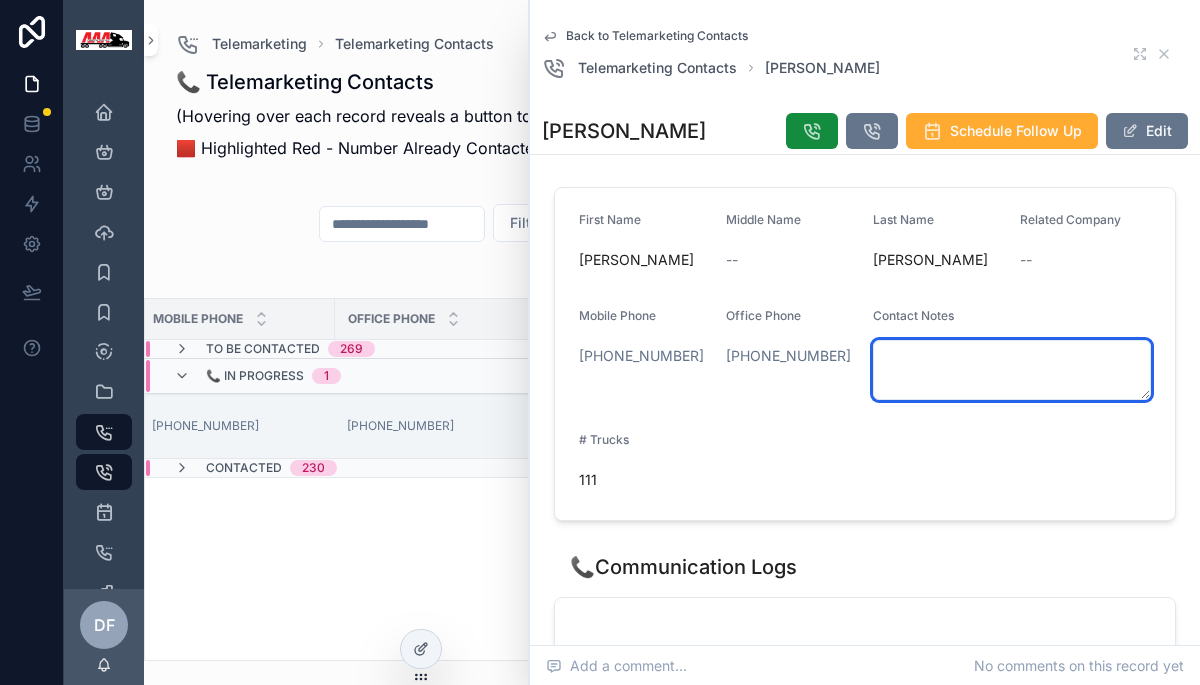 click at bounding box center (1012, 370) 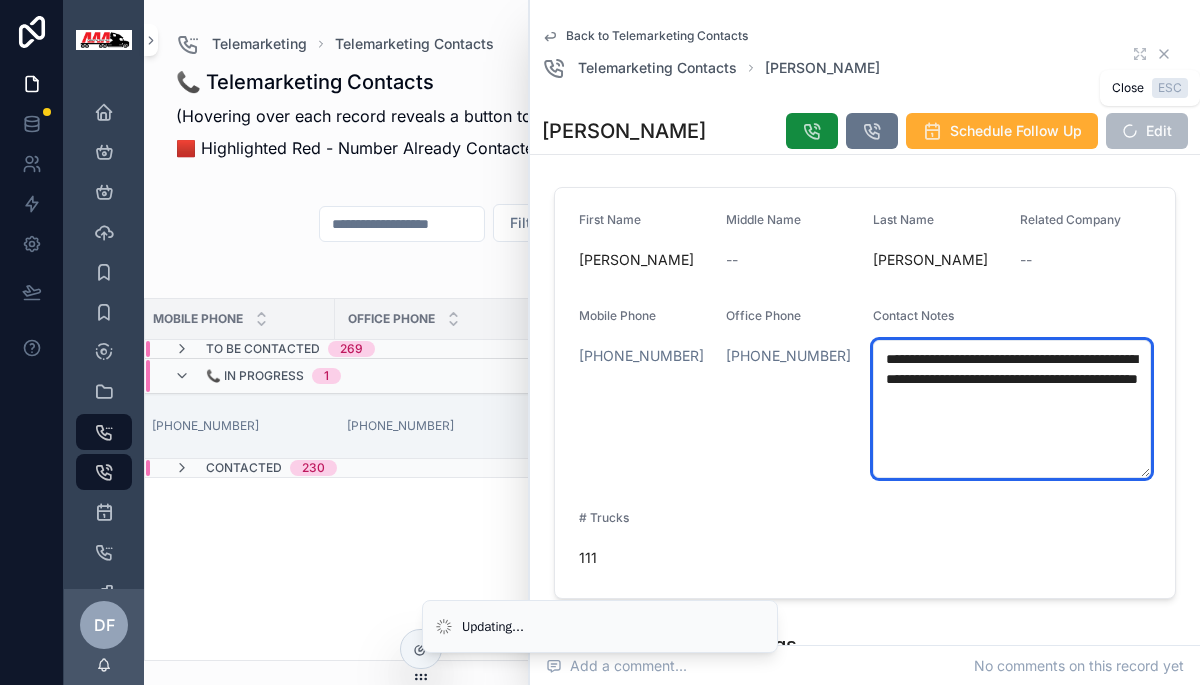 type on "**********" 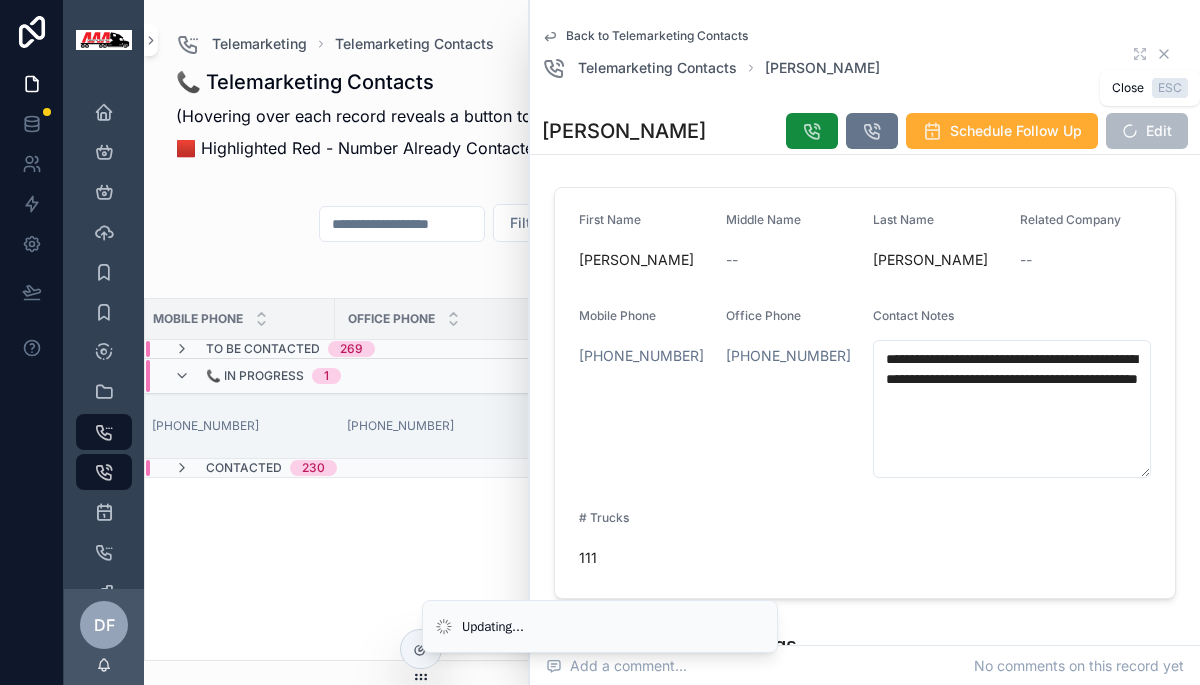 click 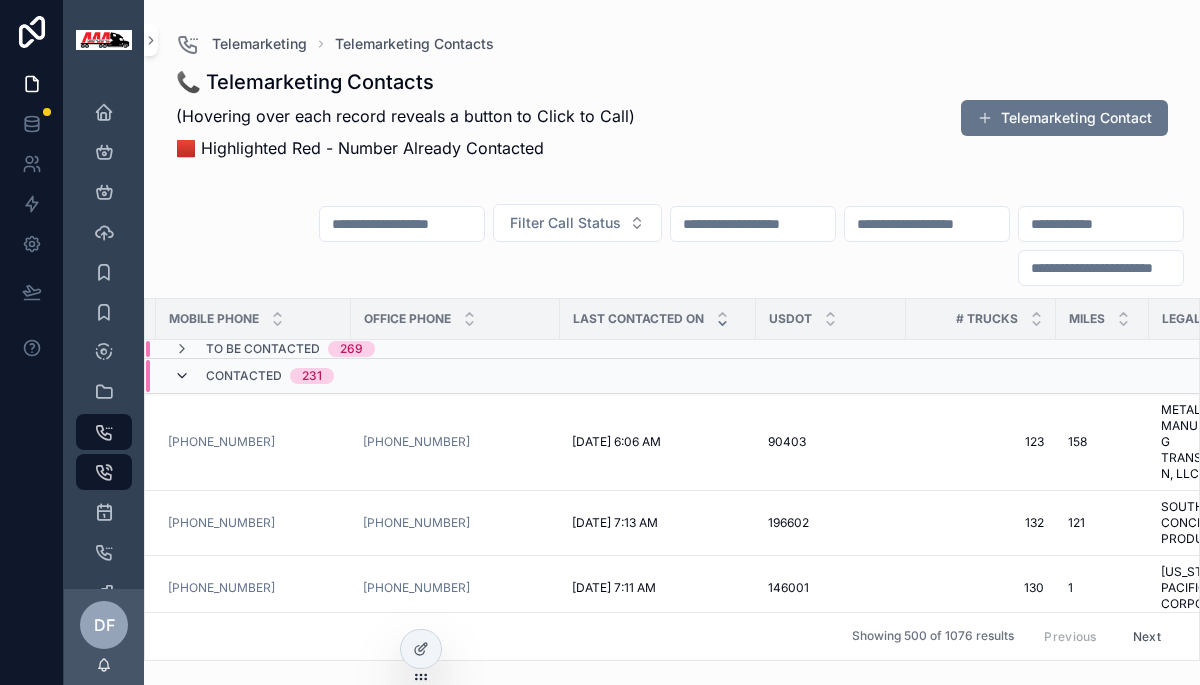 click at bounding box center [182, 376] 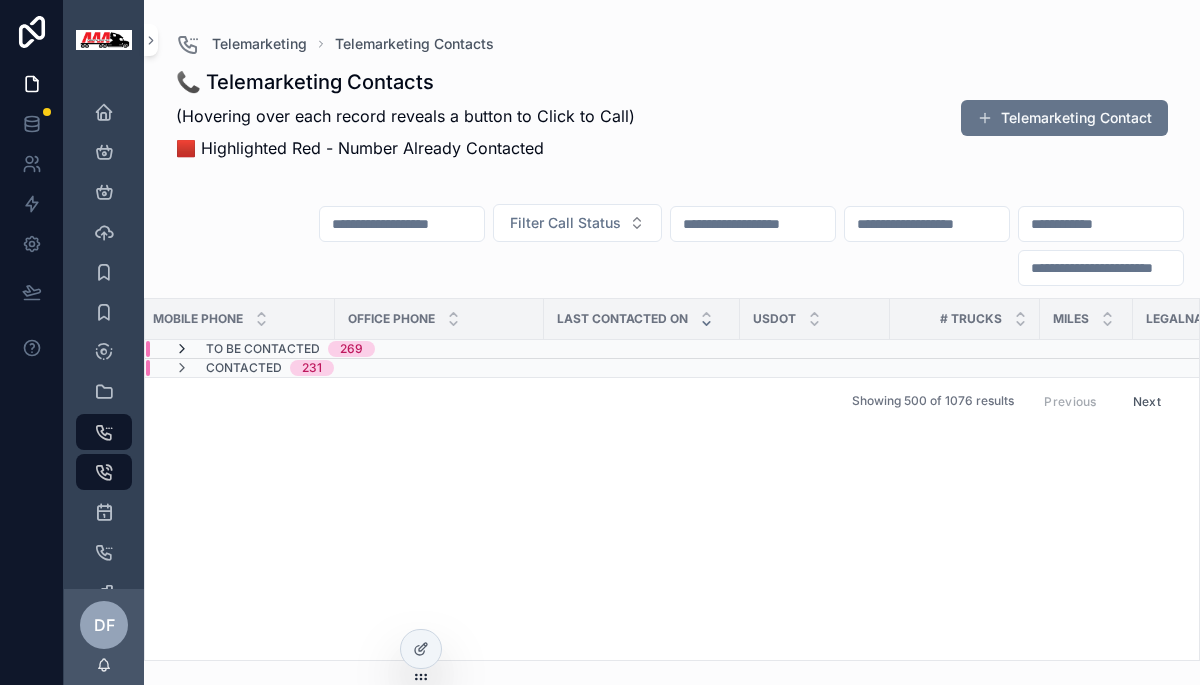 click at bounding box center (182, 349) 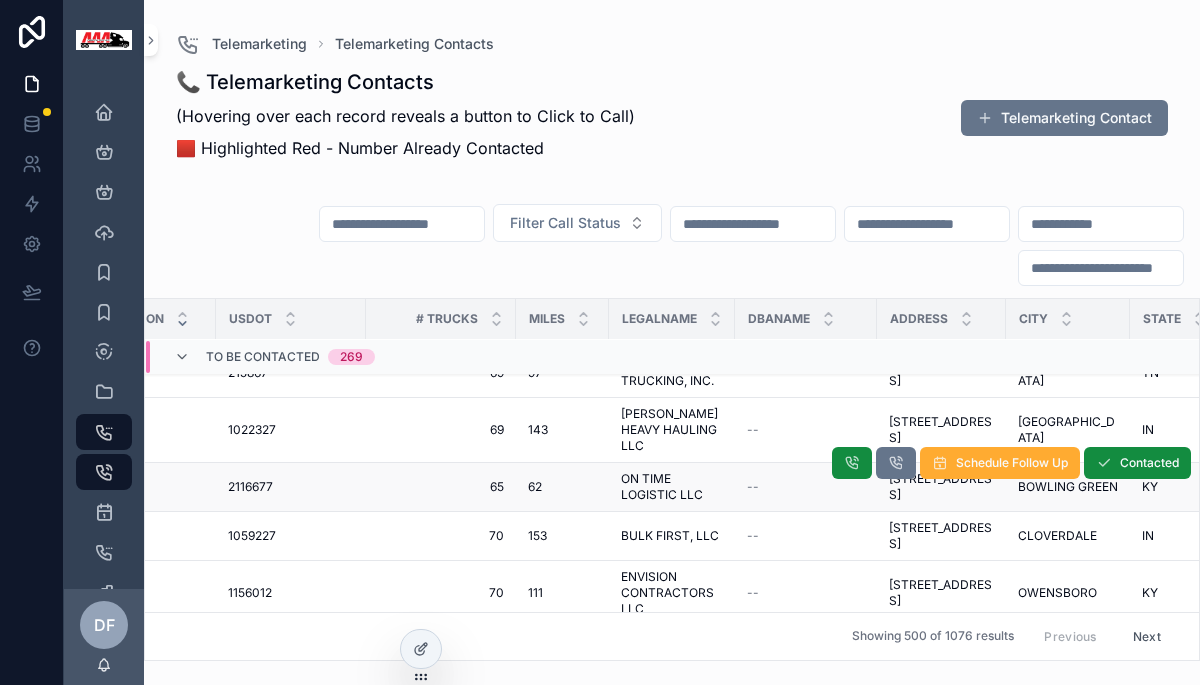 scroll, scrollTop: 1031, scrollLeft: 0, axis: vertical 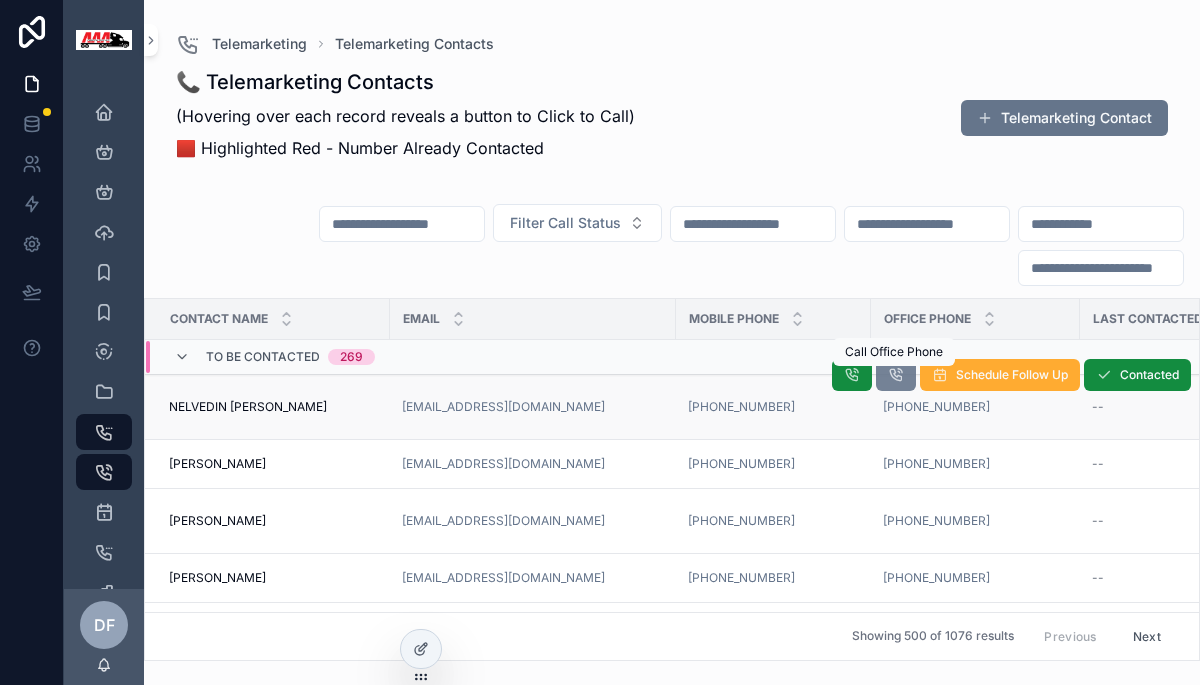 click at bounding box center [896, 375] 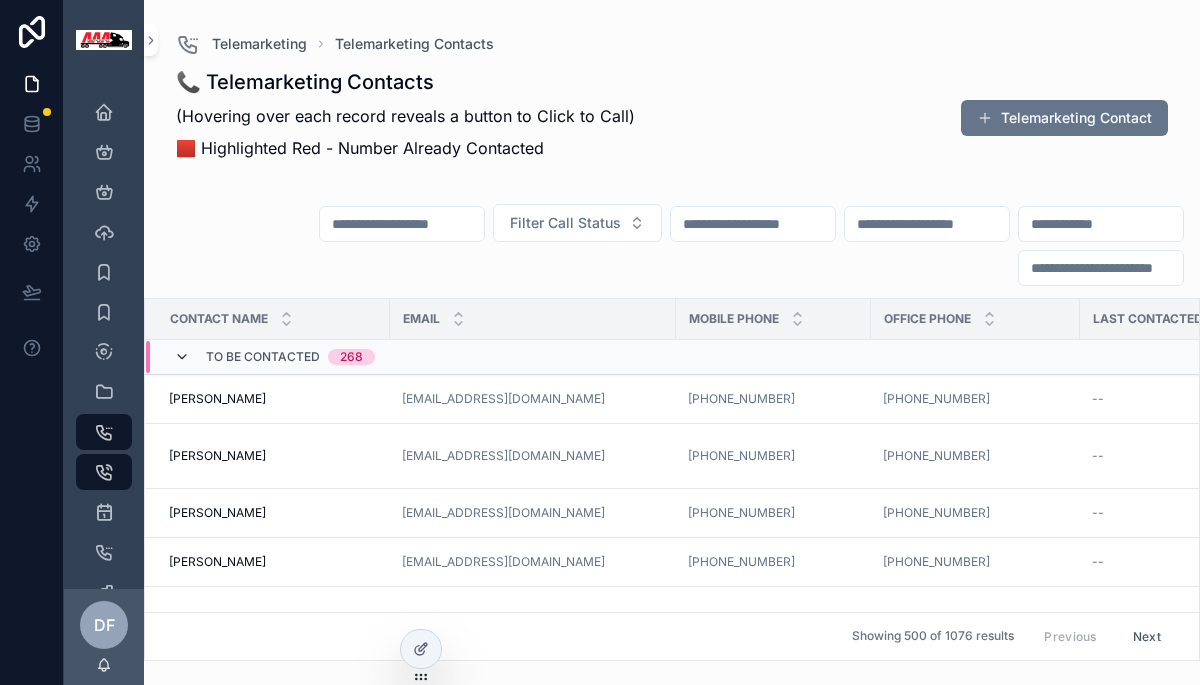 click at bounding box center (182, 357) 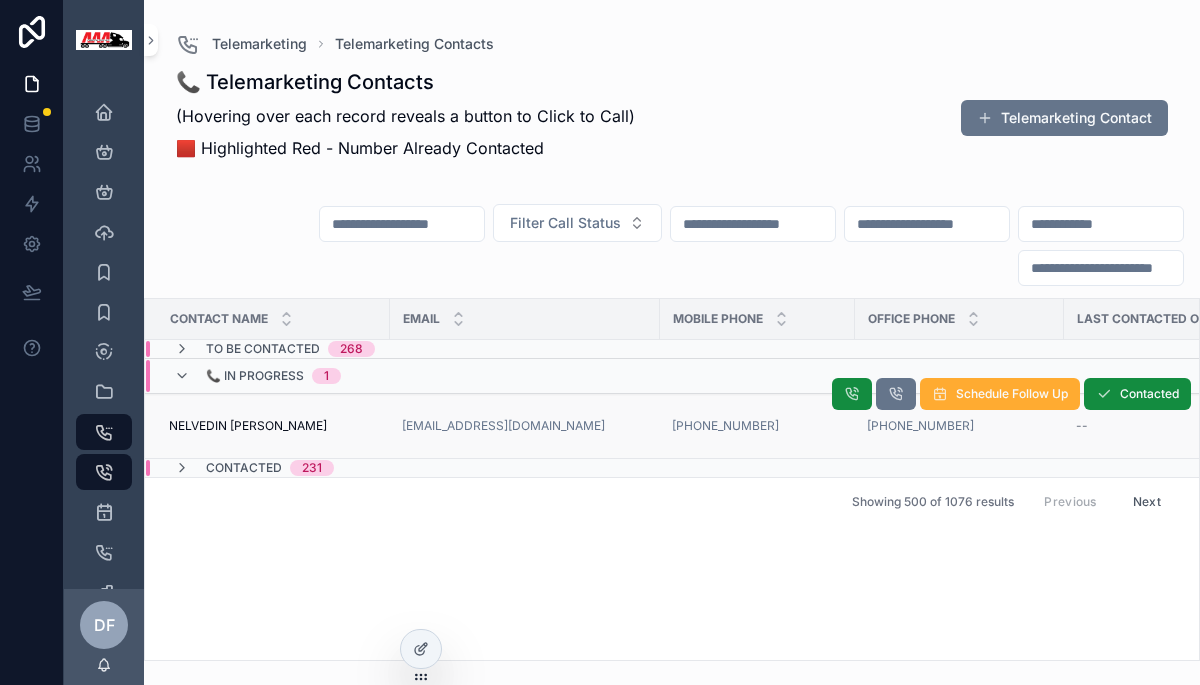 click on "NELVEDIN HUSIC NELVEDIN HUSIC" at bounding box center [273, 426] 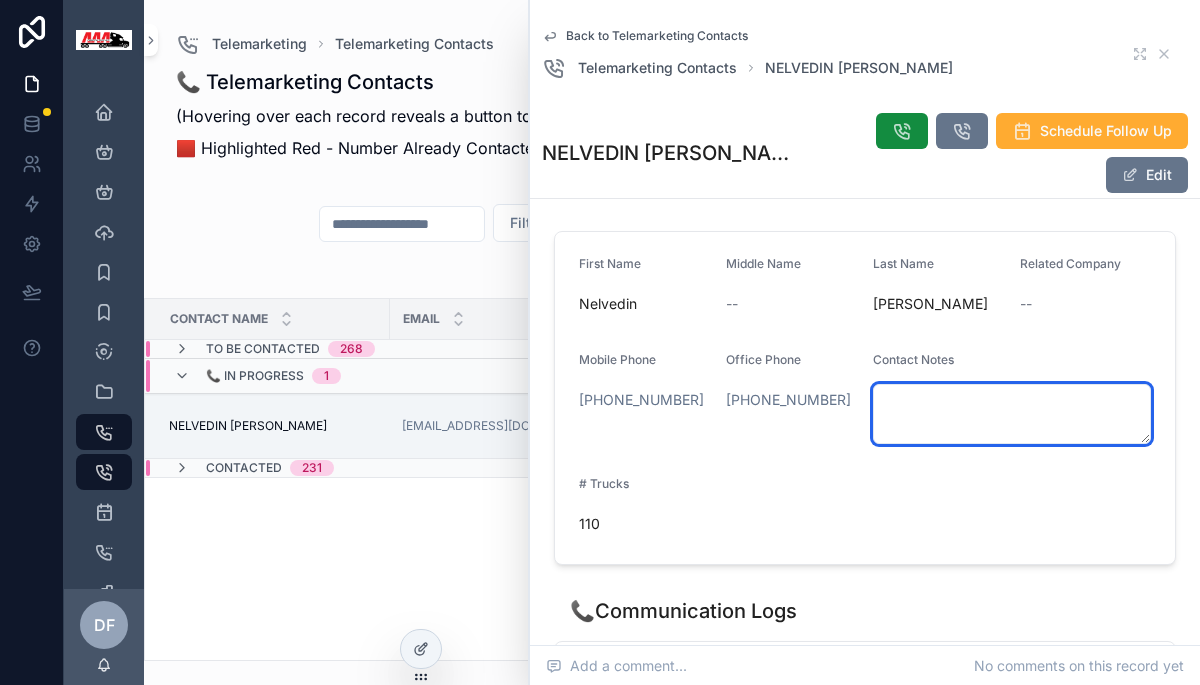 click at bounding box center [1012, 414] 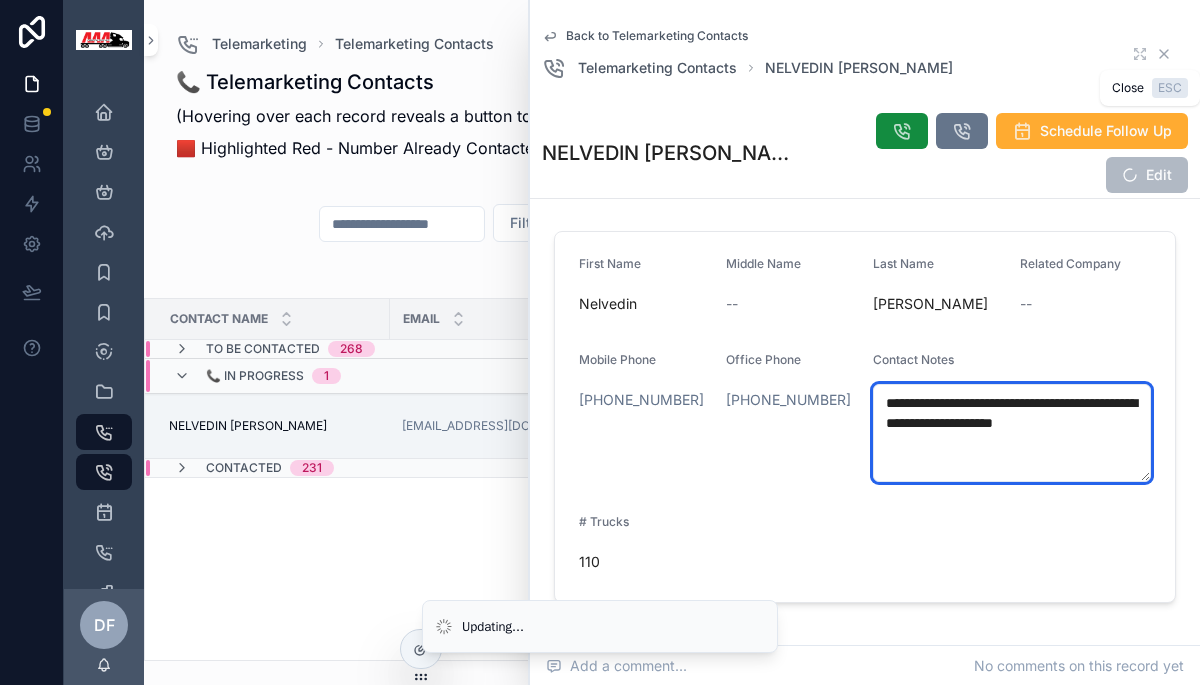 type on "**********" 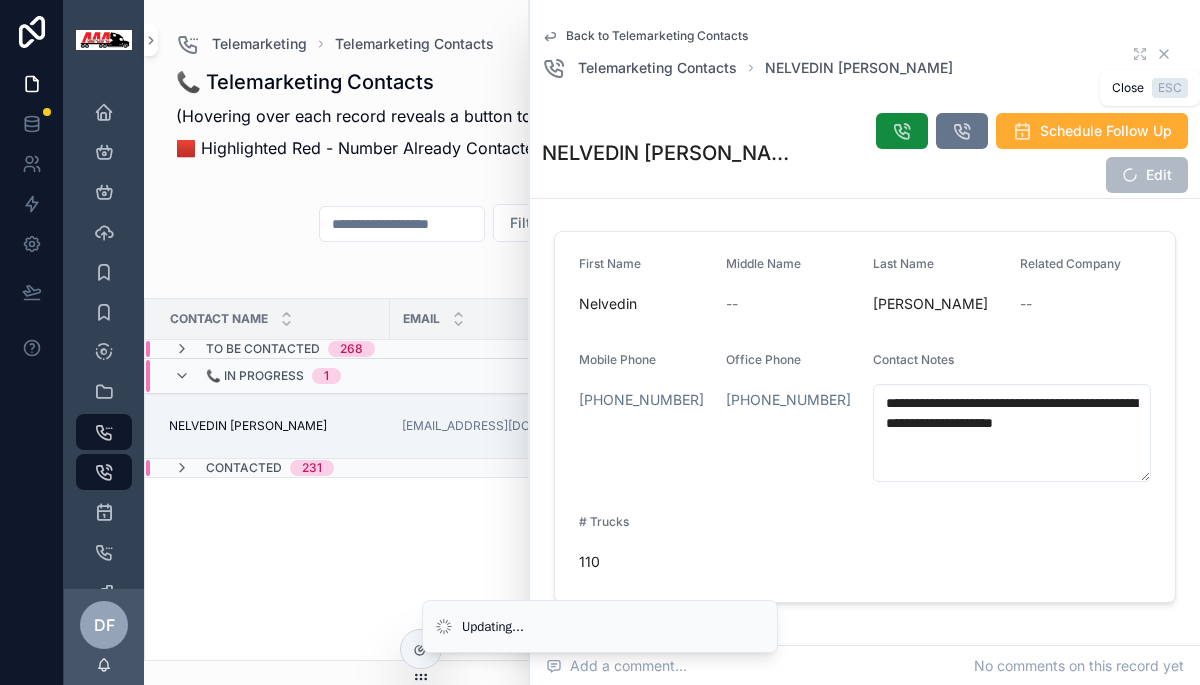 click 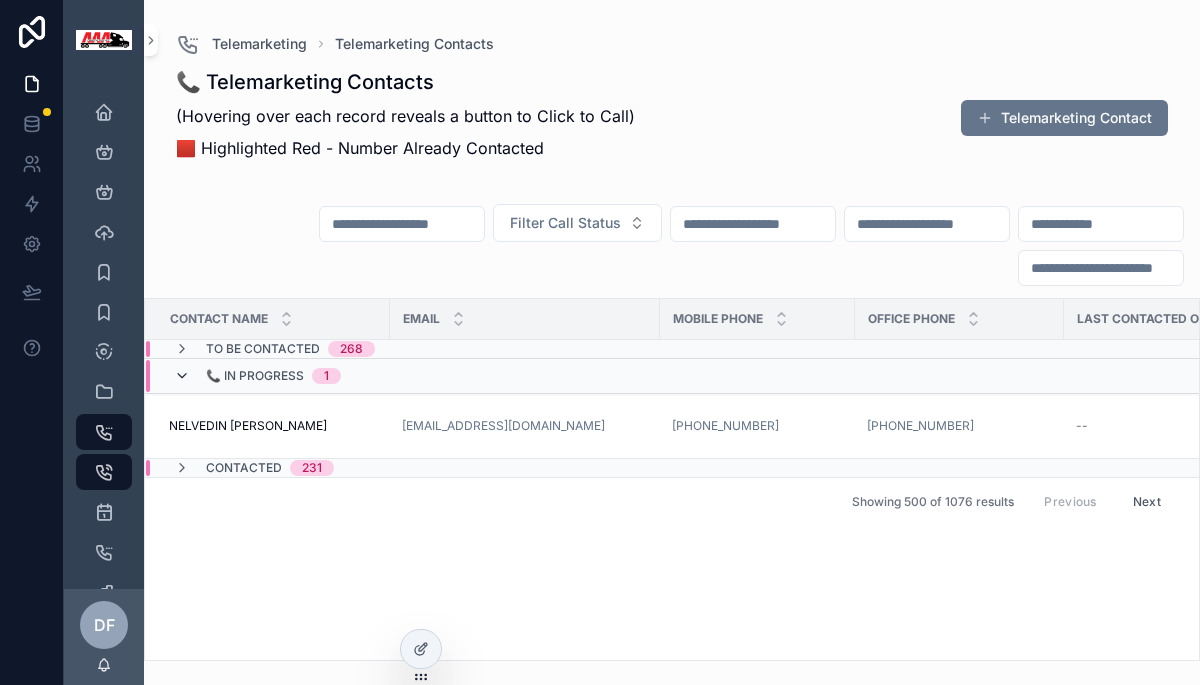 click at bounding box center (182, 376) 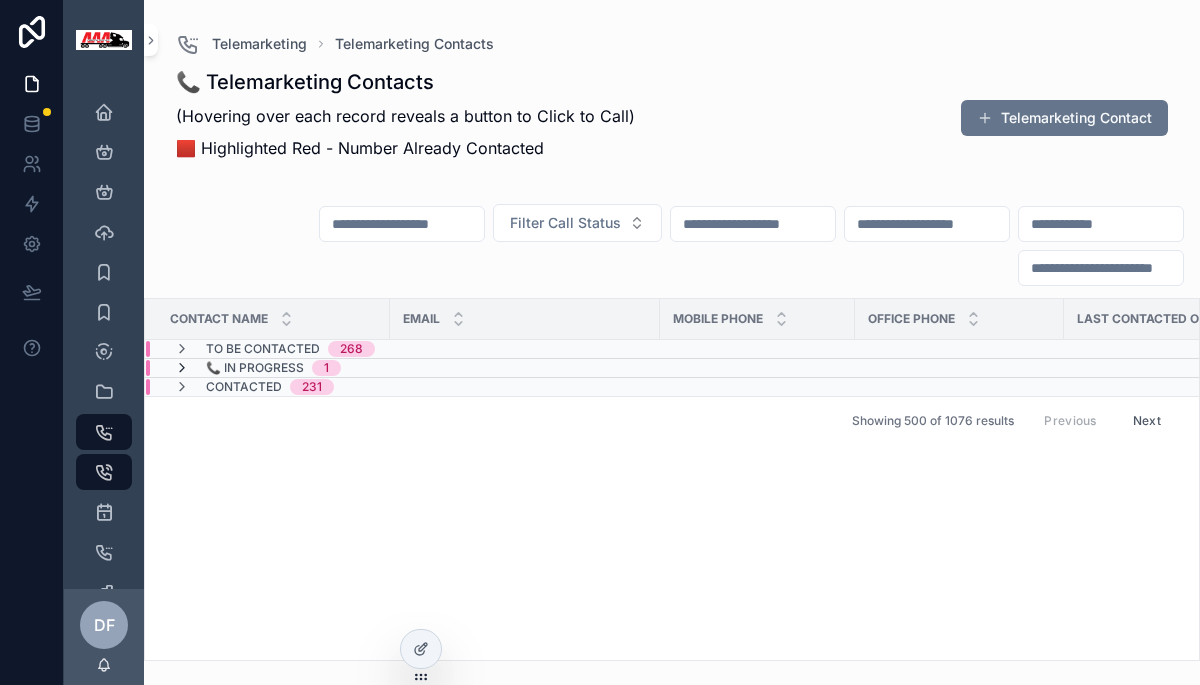 click at bounding box center [182, 368] 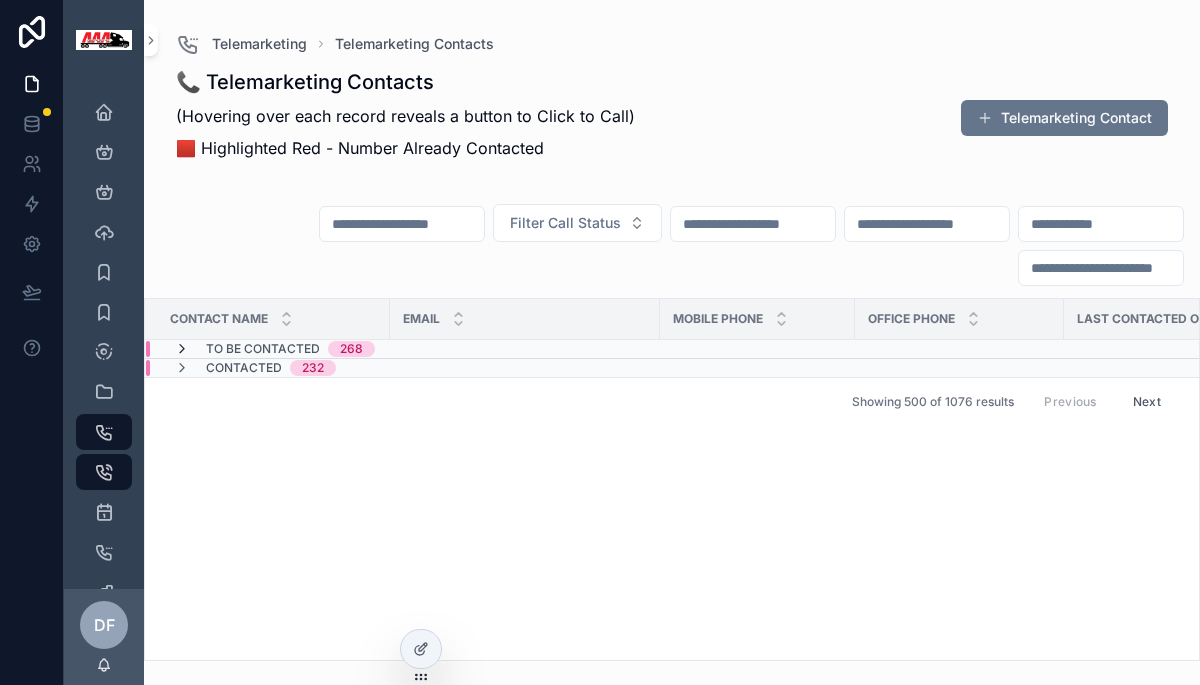 click at bounding box center [182, 349] 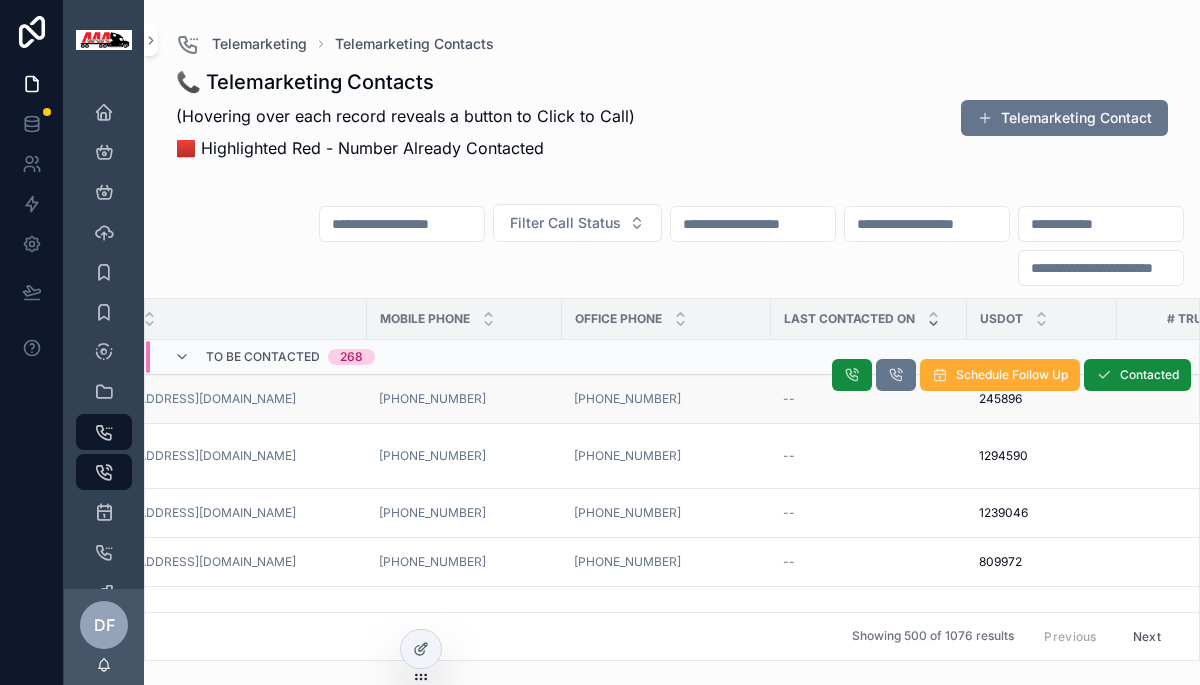 scroll, scrollTop: 0, scrollLeft: 0, axis: both 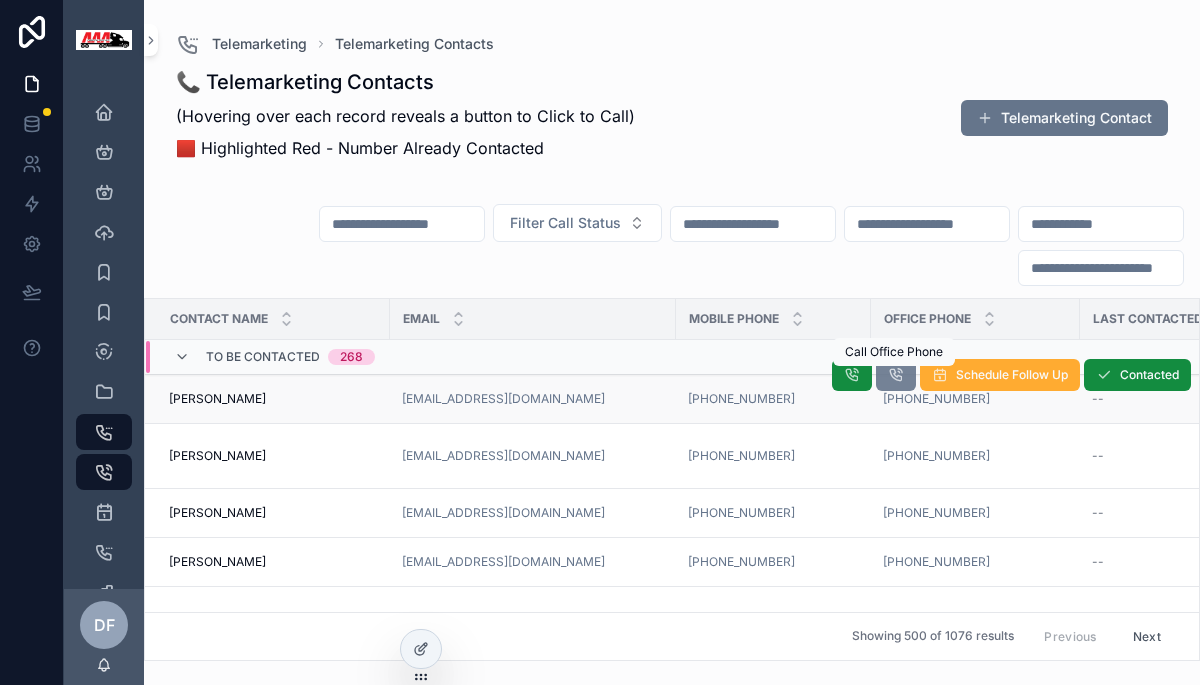 click at bounding box center (896, 375) 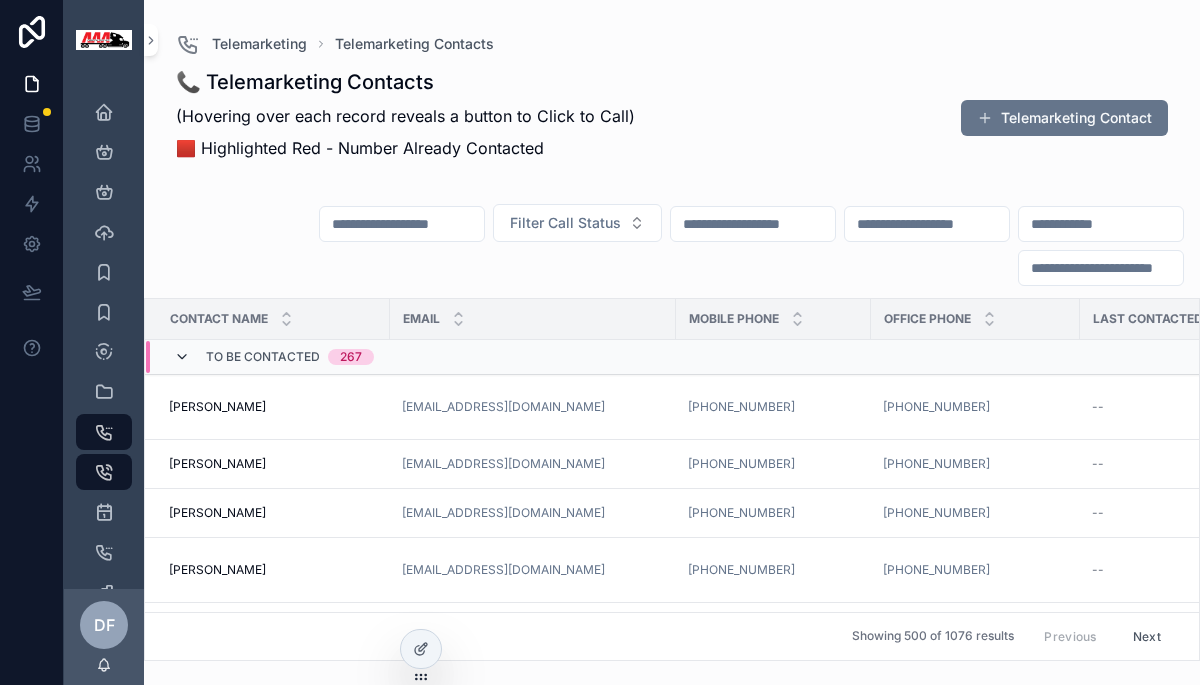 click at bounding box center [182, 357] 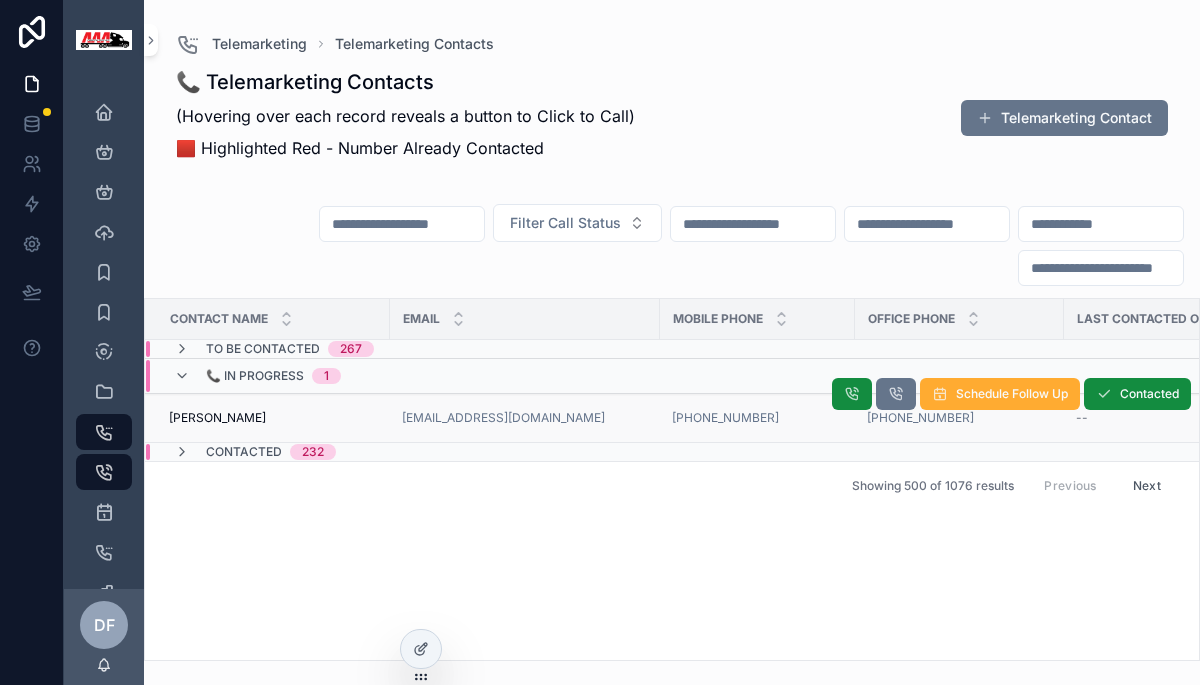 click on "BARRY PEARSE BARRY PEARSE" at bounding box center [273, 418] 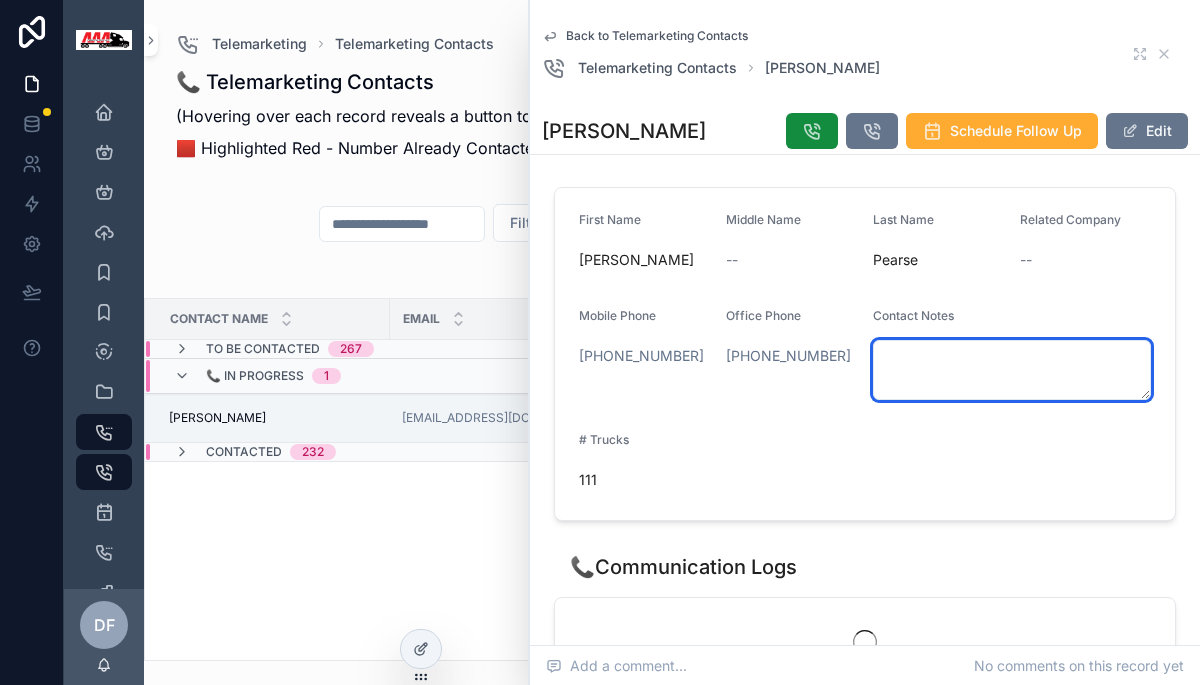 click at bounding box center (1012, 370) 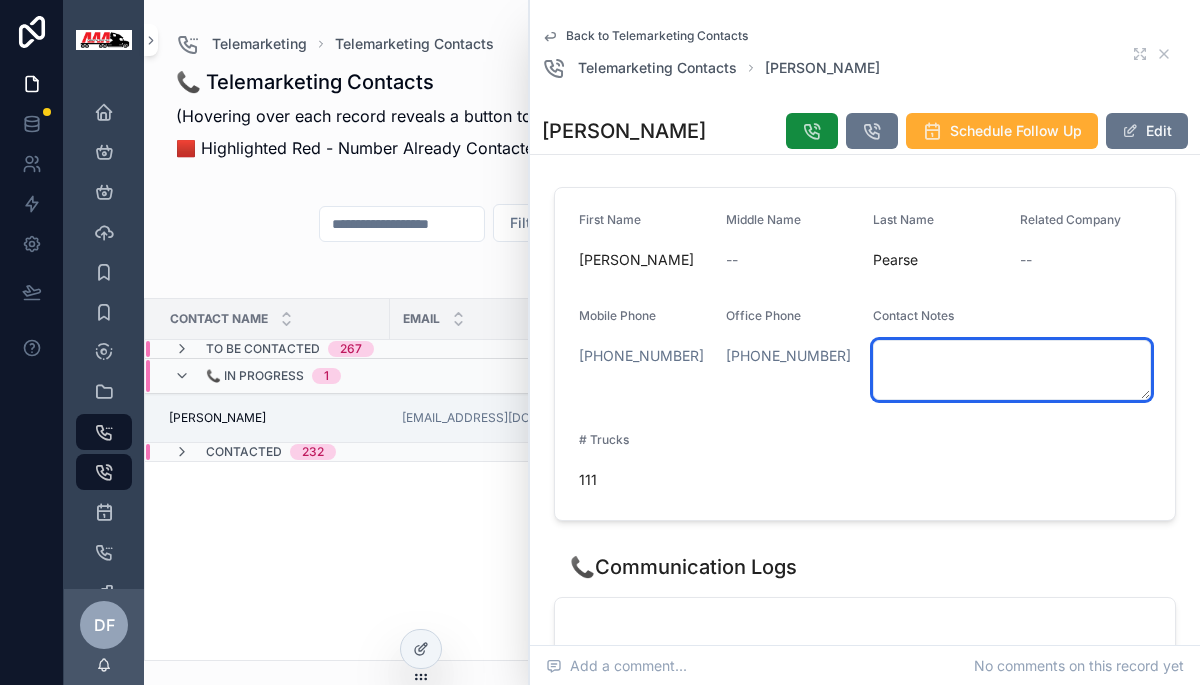 paste on "**********" 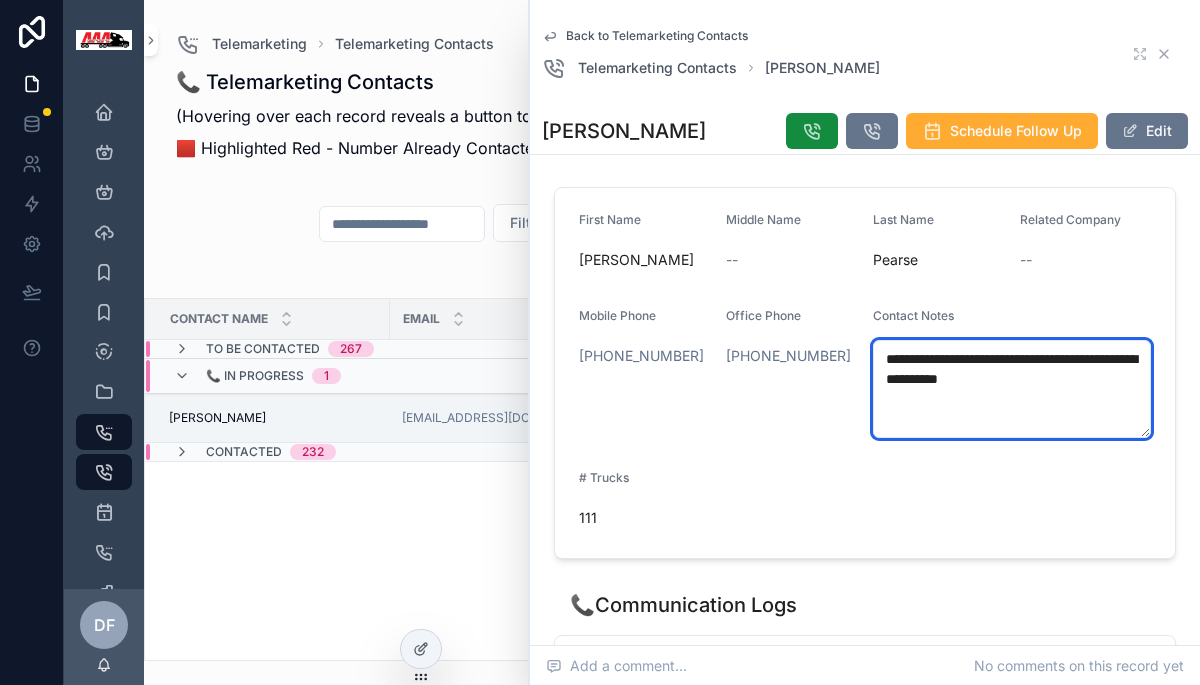 type on "**********" 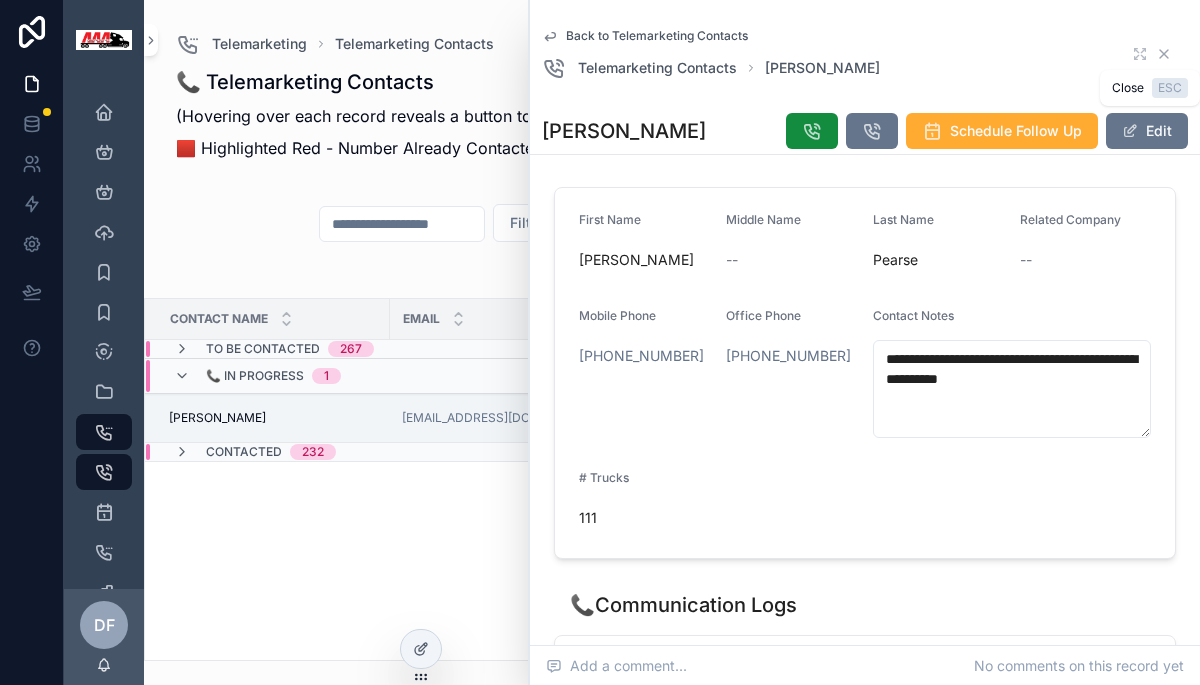 click 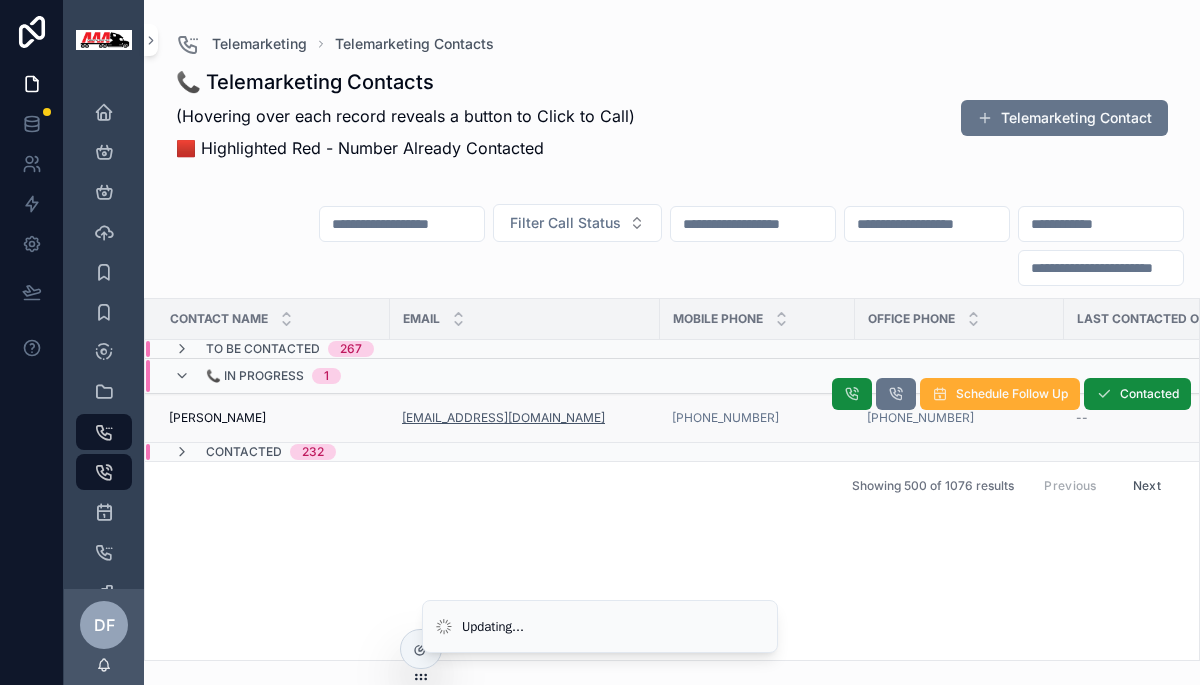 click on "[EMAIL_ADDRESS][DOMAIN_NAME]" at bounding box center (503, 418) 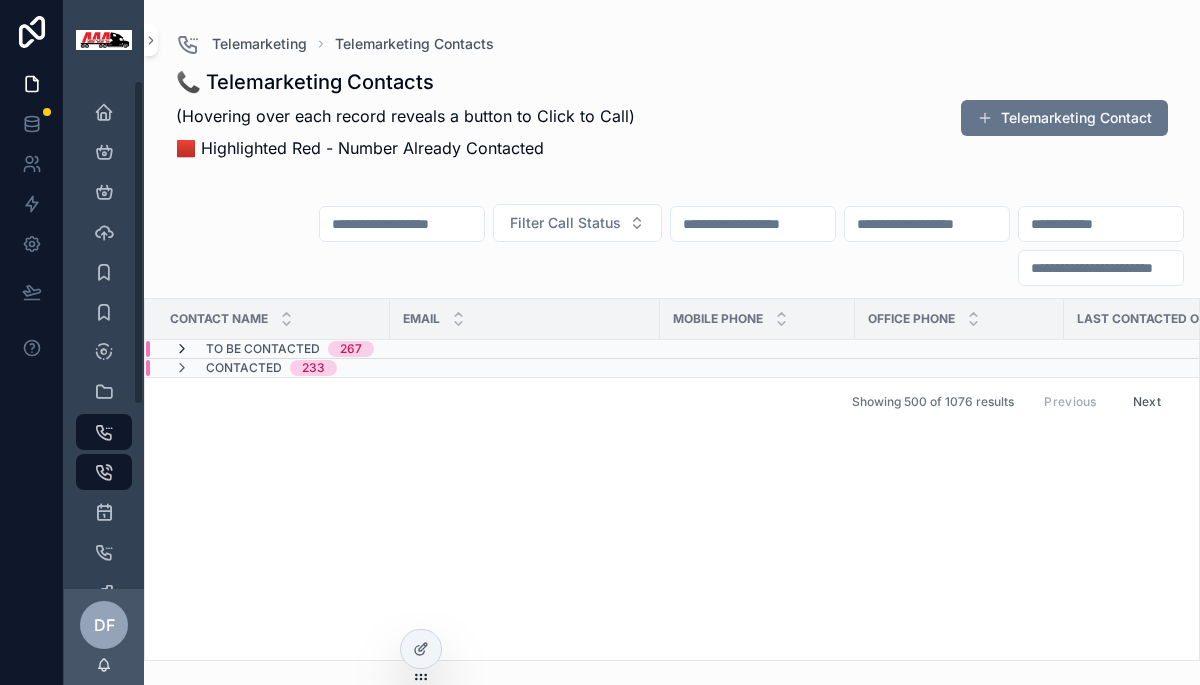 click at bounding box center [182, 349] 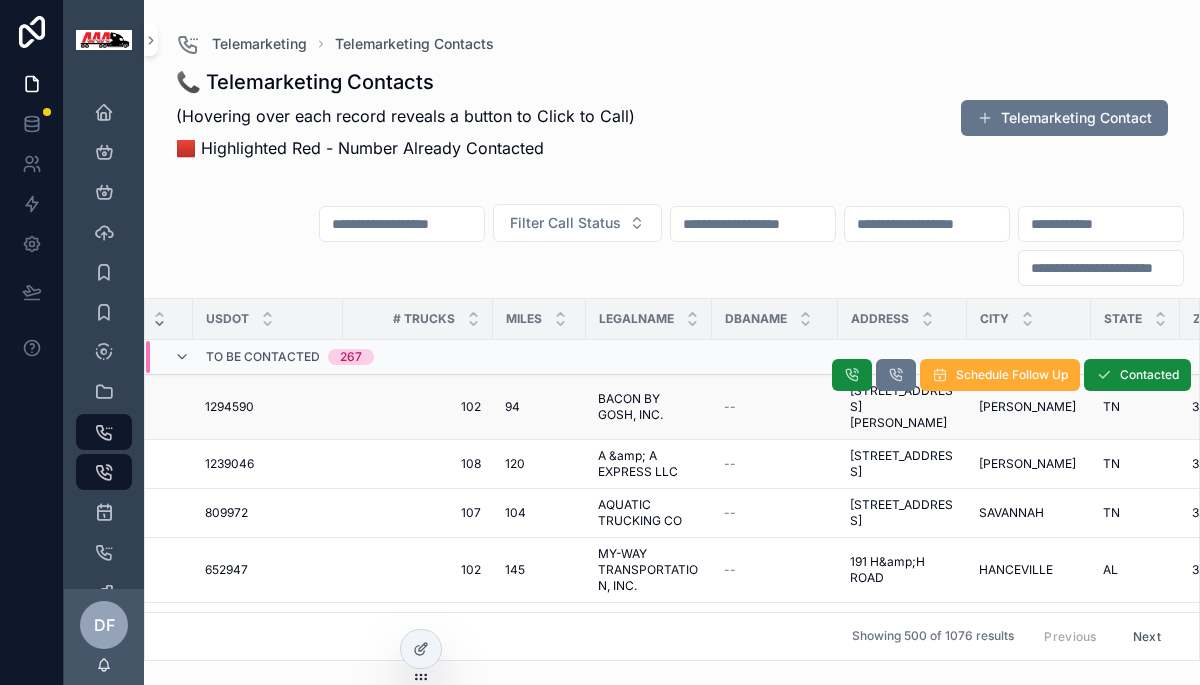 scroll, scrollTop: 0, scrollLeft: 1086, axis: horizontal 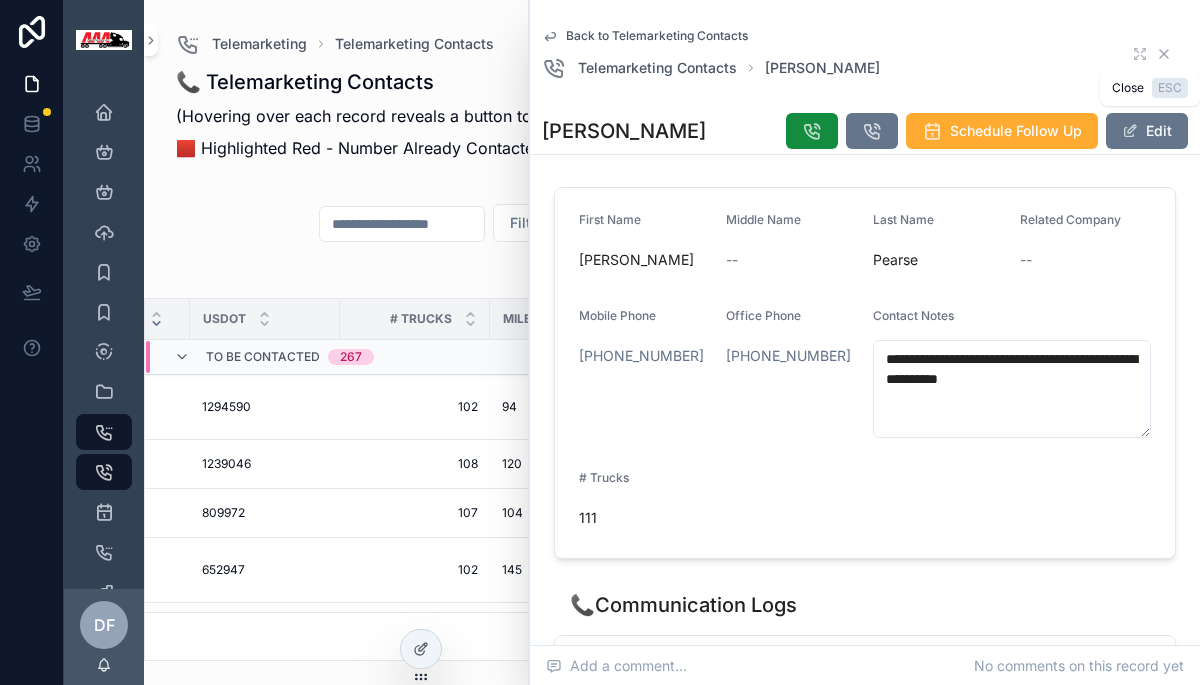 click 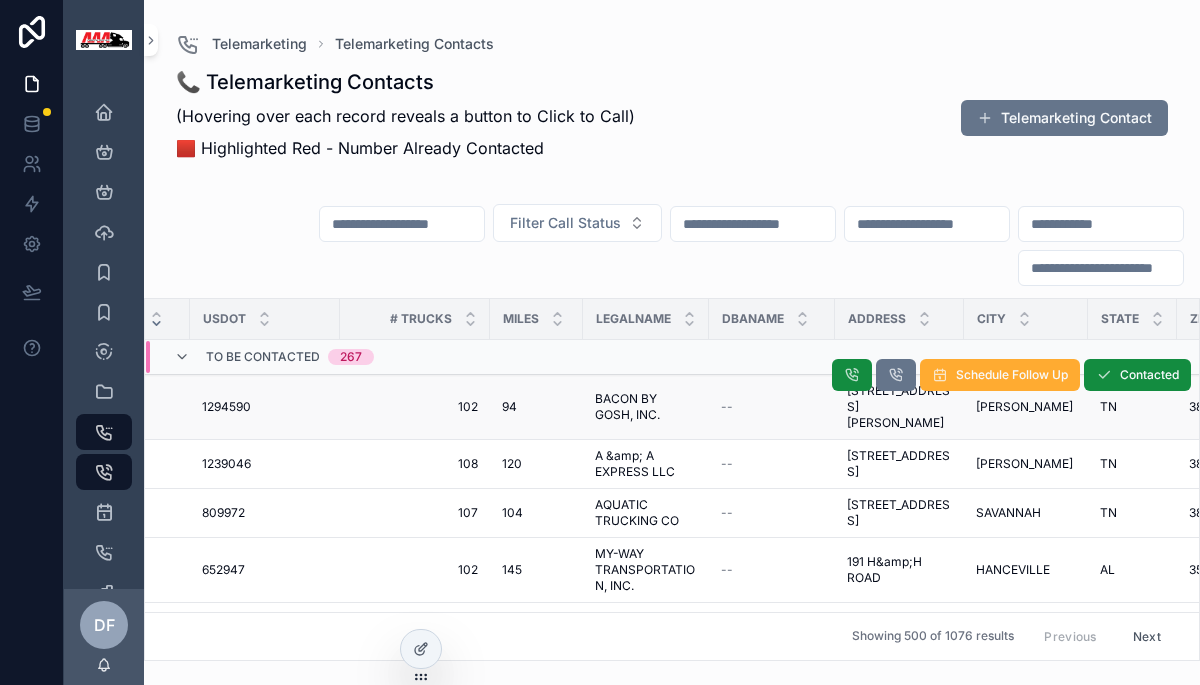 scroll, scrollTop: 0, scrollLeft: 0, axis: both 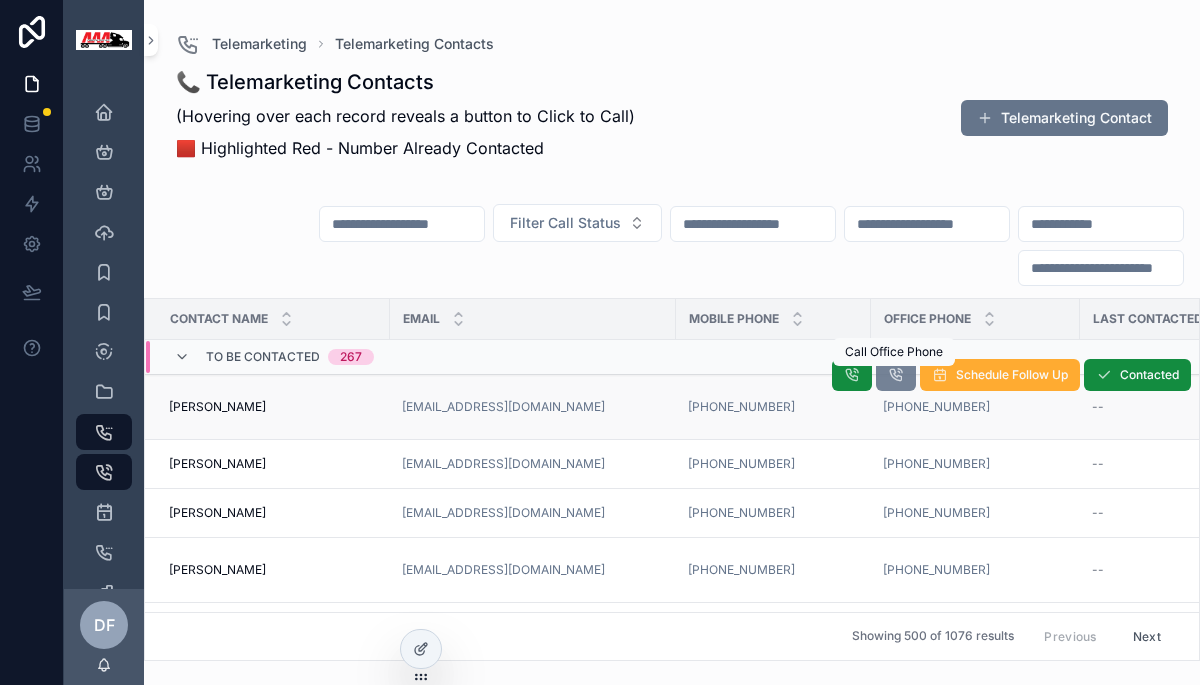 click at bounding box center (896, 375) 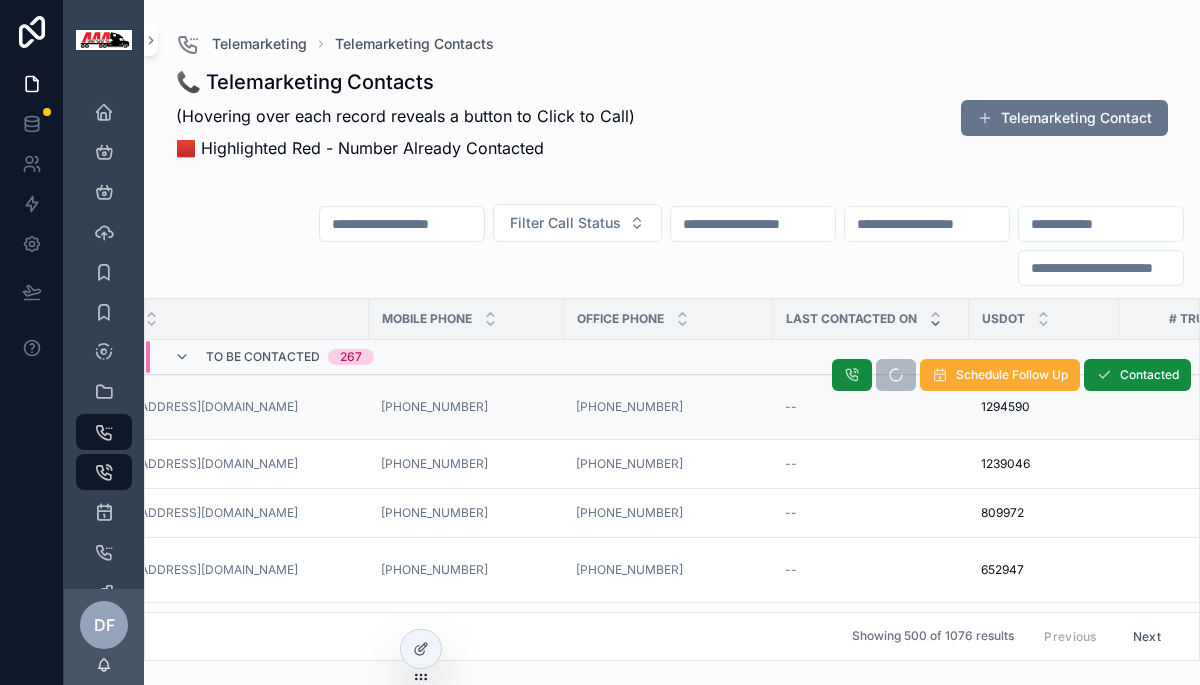 scroll, scrollTop: 0, scrollLeft: 0, axis: both 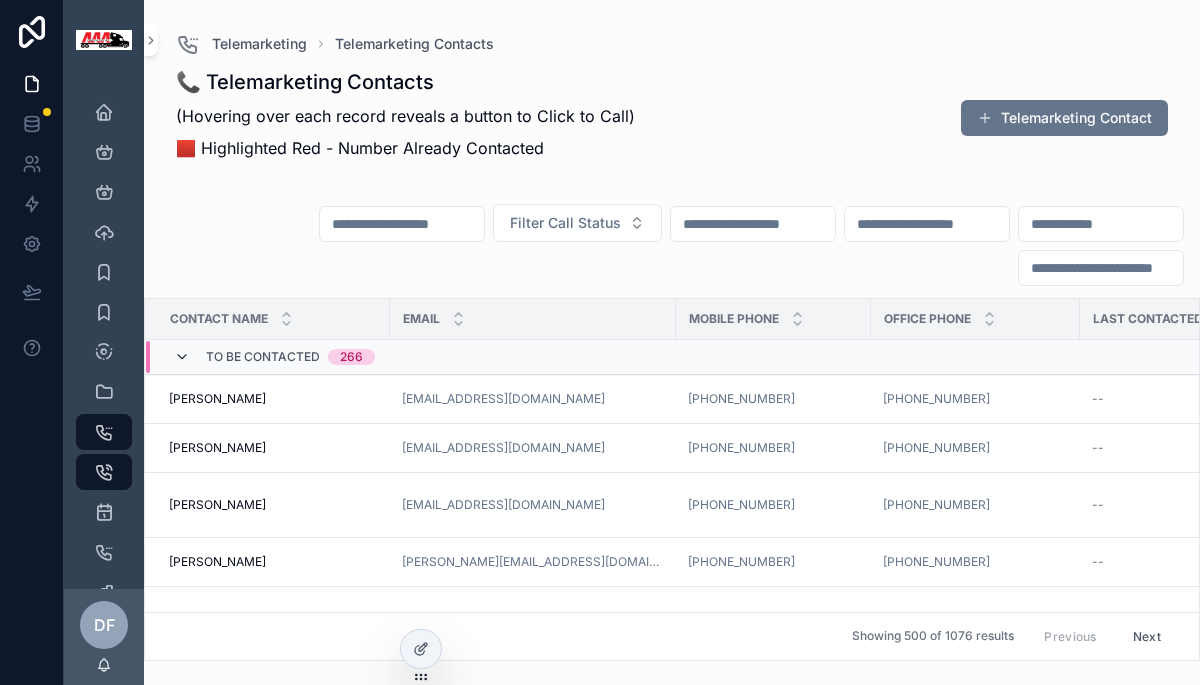 click at bounding box center [182, 357] 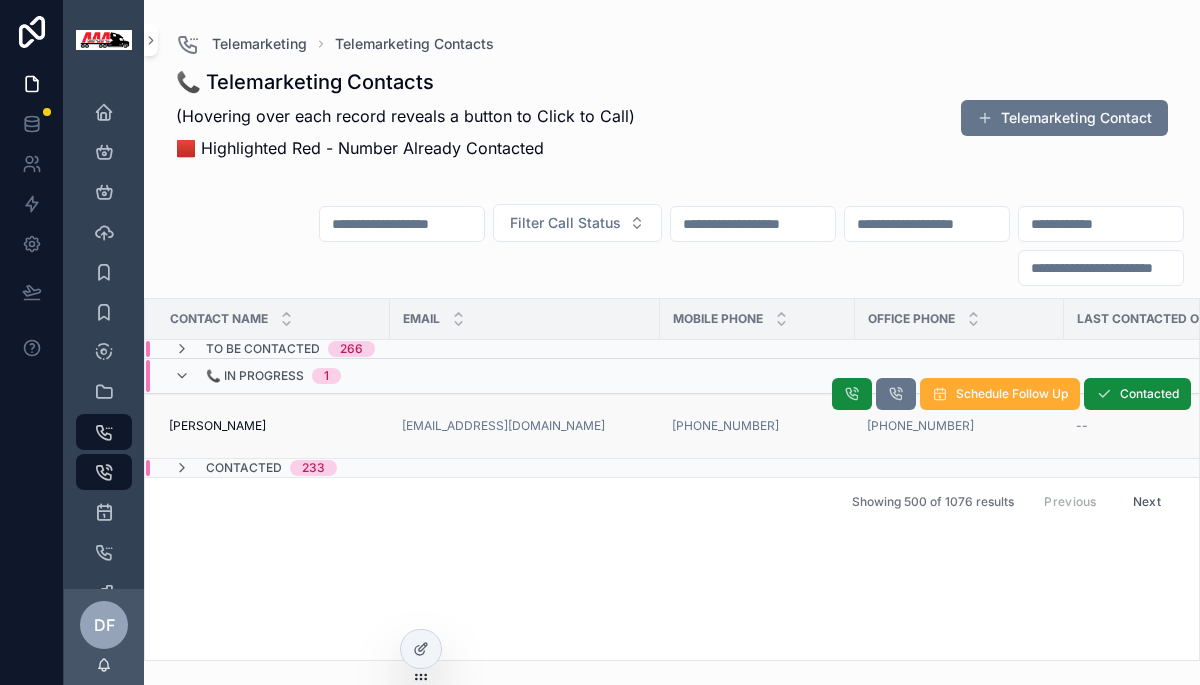 click on "JONATHAN TOSH JONATHAN TOSH" at bounding box center (273, 426) 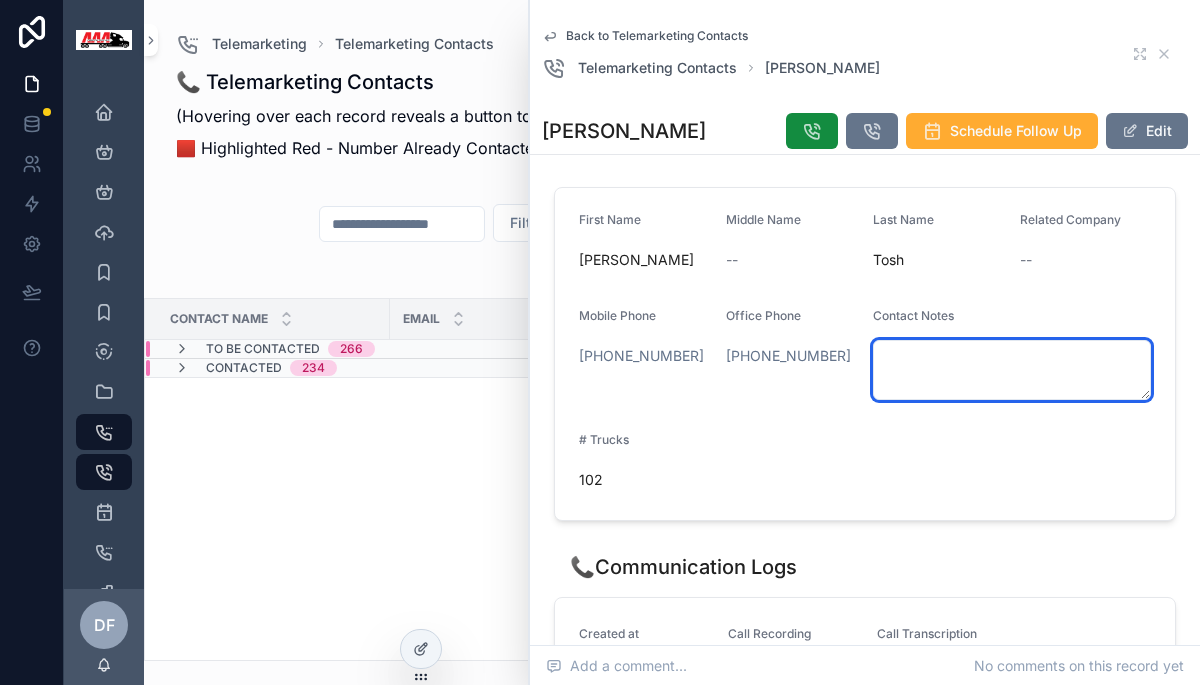 click at bounding box center (1012, 370) 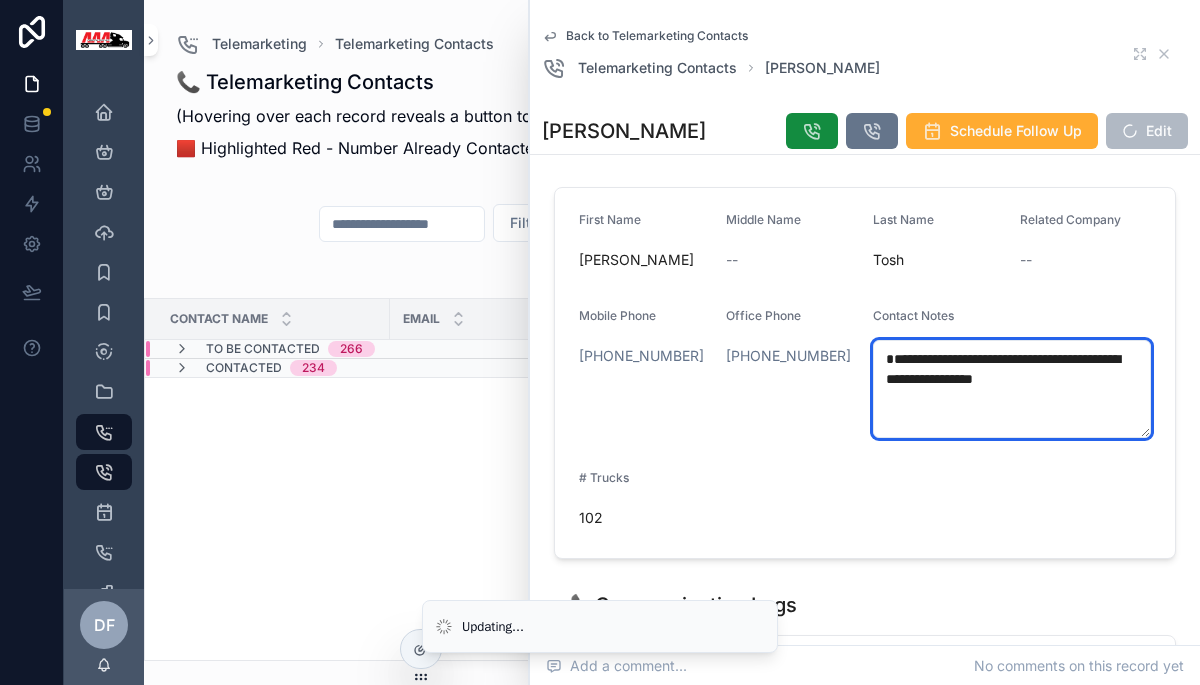 type on "**********" 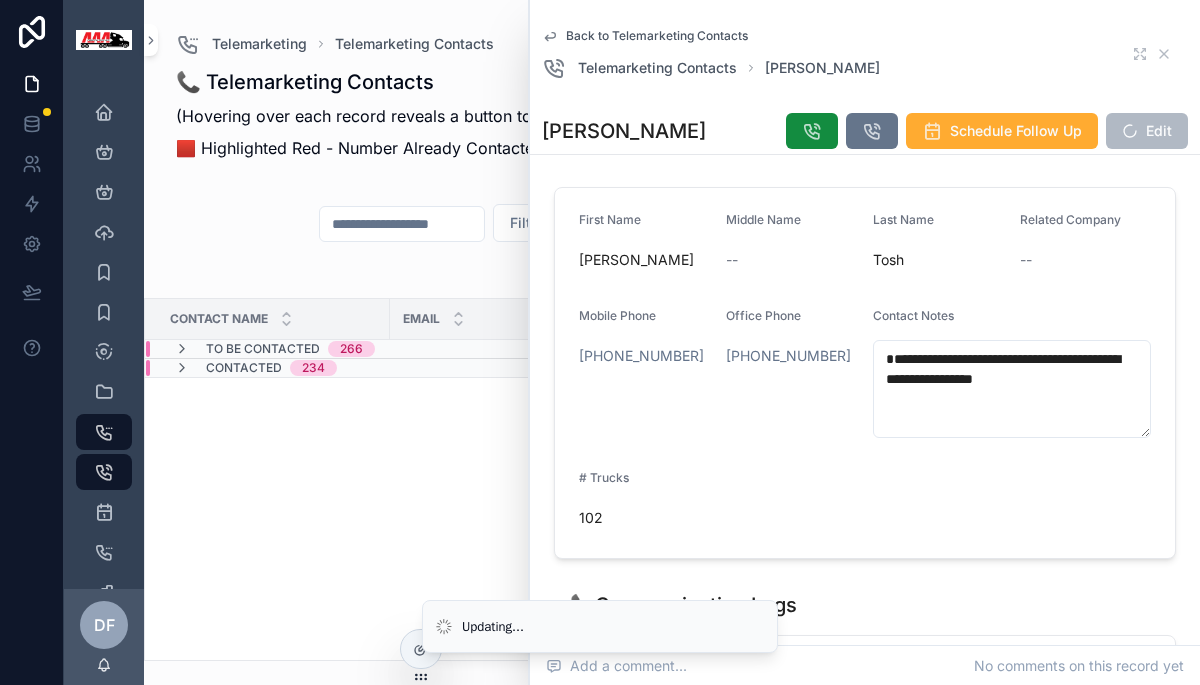 click on "Back to Telemarketing Contacts Telemarketing Contacts JONATHAN TOSH" at bounding box center [865, 54] 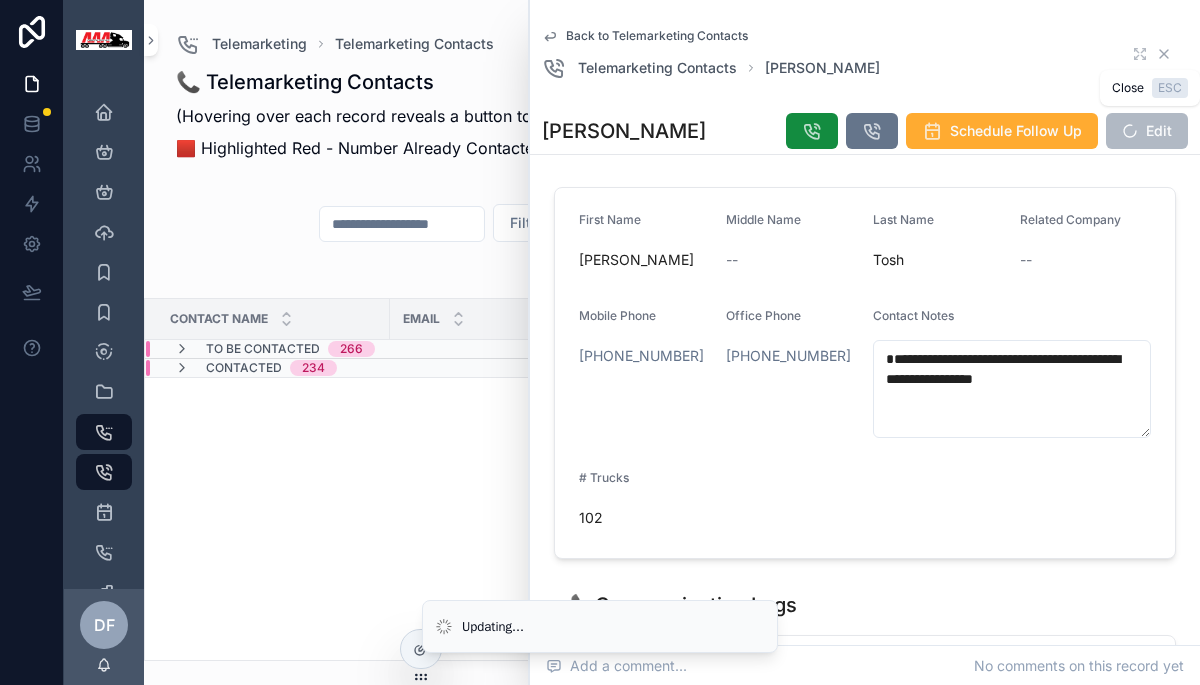 click 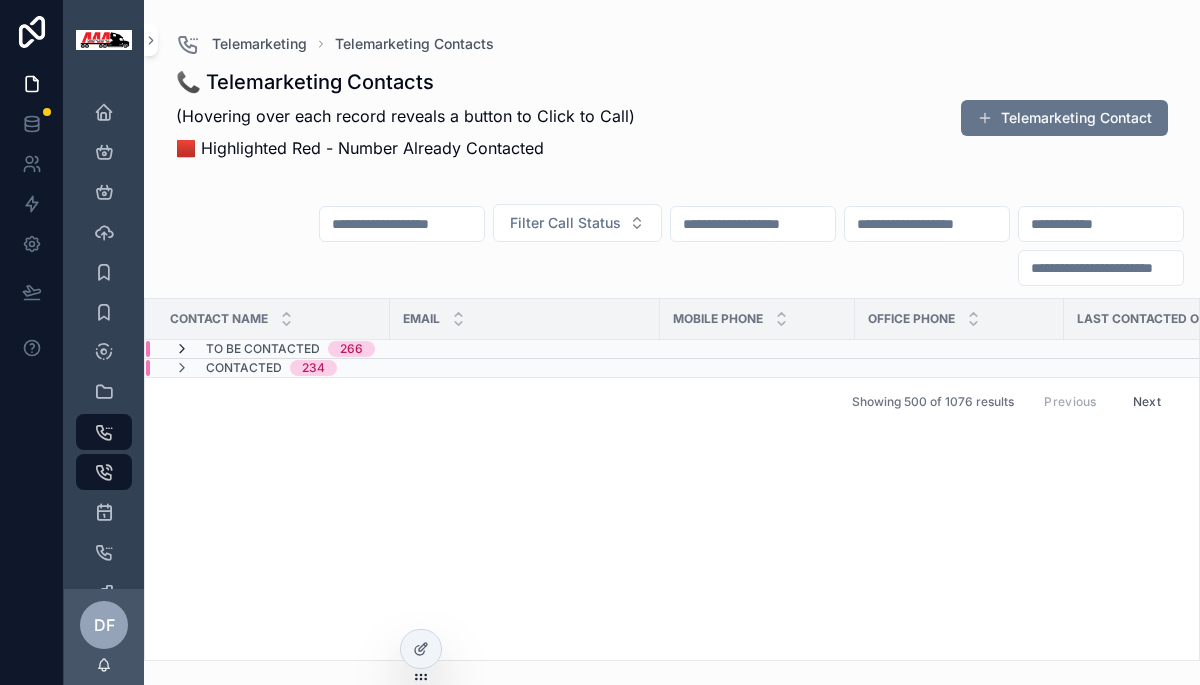 click at bounding box center (182, 349) 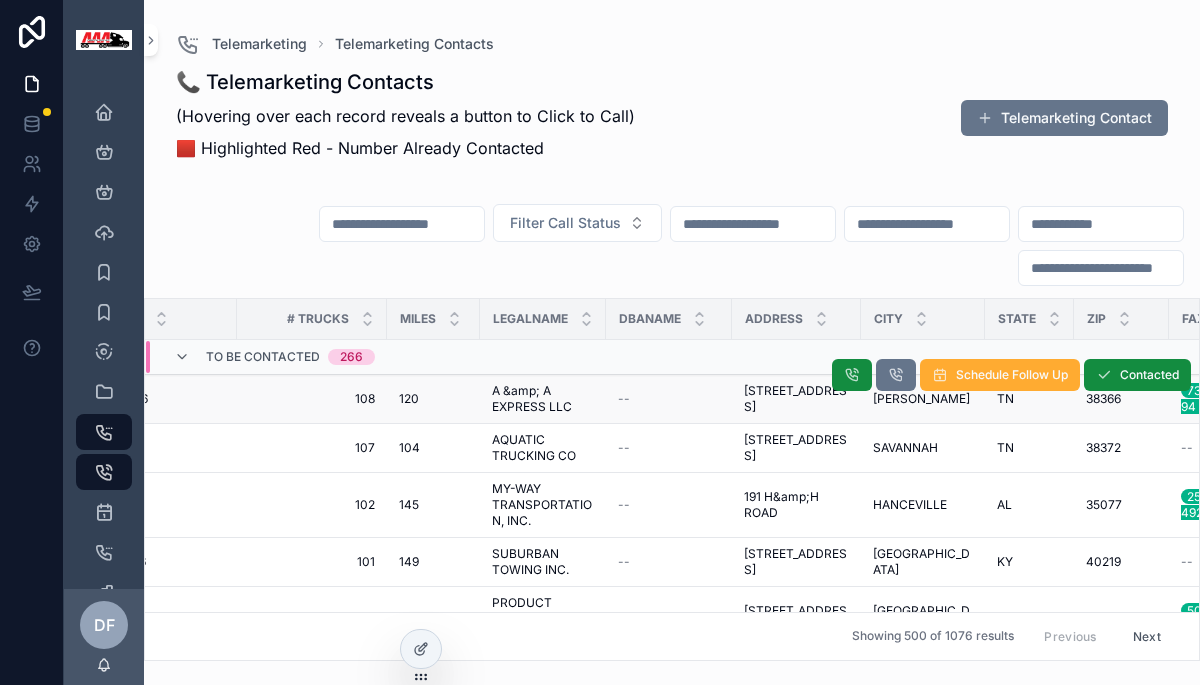 scroll, scrollTop: 0, scrollLeft: 1209, axis: horizontal 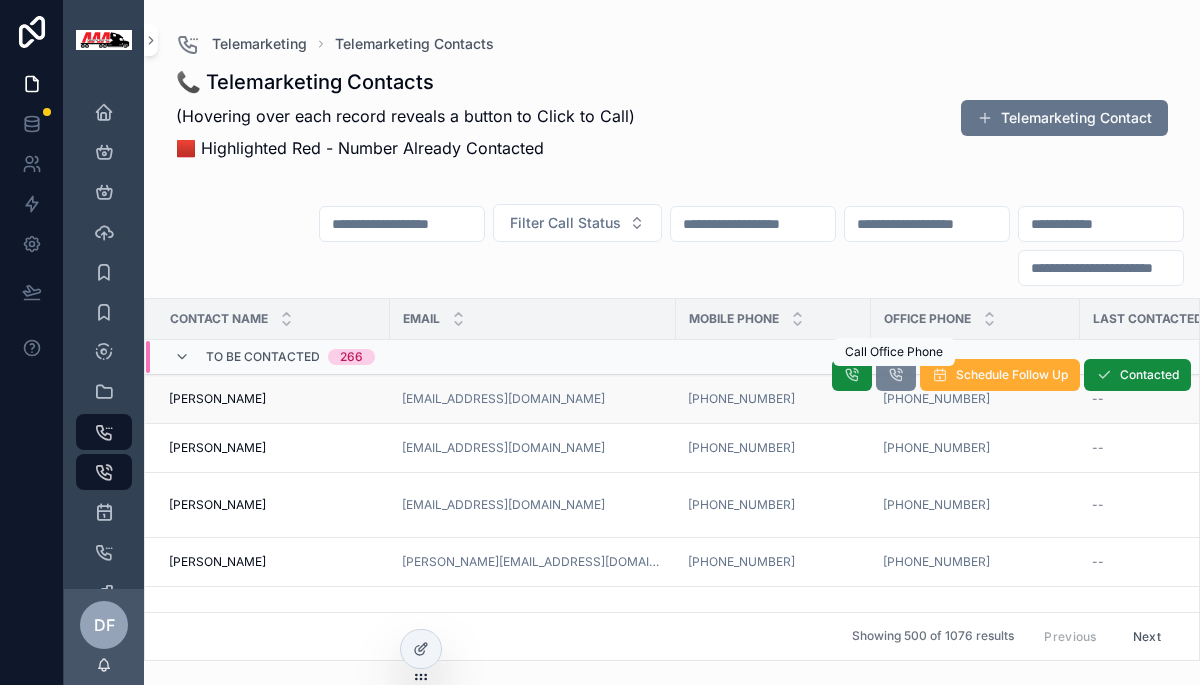 click at bounding box center (896, 375) 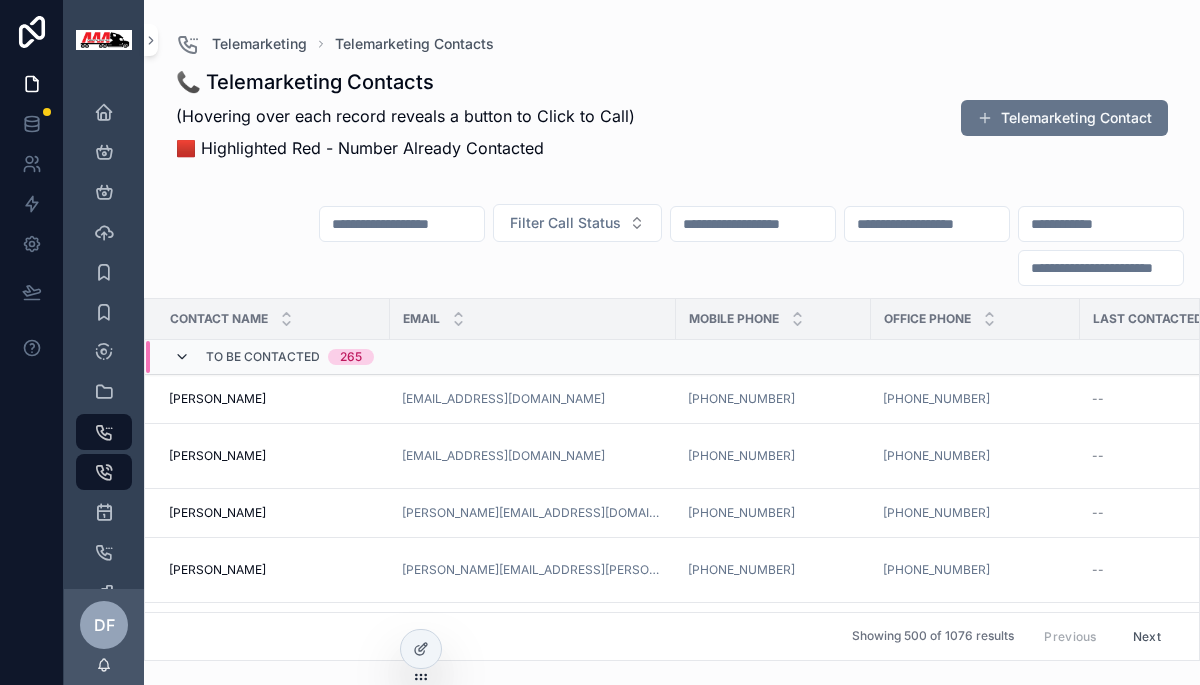 click at bounding box center [182, 357] 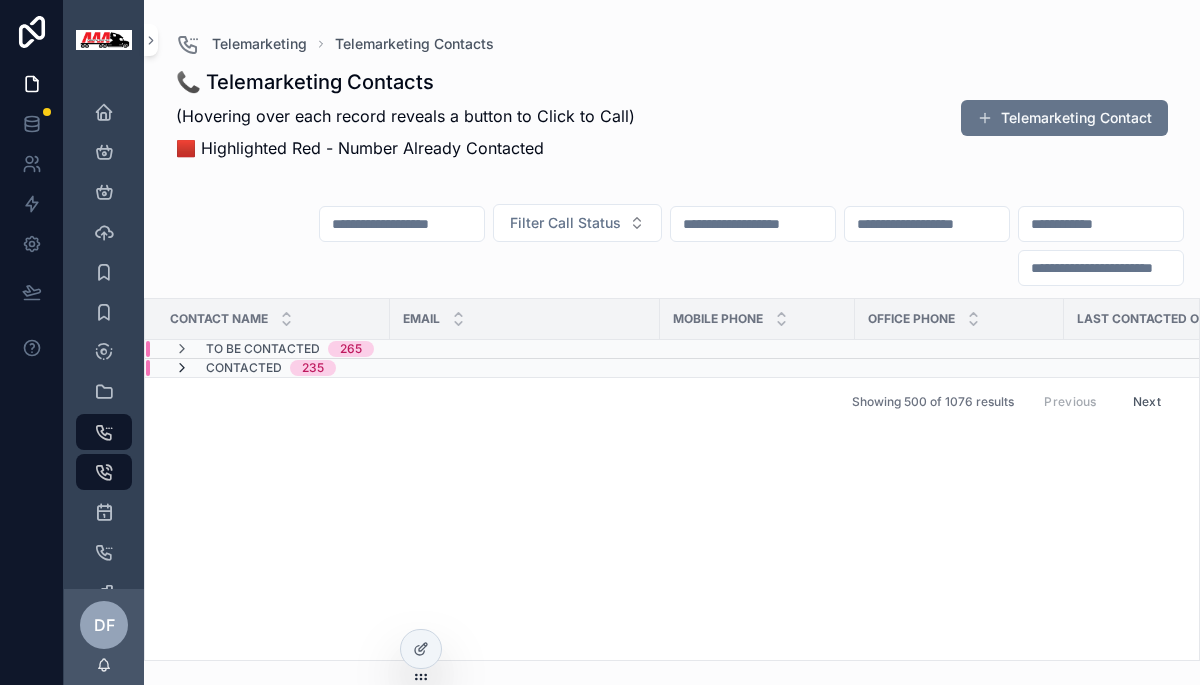 click at bounding box center [182, 368] 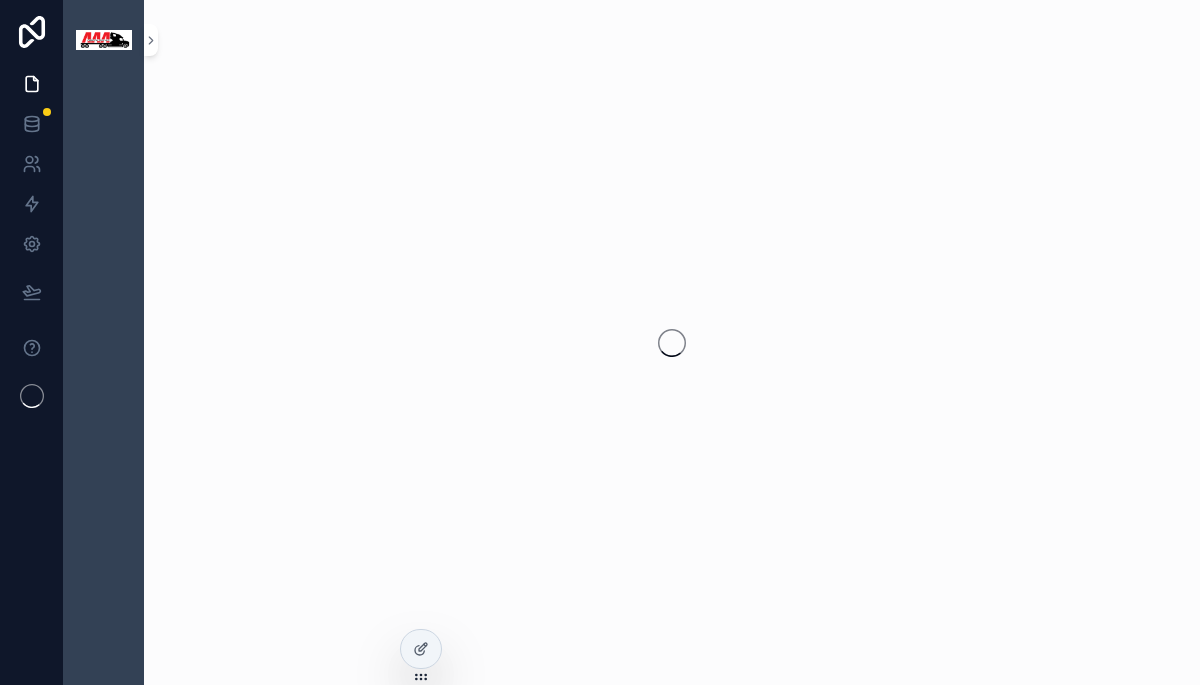 scroll, scrollTop: 0, scrollLeft: 0, axis: both 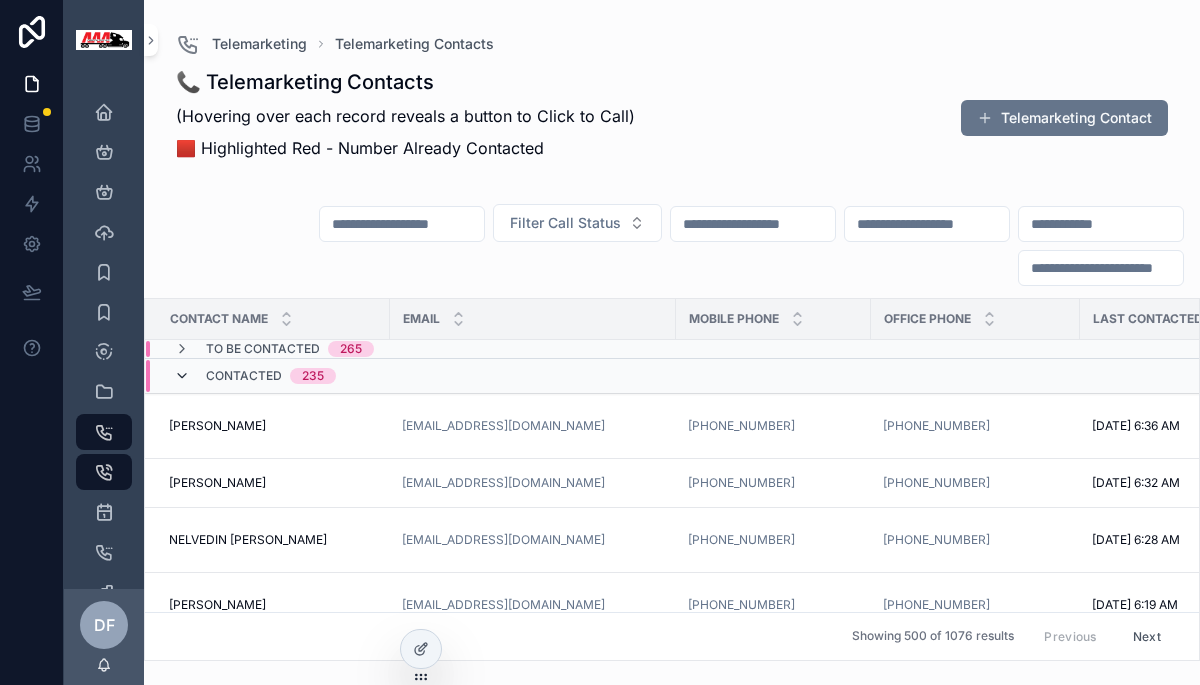 click at bounding box center [182, 376] 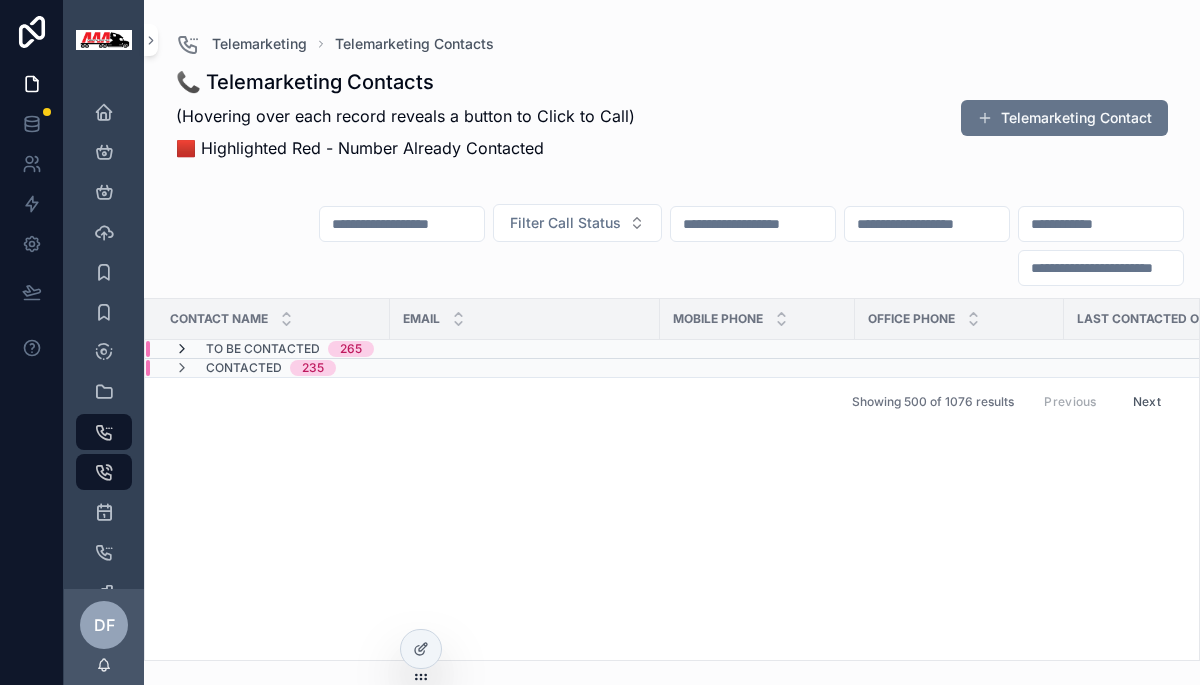 click at bounding box center (182, 349) 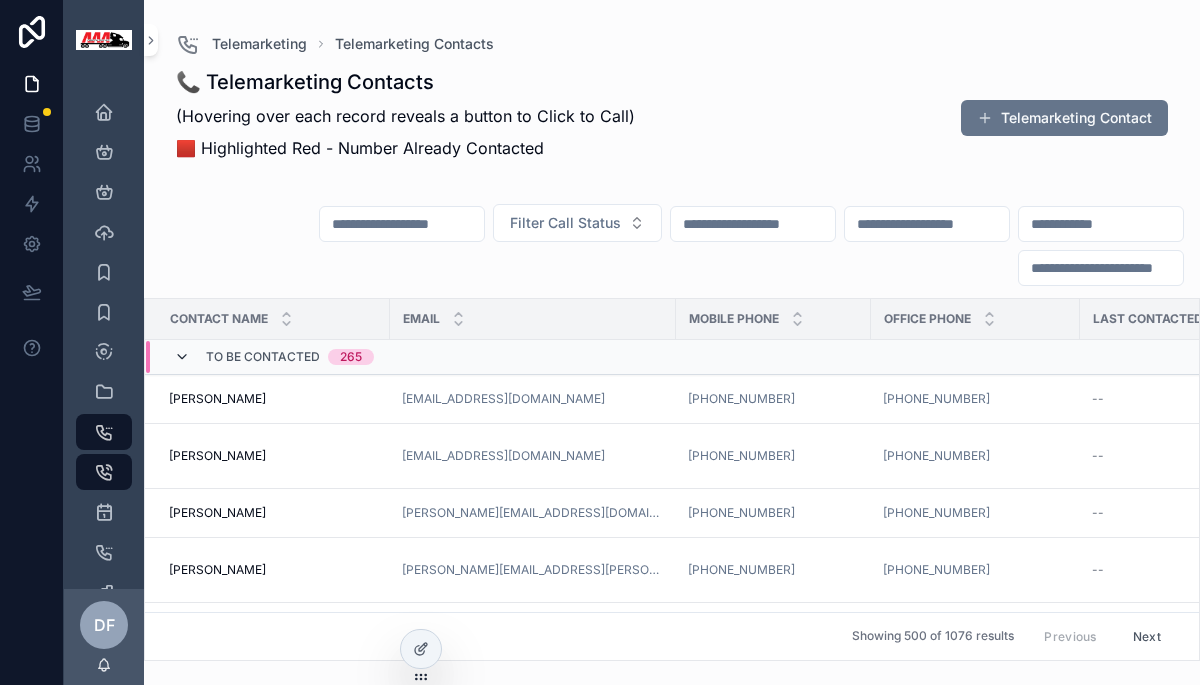 click at bounding box center (182, 357) 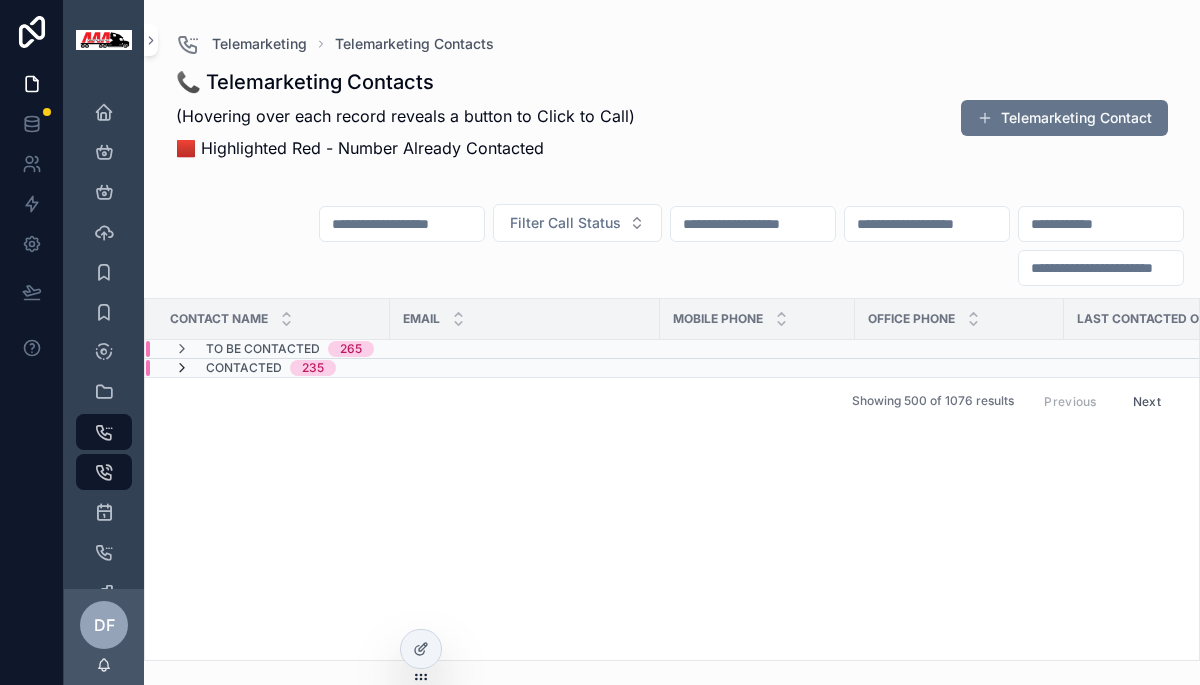 click at bounding box center (182, 368) 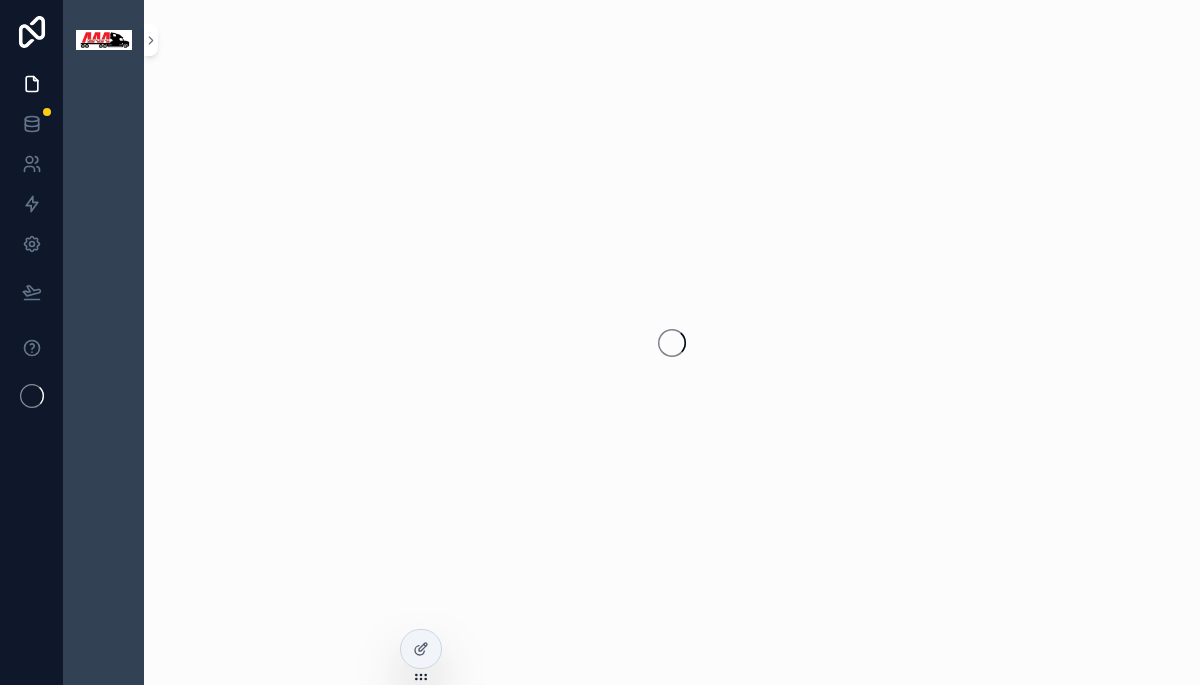 scroll, scrollTop: 0, scrollLeft: 0, axis: both 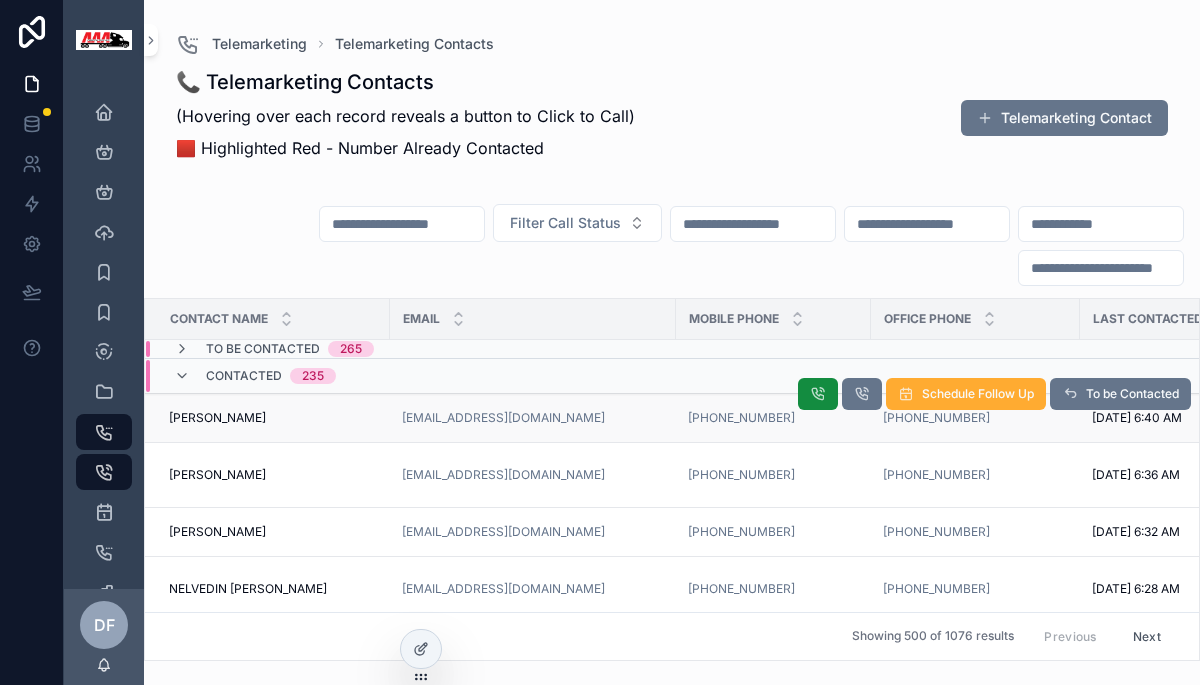 click on "ALEX FUCCI ALEX FUCCI" at bounding box center [273, 418] 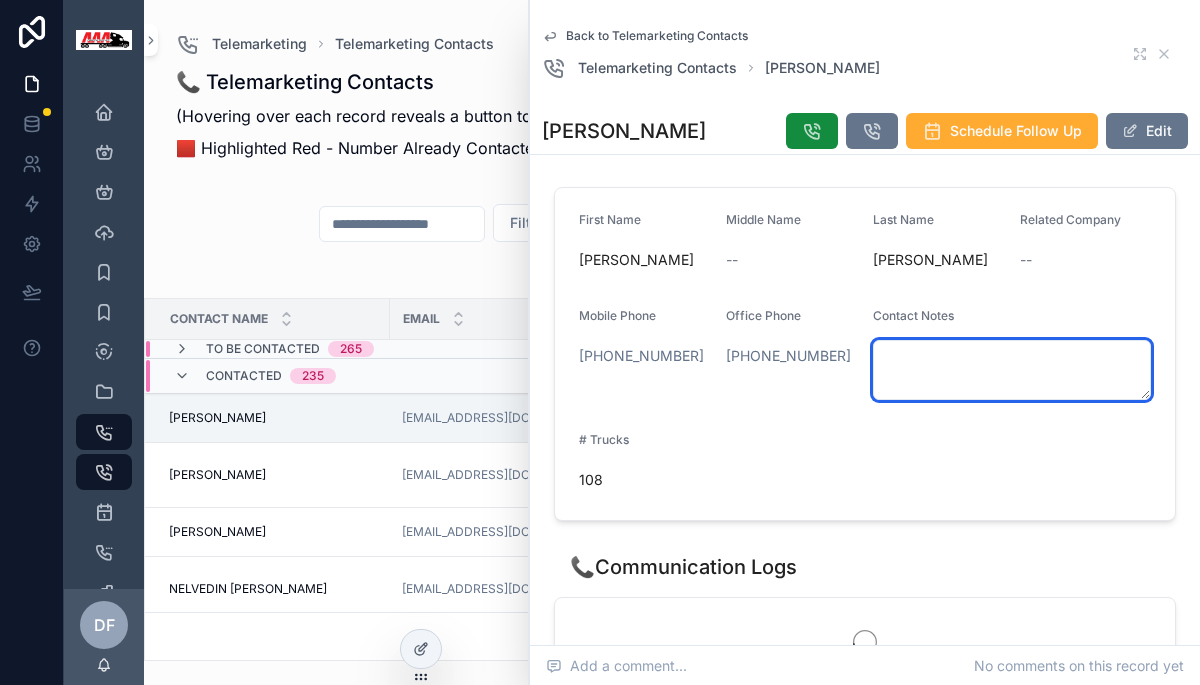 click at bounding box center (1012, 370) 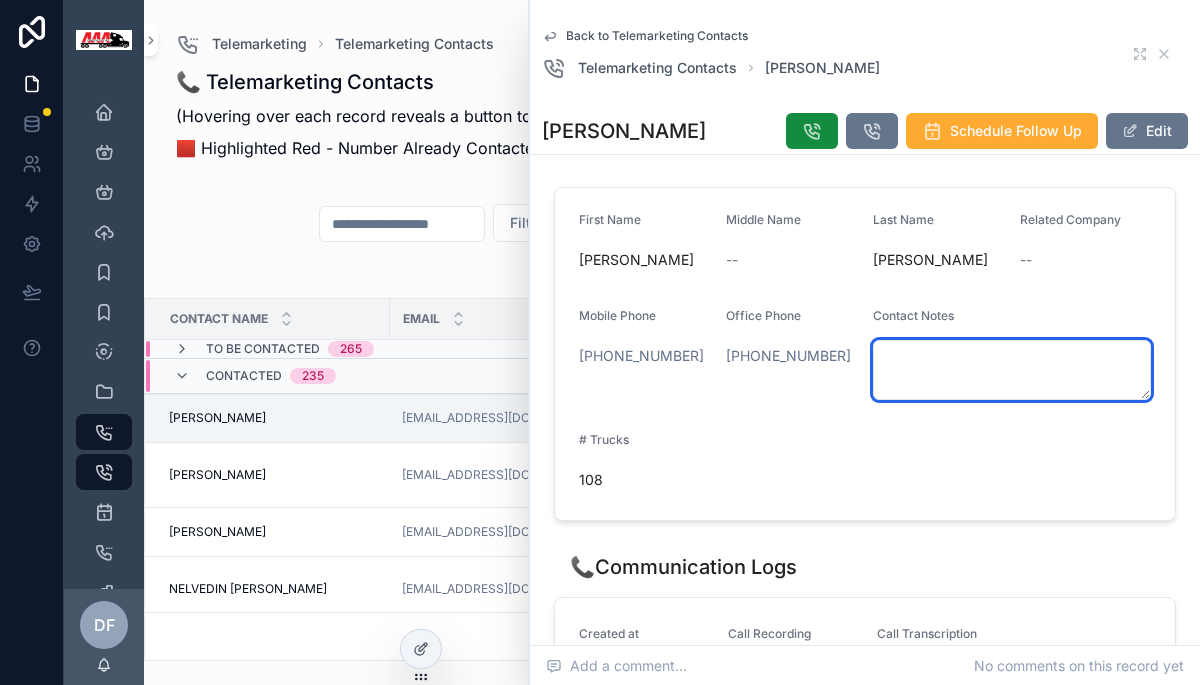 paste on "**********" 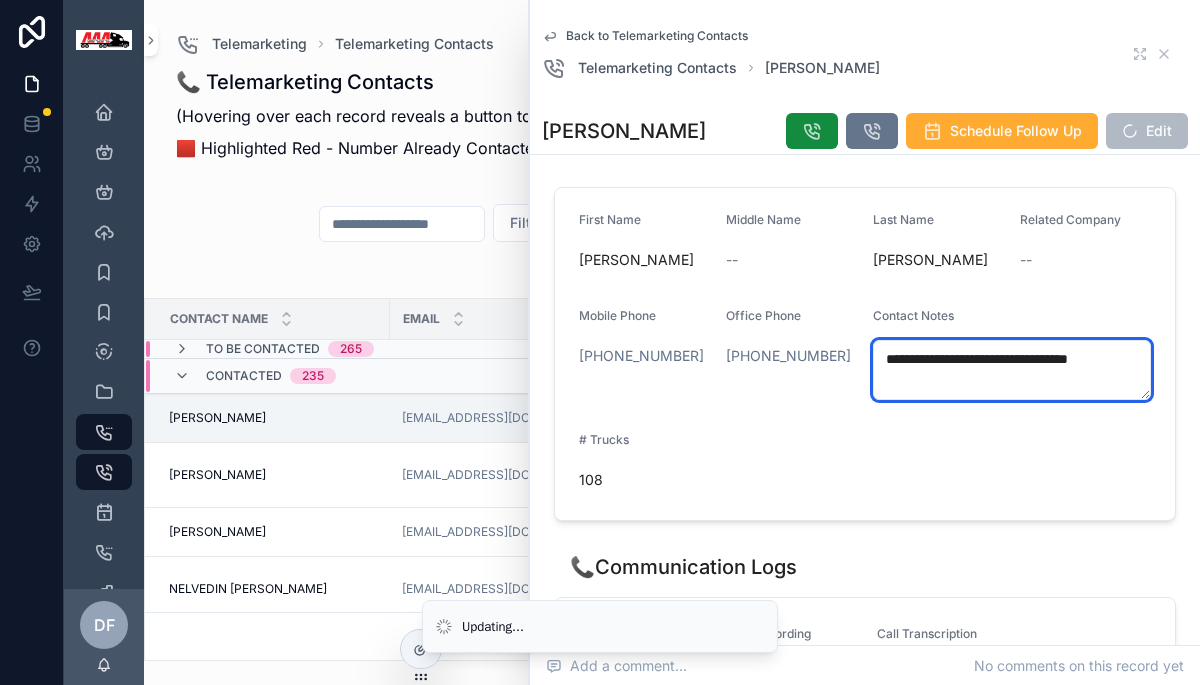 type on "**********" 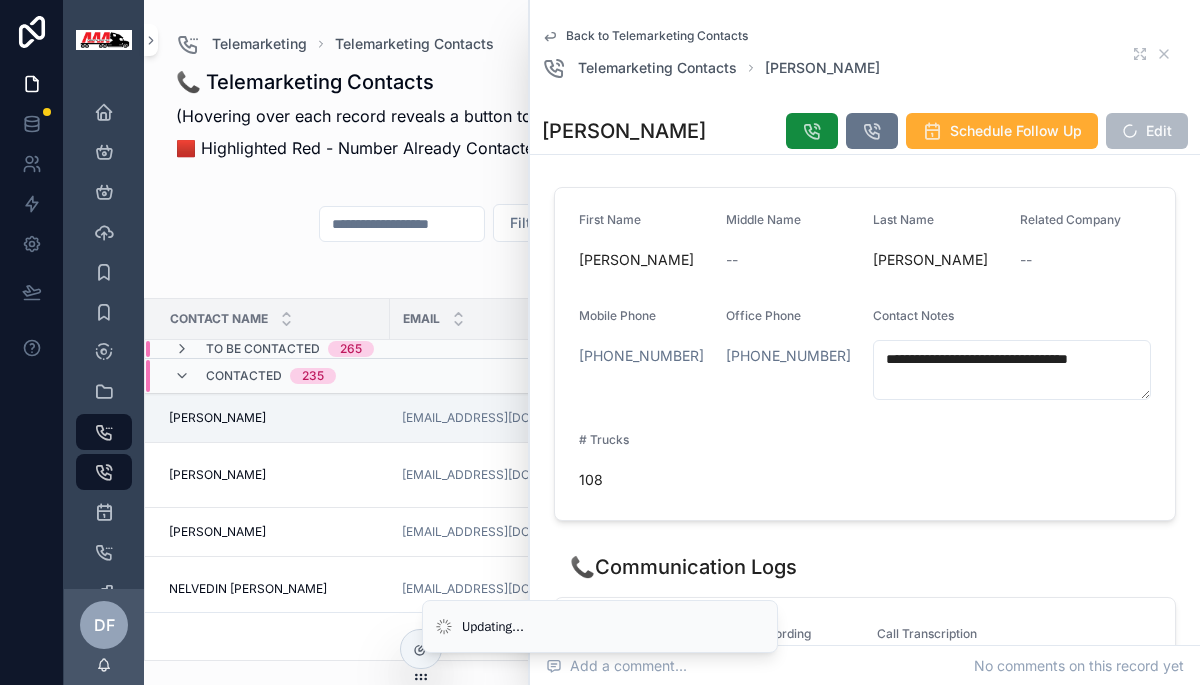 click on "Back to Telemarketing Contacts Telemarketing Contacts ALEX FUCCI" at bounding box center [865, 54] 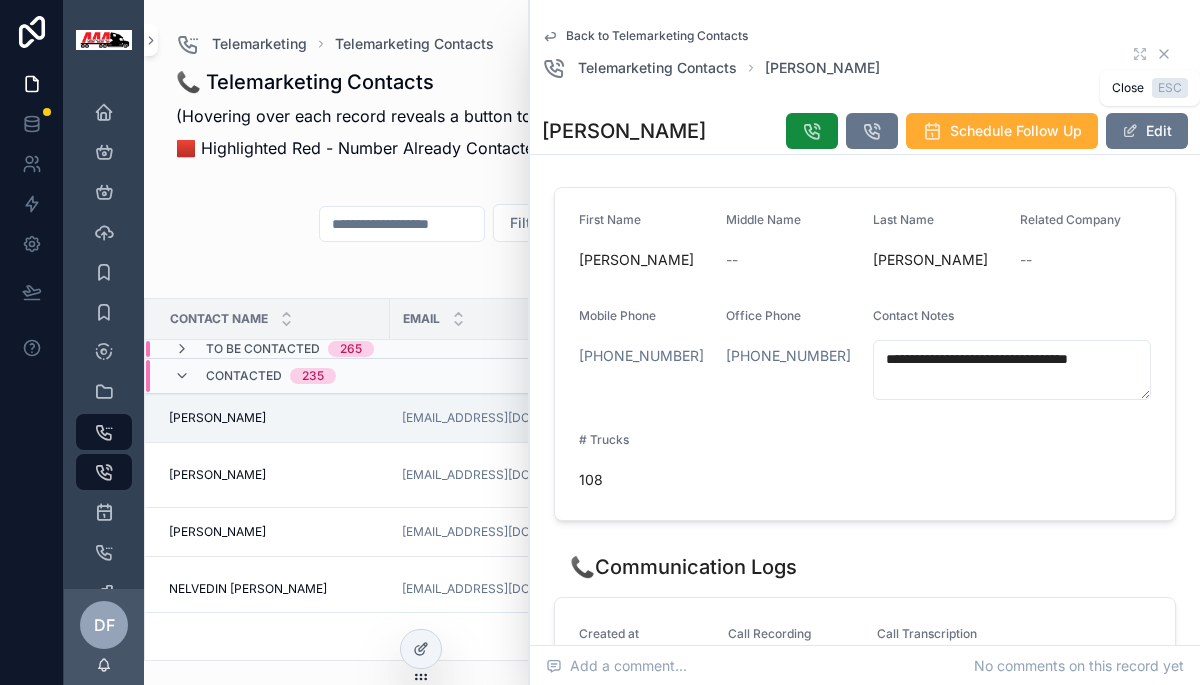 click 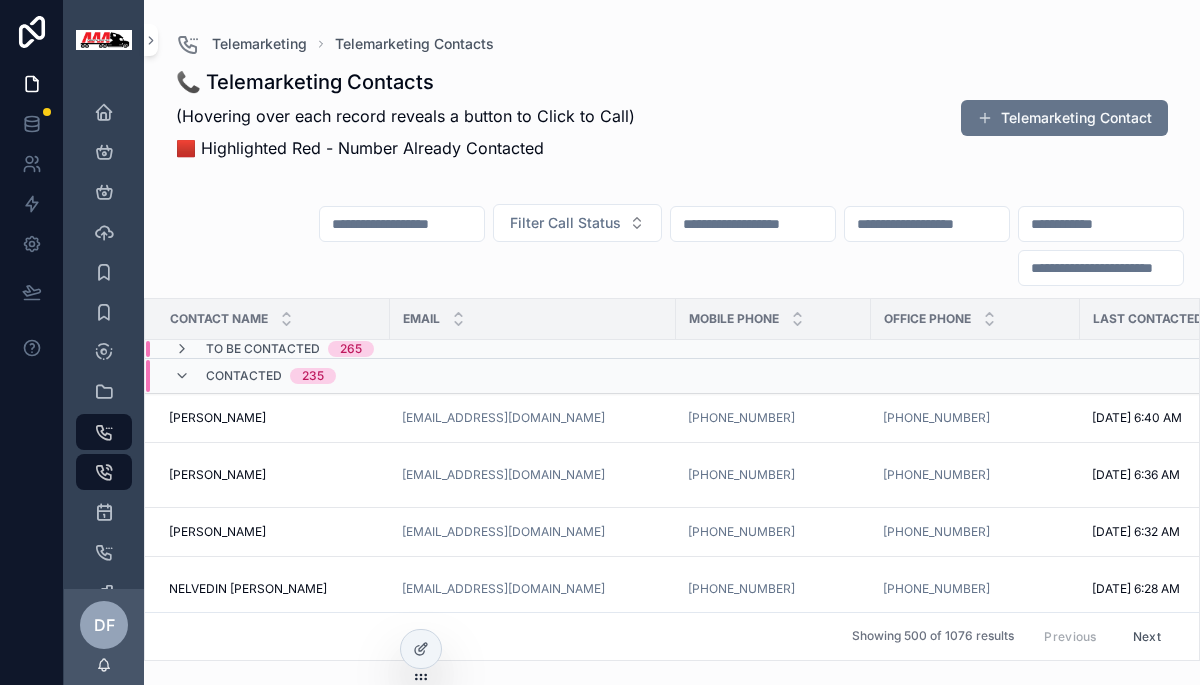 click at bounding box center [182, 376] 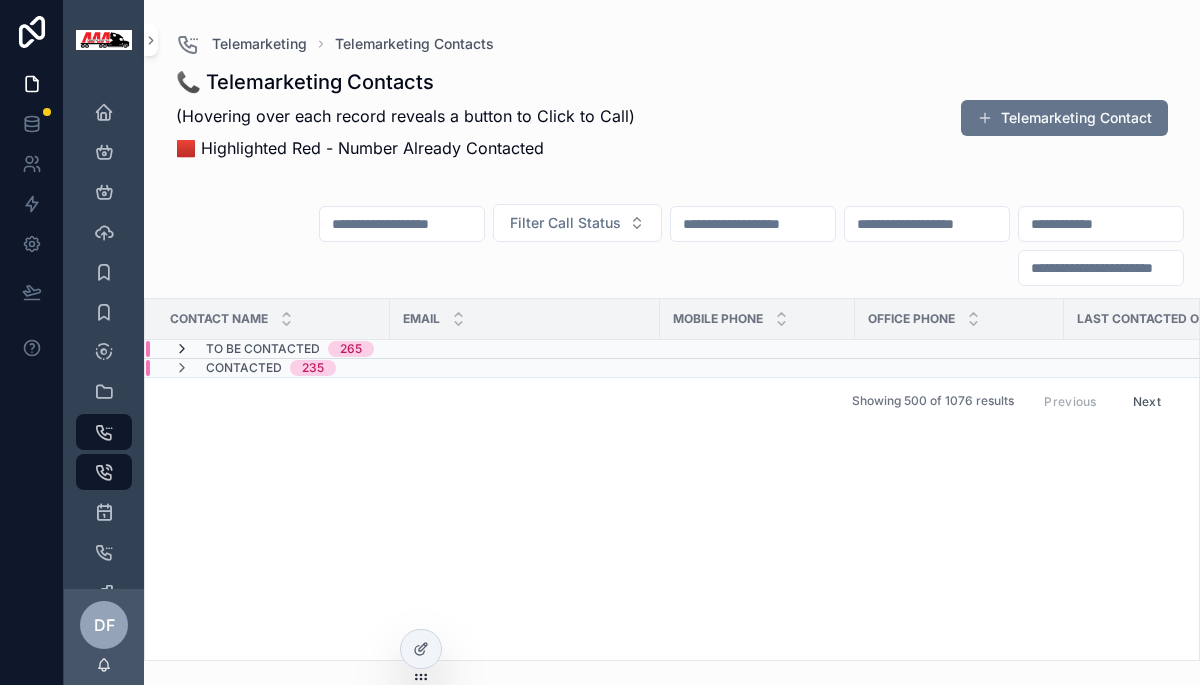 click at bounding box center (182, 349) 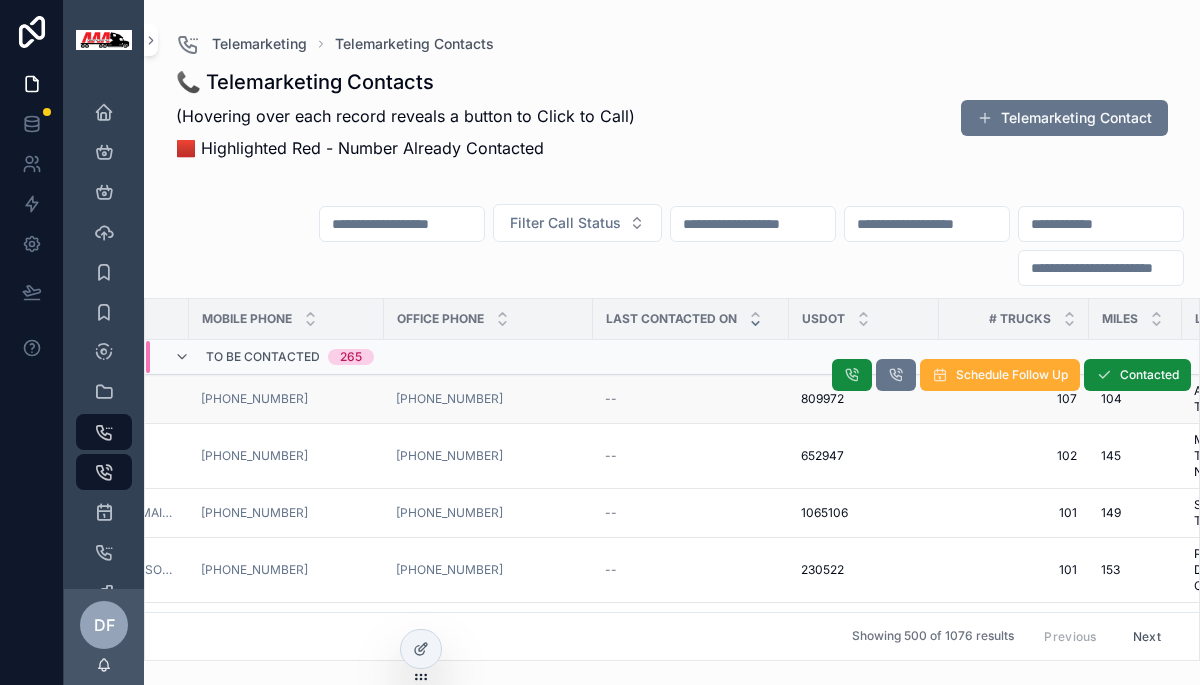 scroll, scrollTop: 0, scrollLeft: 0, axis: both 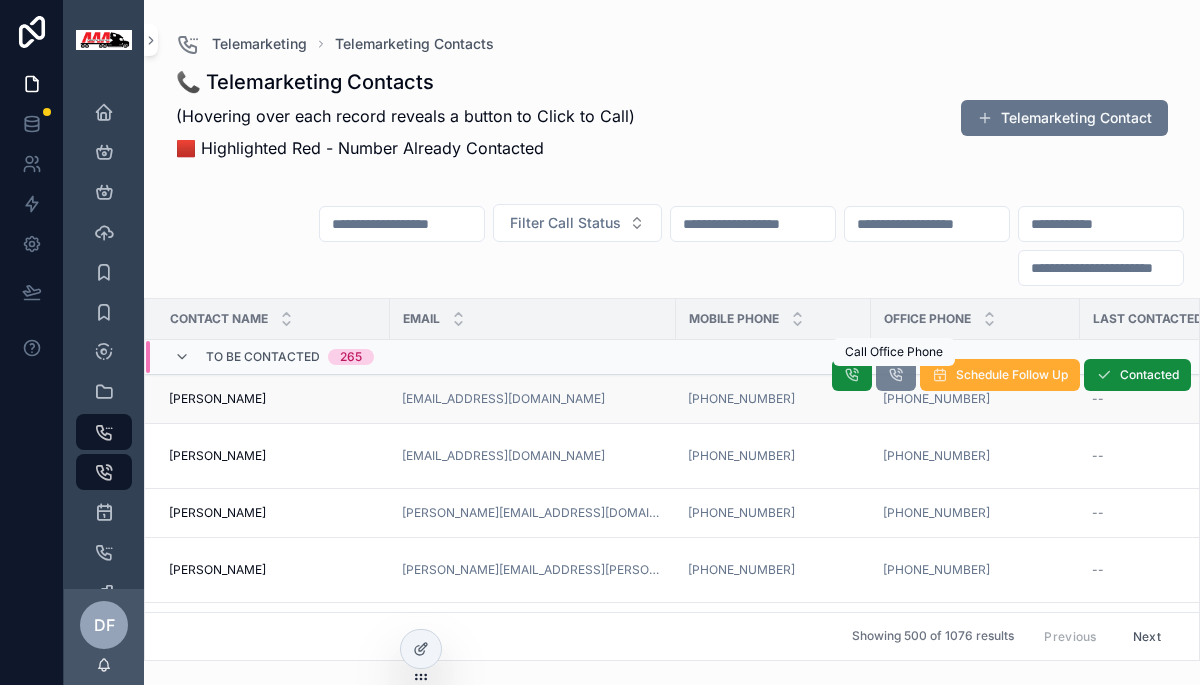 click at bounding box center (896, 375) 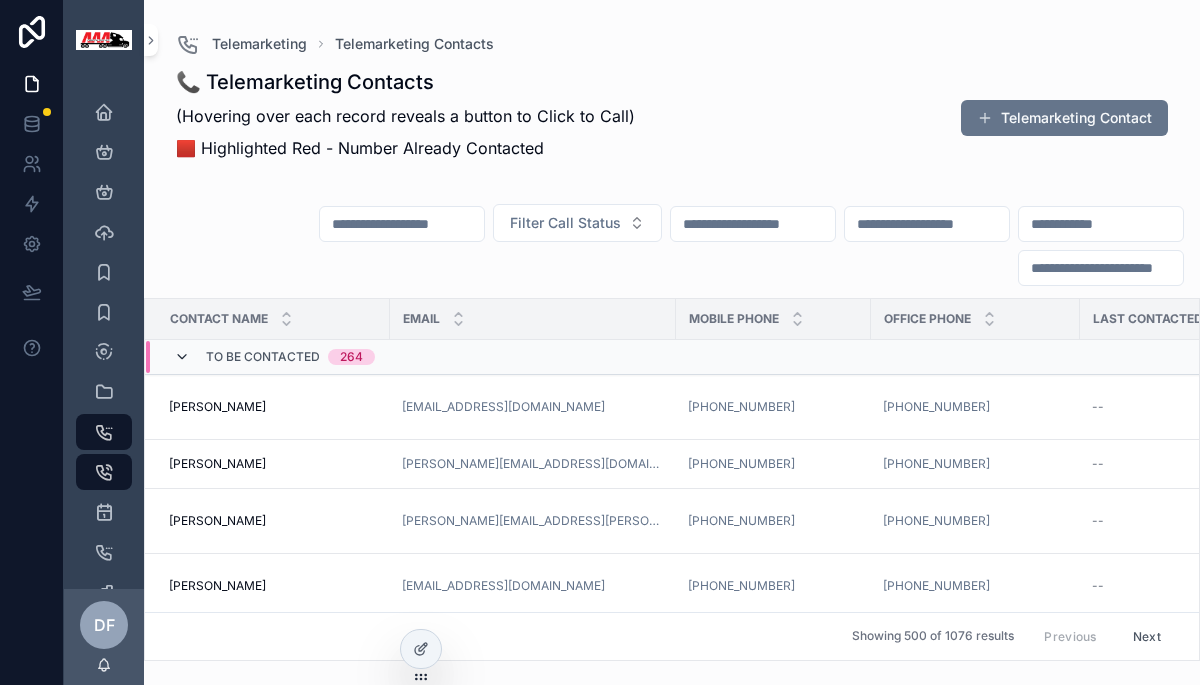 click at bounding box center (182, 357) 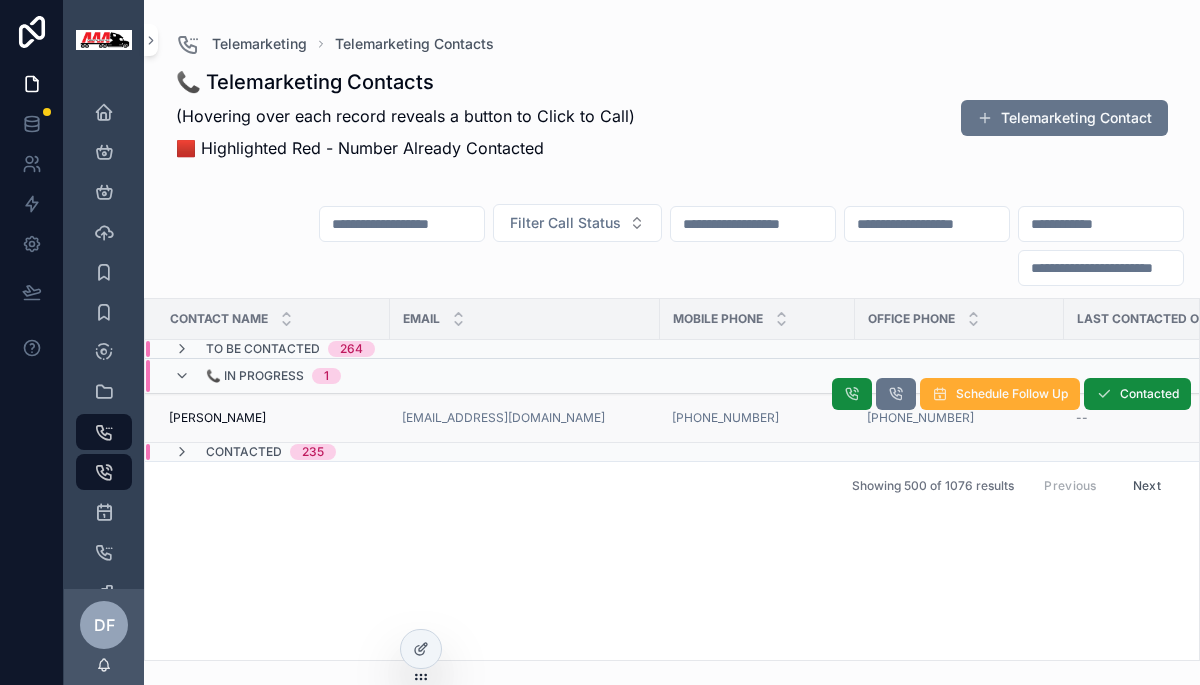 click on "AUSTIN MAXWELL AUSTIN MAXWELL" at bounding box center (273, 418) 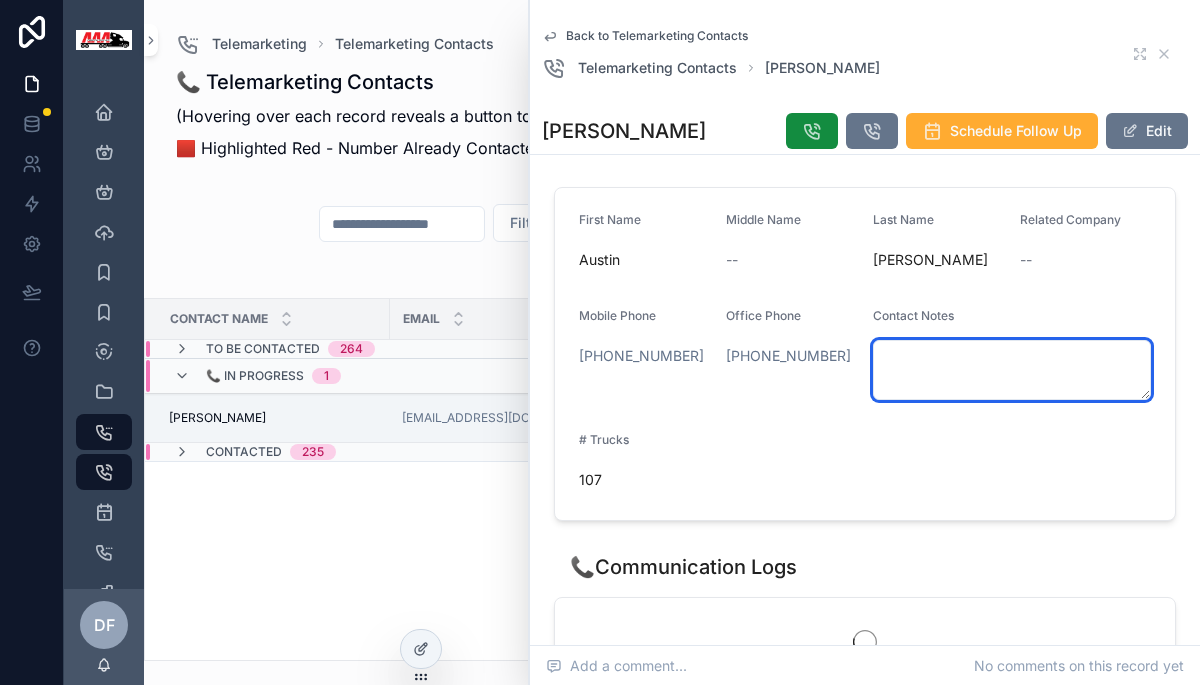 click at bounding box center (1012, 370) 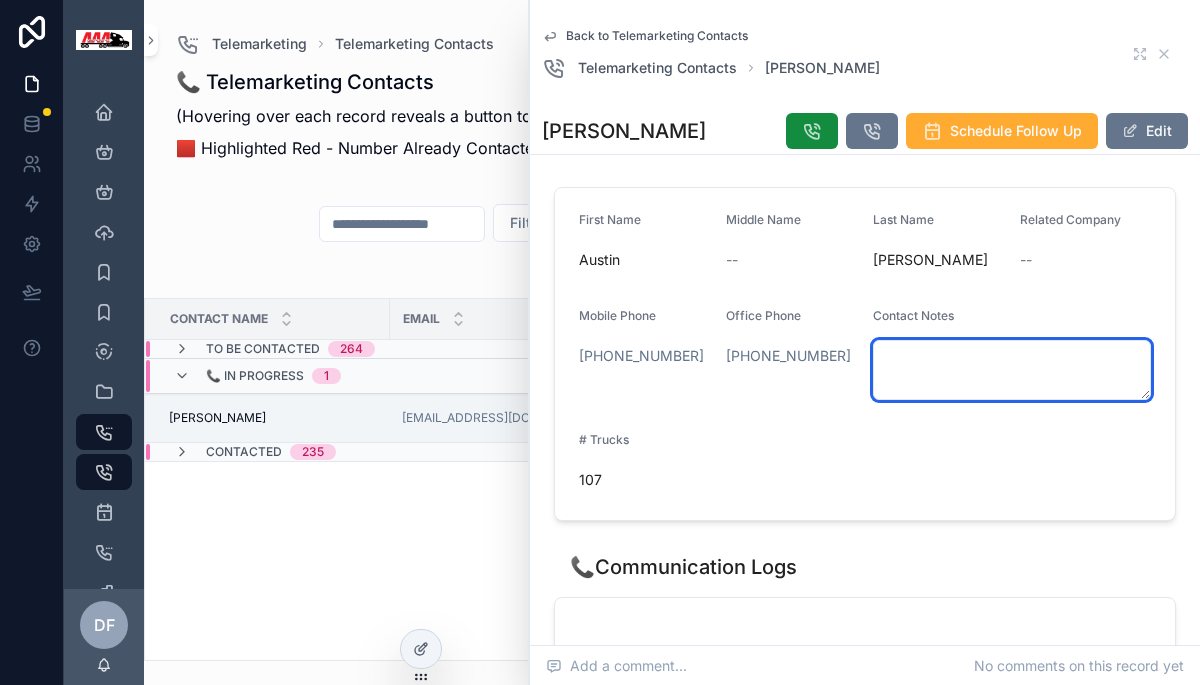 paste on "**********" 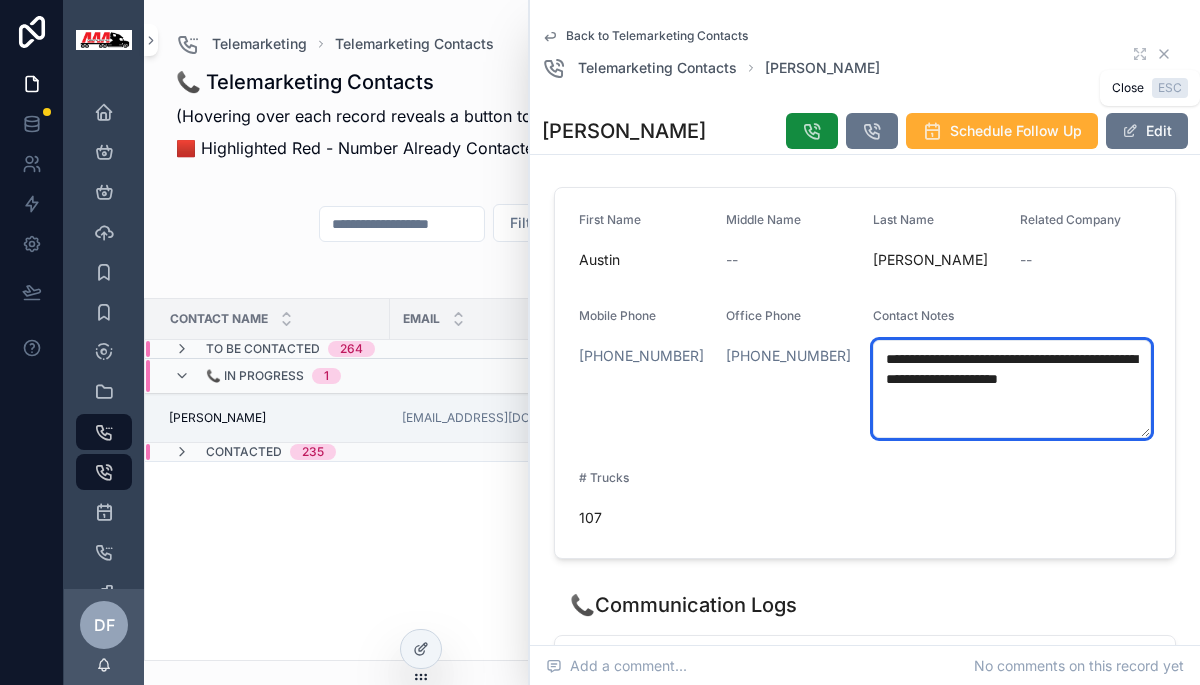 type on "**********" 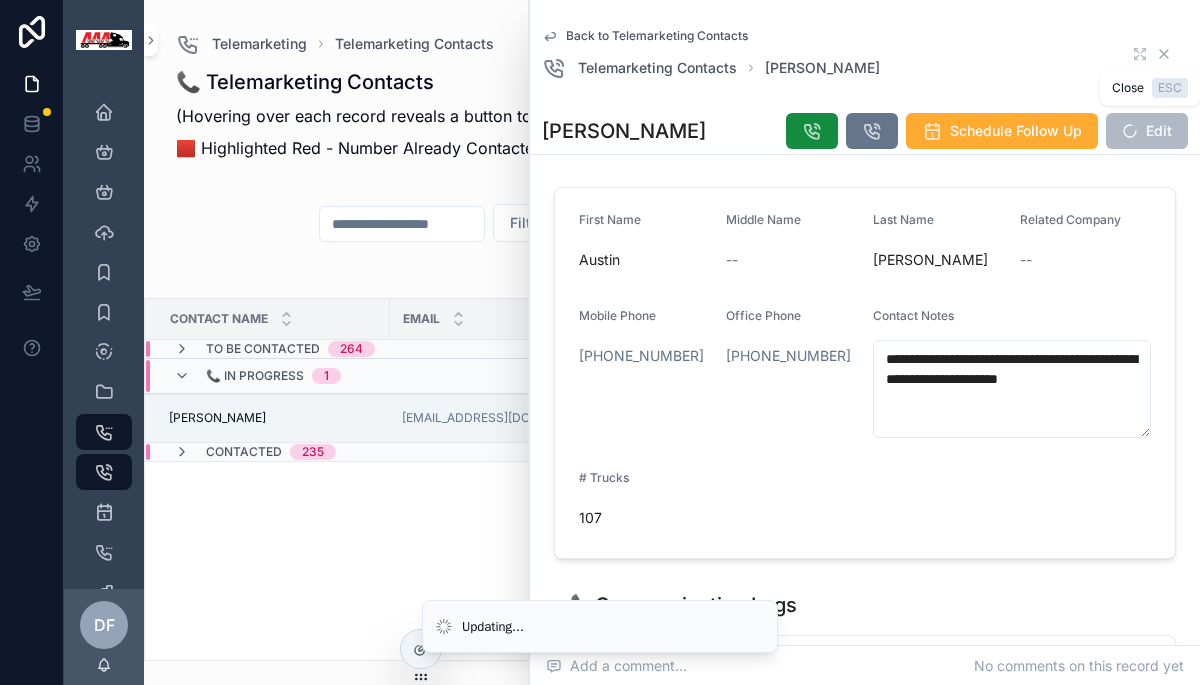 click 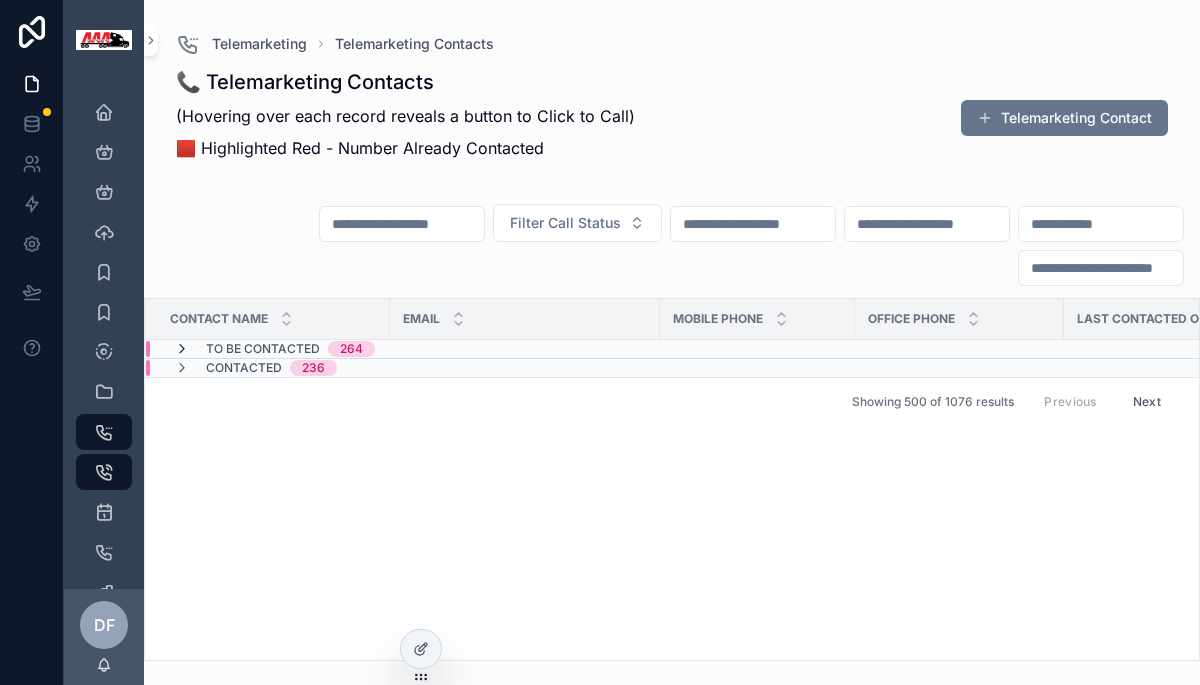 click at bounding box center [182, 349] 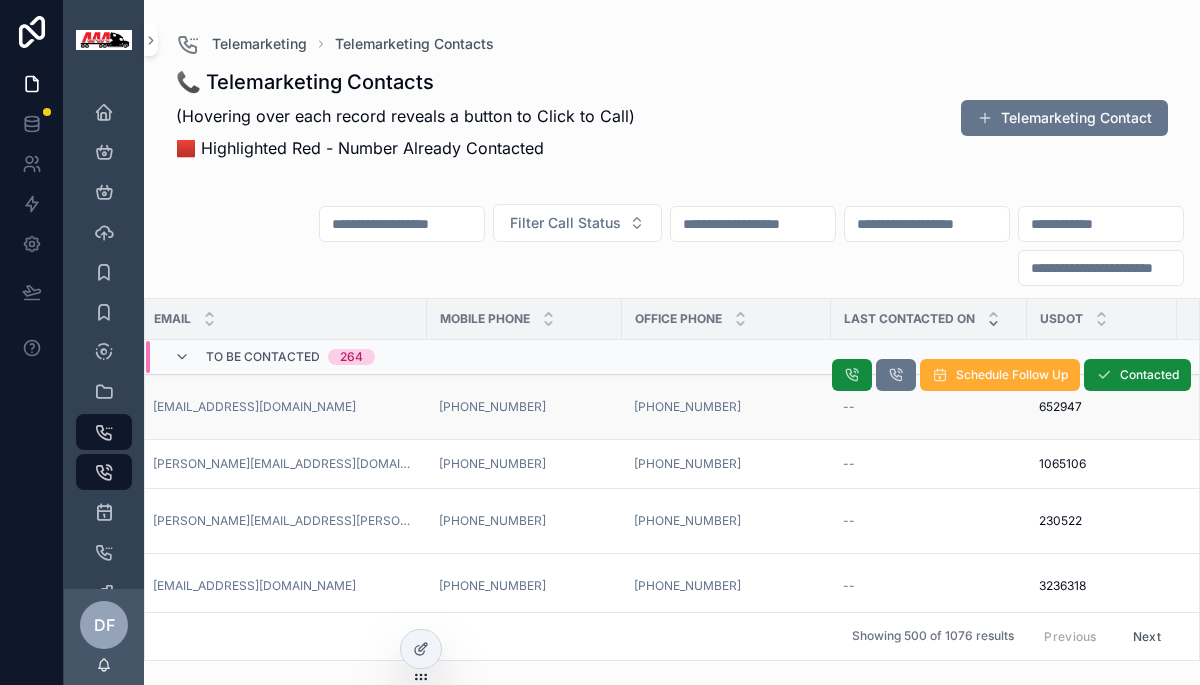 scroll, scrollTop: 0, scrollLeft: 0, axis: both 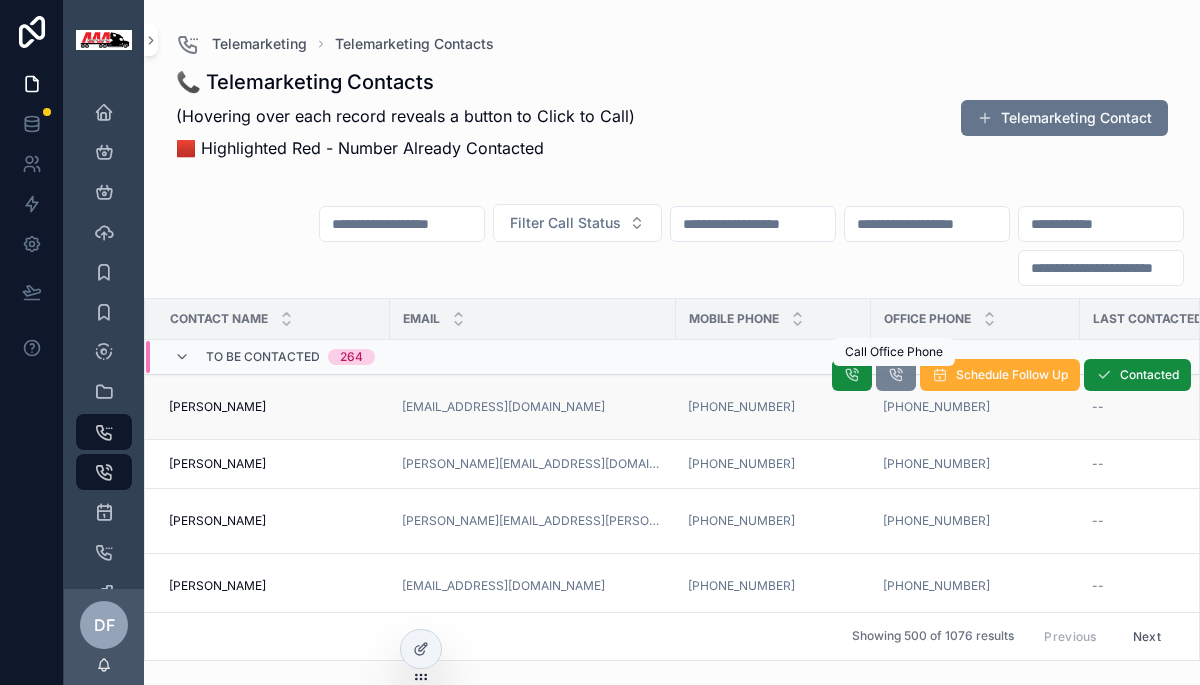 click at bounding box center (896, 375) 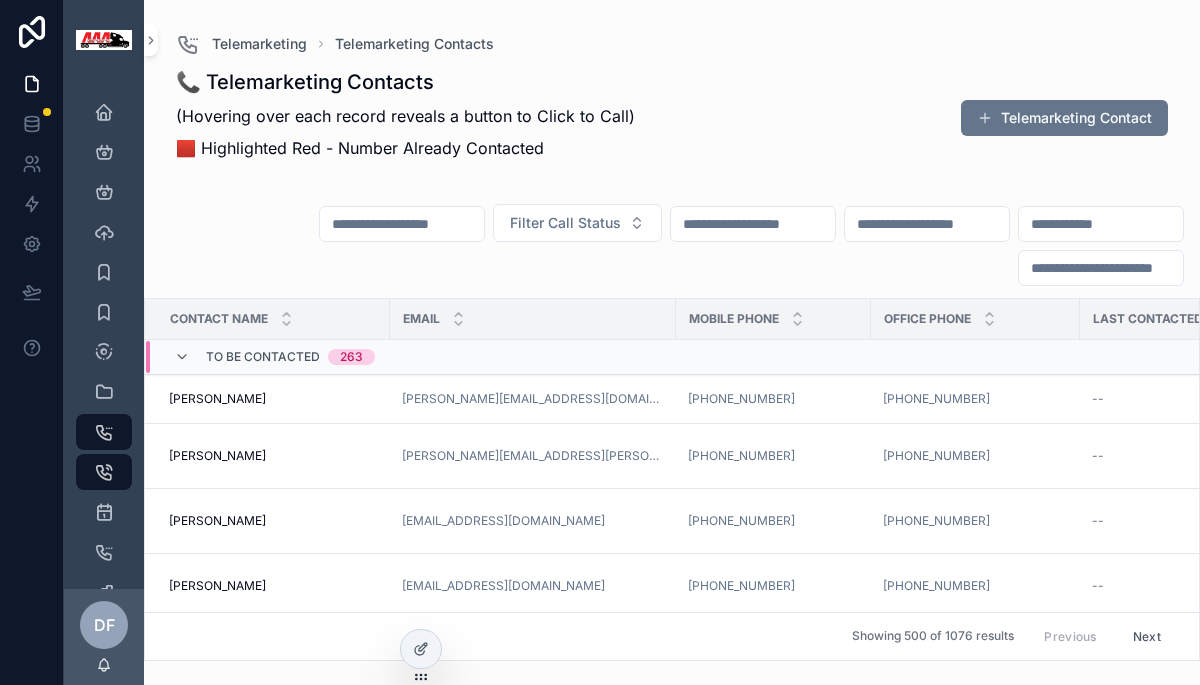 click at bounding box center [182, 357] 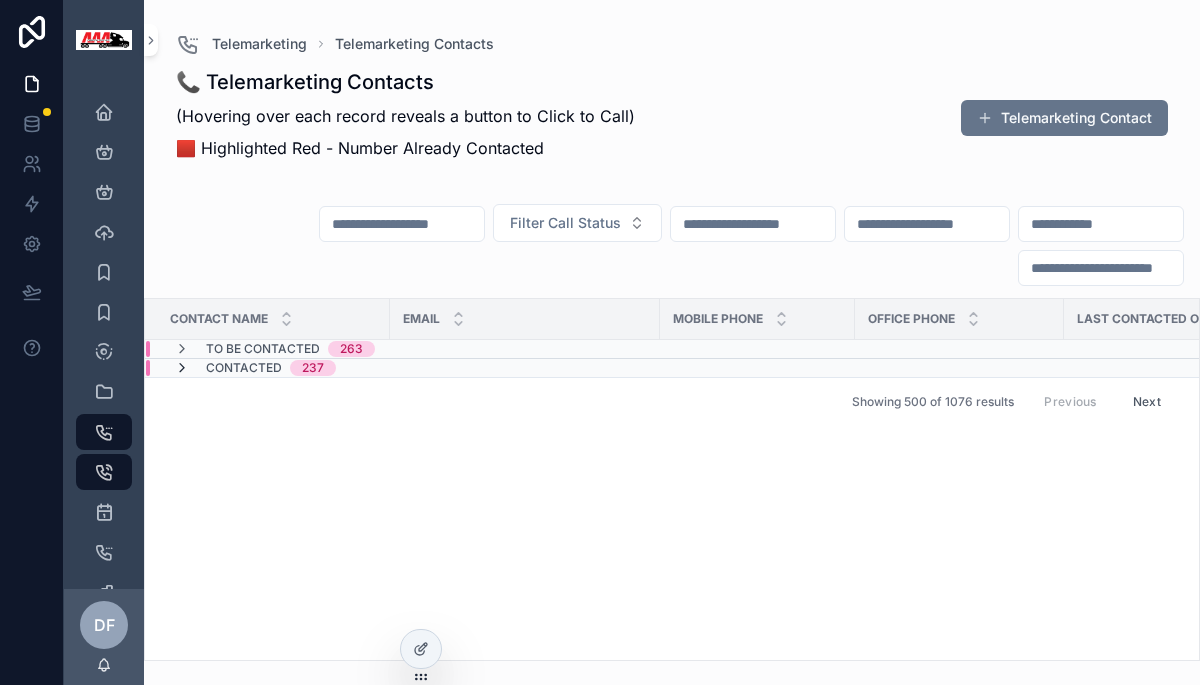 click at bounding box center (182, 368) 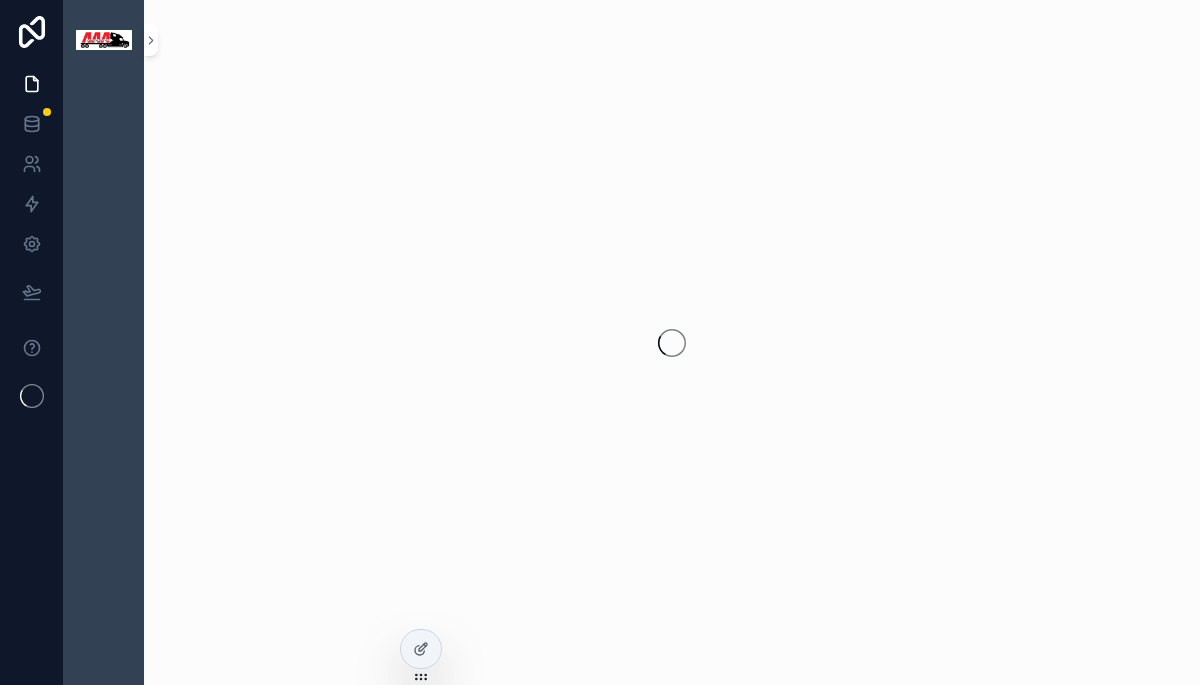 scroll, scrollTop: 0, scrollLeft: 0, axis: both 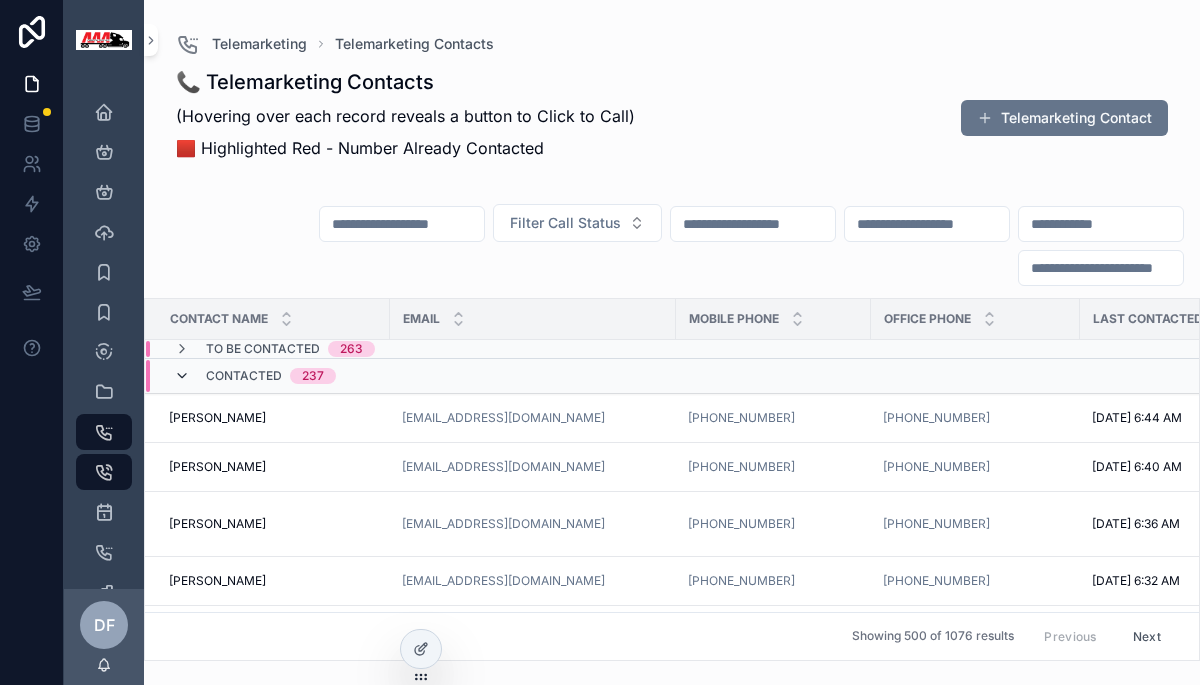 click at bounding box center (182, 376) 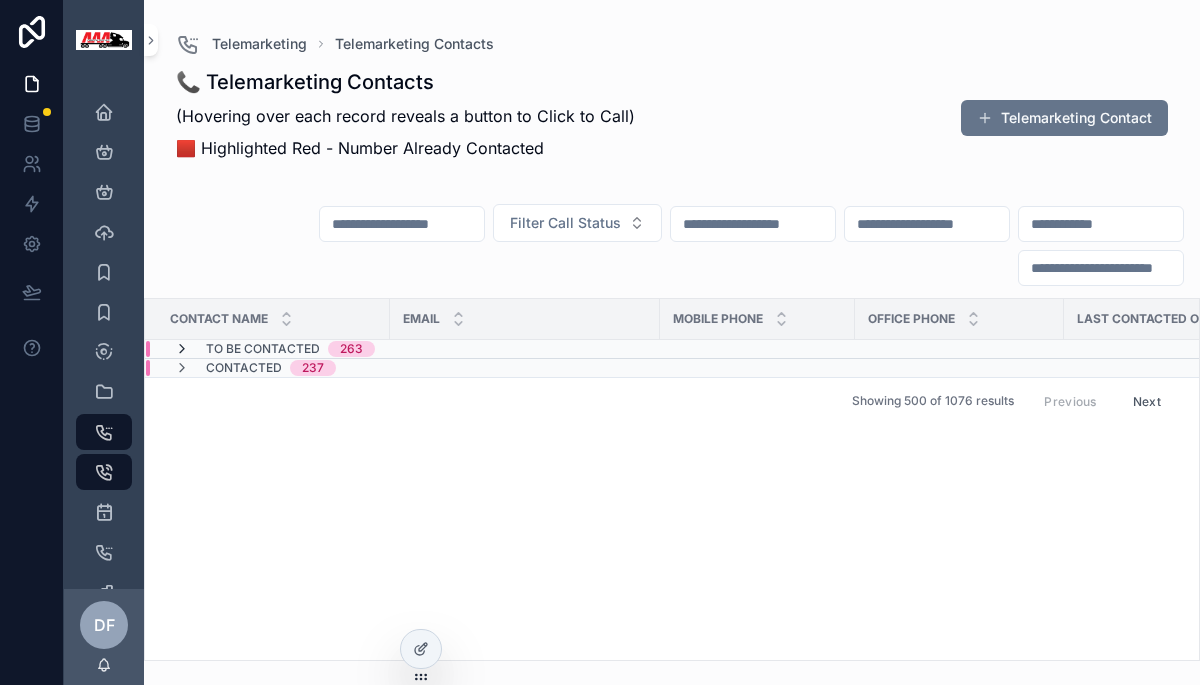 click at bounding box center (182, 349) 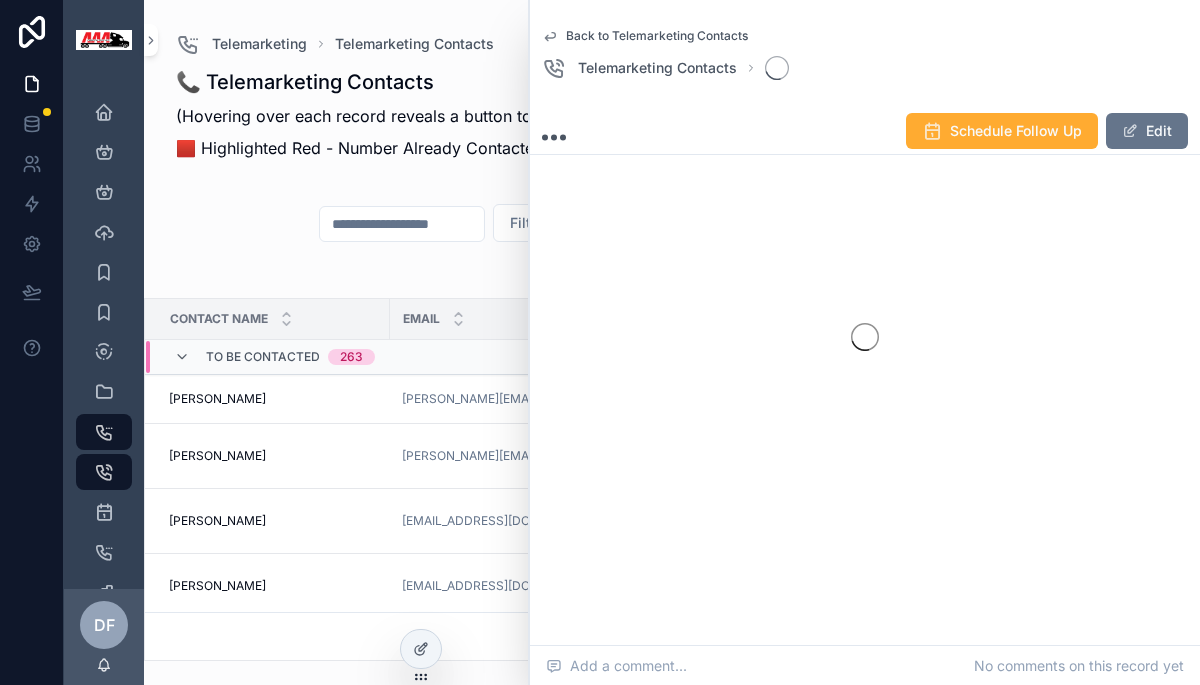 click 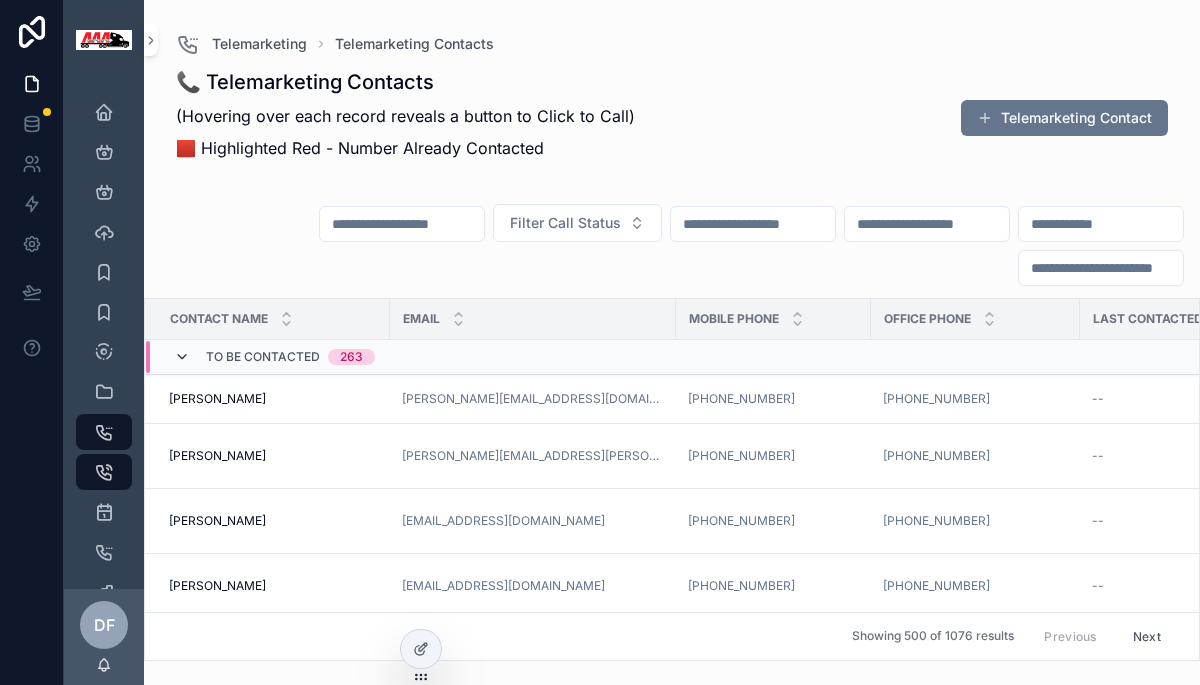 click at bounding box center [182, 357] 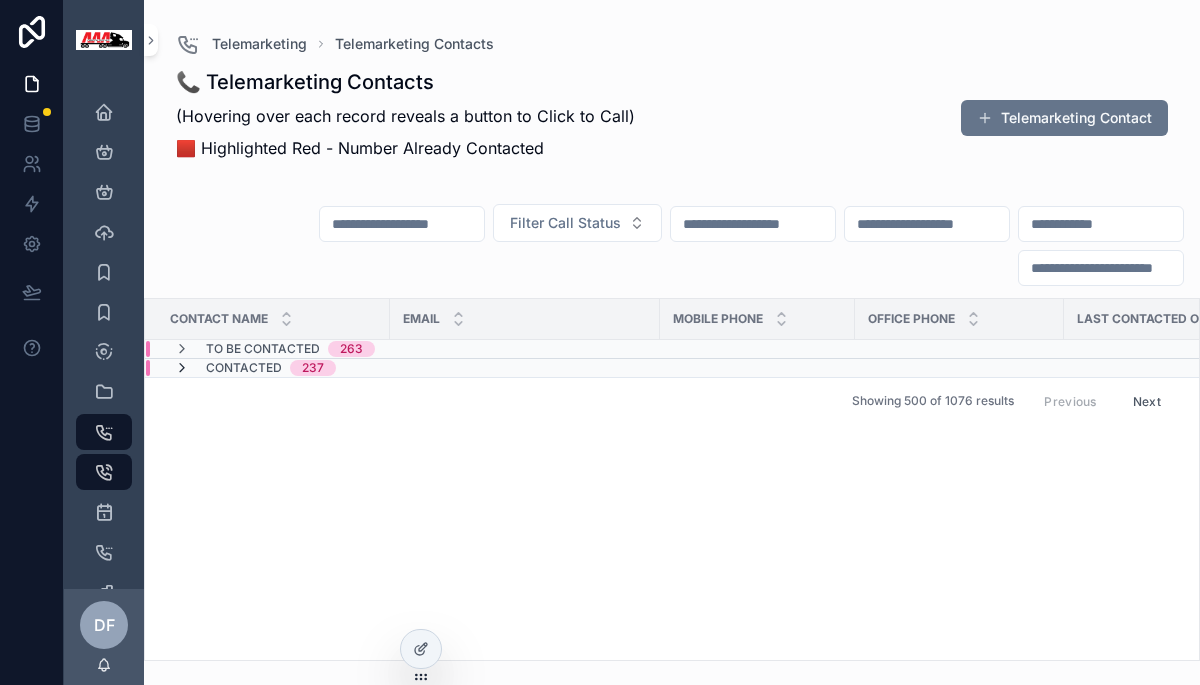 click at bounding box center [182, 368] 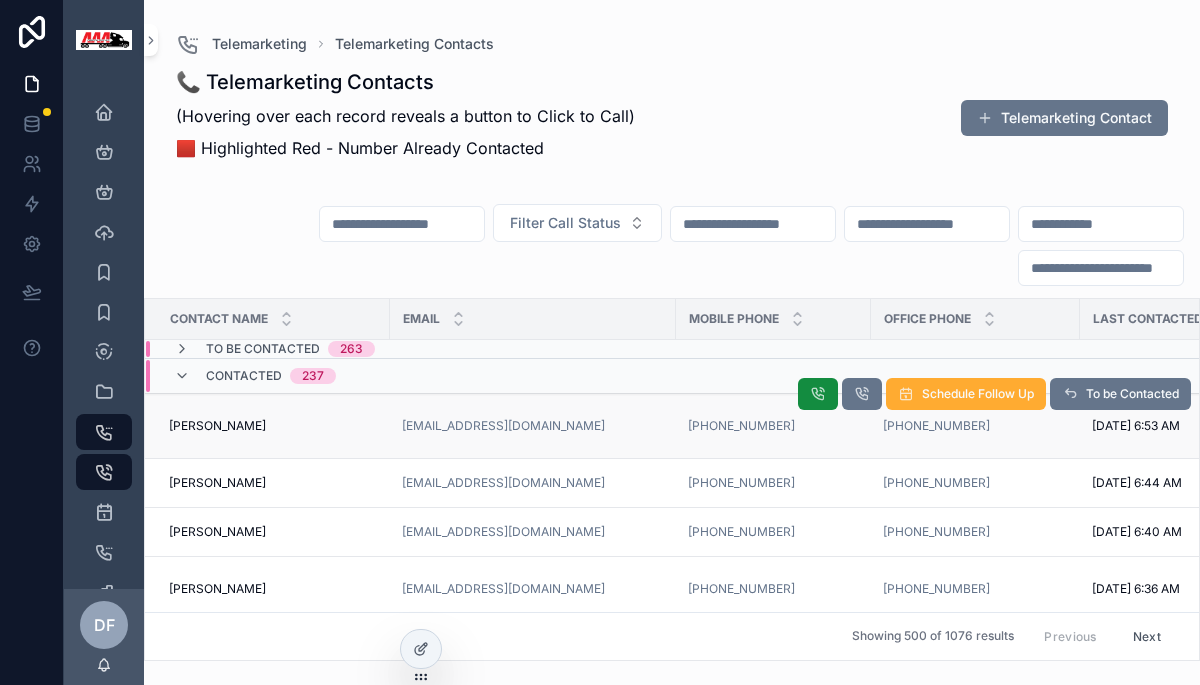 click on "SETH HOOPER SETH HOOPER" at bounding box center (267, 426) 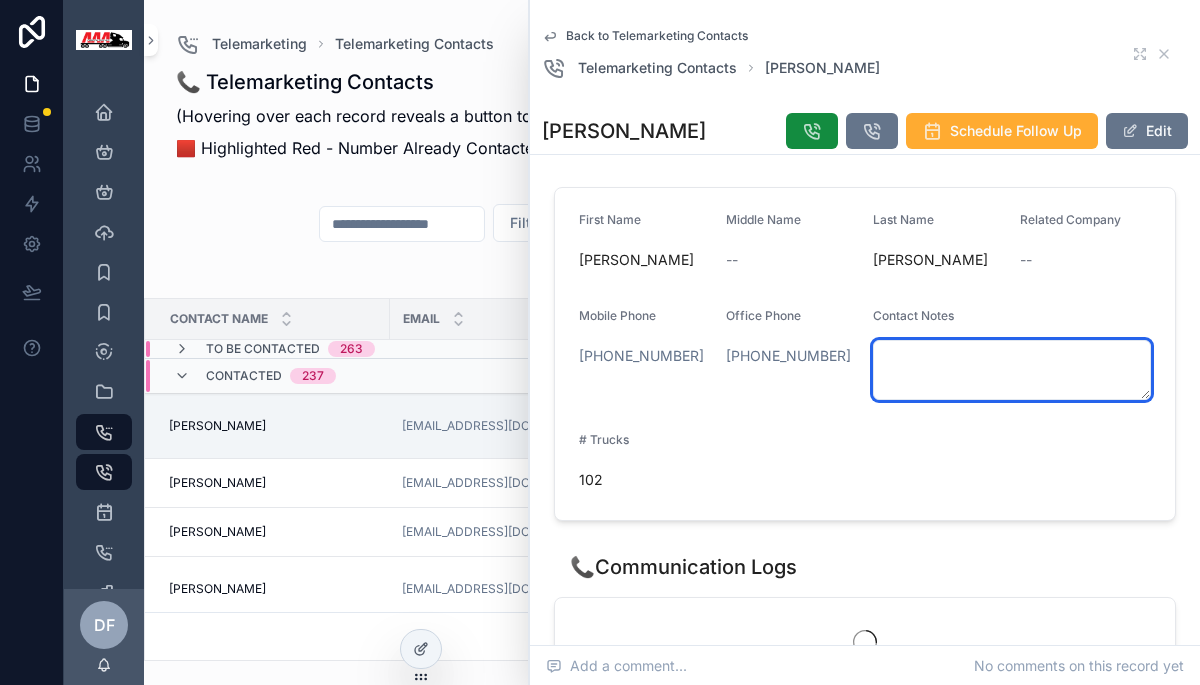 click at bounding box center [1012, 370] 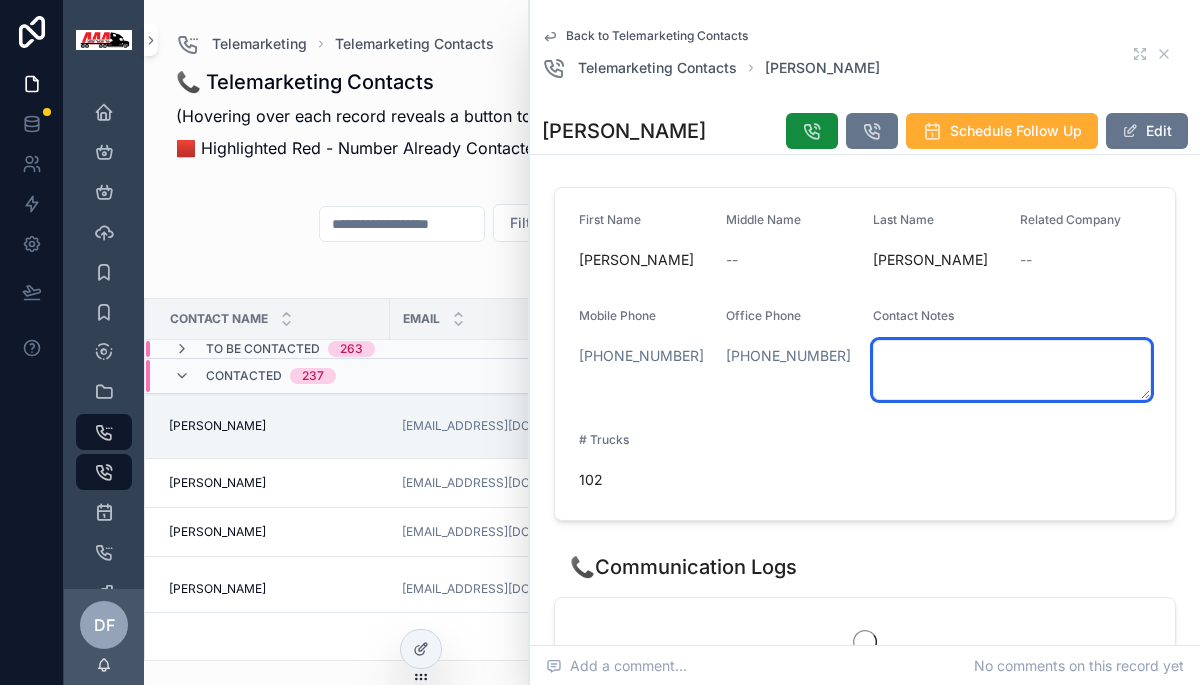paste on "**********" 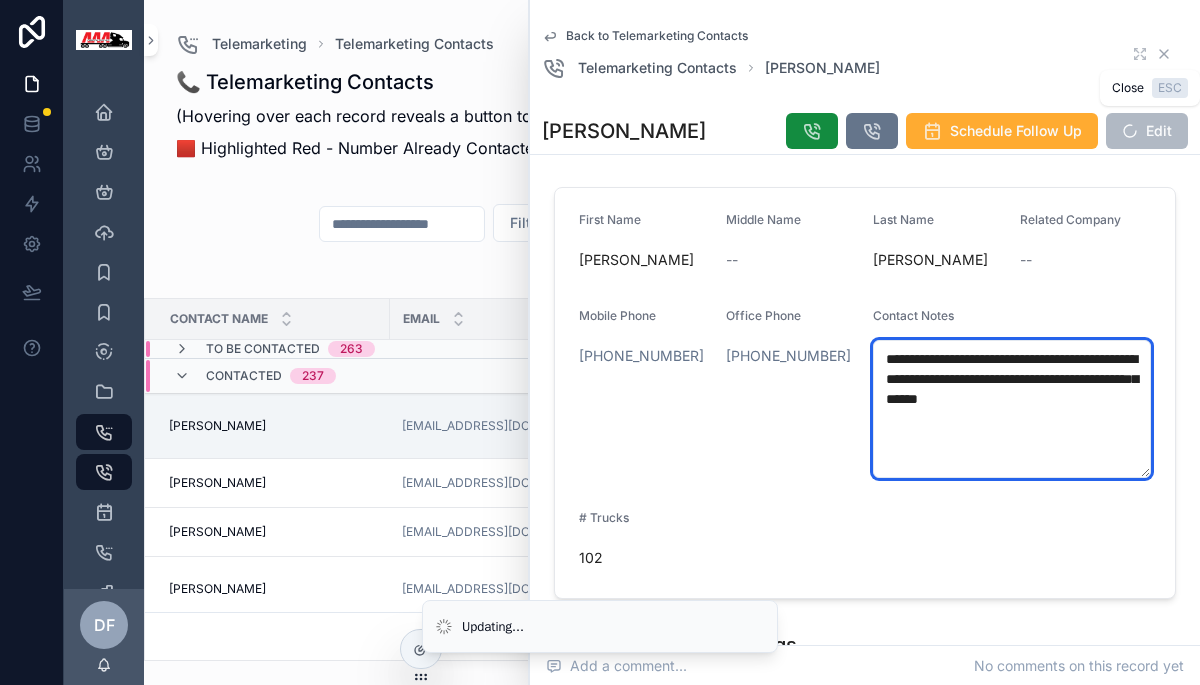 type on "**********" 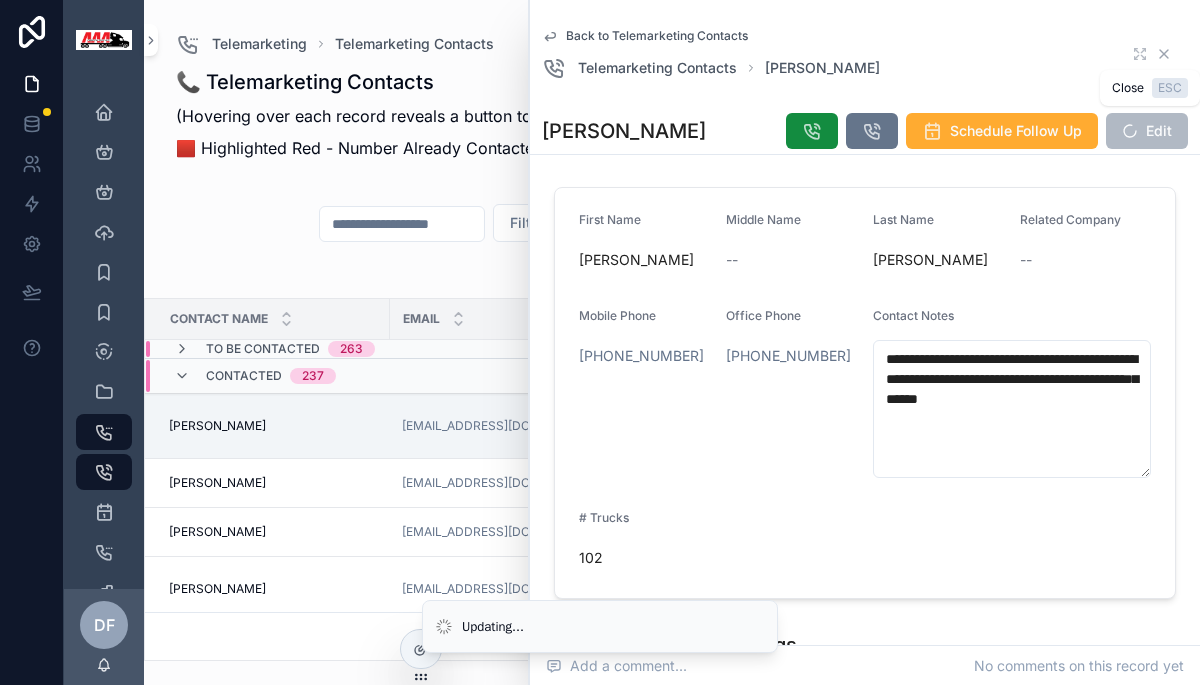 click 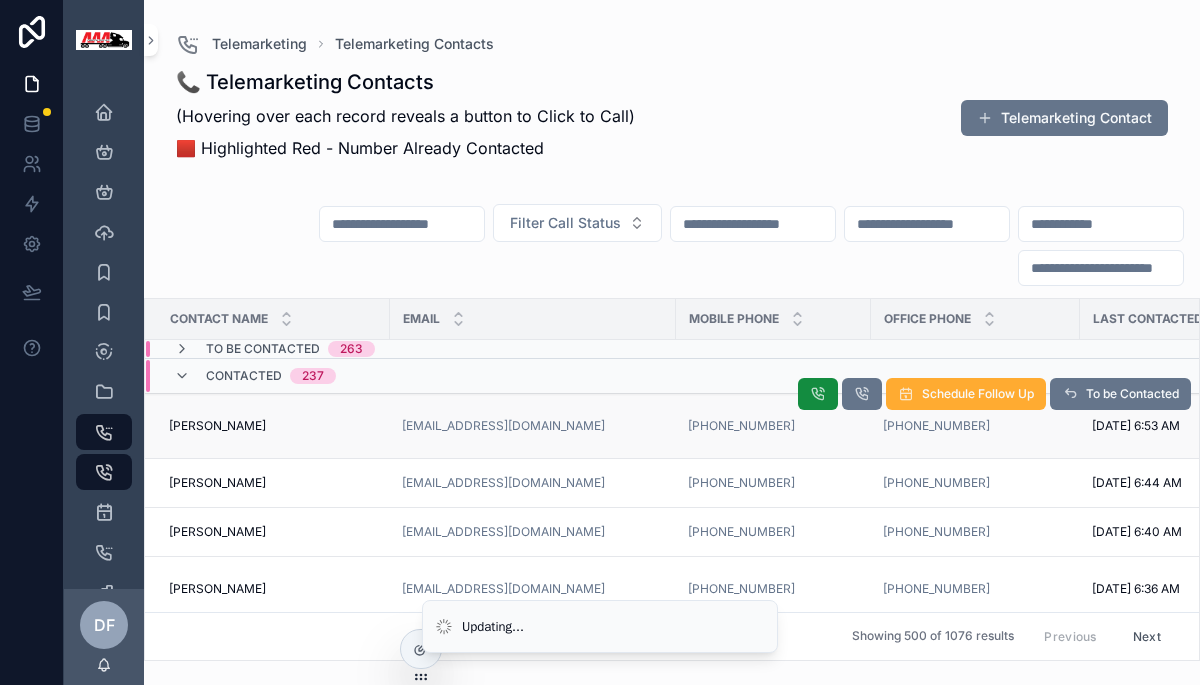 click on "SETH HOOPER SETH HOOPER" at bounding box center (273, 426) 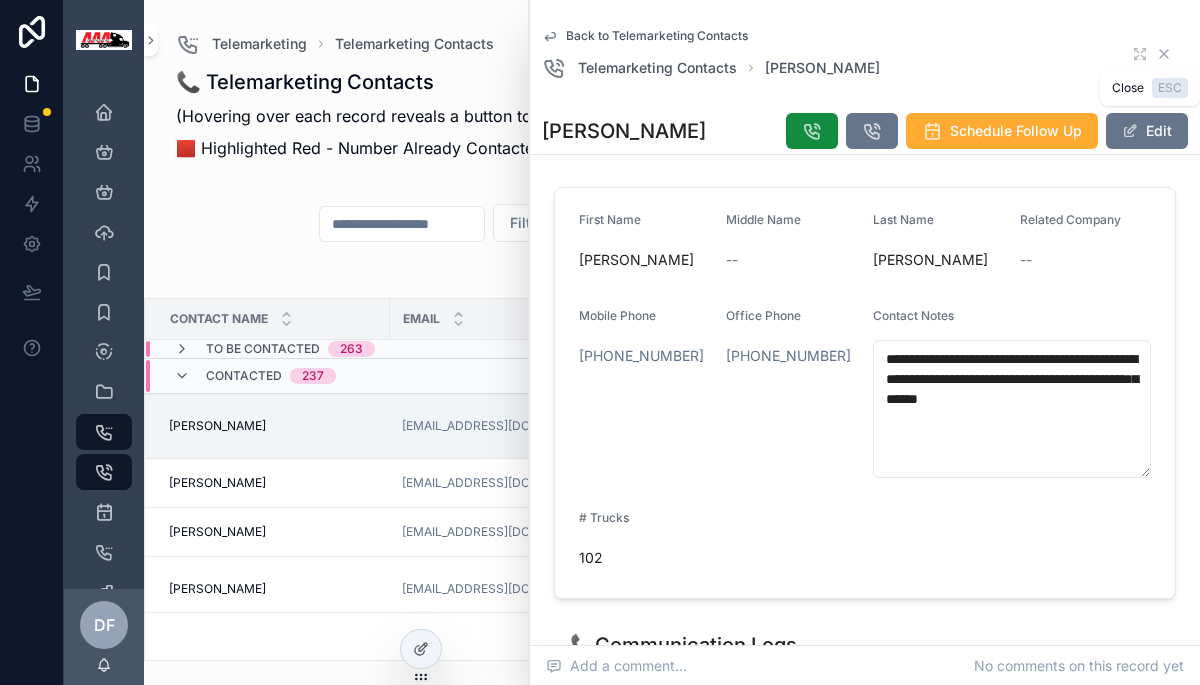 click 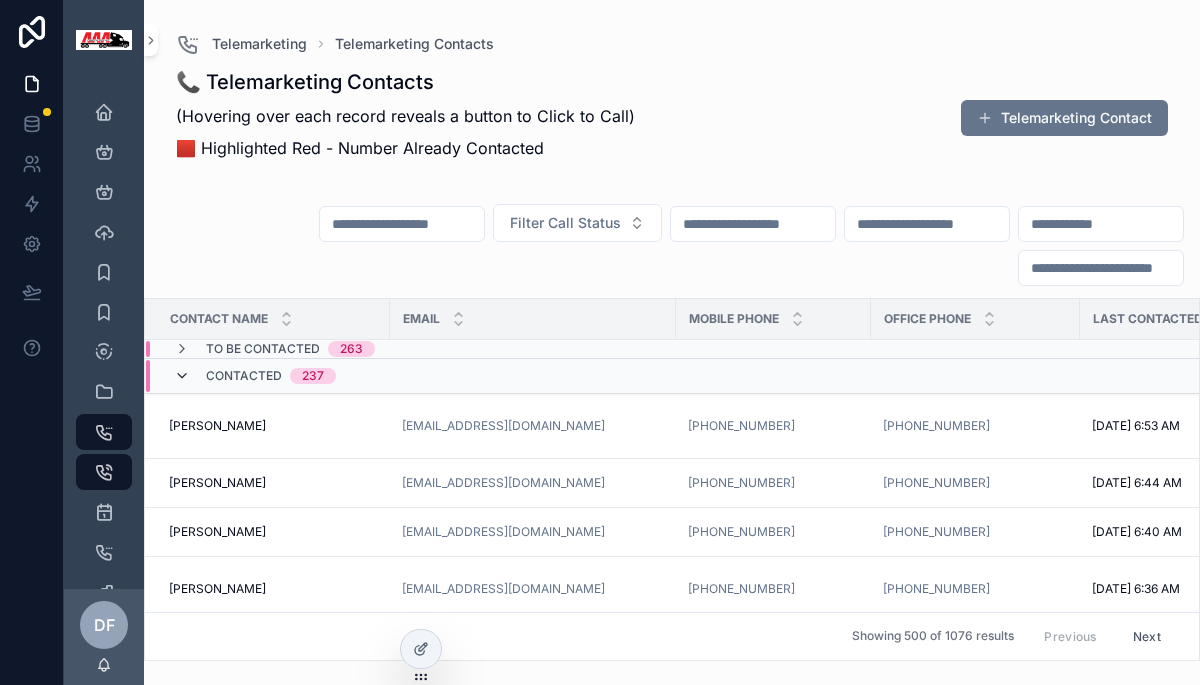 click at bounding box center [182, 376] 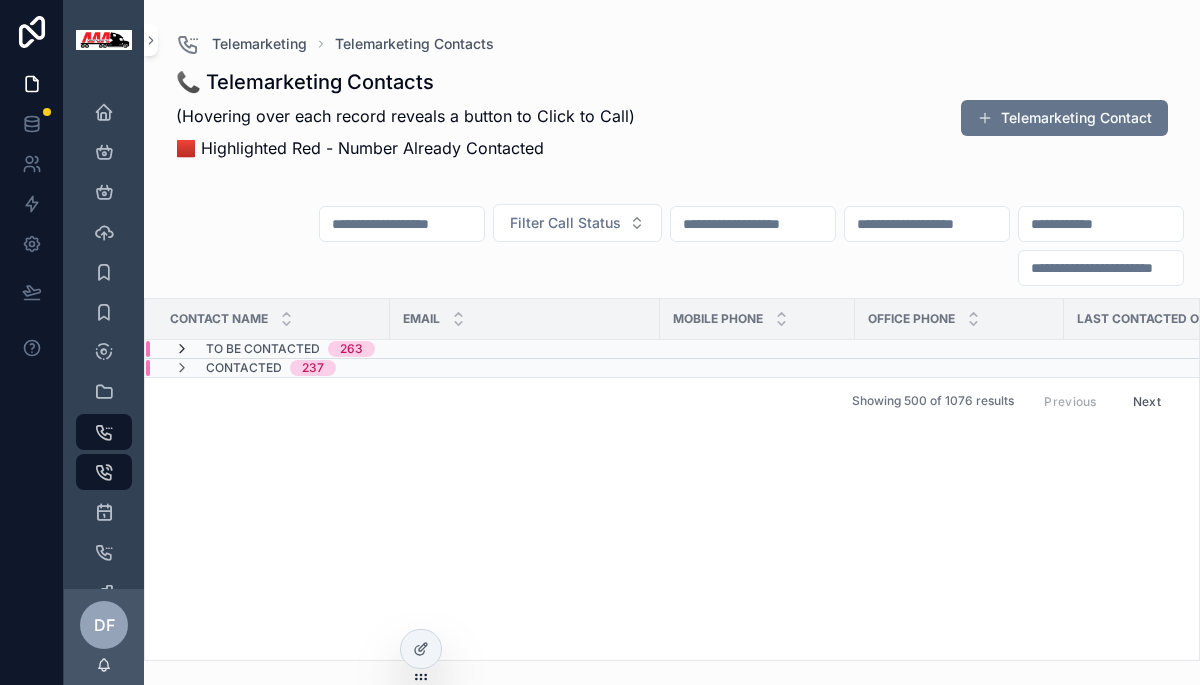 click at bounding box center (182, 349) 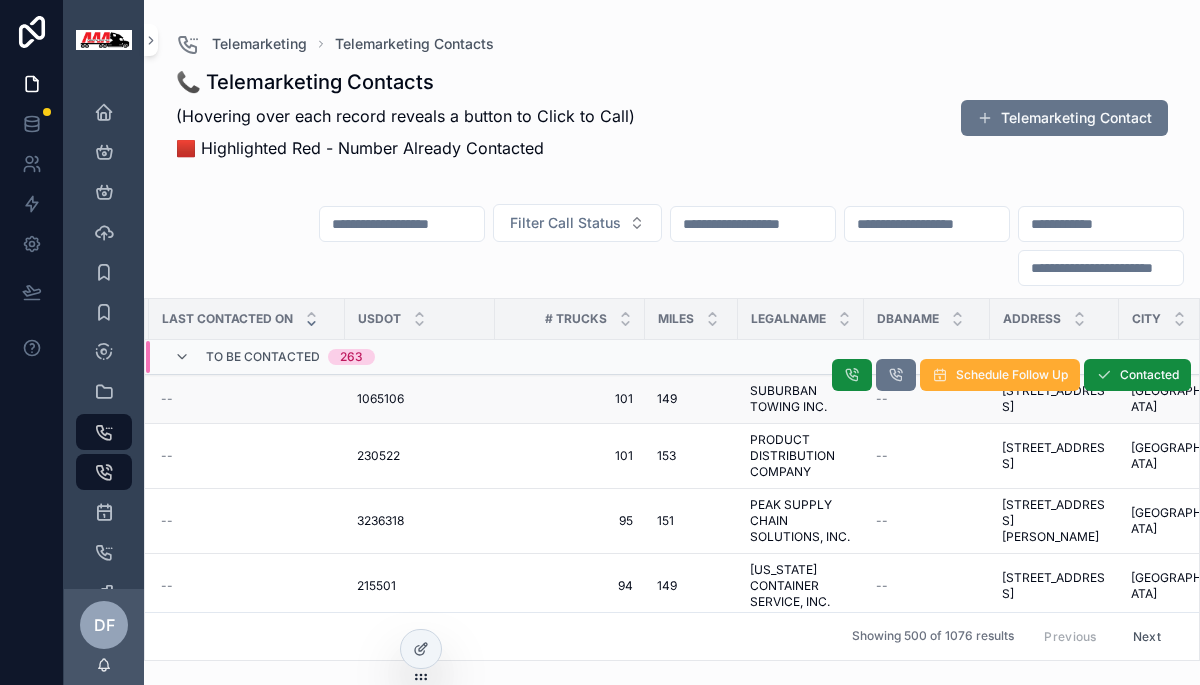 scroll, scrollTop: 0, scrollLeft: 1031, axis: horizontal 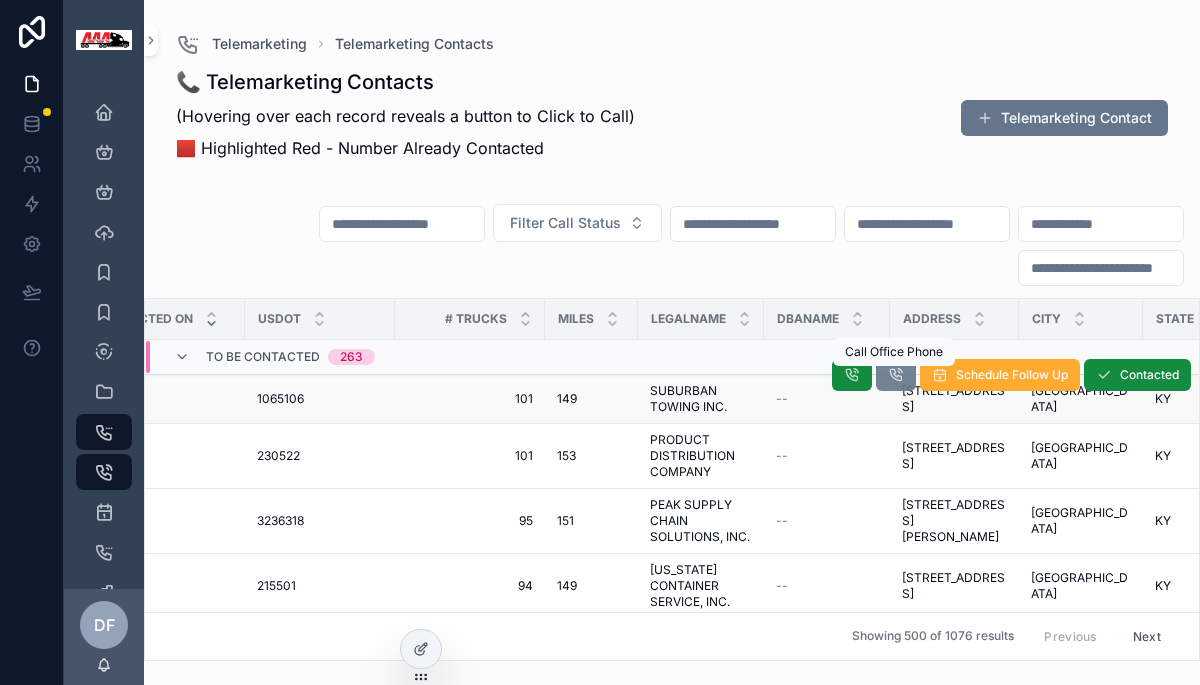 click at bounding box center [896, 375] 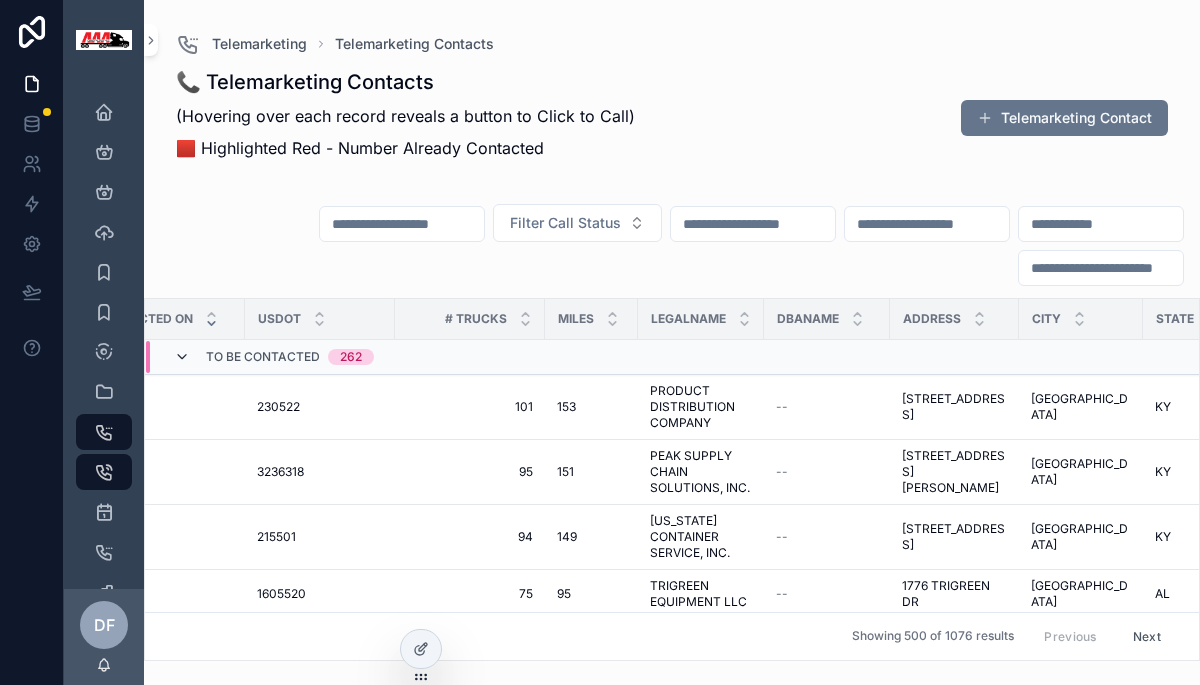 click at bounding box center (182, 357) 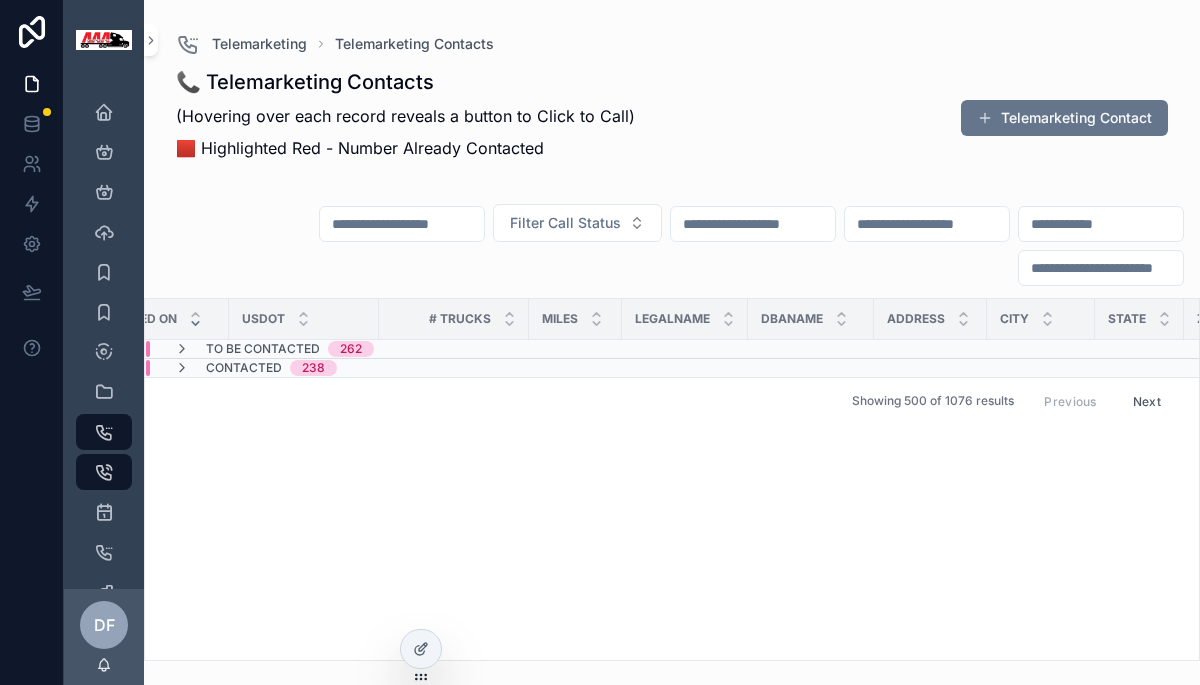 click on "Contacted 238" at bounding box center [255, 368] 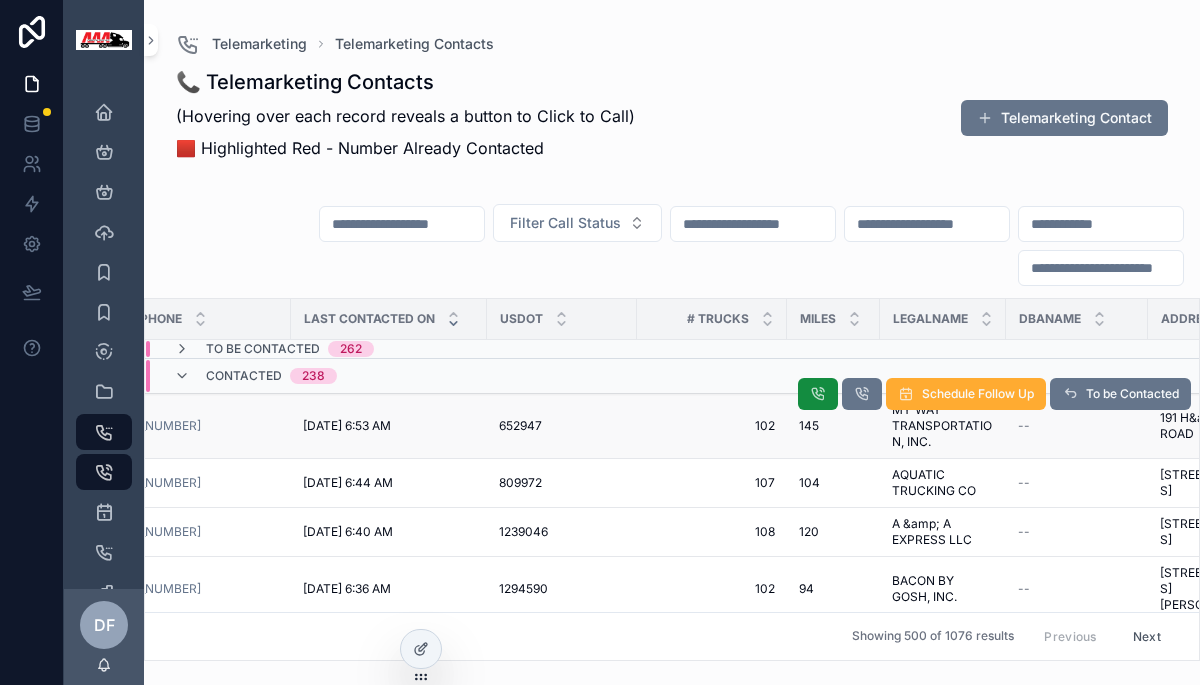 scroll, scrollTop: 0, scrollLeft: 0, axis: both 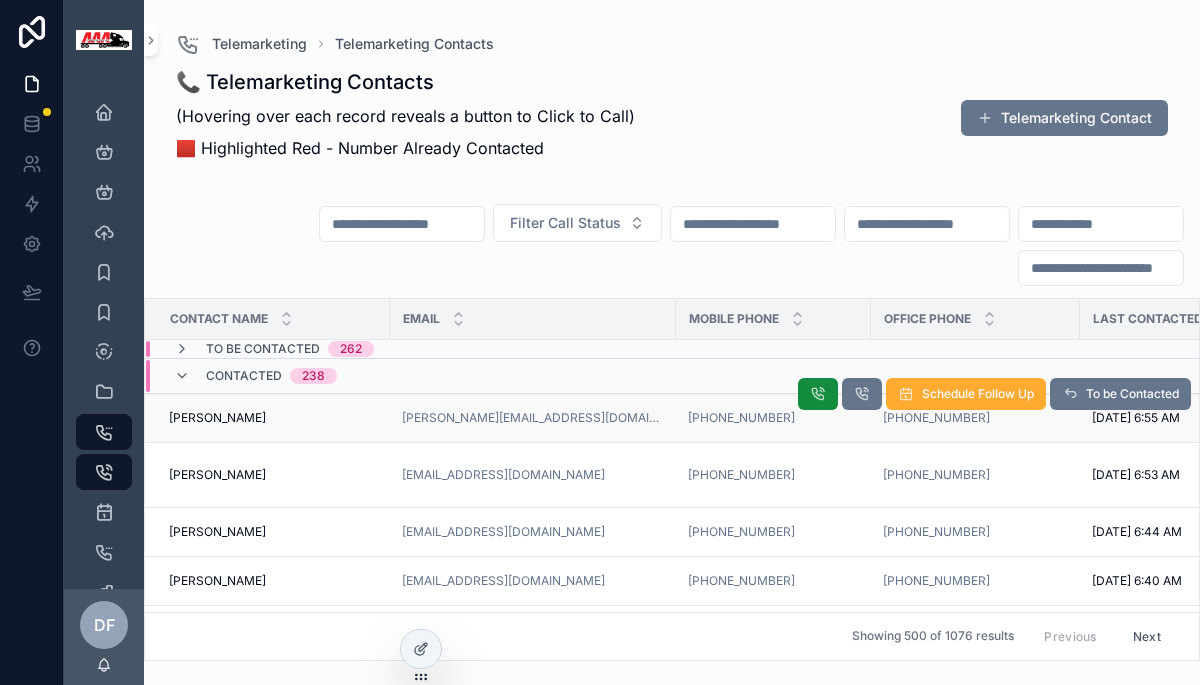 click on "[PERSON_NAME] [PERSON_NAME]" at bounding box center [273, 418] 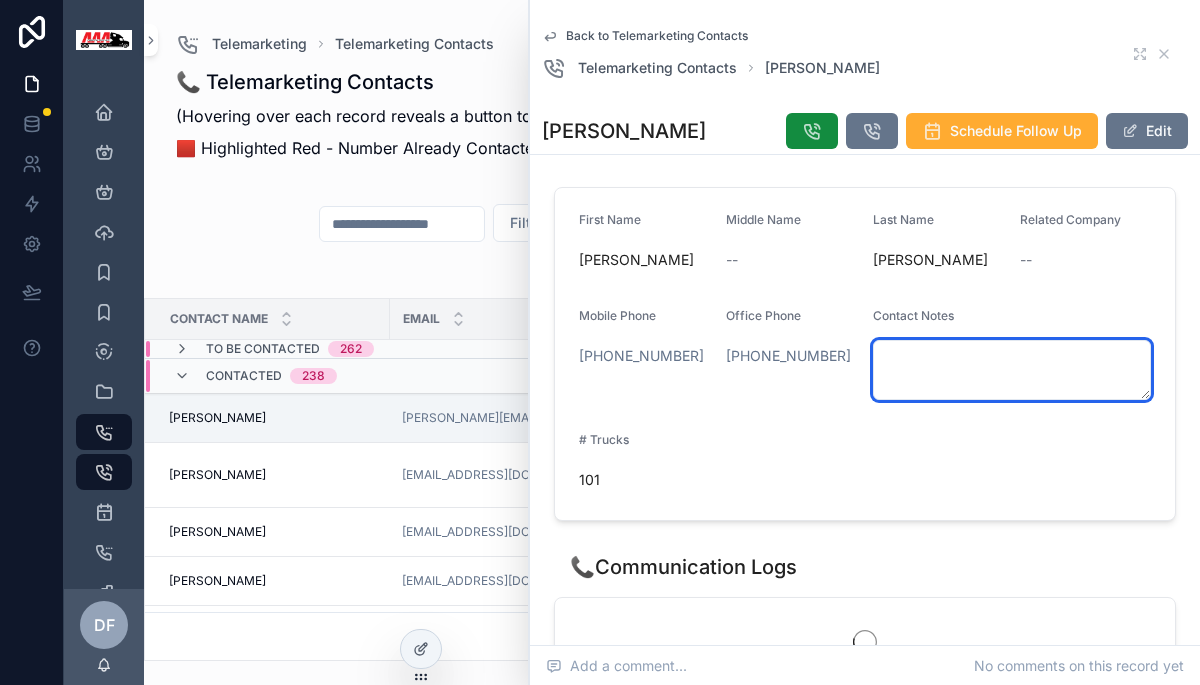 click at bounding box center (1012, 370) 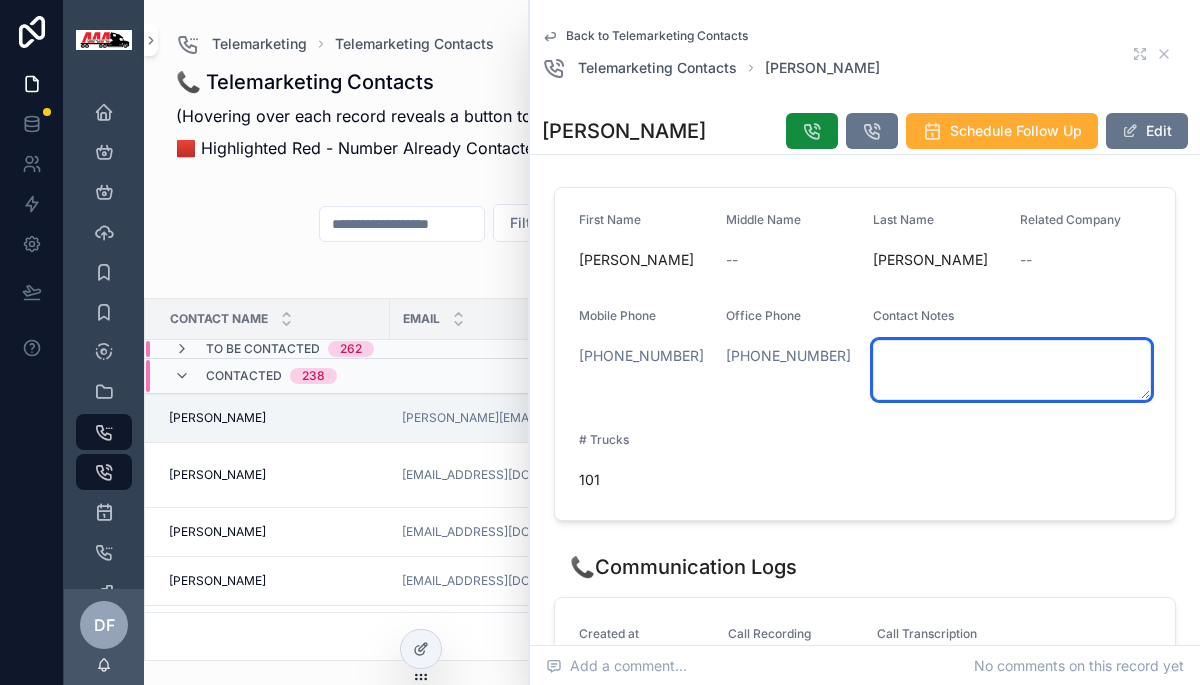 paste on "**********" 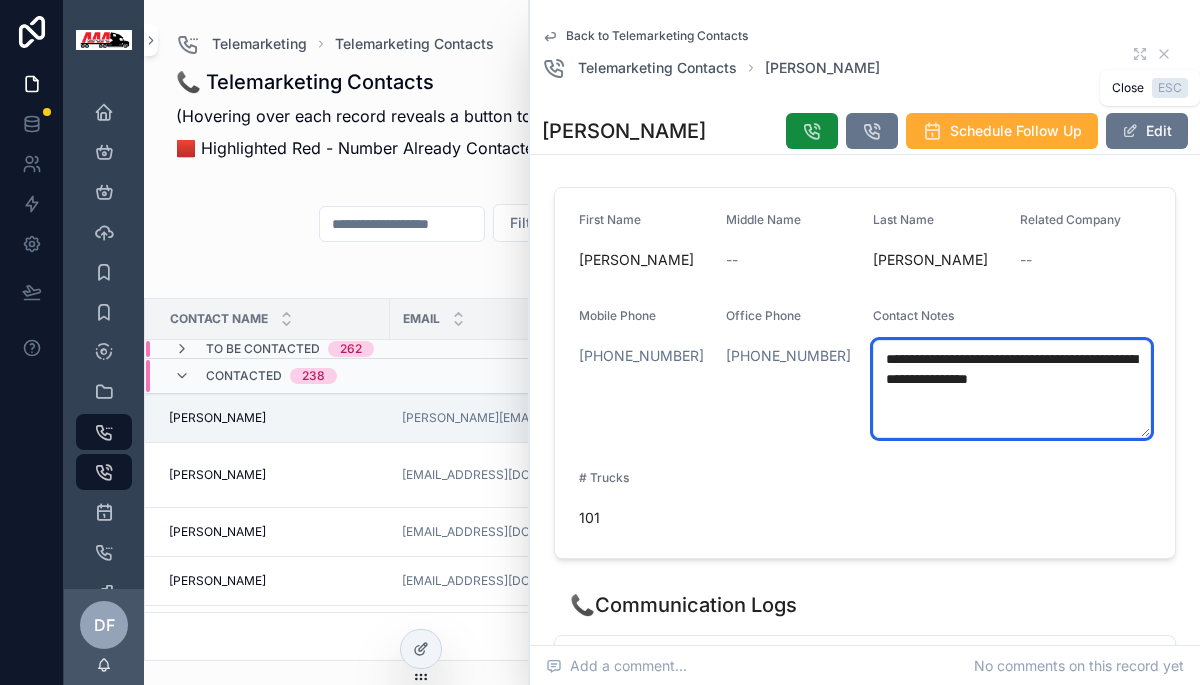 type on "**********" 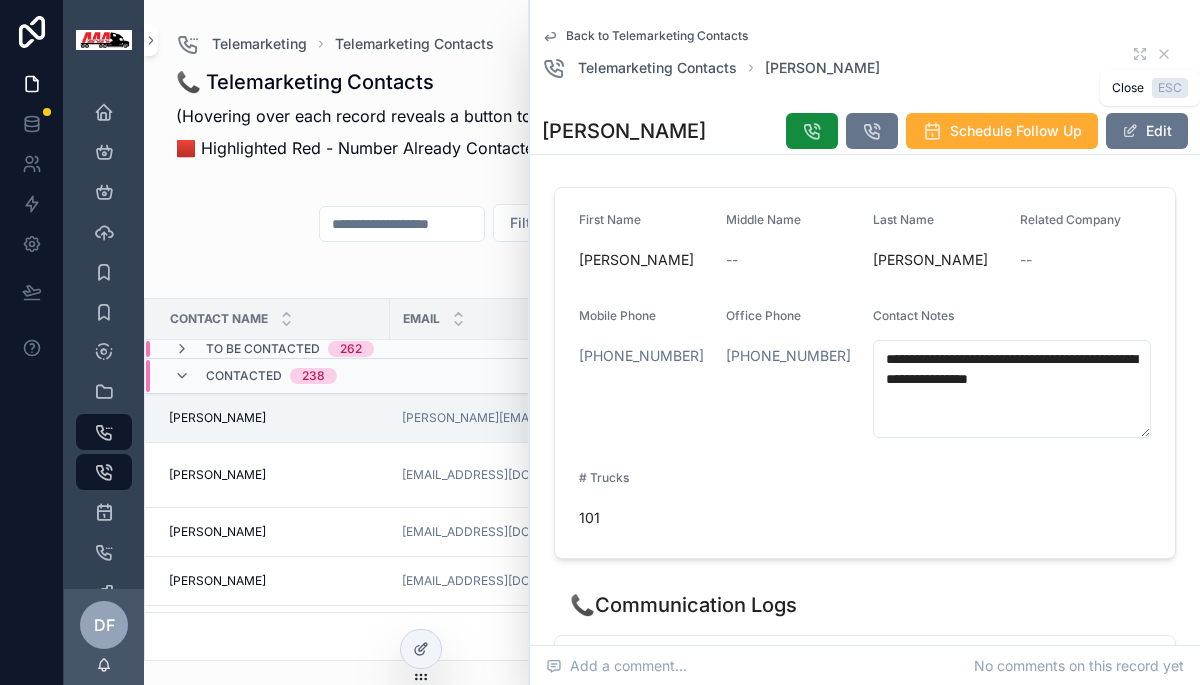 click 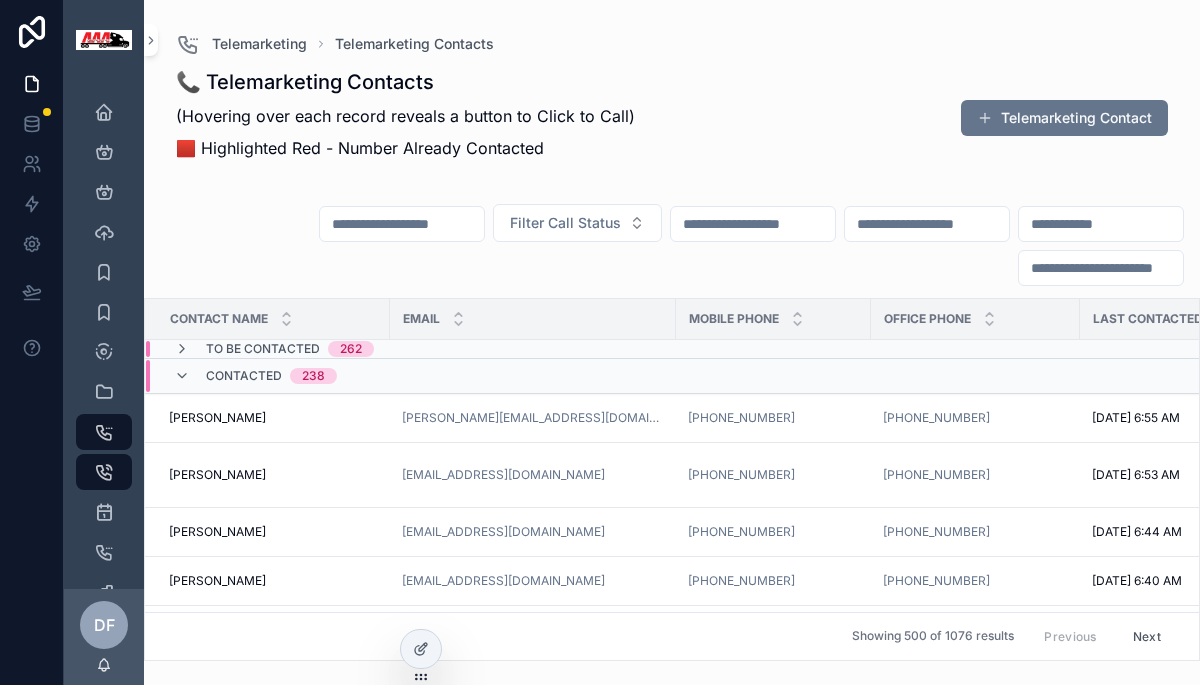 click on "Contacted 238" at bounding box center [255, 376] 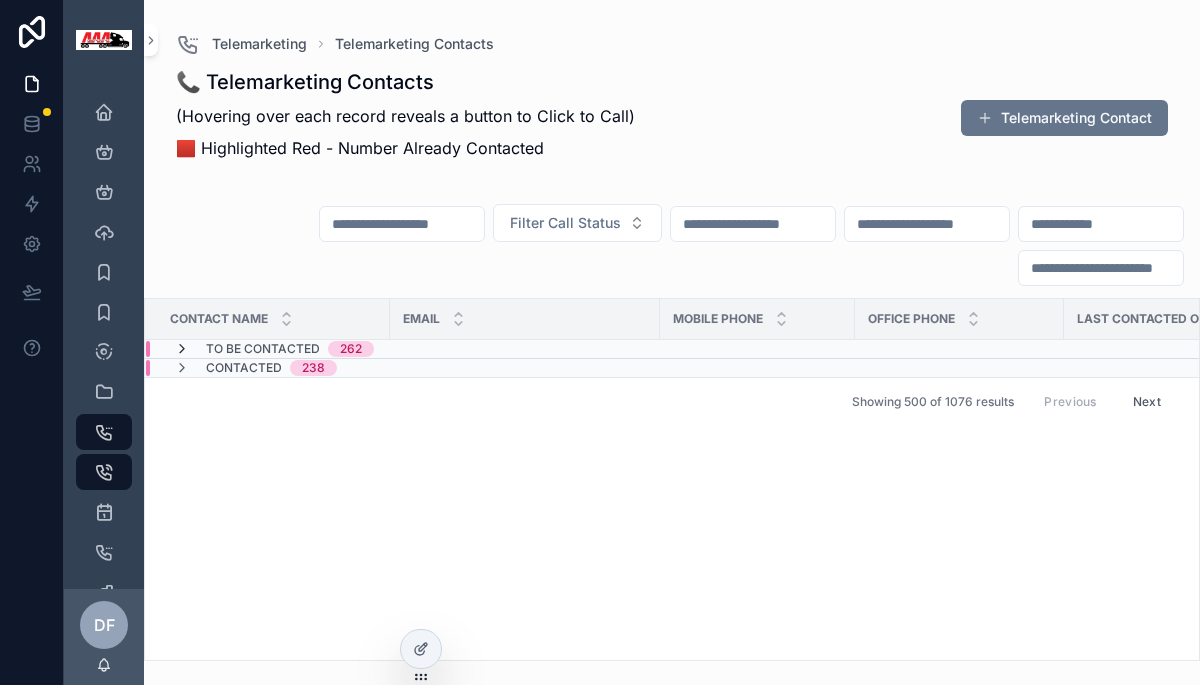 click at bounding box center (182, 349) 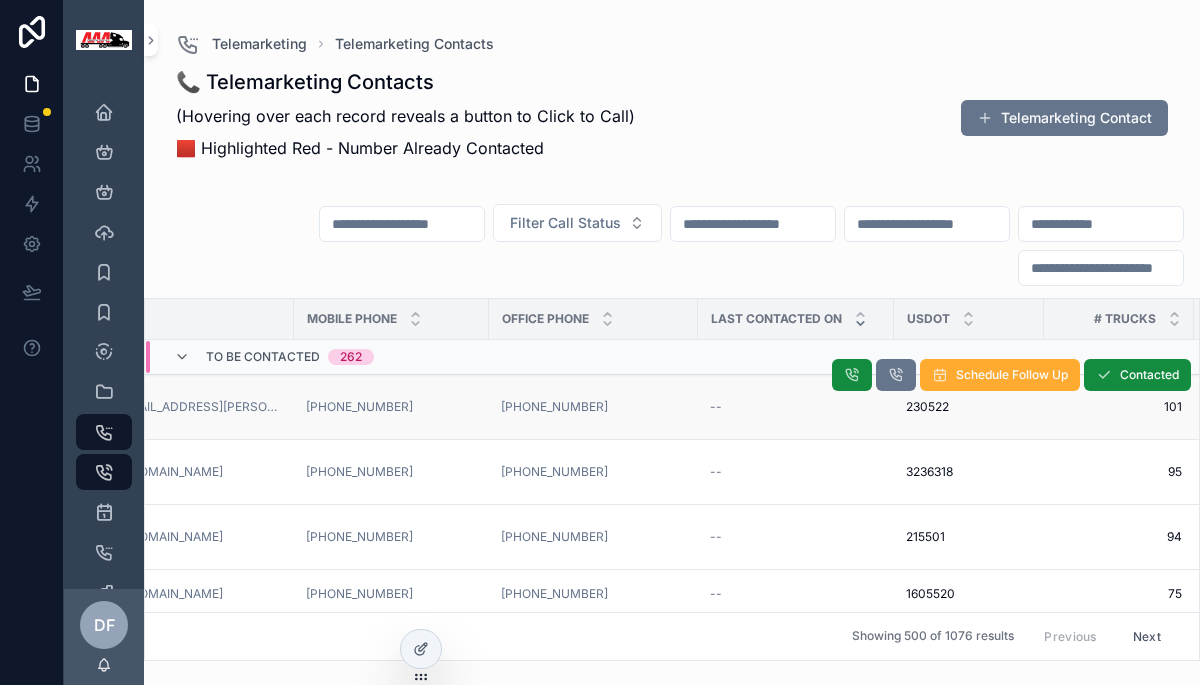 scroll, scrollTop: 0, scrollLeft: 0, axis: both 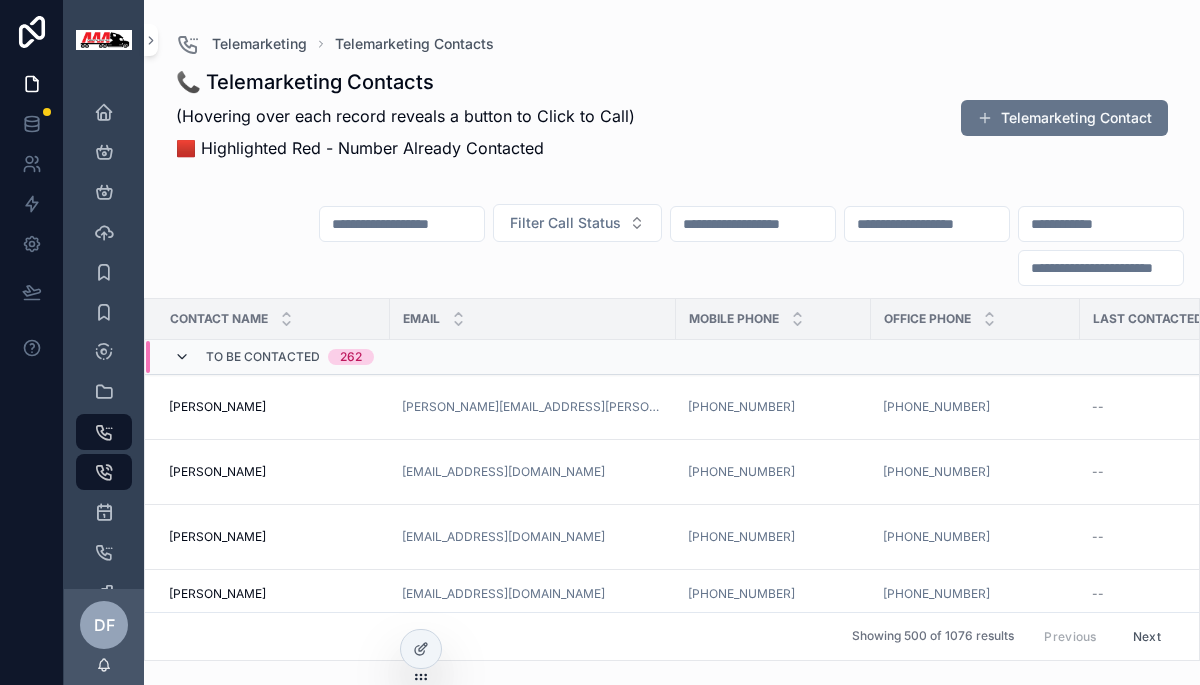 click at bounding box center (182, 357) 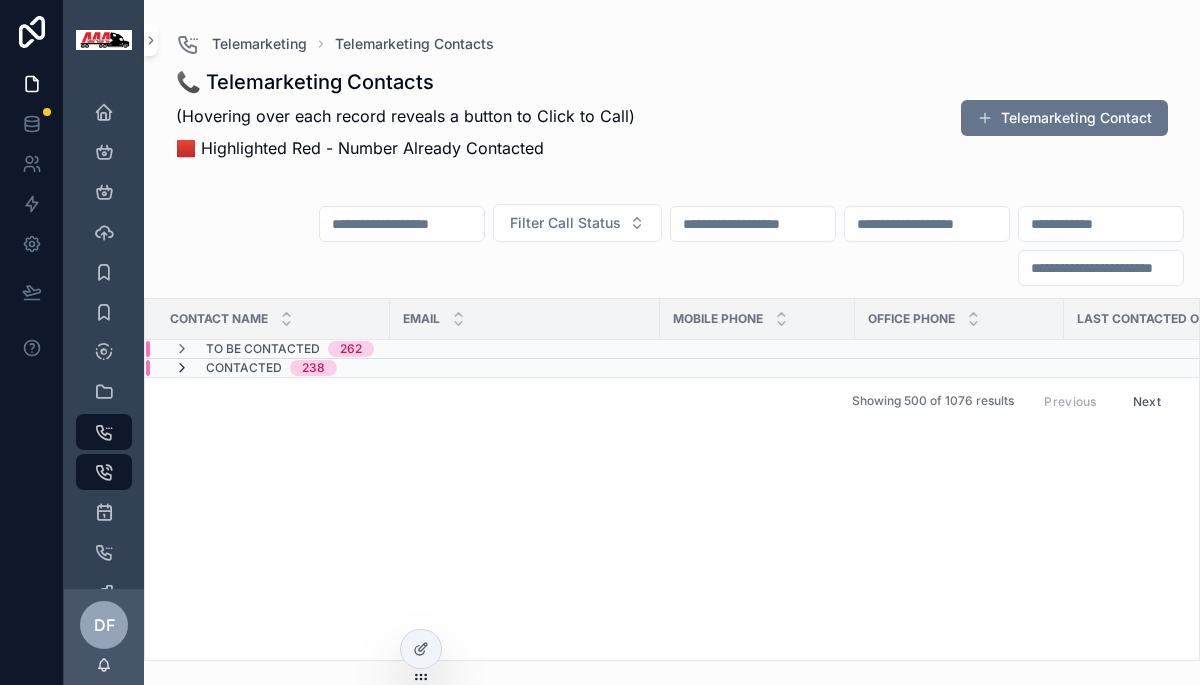 click at bounding box center [182, 368] 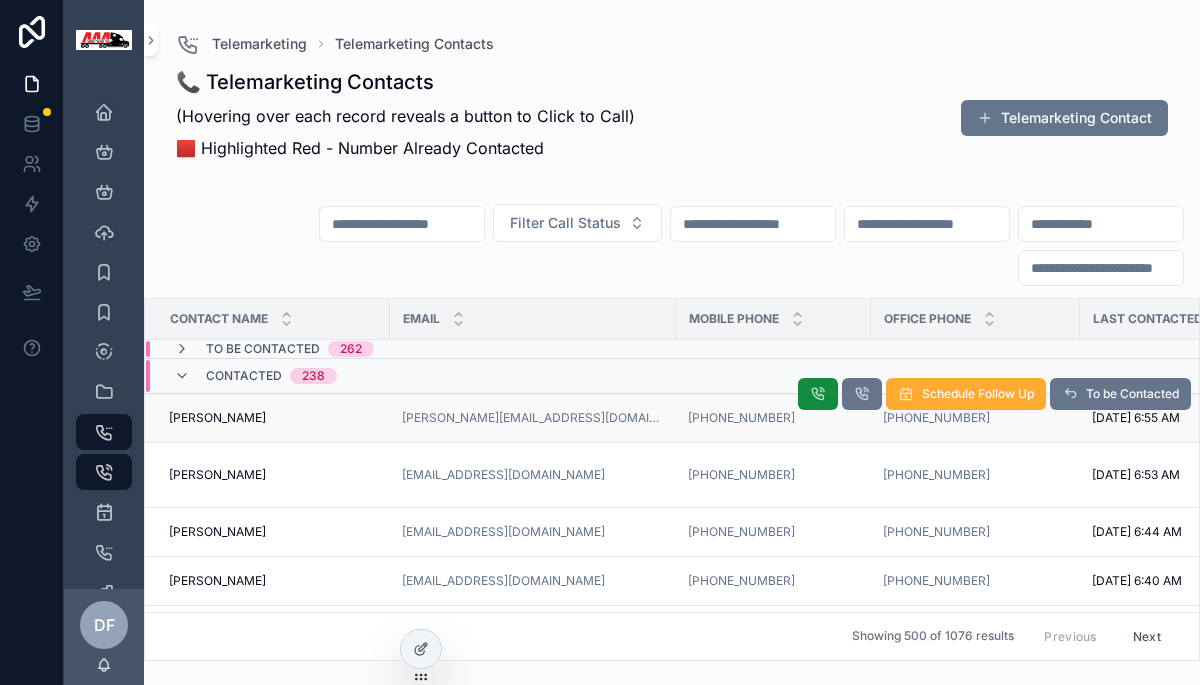 click on "IRVIN JOHNS IRVIN JOHNS" at bounding box center (273, 418) 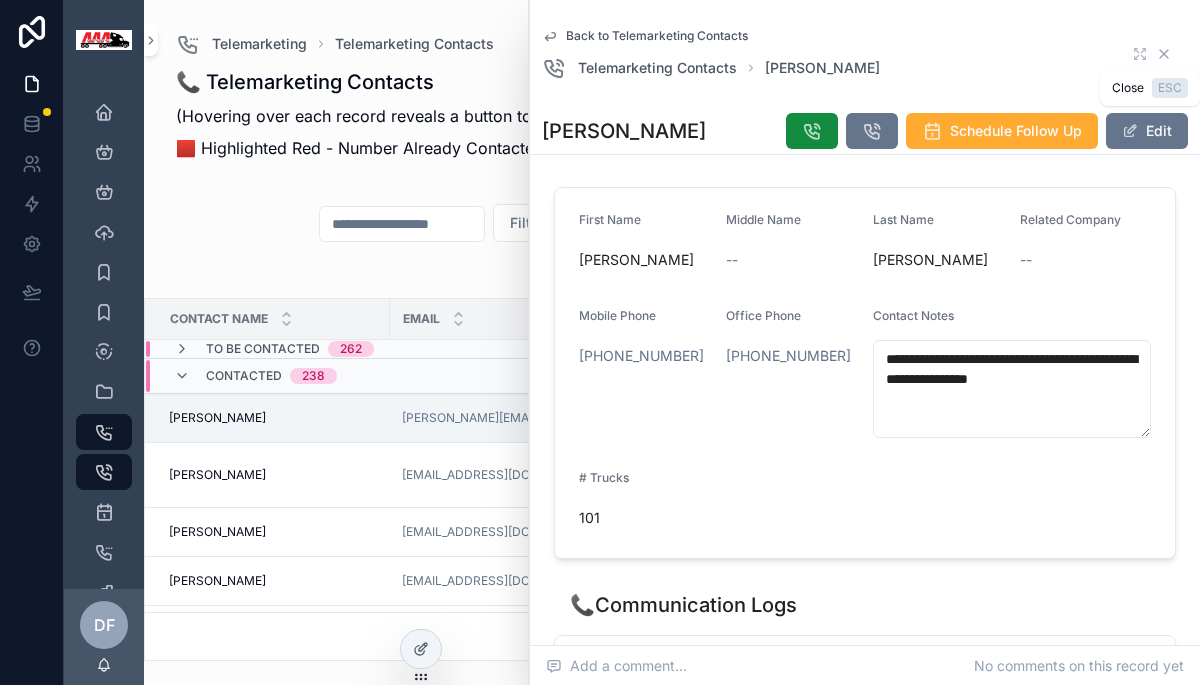 click 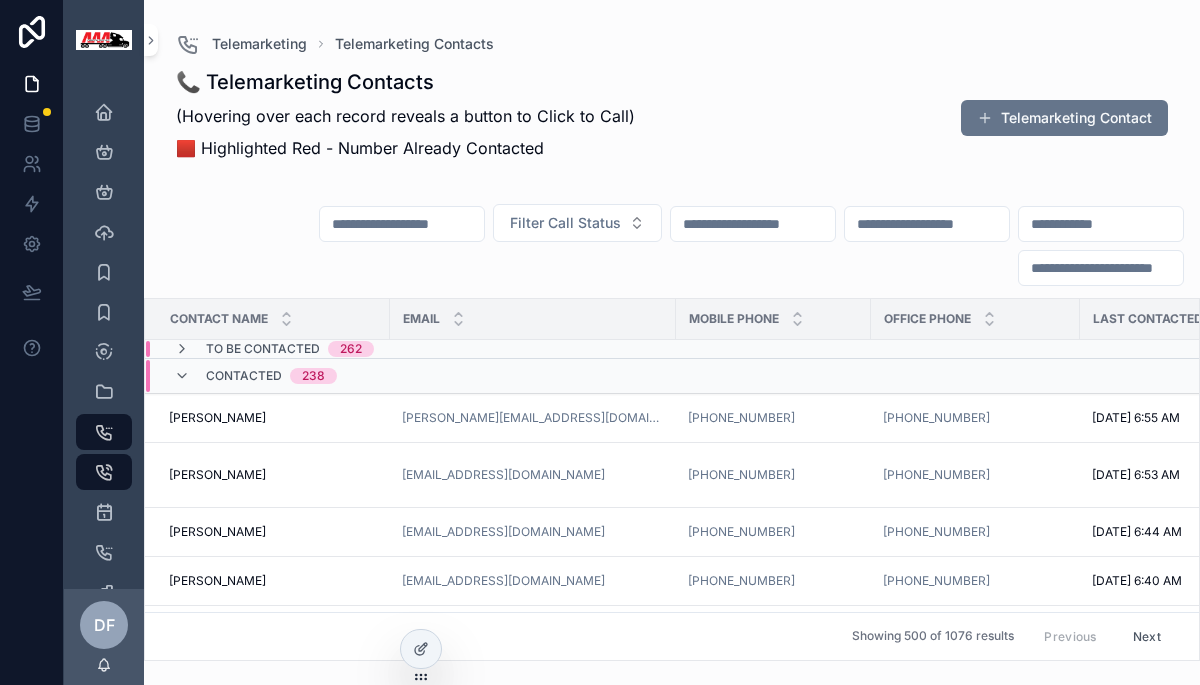 click at bounding box center [182, 376] 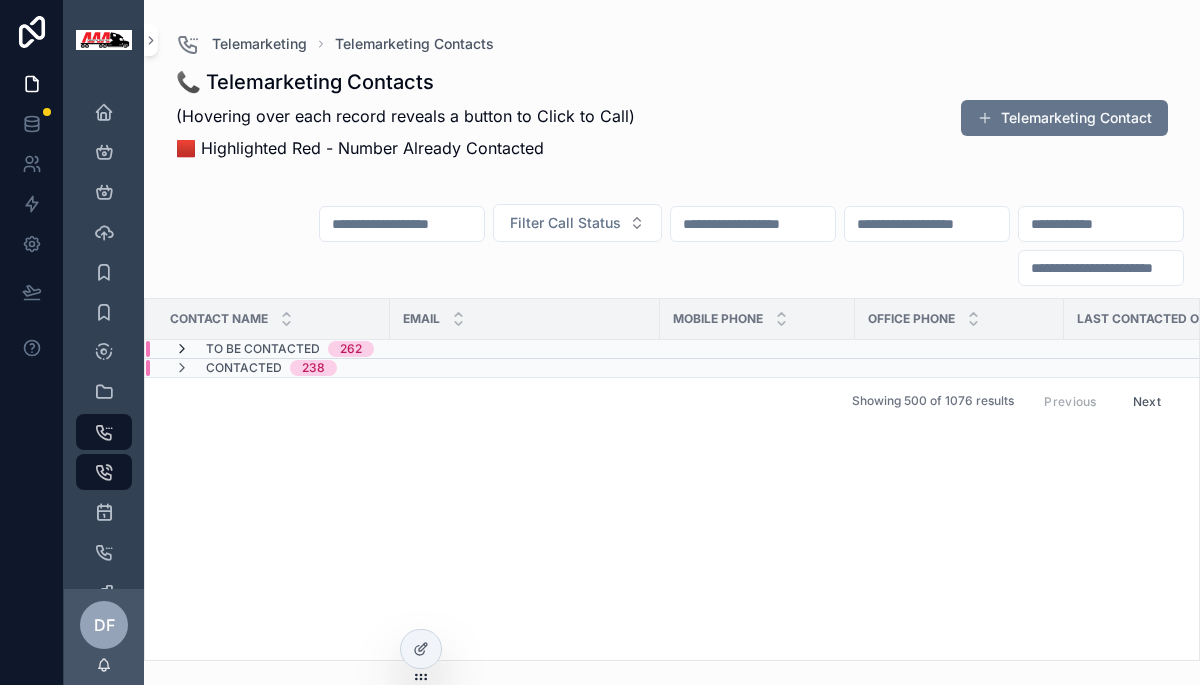 click at bounding box center (182, 349) 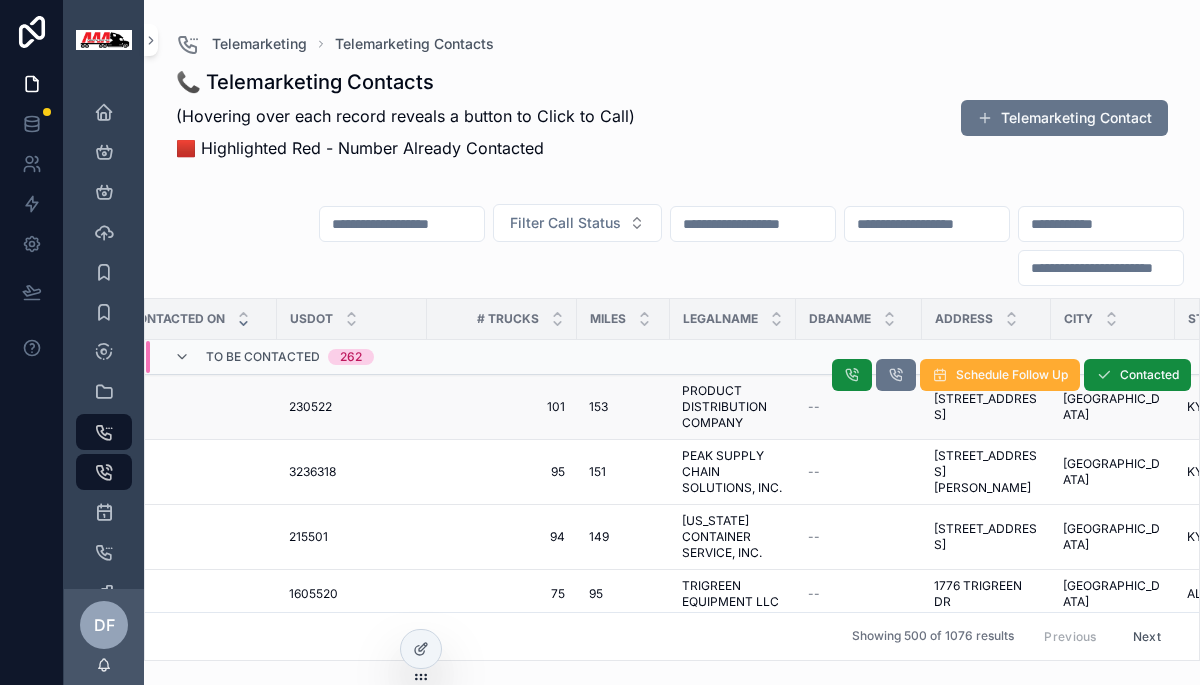 scroll, scrollTop: 0, scrollLeft: 1037, axis: horizontal 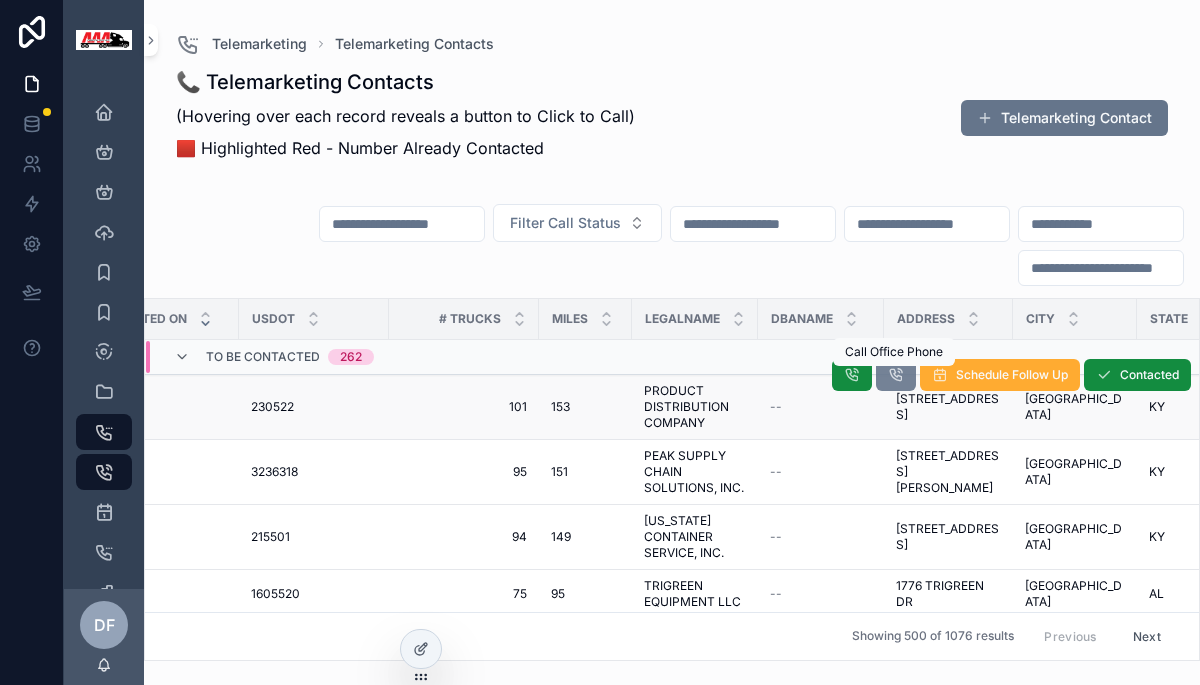 click at bounding box center (896, 375) 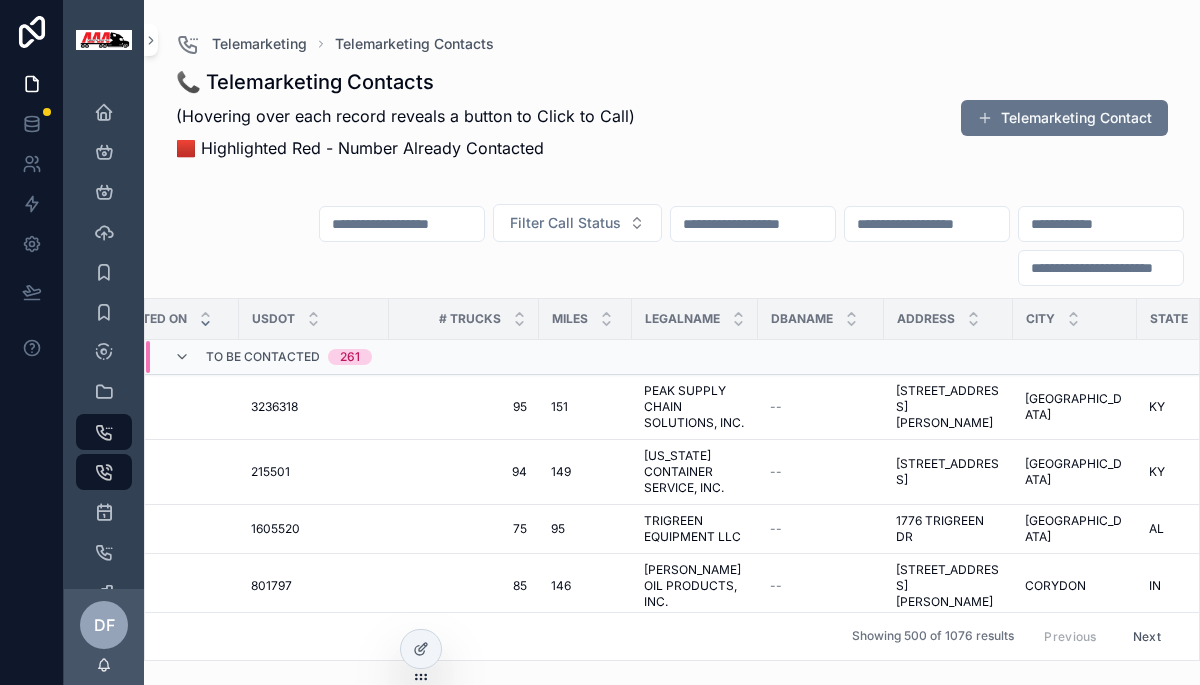 click on "Filter Call Status" at bounding box center [672, 245] 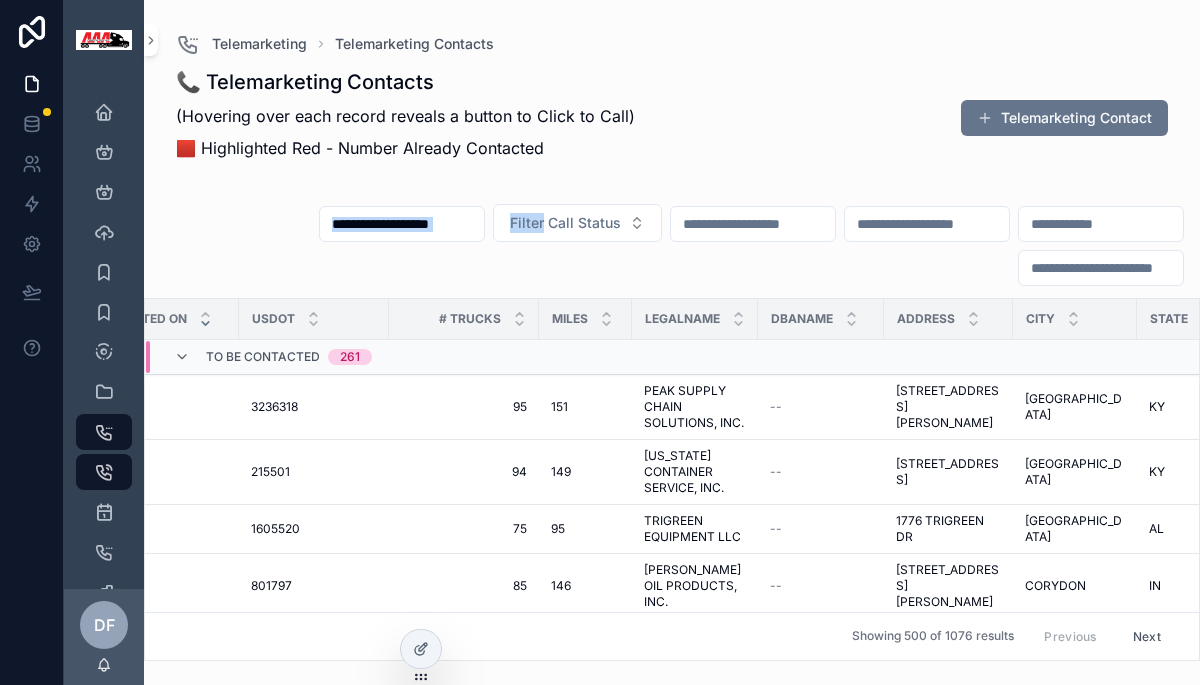 click on "Filter Call Status" at bounding box center [672, 245] 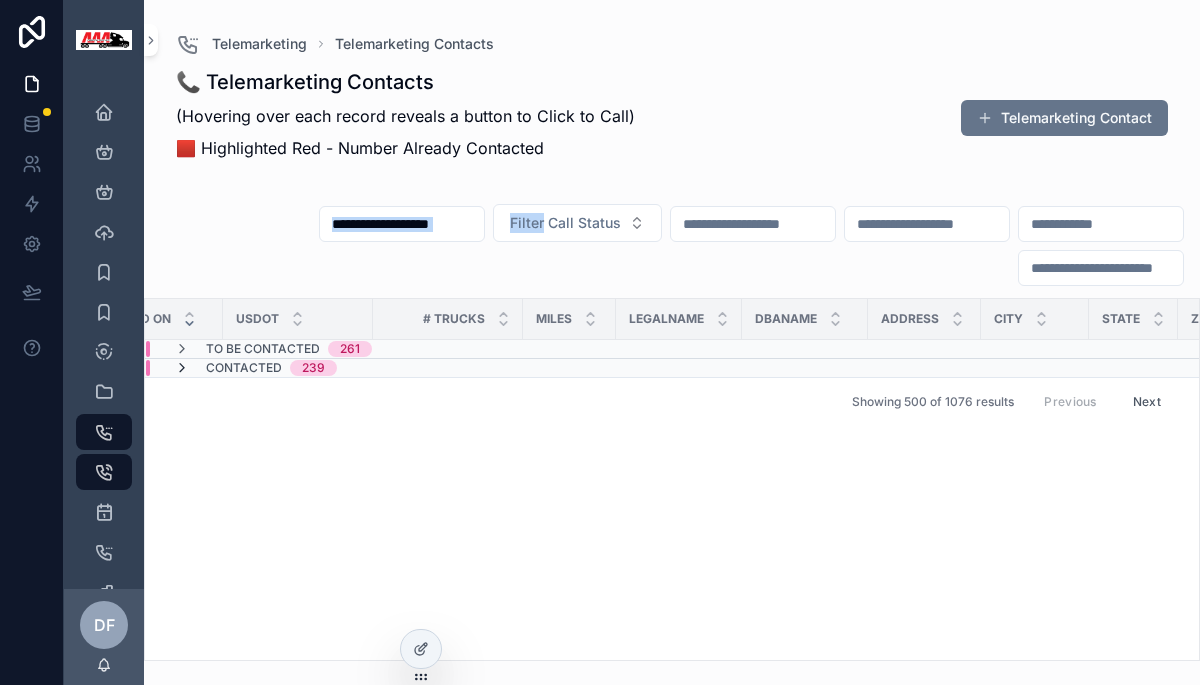 click at bounding box center [182, 368] 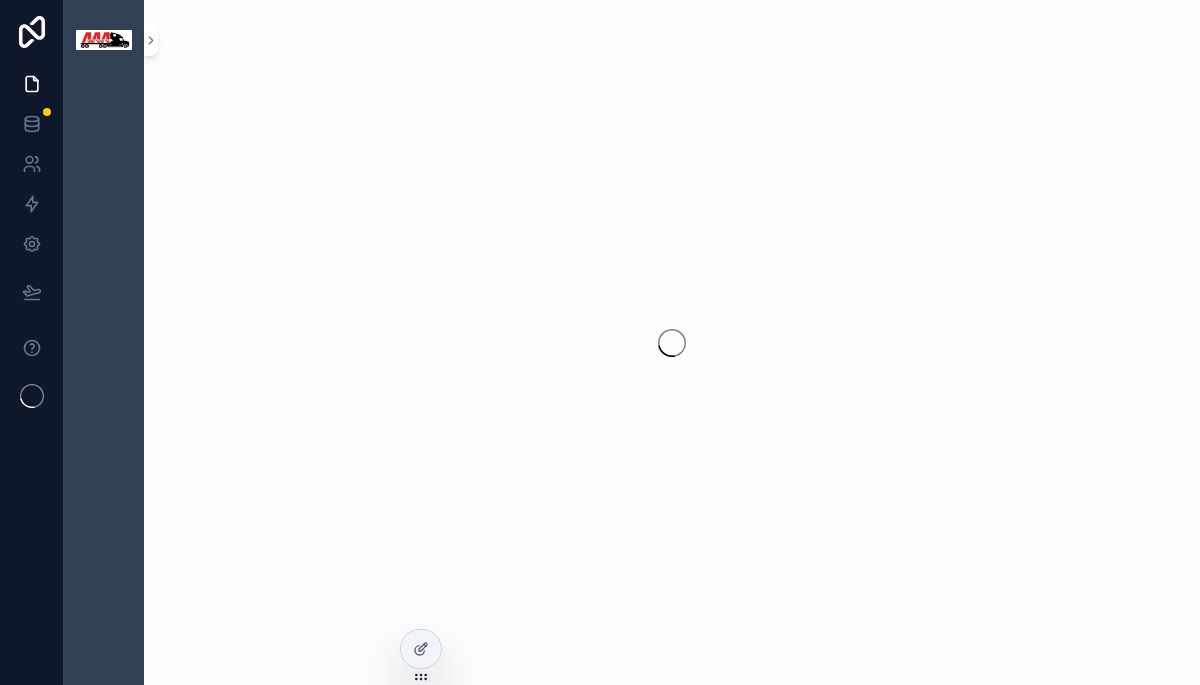 scroll, scrollTop: 0, scrollLeft: 0, axis: both 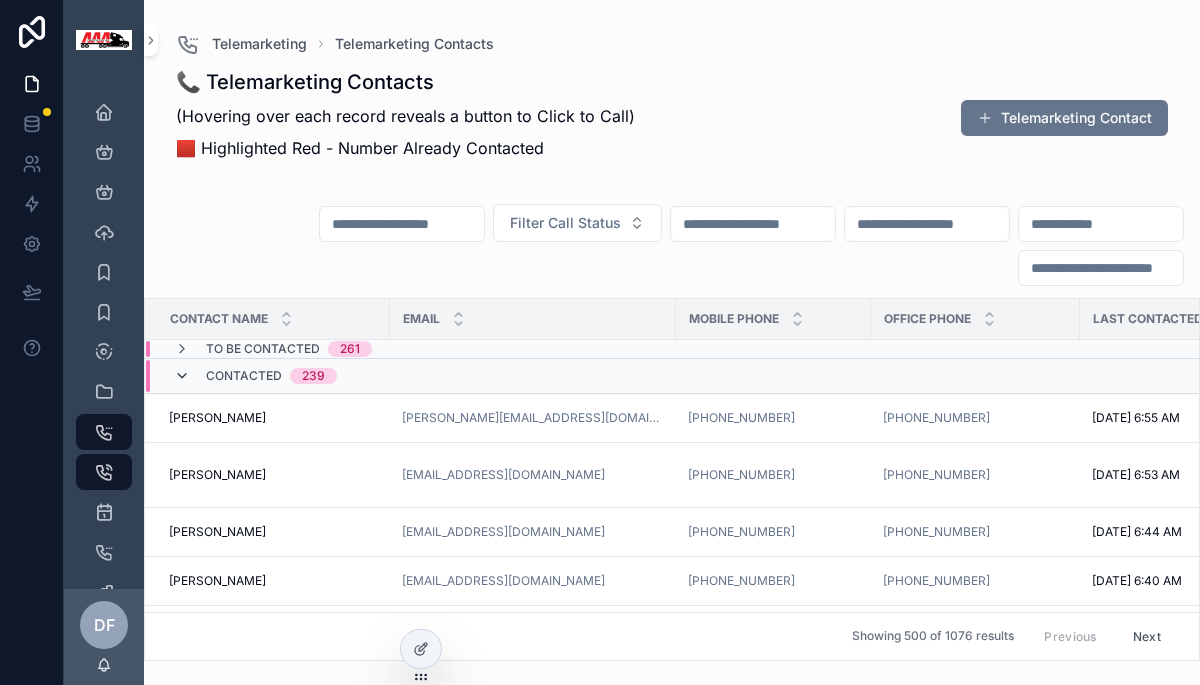 click at bounding box center (182, 376) 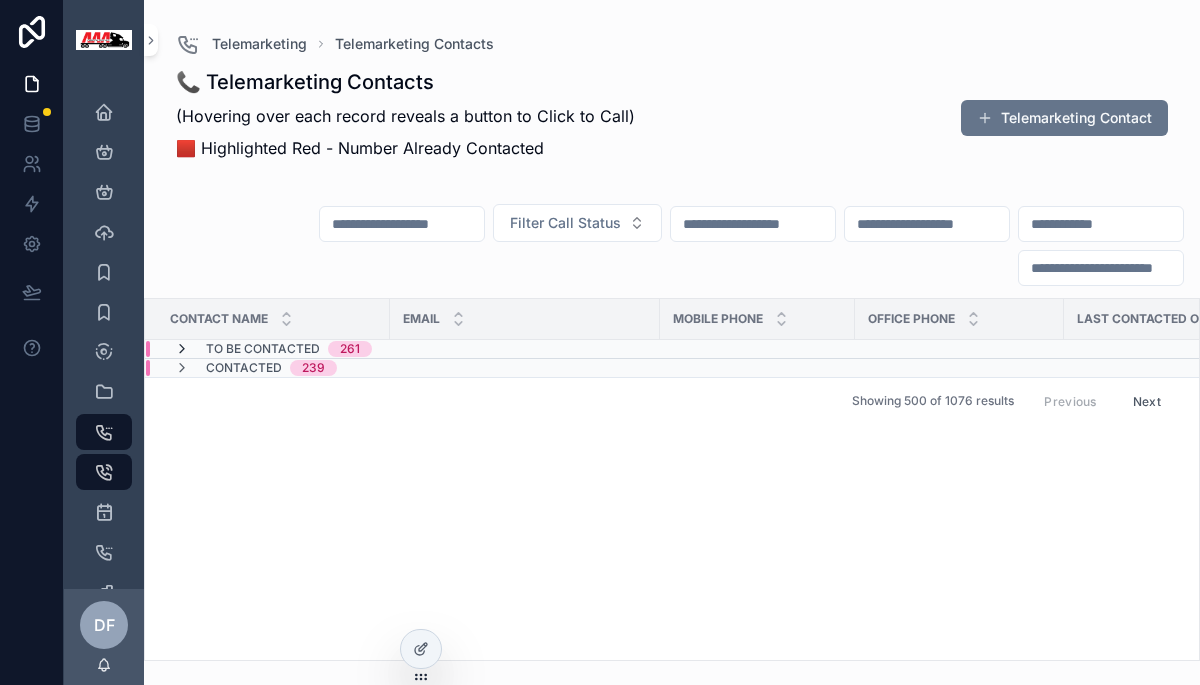 click at bounding box center (182, 349) 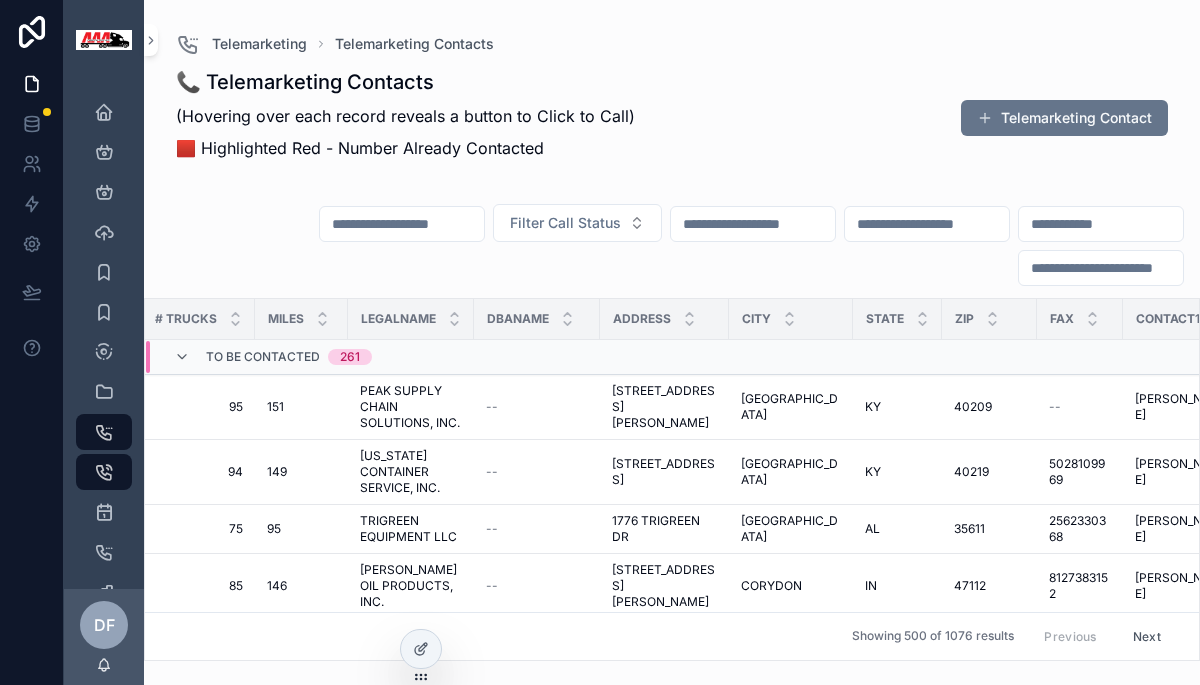 scroll, scrollTop: 0, scrollLeft: 0, axis: both 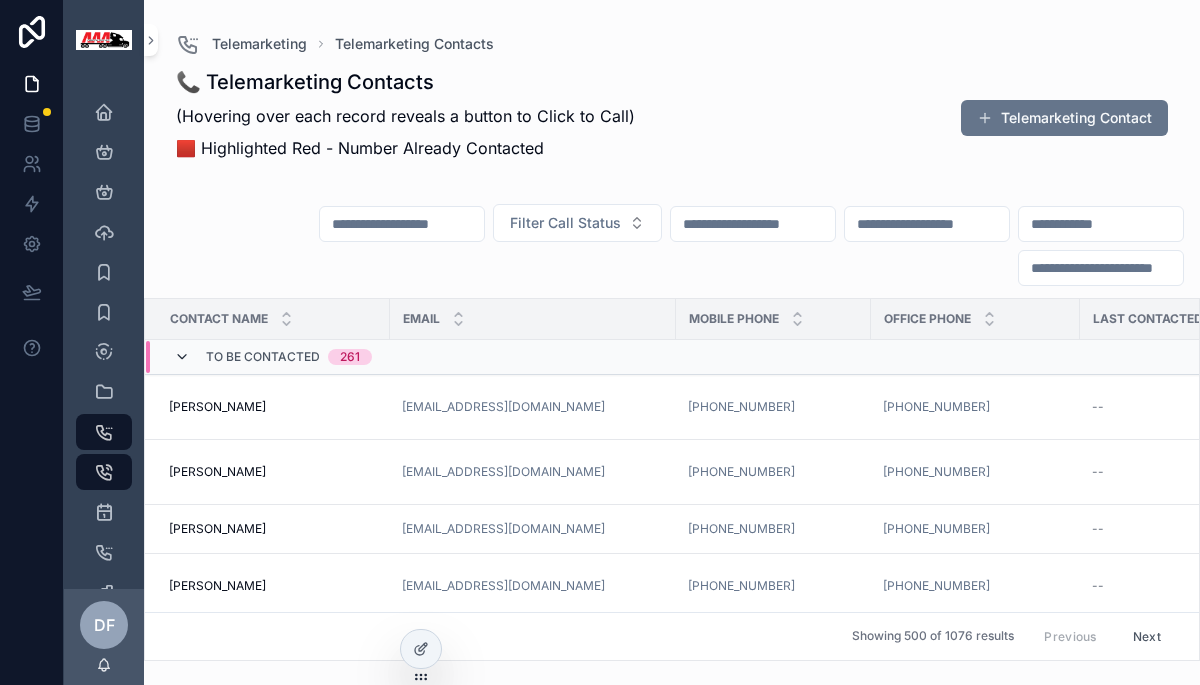click at bounding box center [182, 357] 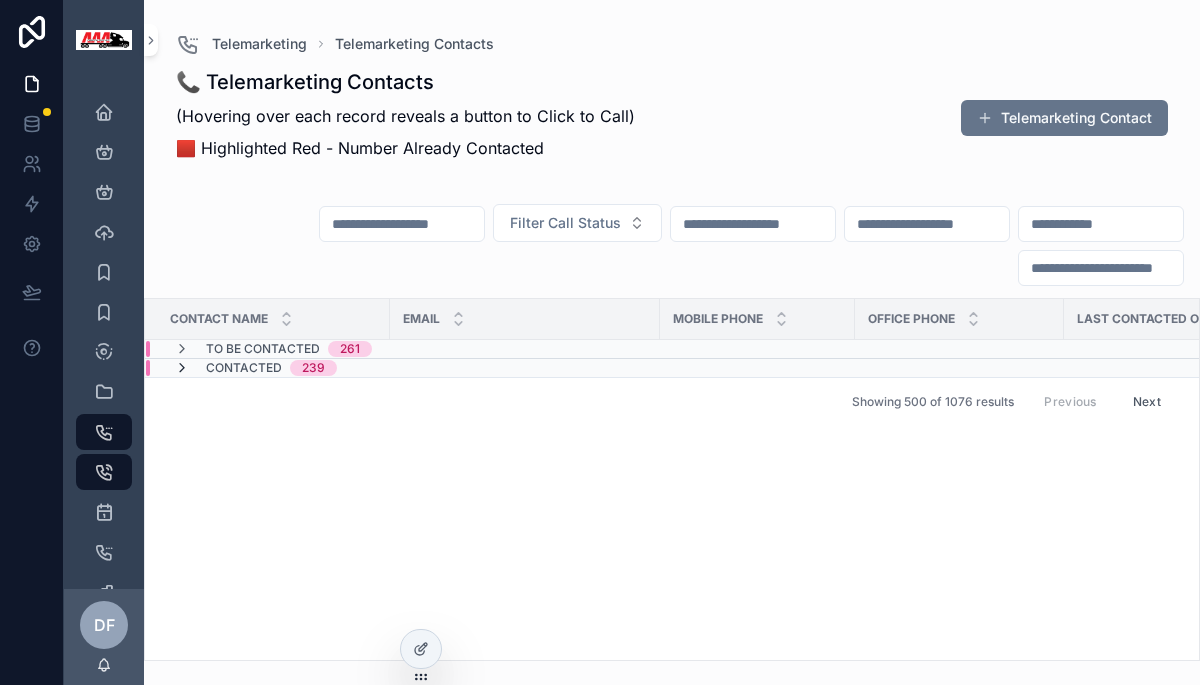 click at bounding box center (182, 368) 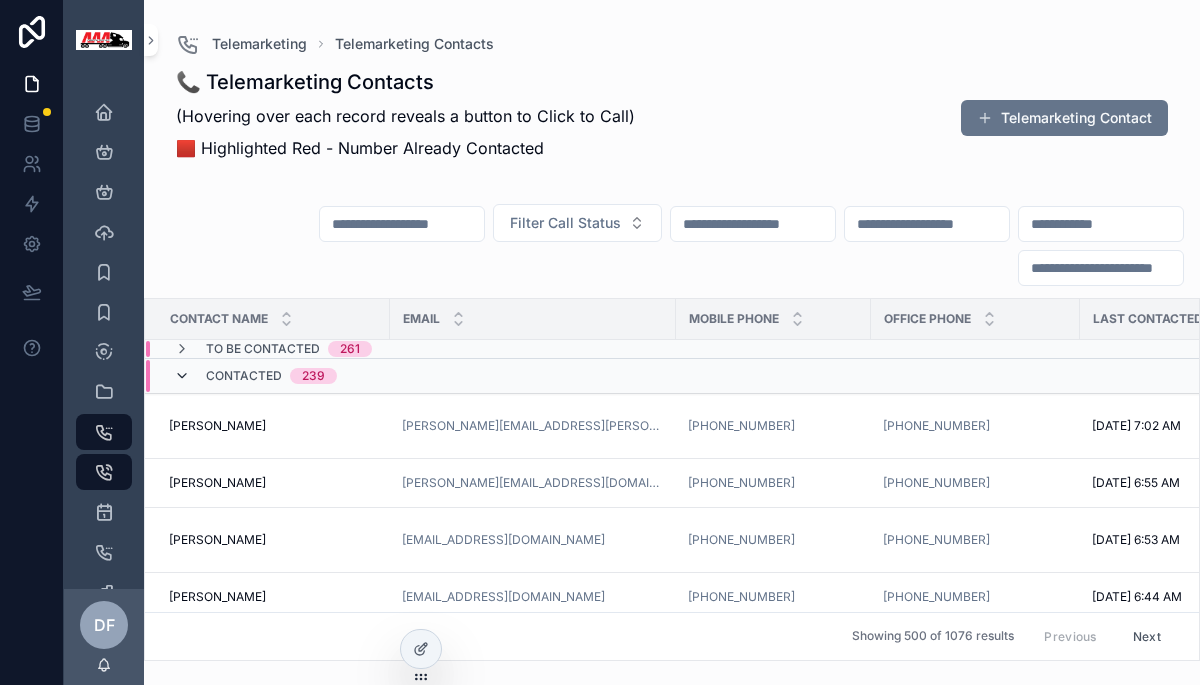 click at bounding box center [182, 376] 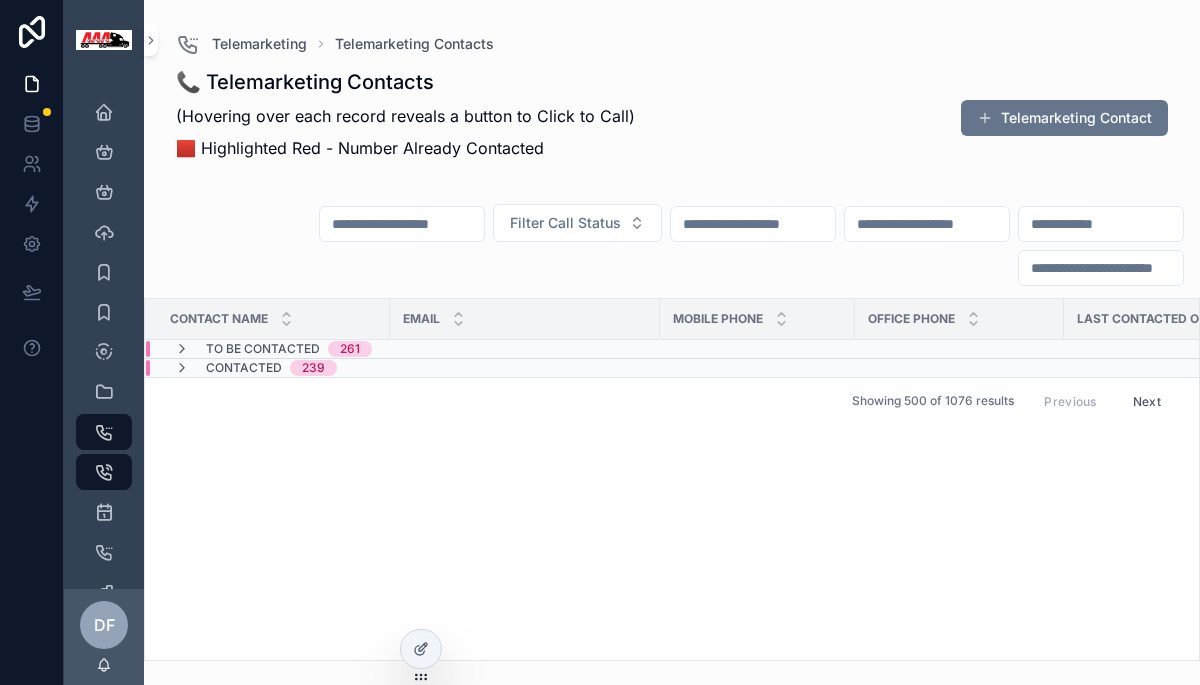 click at bounding box center (182, 368) 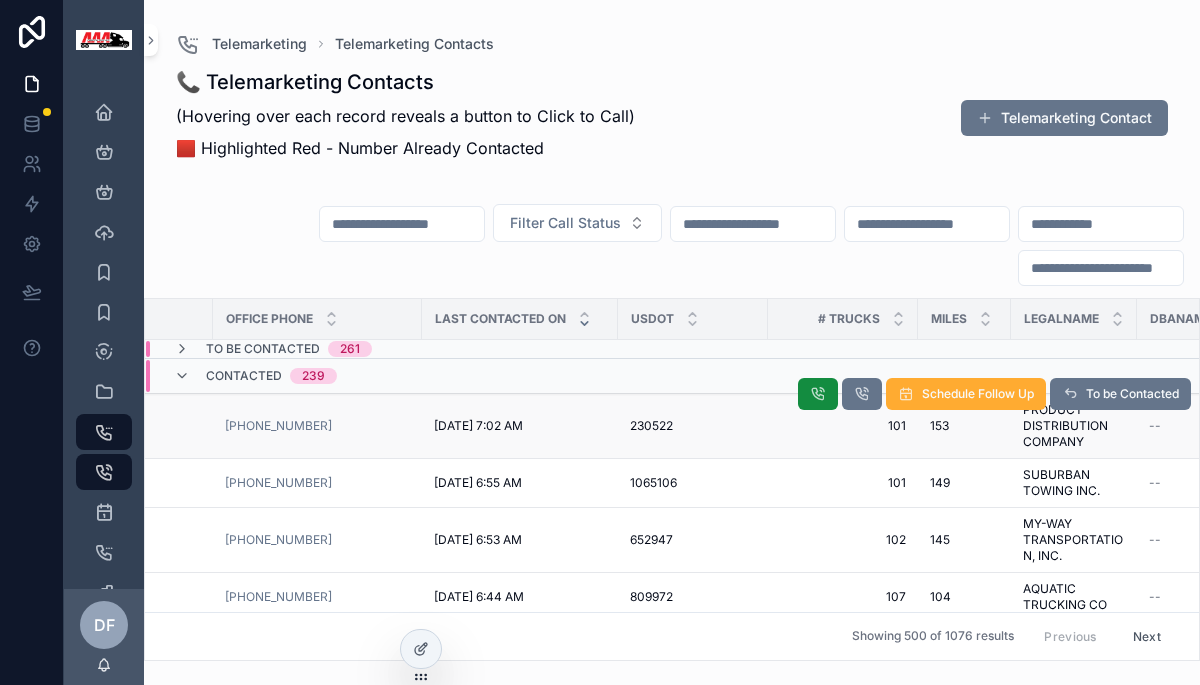 scroll, scrollTop: 0, scrollLeft: 0, axis: both 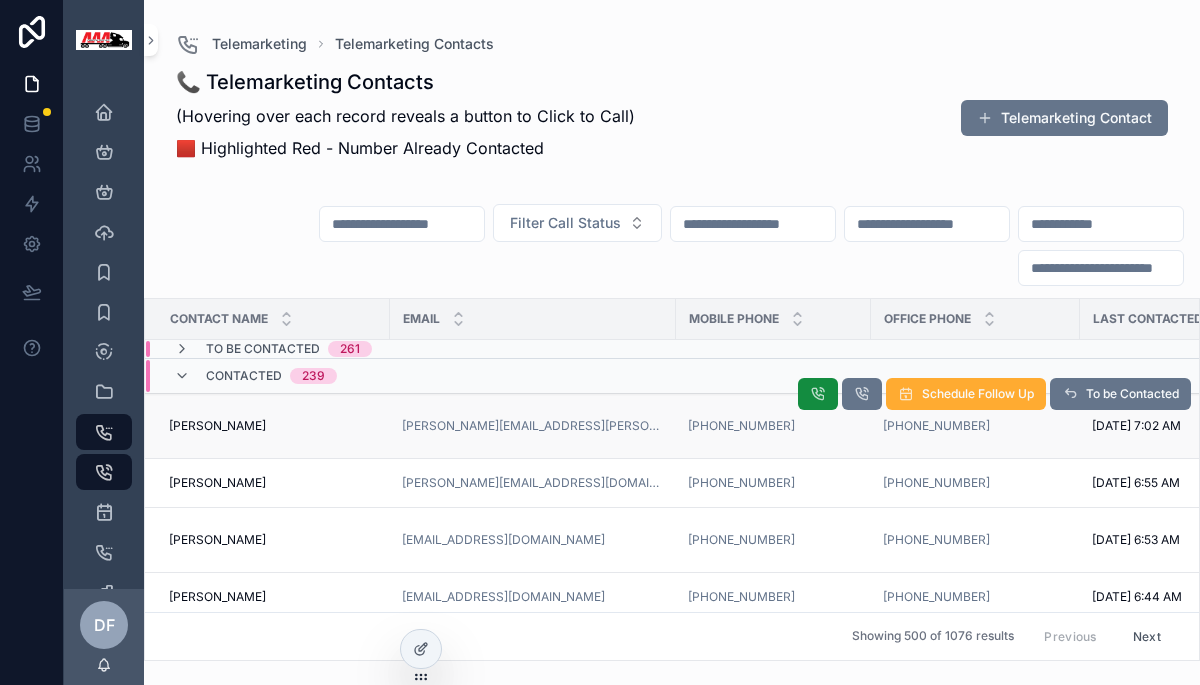 click on "[PERSON_NAME] [PERSON_NAME]" at bounding box center [273, 426] 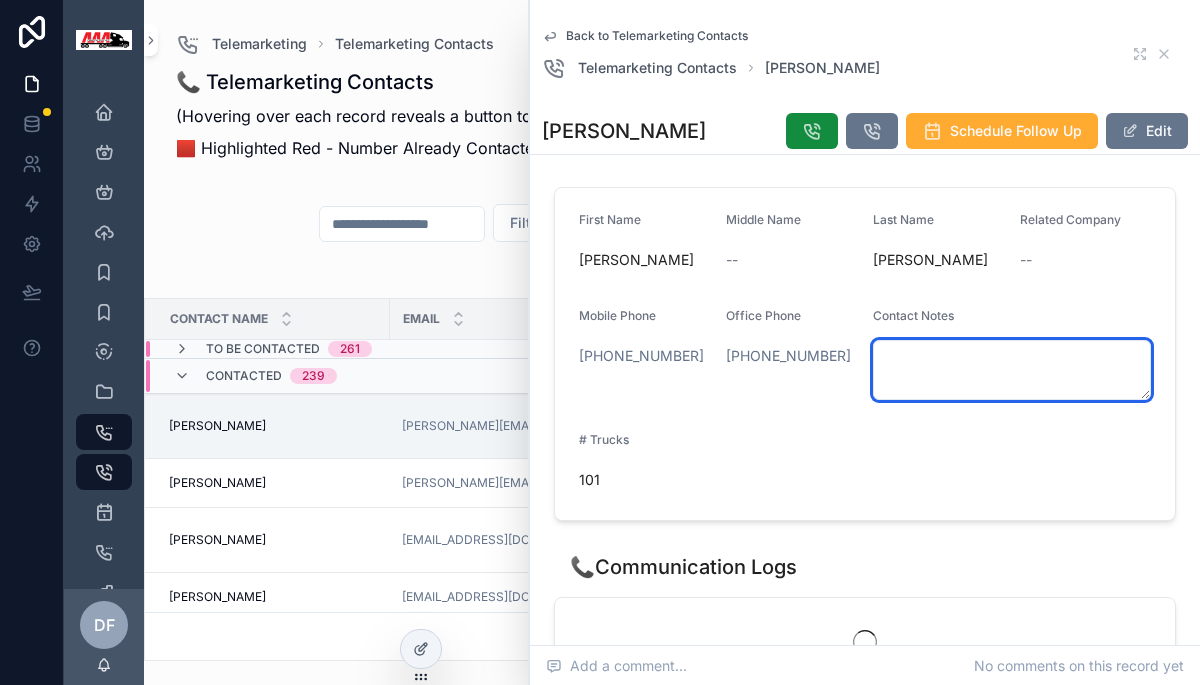 click at bounding box center [1012, 370] 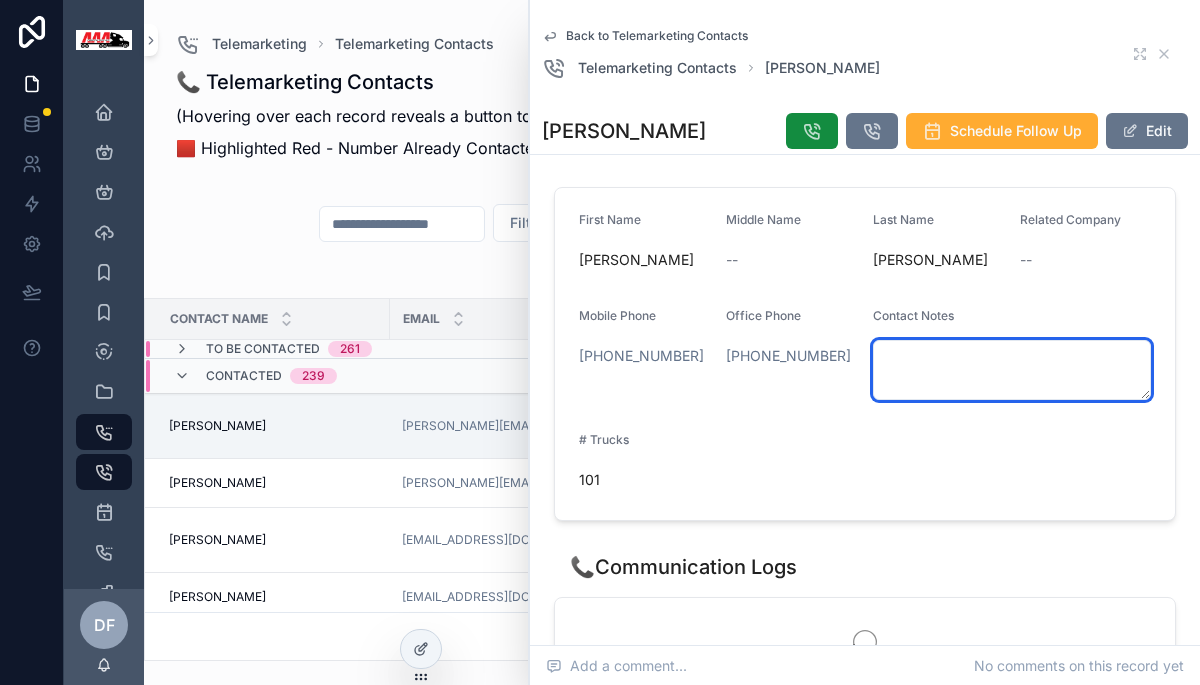 paste on "**********" 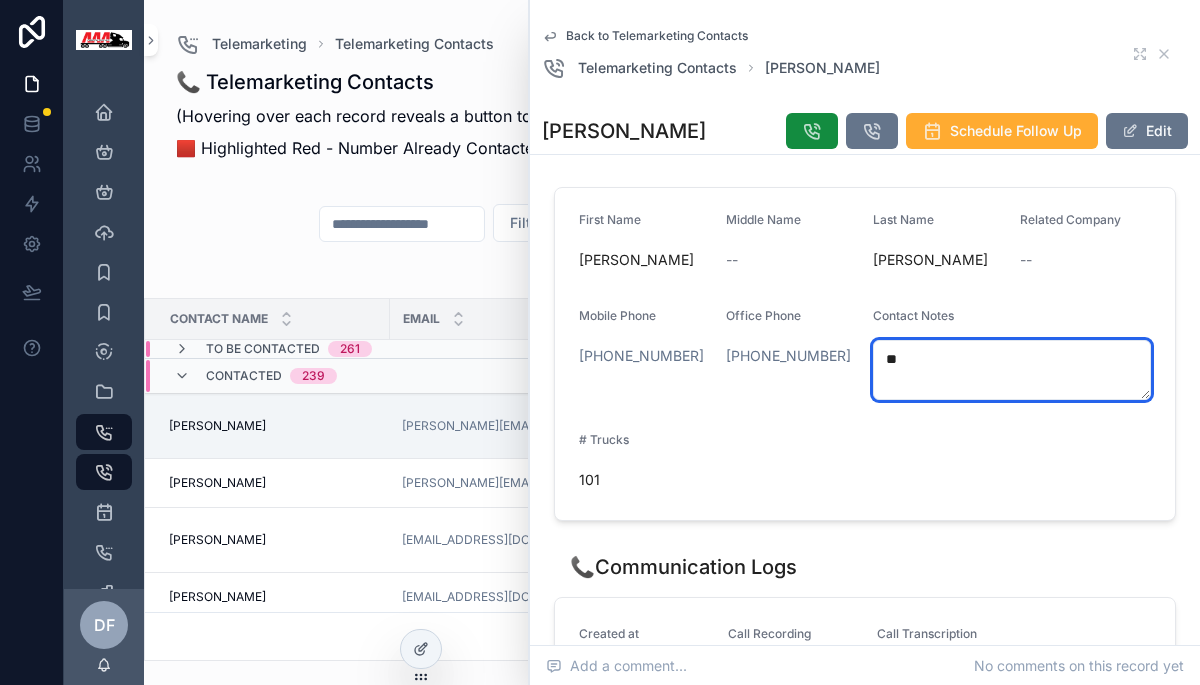 type on "*" 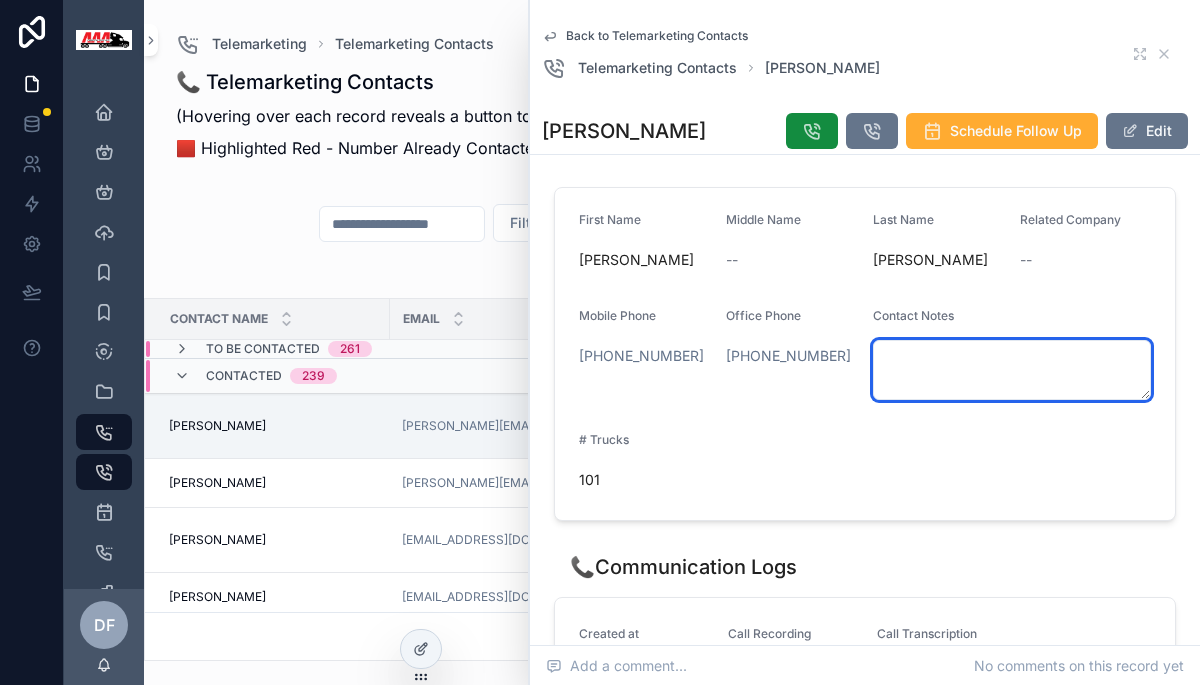 click at bounding box center [1012, 370] 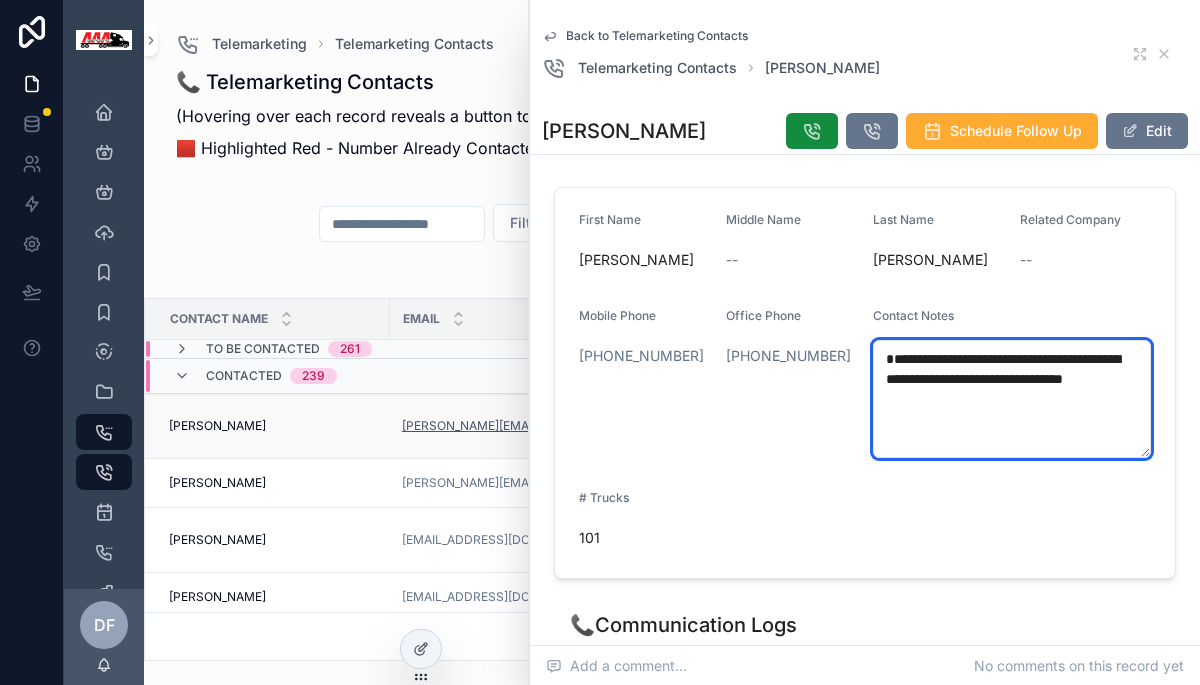 type on "**********" 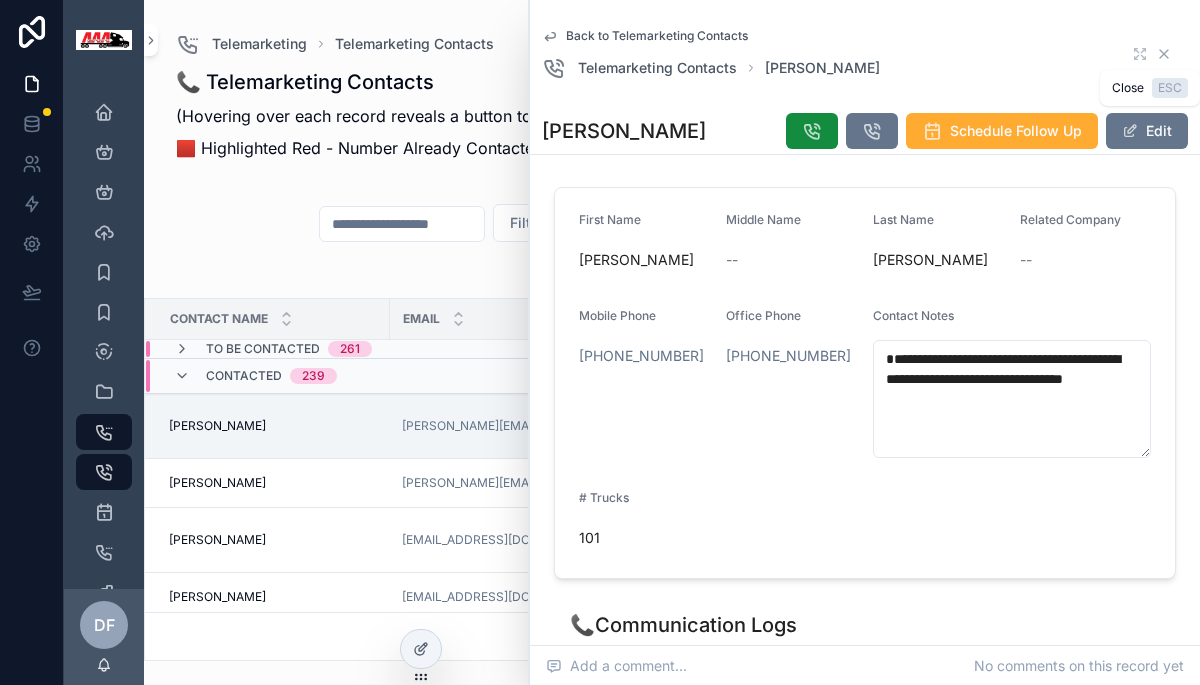 click 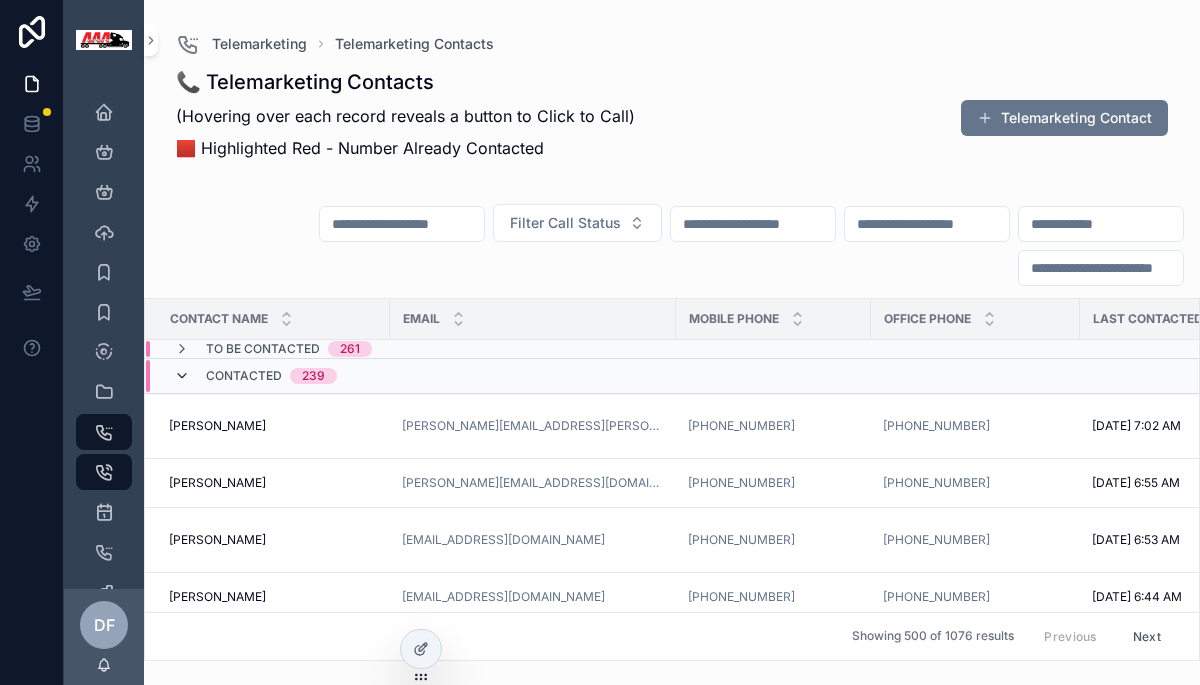 click at bounding box center (182, 376) 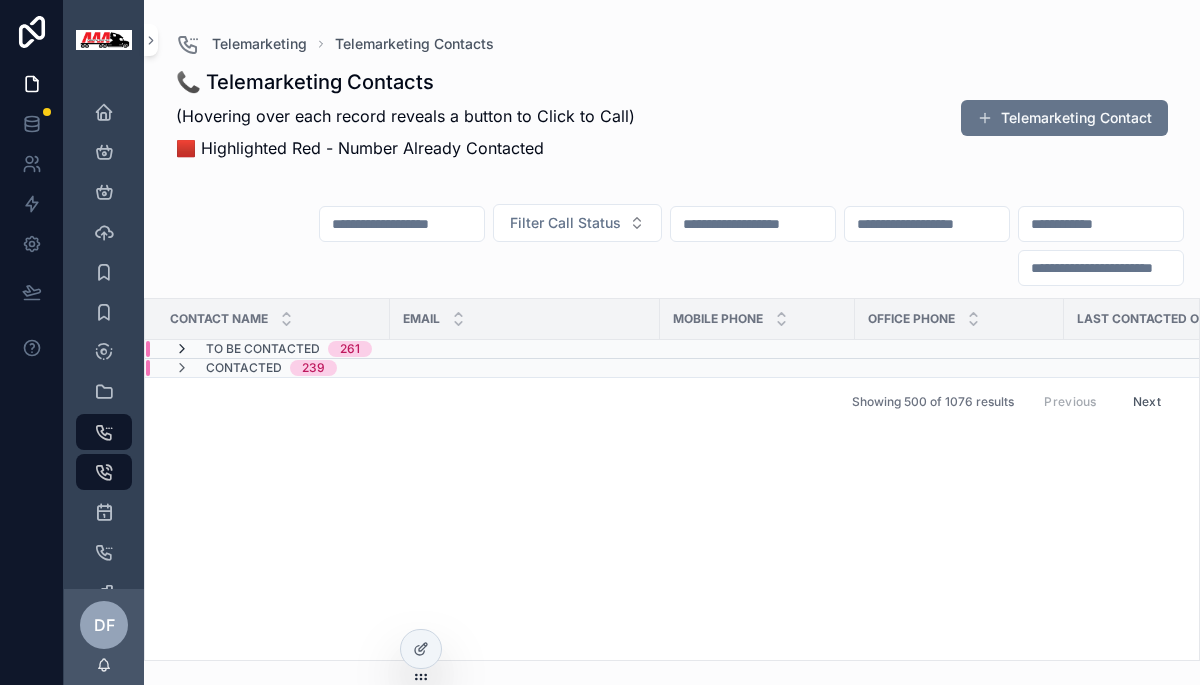 click at bounding box center (182, 349) 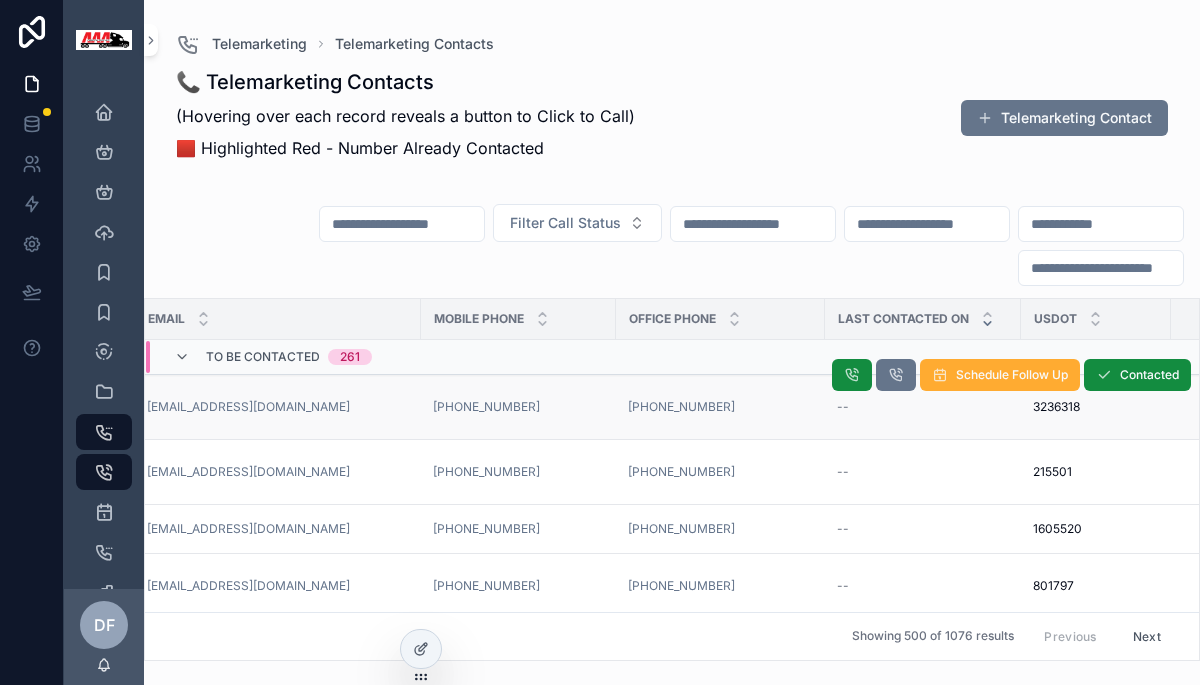 scroll, scrollTop: 0, scrollLeft: 0, axis: both 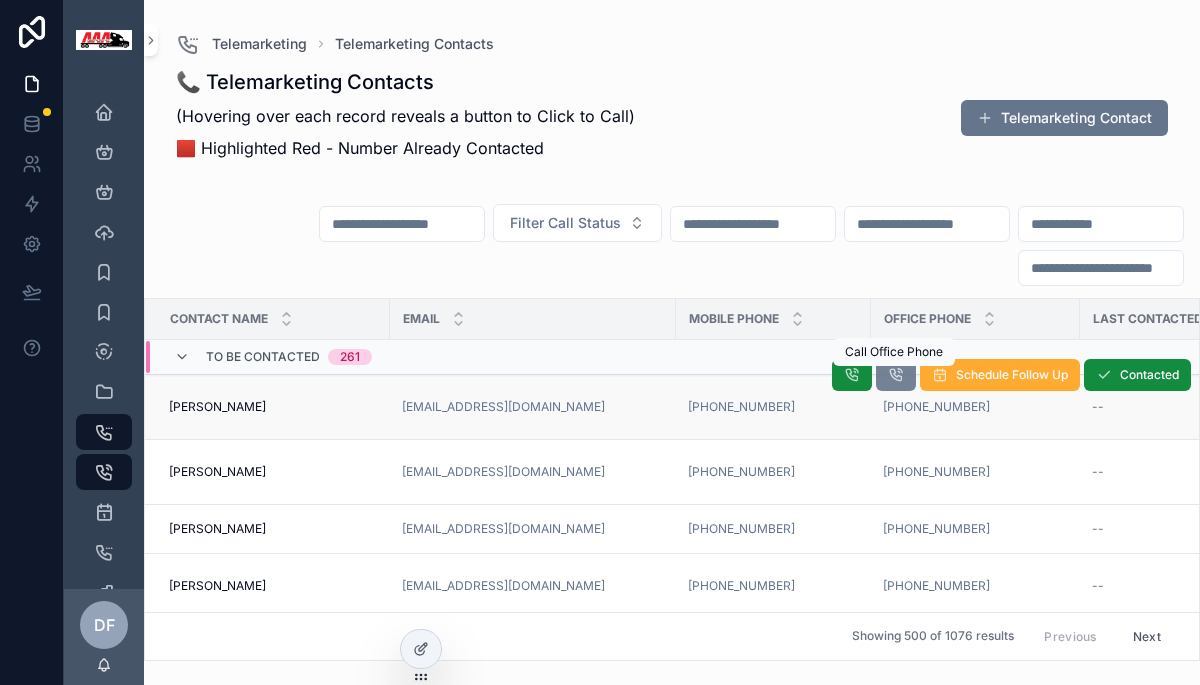 click at bounding box center (896, 375) 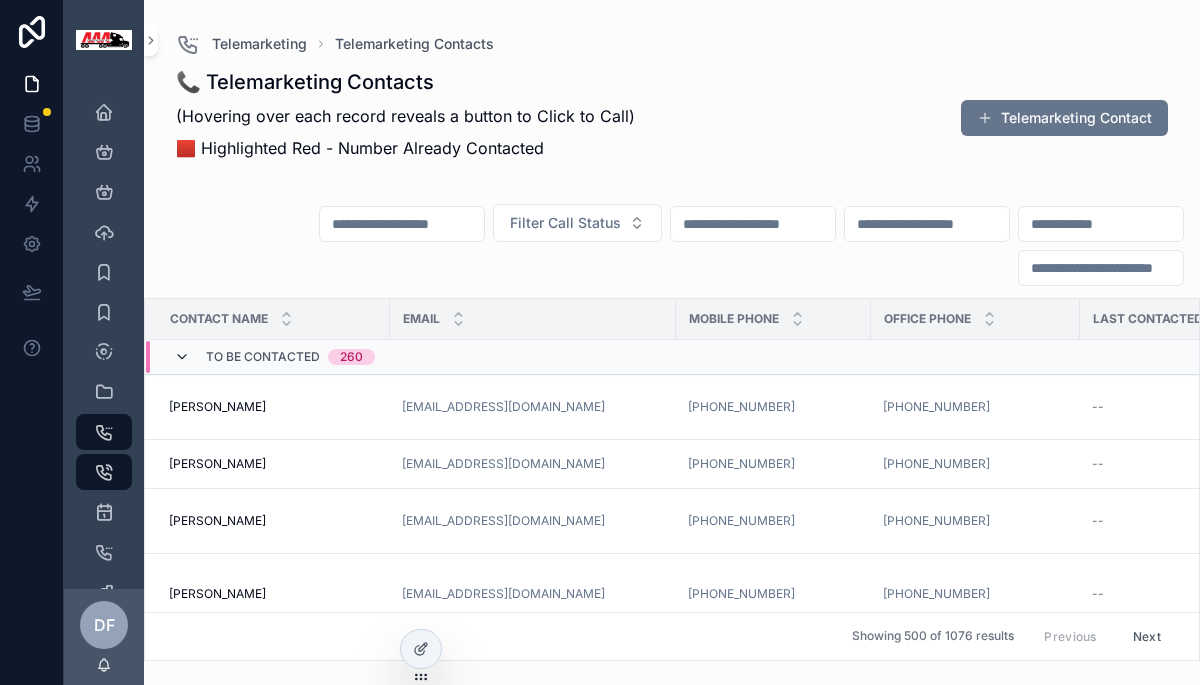 click at bounding box center [182, 357] 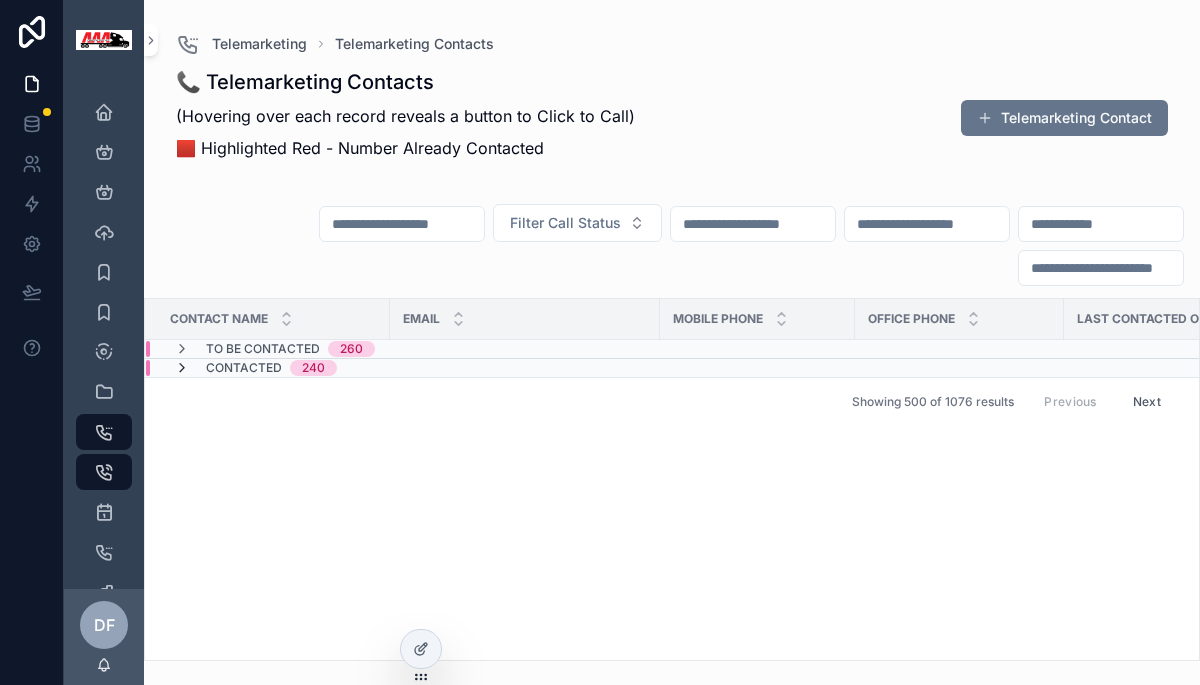 click at bounding box center (182, 368) 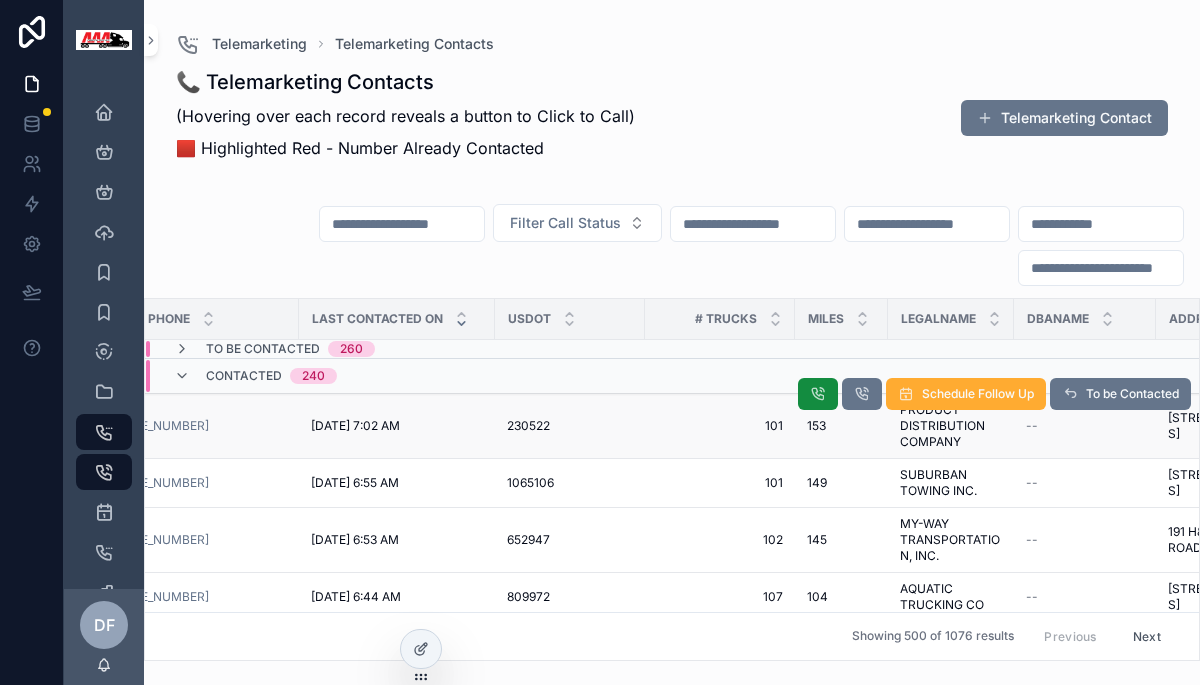 scroll, scrollTop: 0, scrollLeft: 0, axis: both 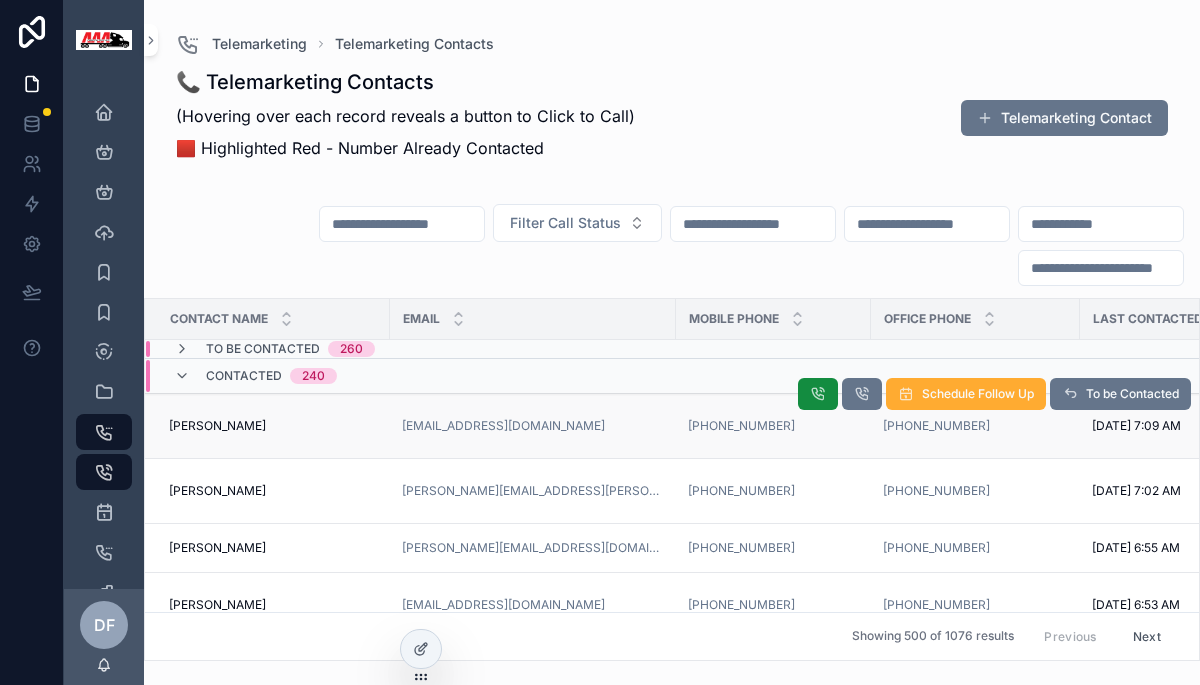 click on "[EMAIL_ADDRESS][DOMAIN_NAME]" at bounding box center (533, 426) 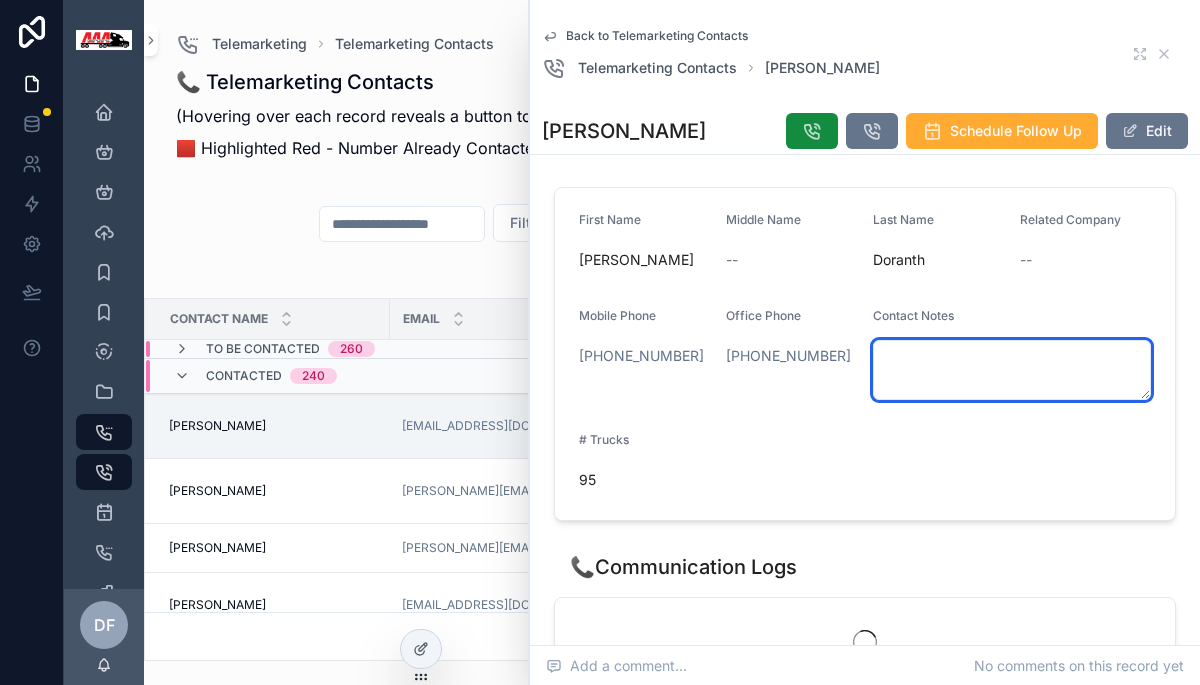 click at bounding box center (1012, 370) 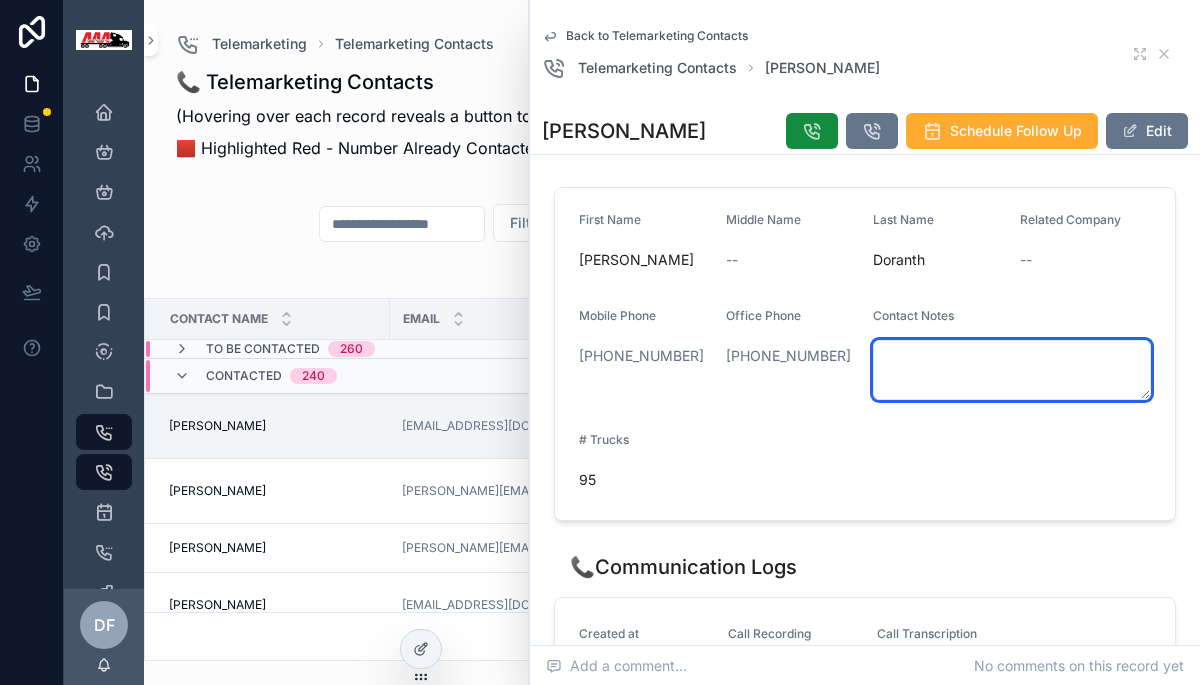 paste on "**********" 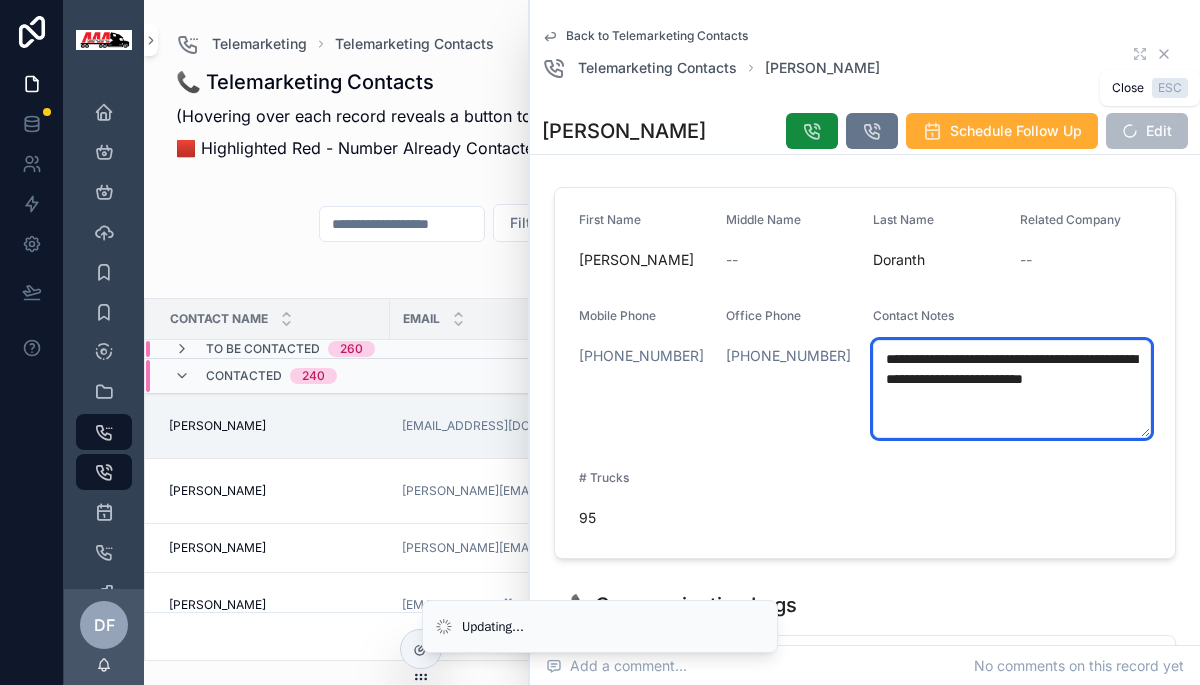 type on "**********" 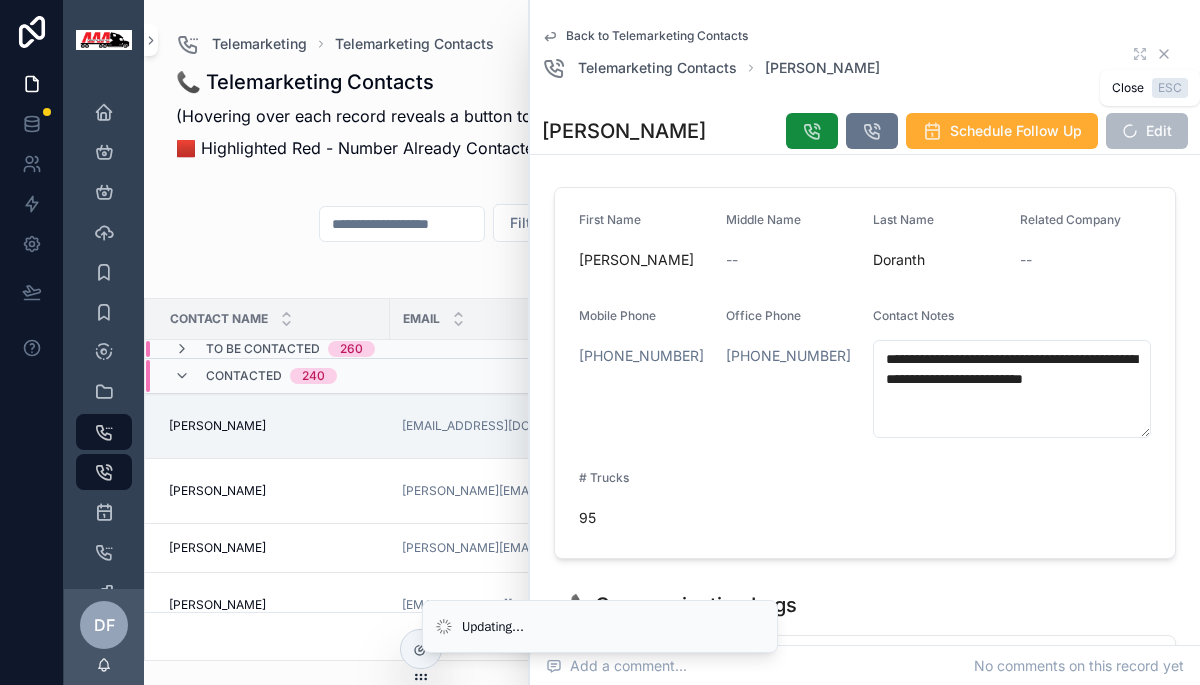 click 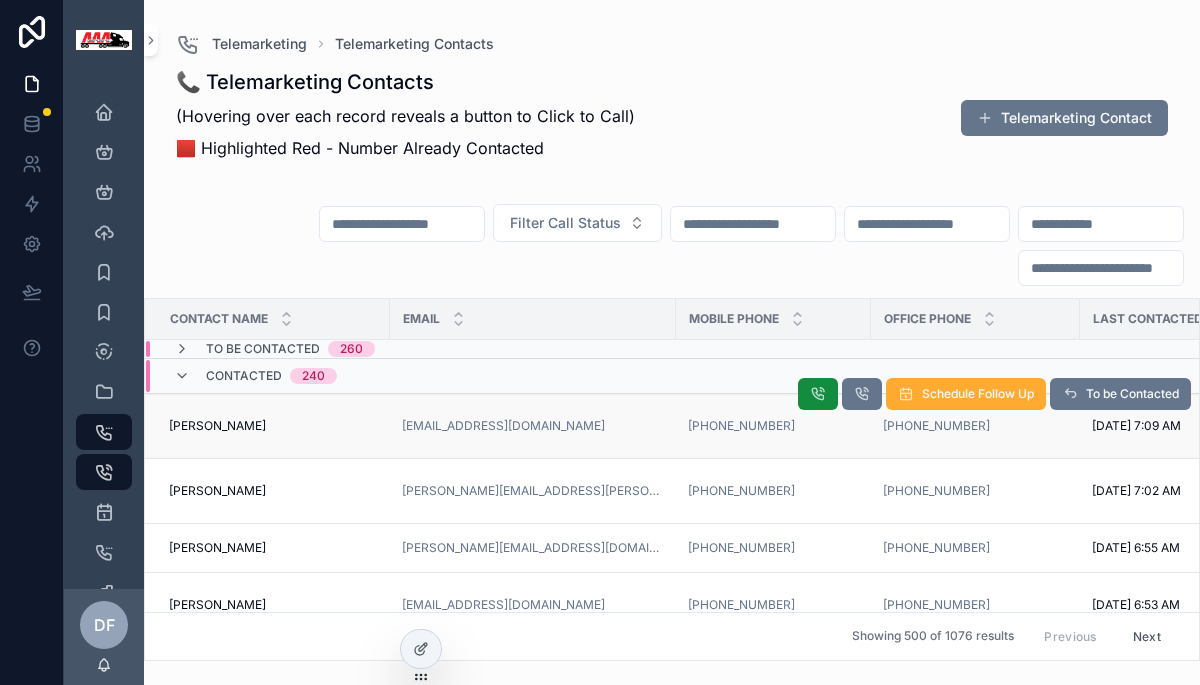 click on "KLAUS DORANTH KLAUS DORANTH" at bounding box center [273, 426] 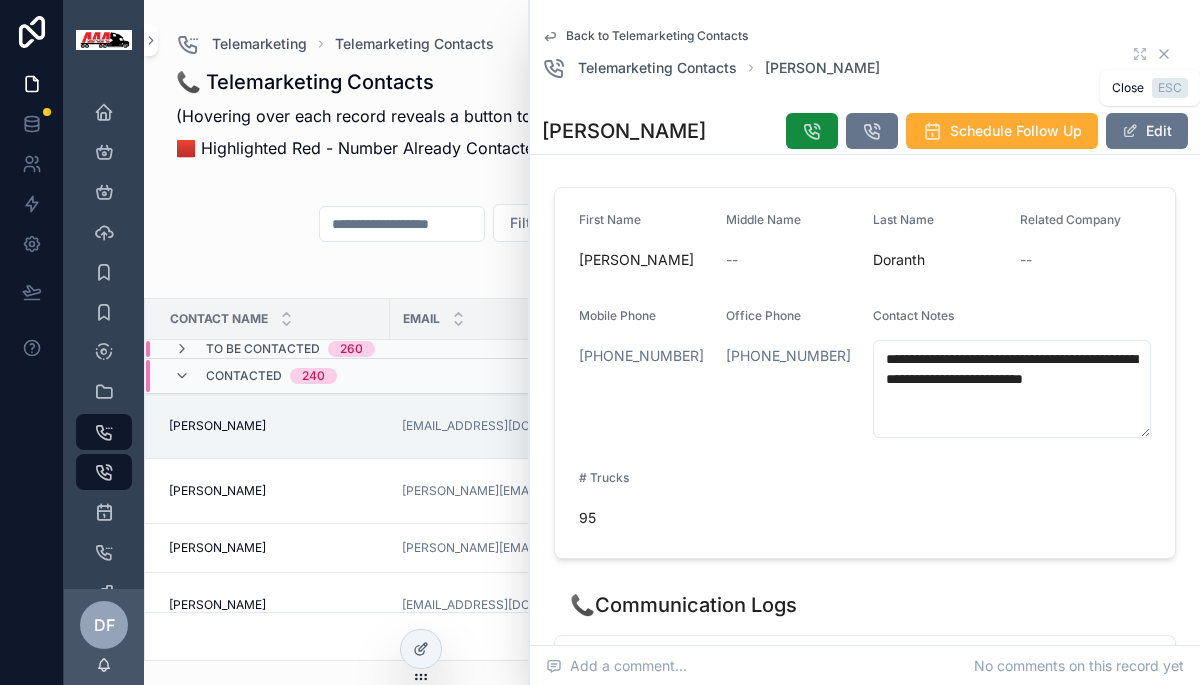 click 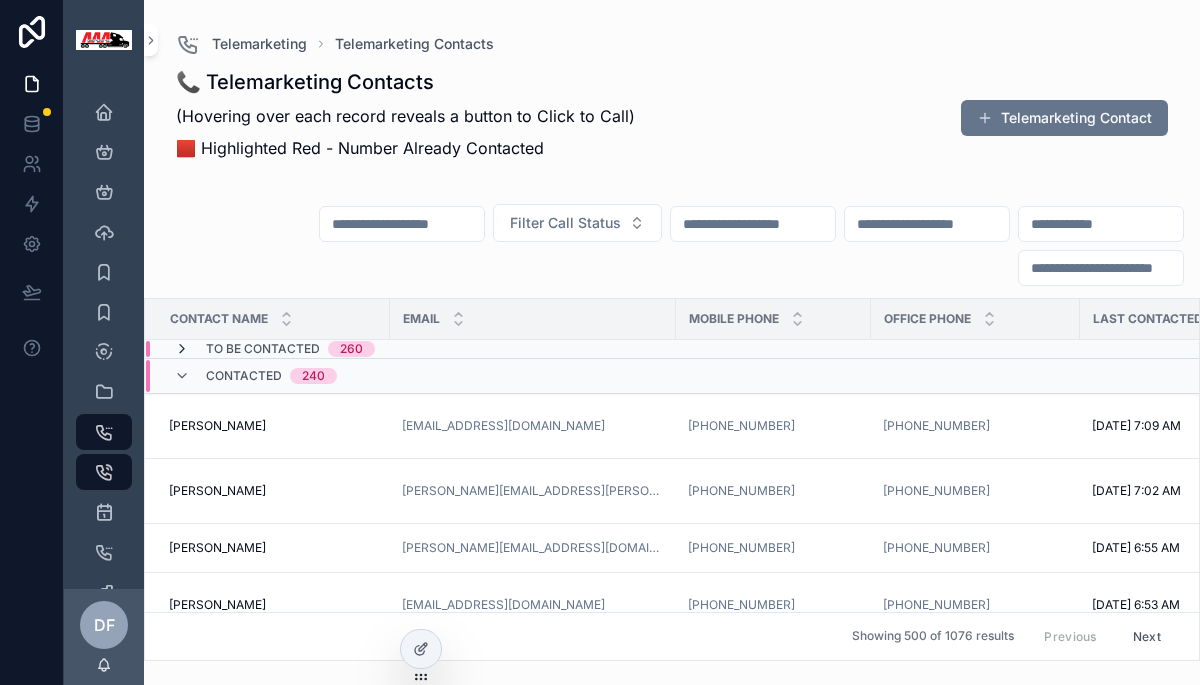 click at bounding box center [182, 349] 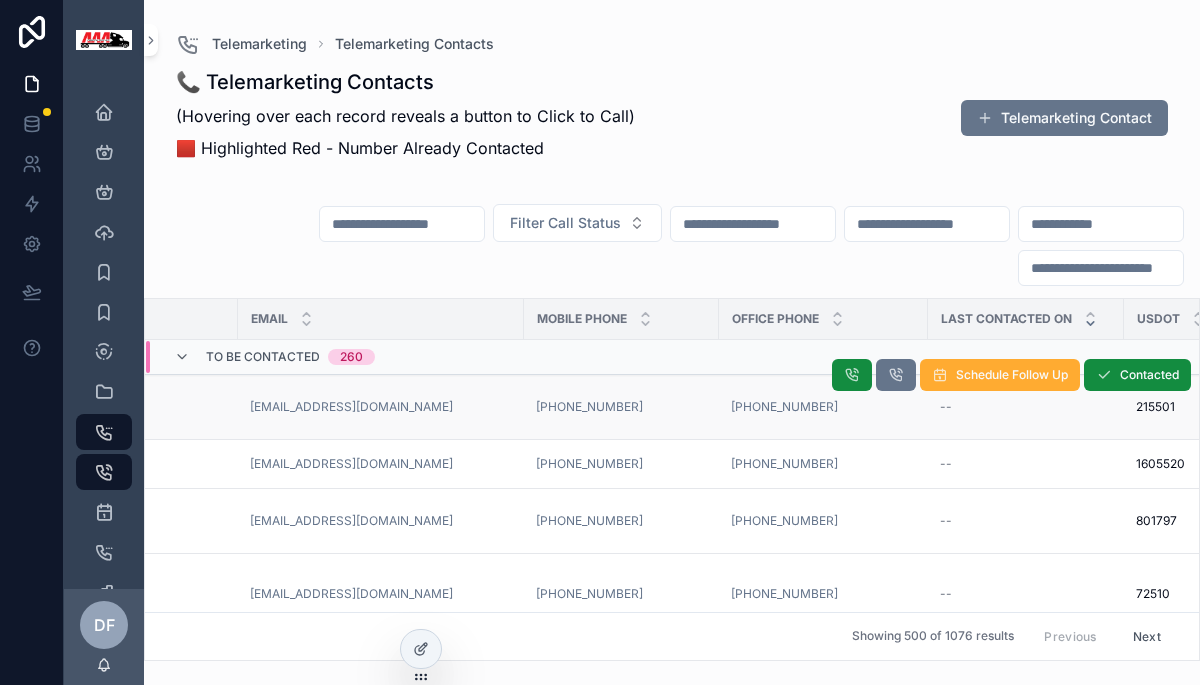 scroll, scrollTop: 0, scrollLeft: 148, axis: horizontal 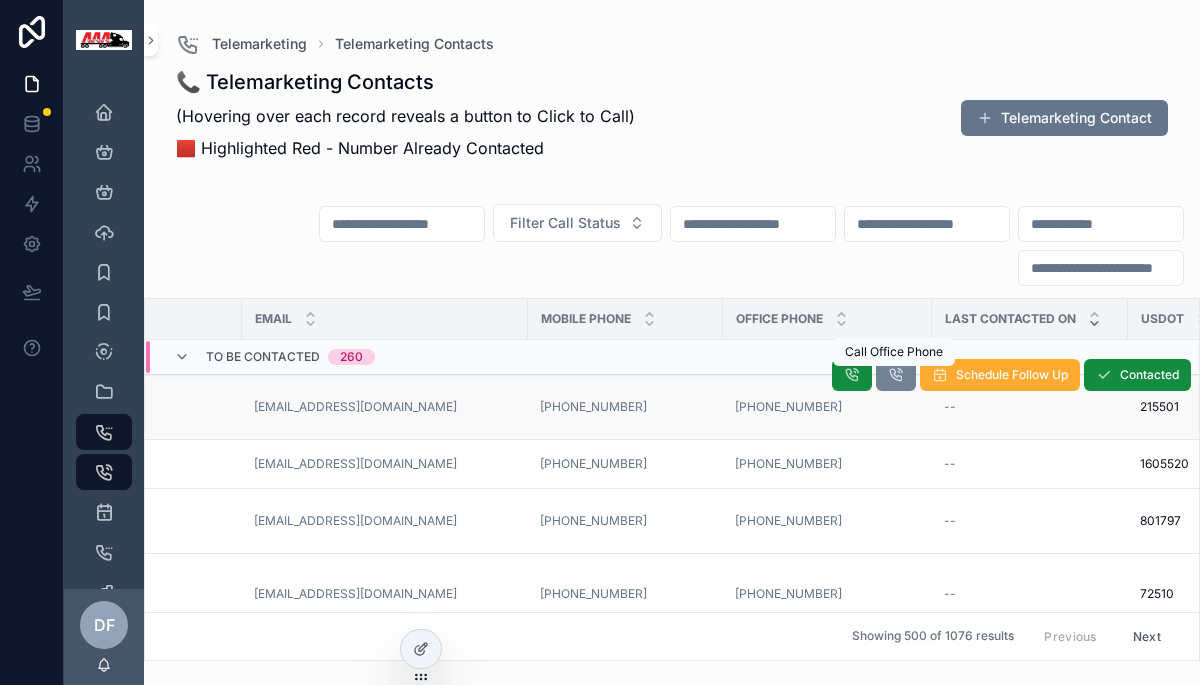 click at bounding box center [896, 375] 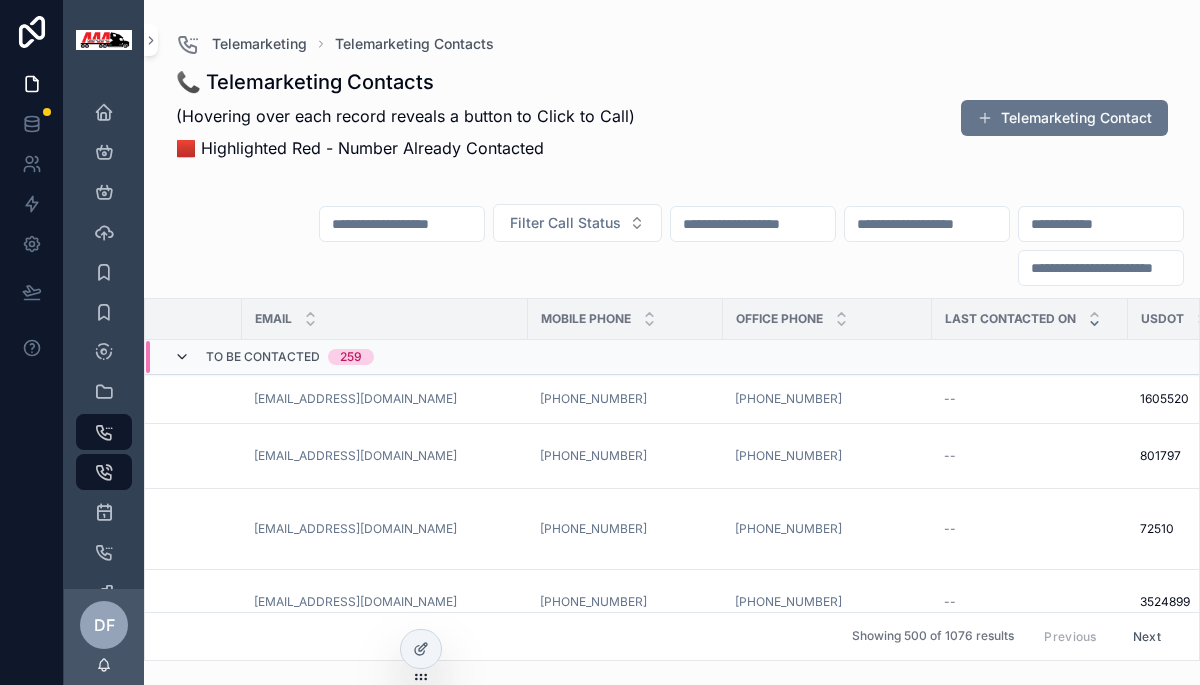 click at bounding box center (182, 357) 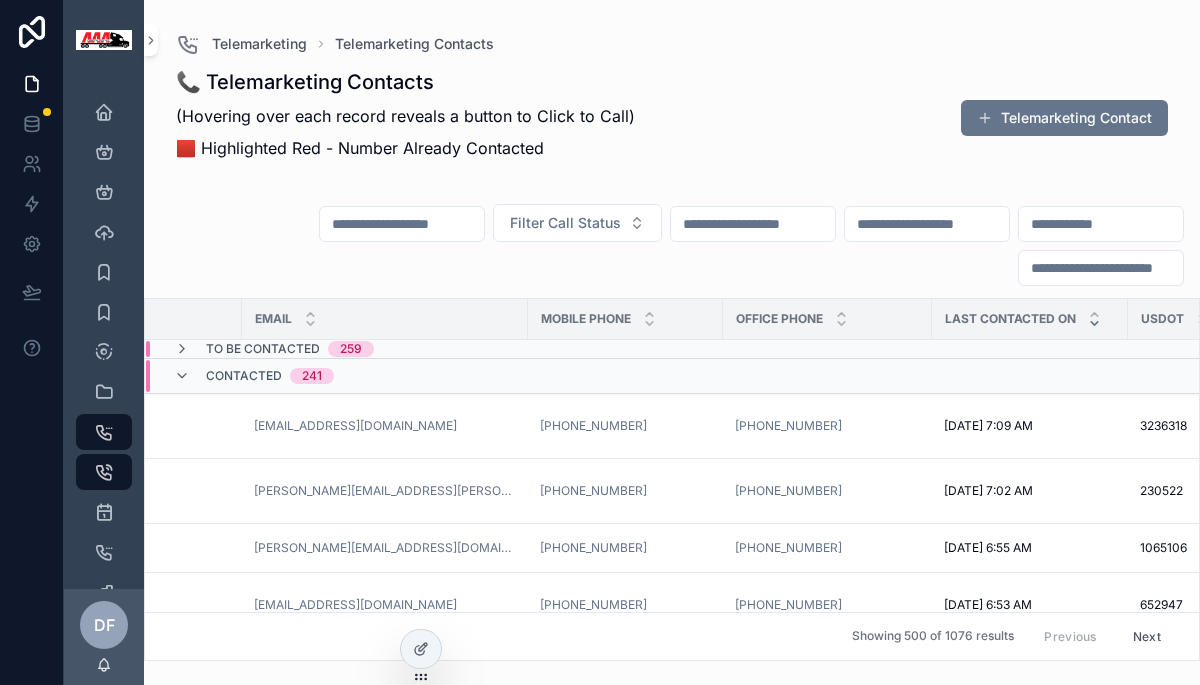 click at bounding box center [182, 376] 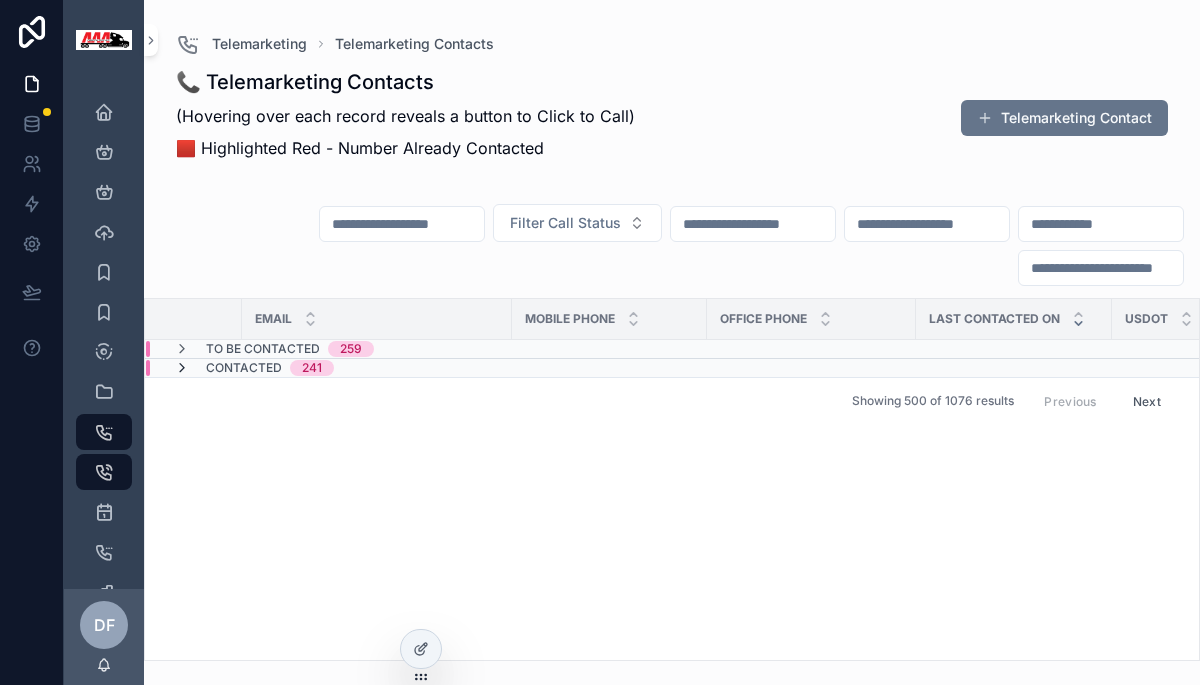 click at bounding box center [182, 368] 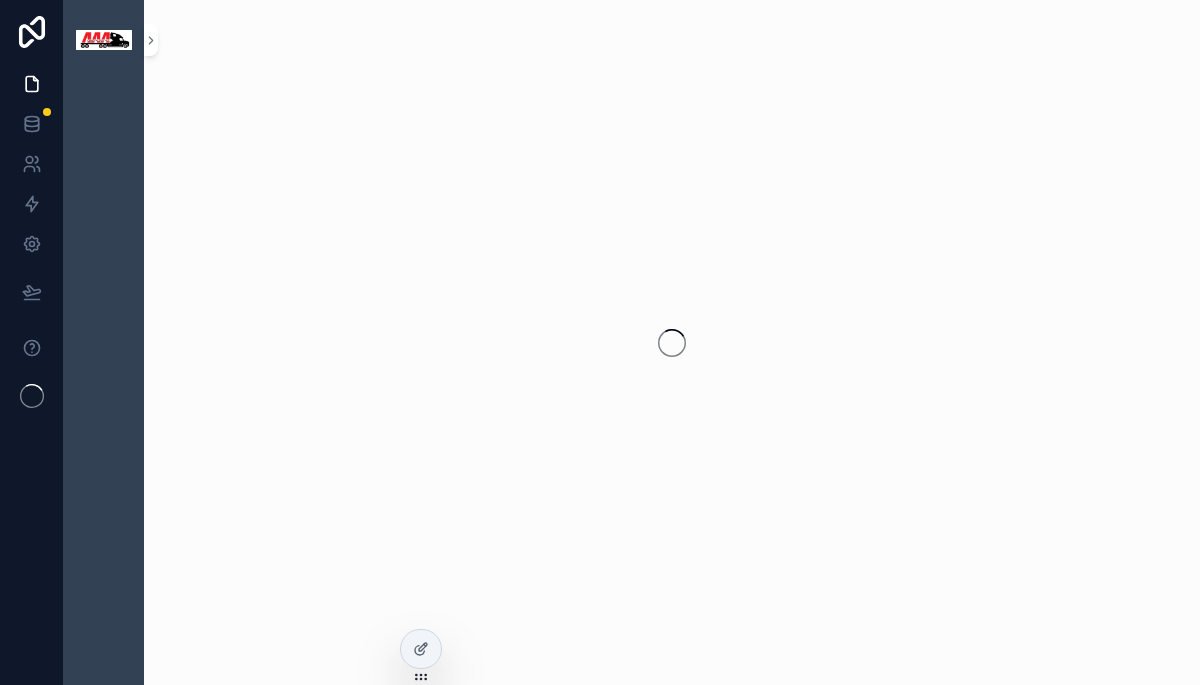 scroll, scrollTop: 0, scrollLeft: 0, axis: both 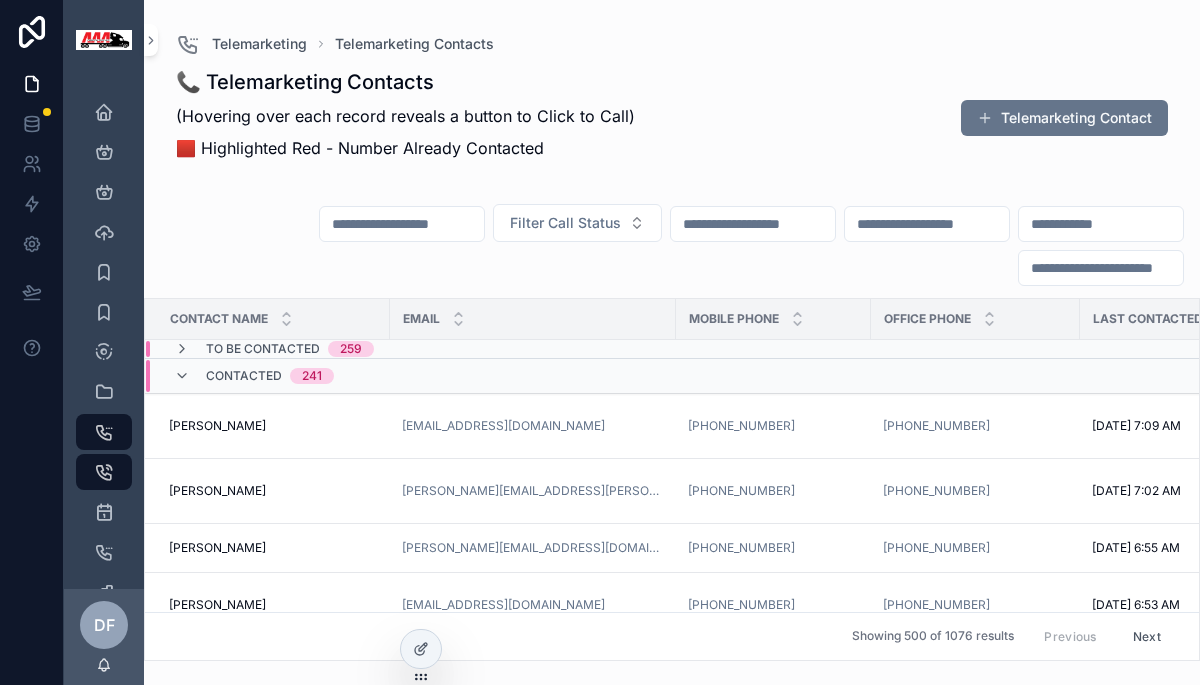 drag, startPoint x: 143, startPoint y: 48, endPoint x: 199, endPoint y: 83, distance: 66.037865 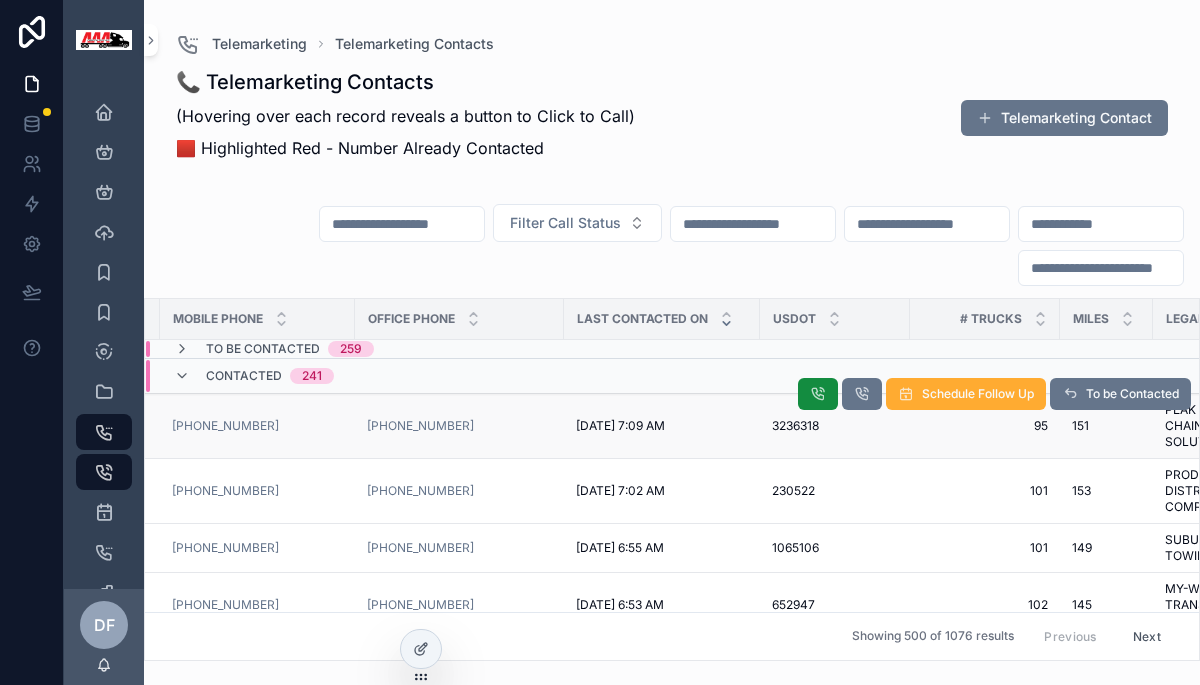 scroll, scrollTop: 0, scrollLeft: 0, axis: both 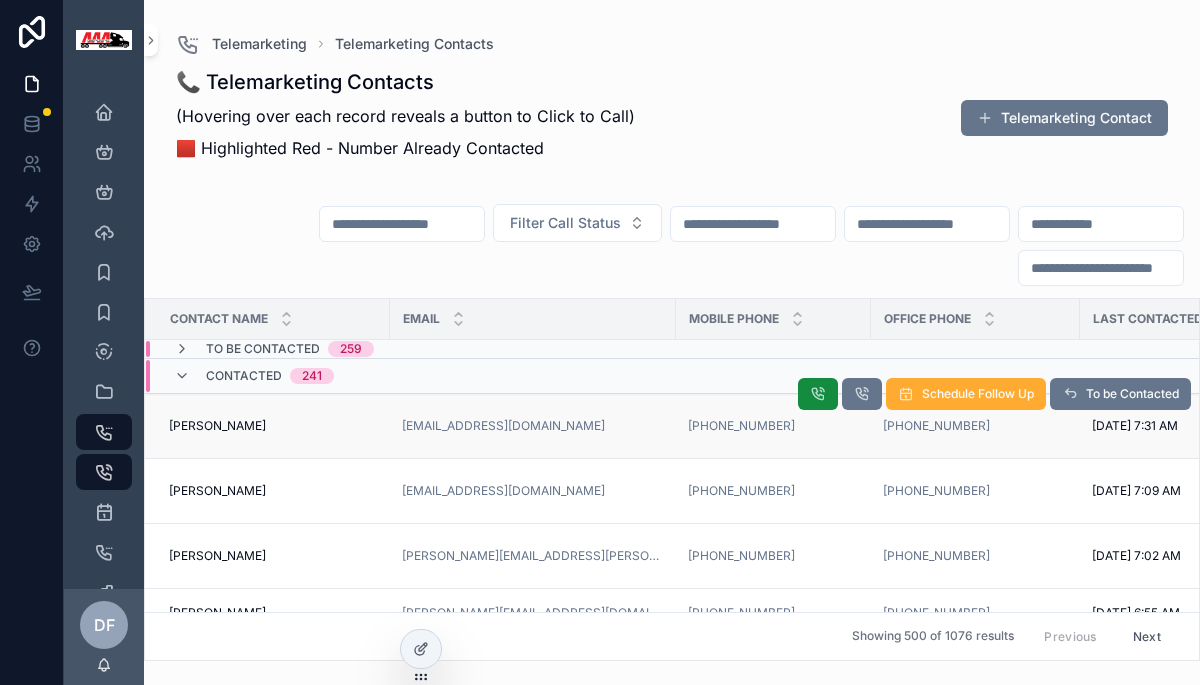 click on "[EMAIL_ADDRESS][DOMAIN_NAME]" at bounding box center (533, 426) 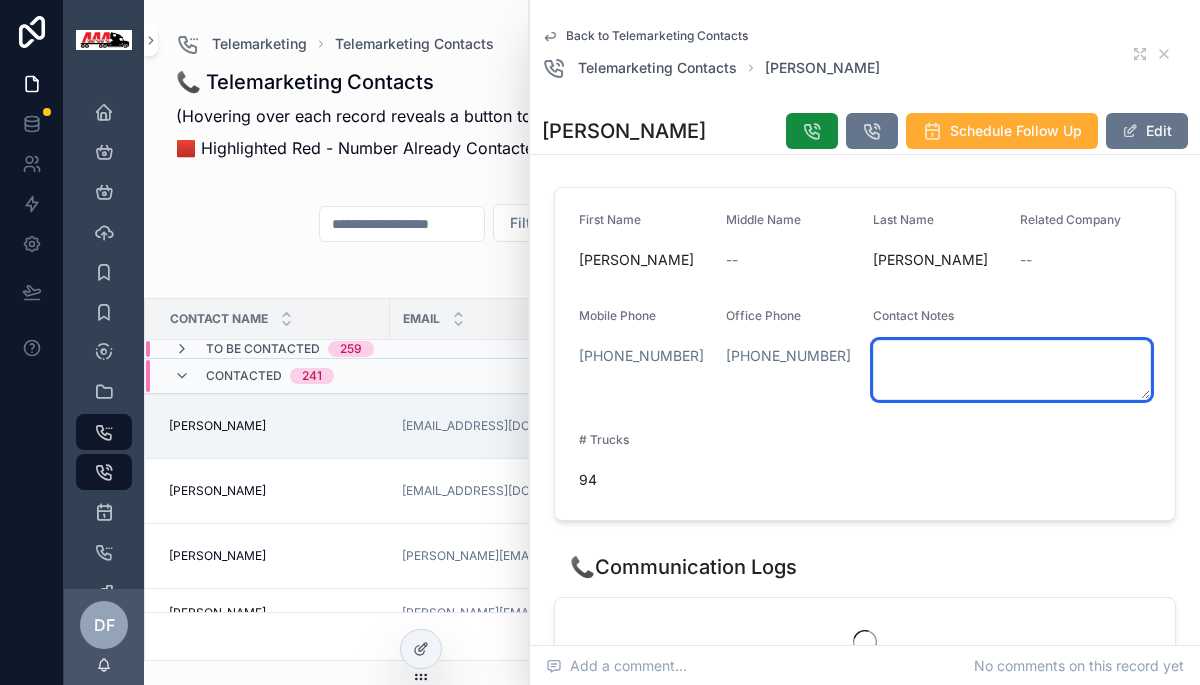 click at bounding box center (1012, 370) 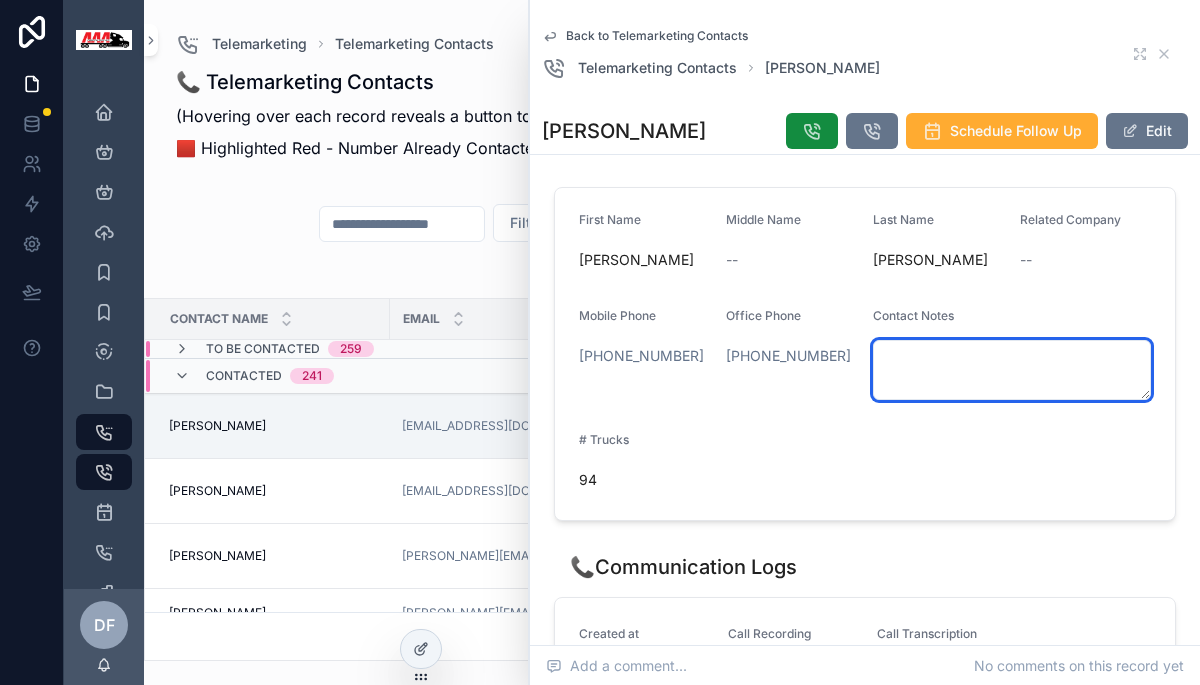paste on "**********" 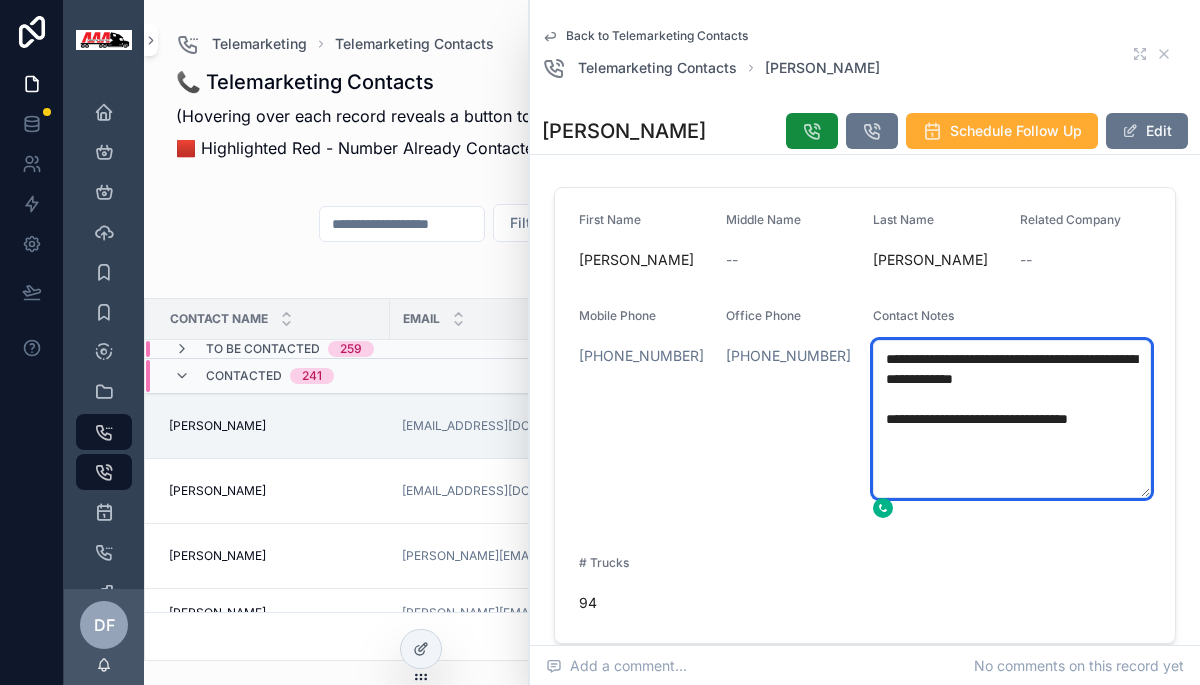 type on "**********" 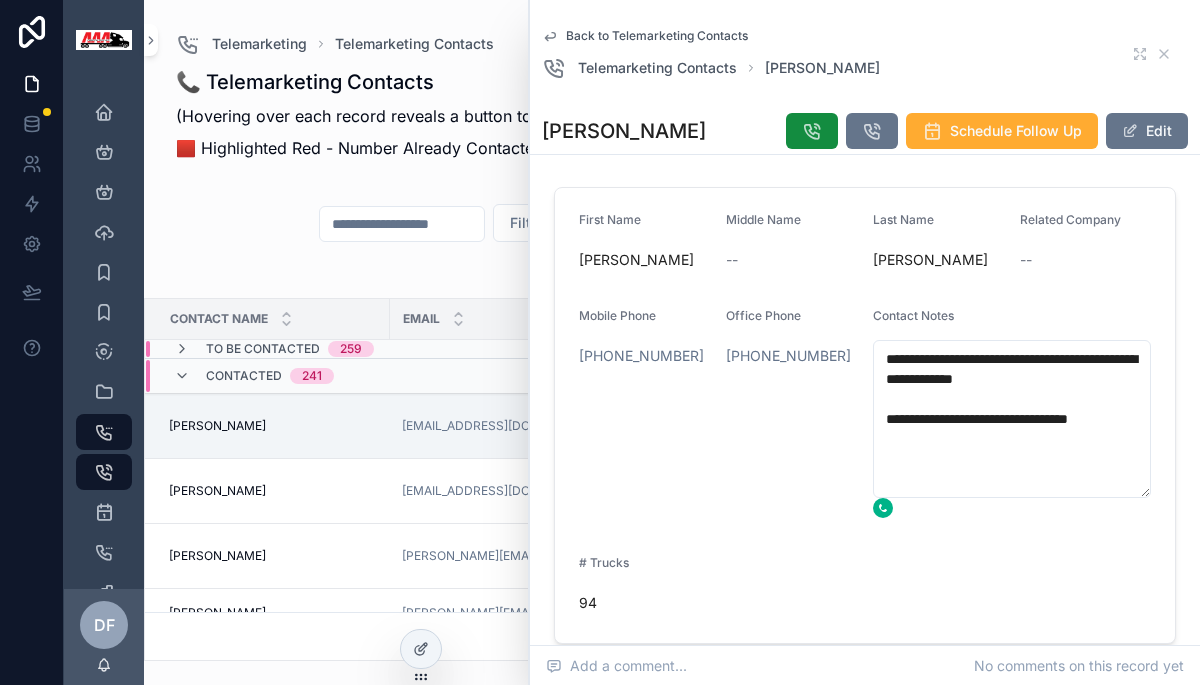 click at bounding box center [883, 508] 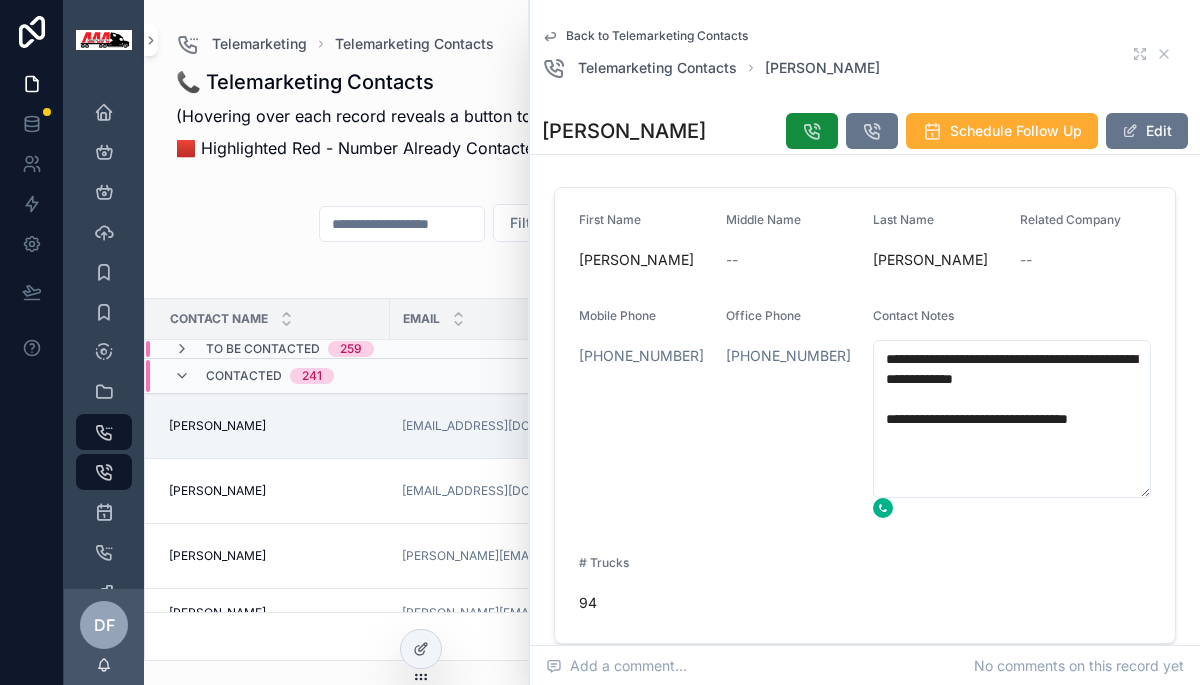 click at bounding box center (883, 508) 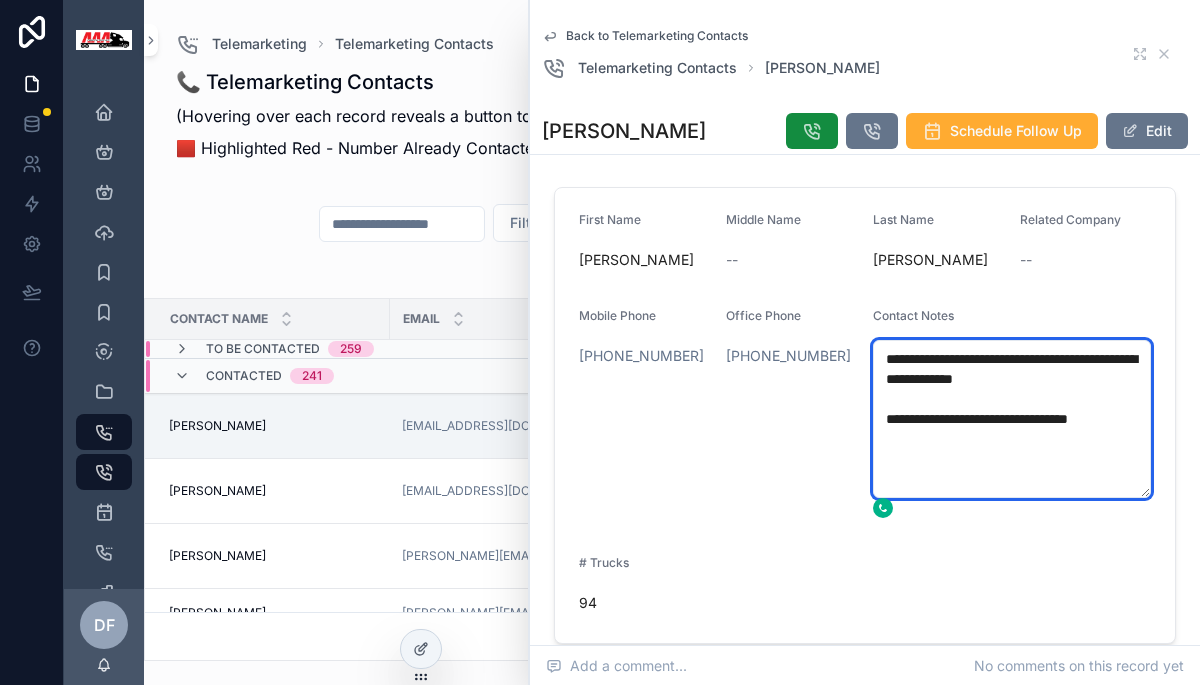 click on "**********" at bounding box center [1012, 419] 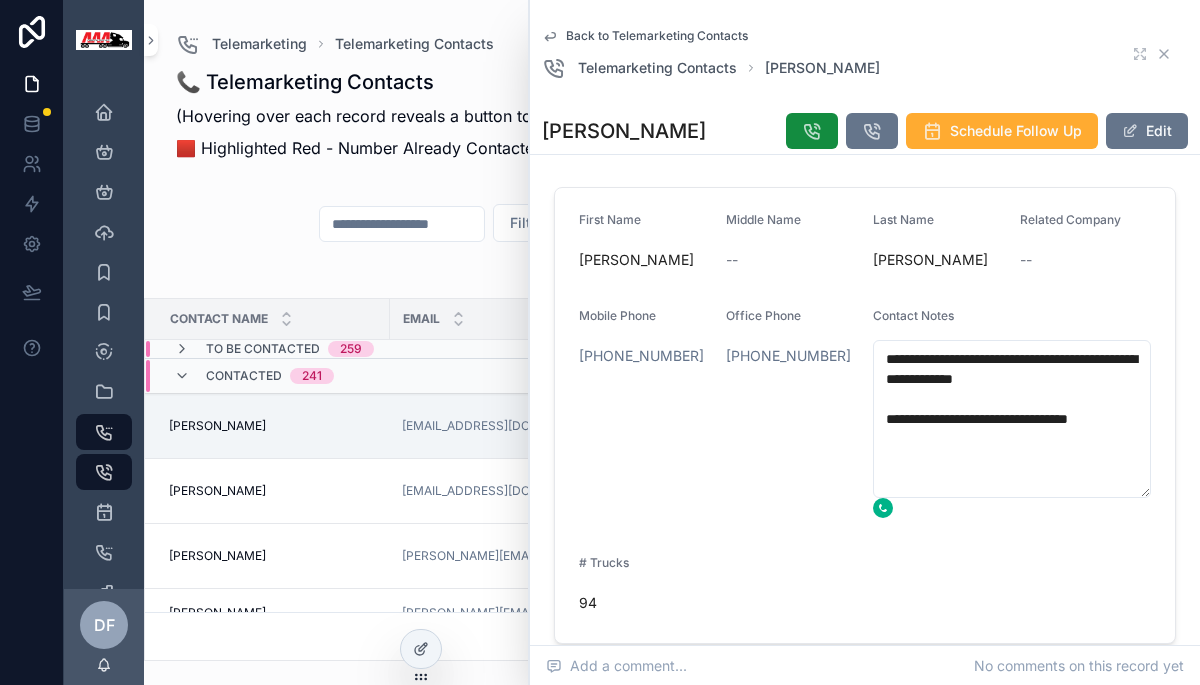 click 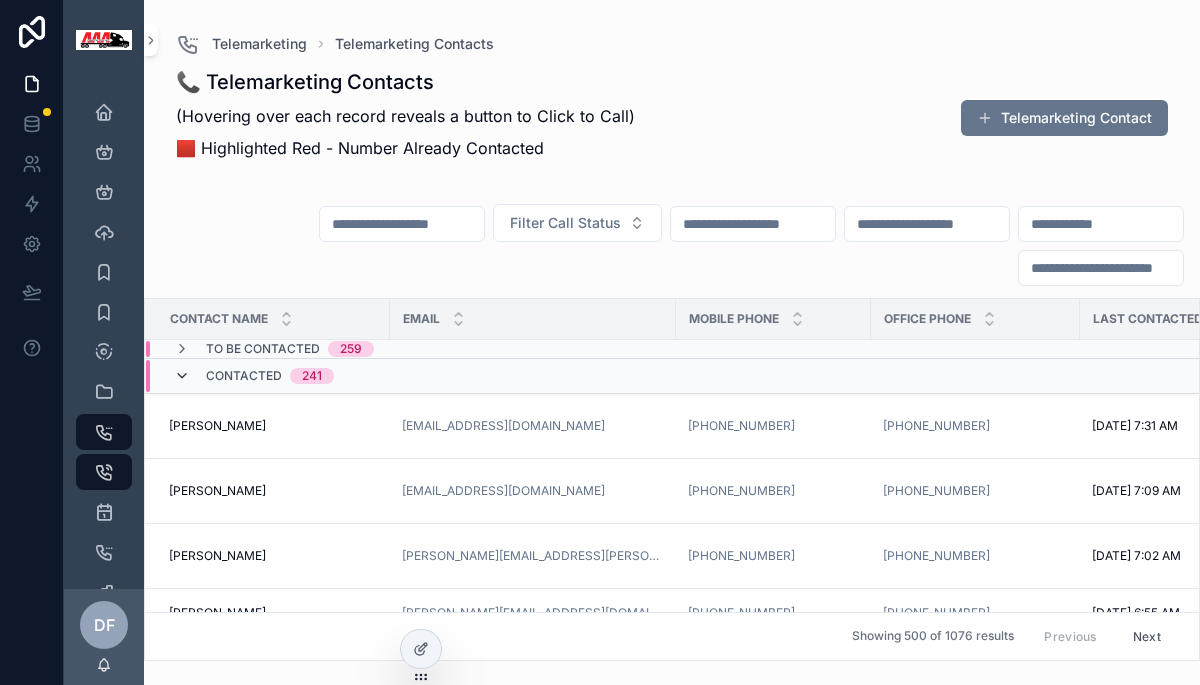 click at bounding box center (182, 376) 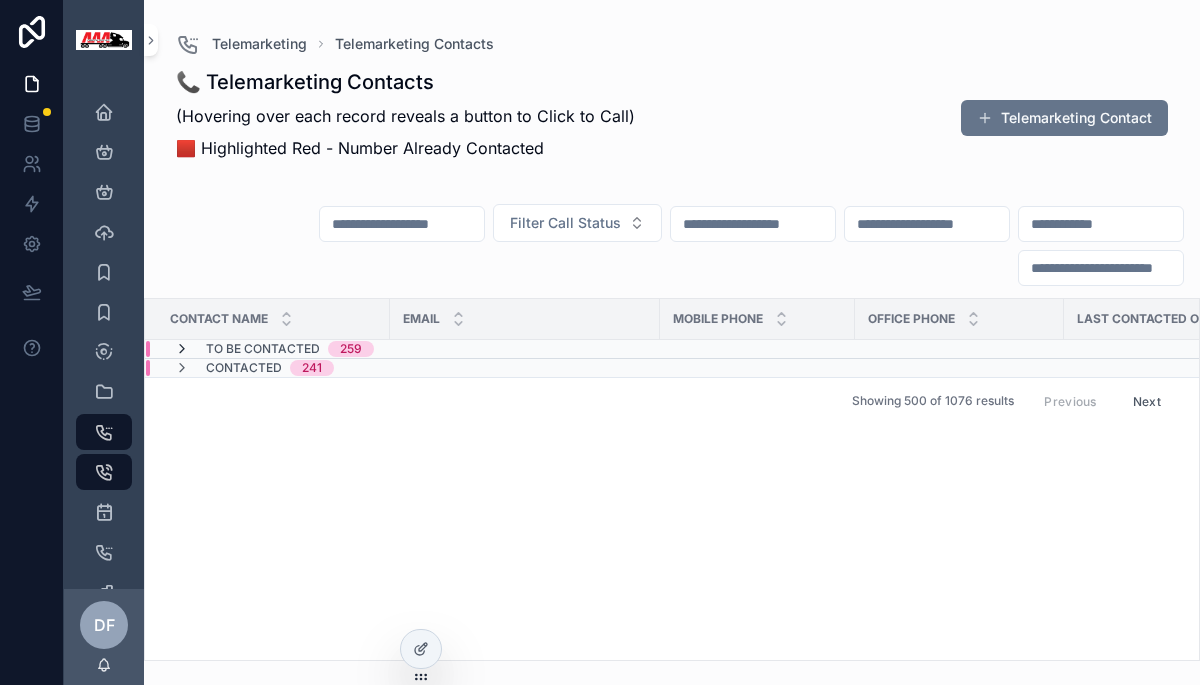 click at bounding box center [182, 349] 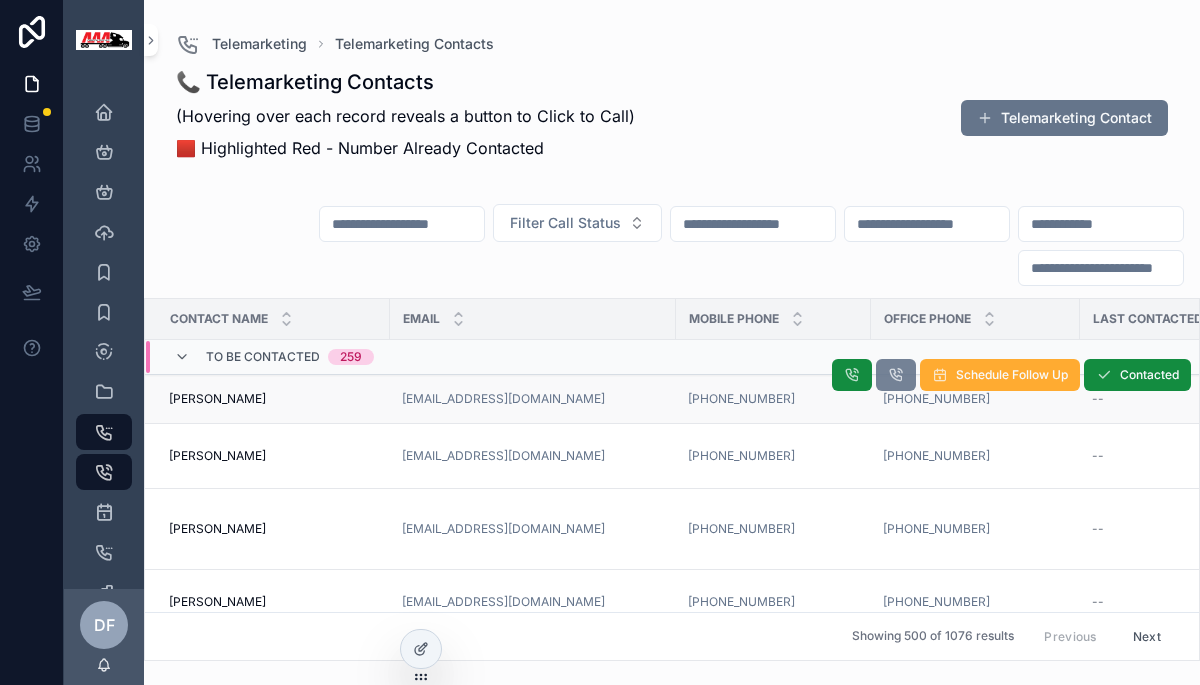 click at bounding box center [896, 375] 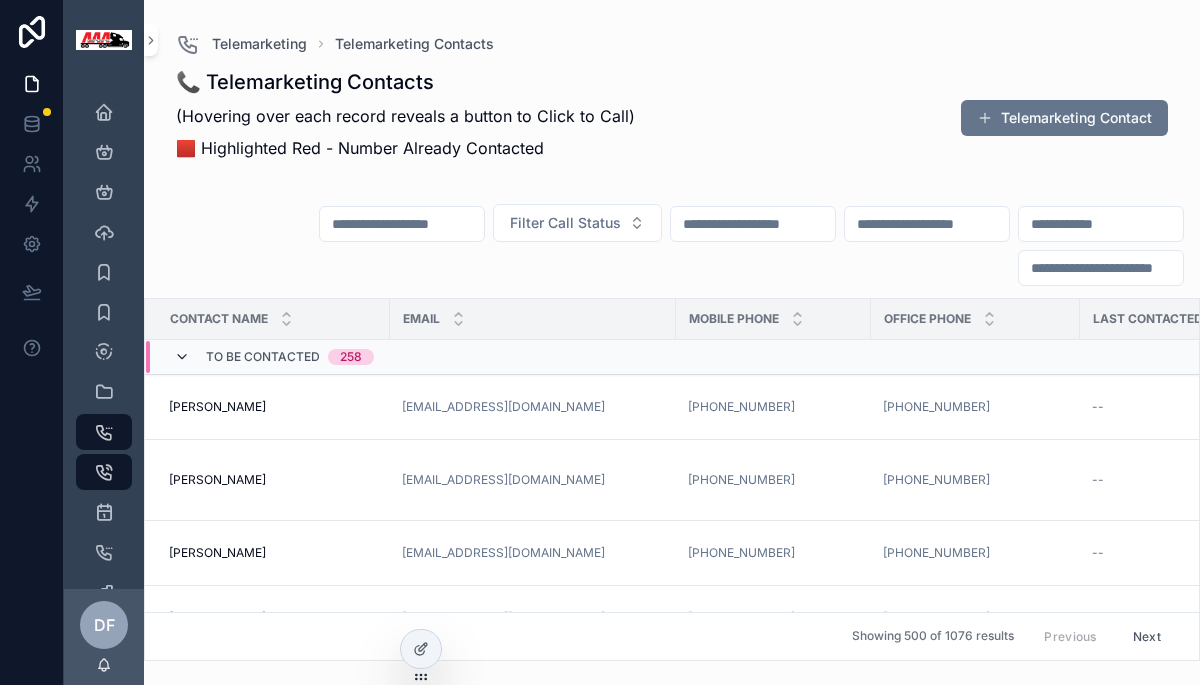 click at bounding box center (182, 357) 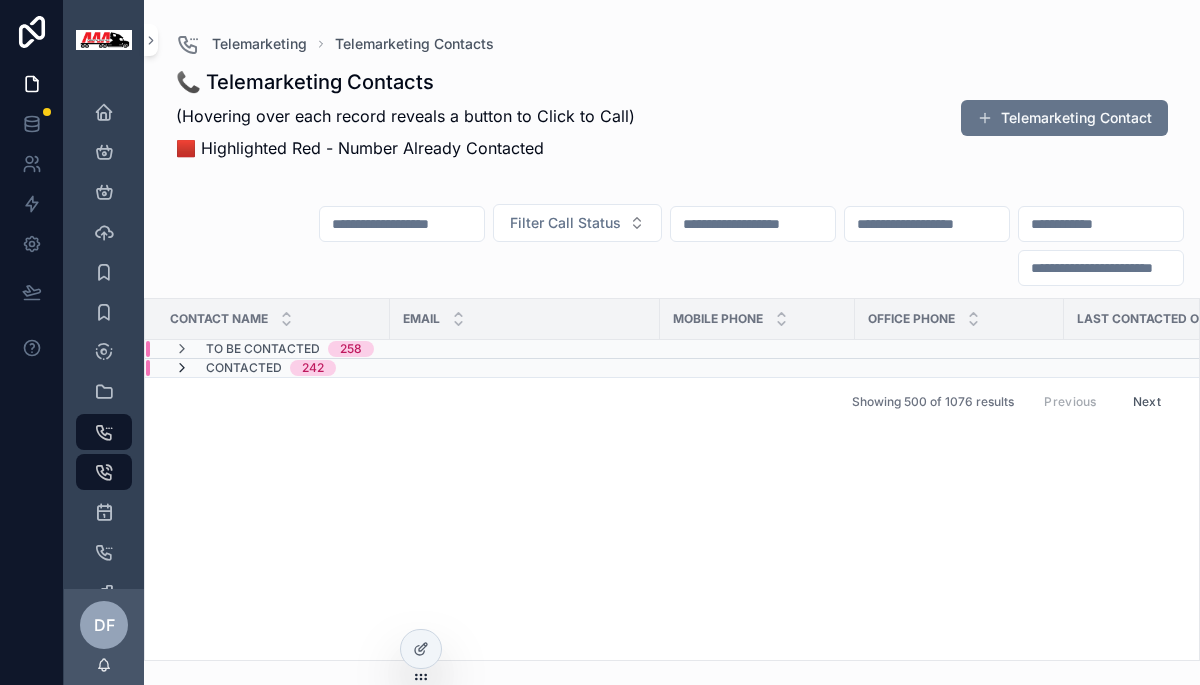 click at bounding box center (182, 368) 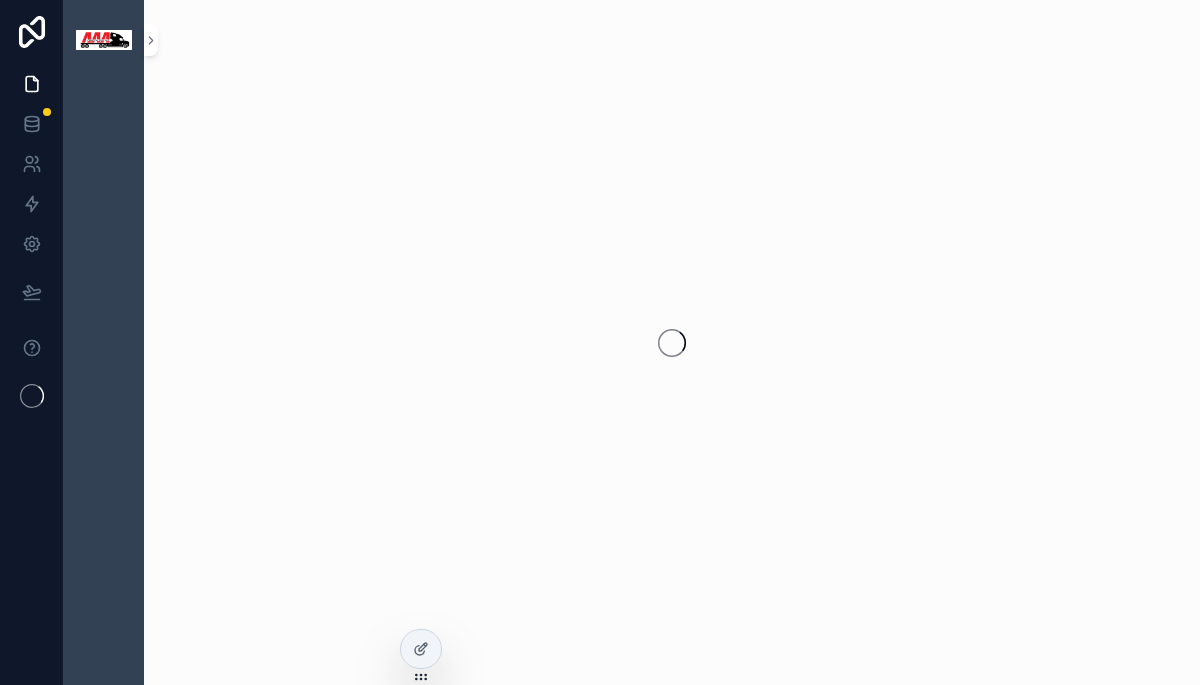 scroll, scrollTop: 0, scrollLeft: 0, axis: both 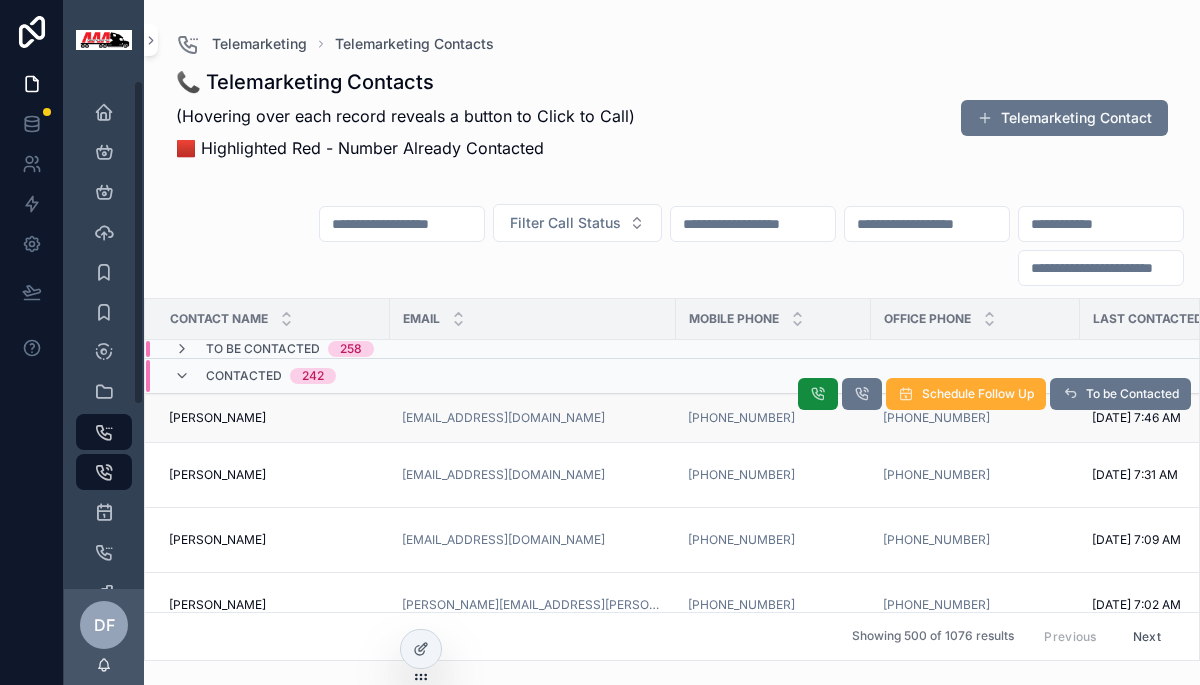 click on "[PERSON_NAME] [PERSON_NAME]" at bounding box center (273, 418) 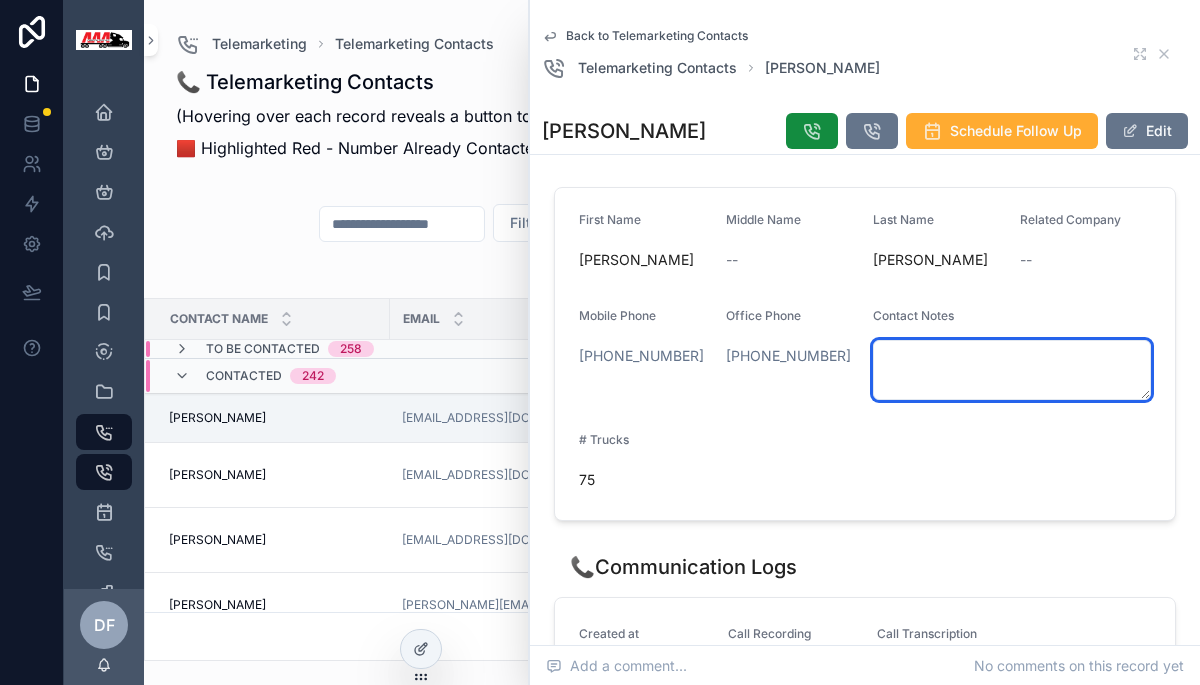 click at bounding box center (1012, 370) 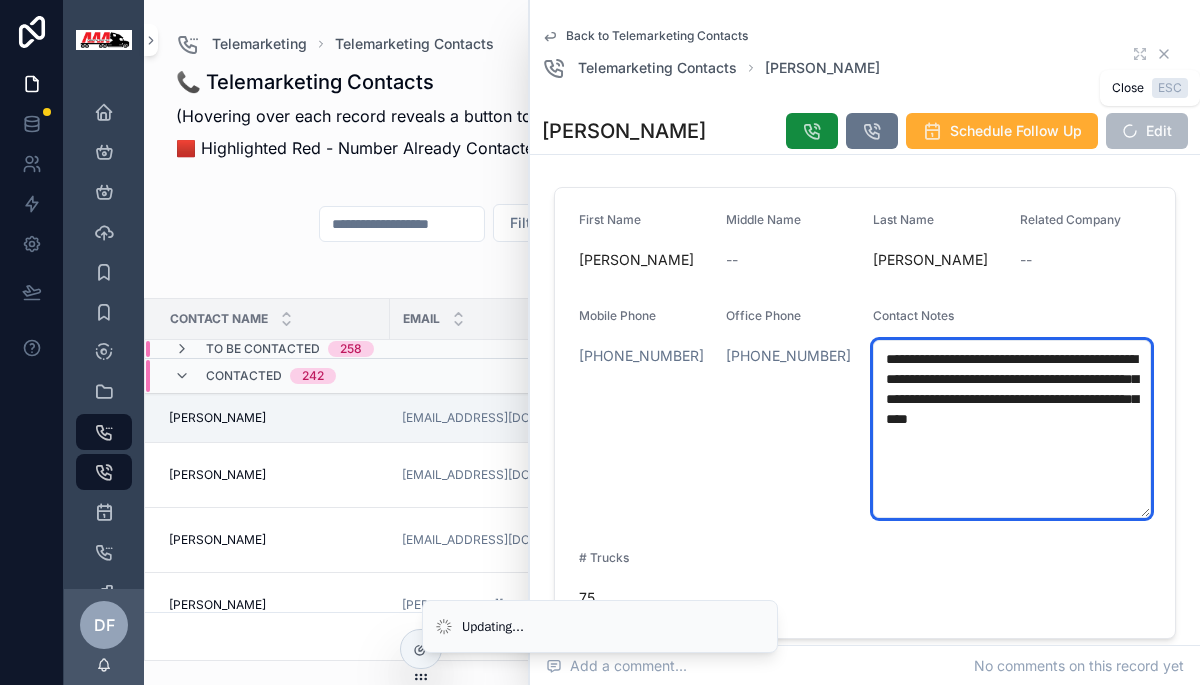 type on "**********" 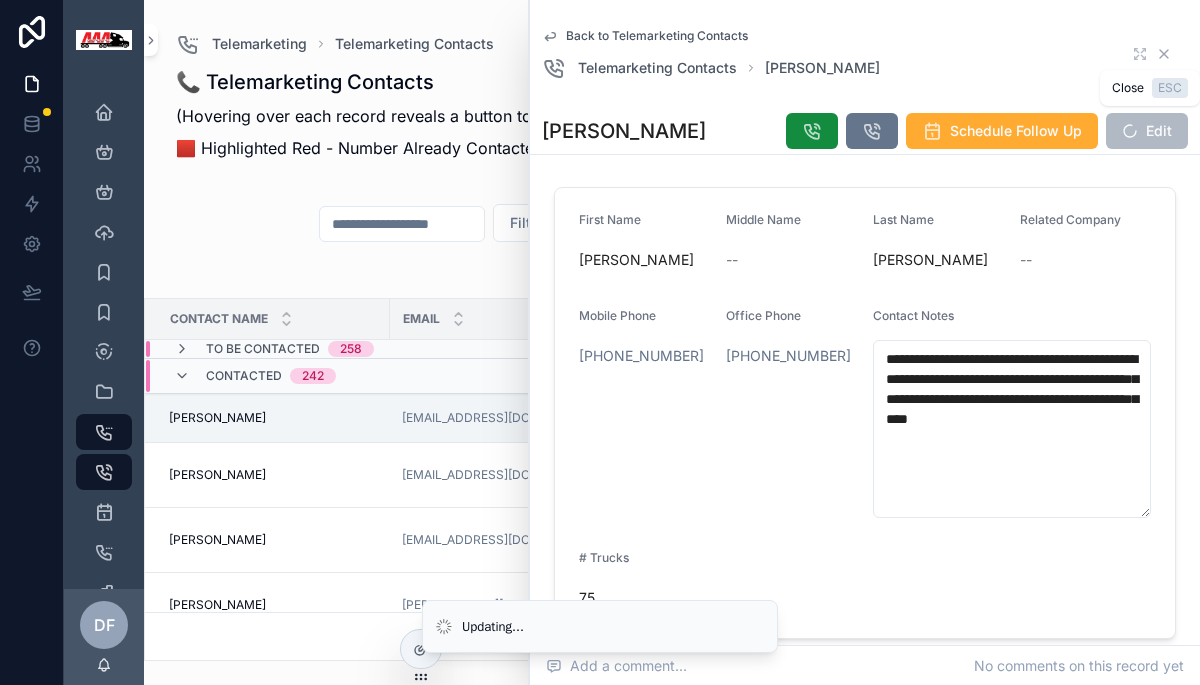 click 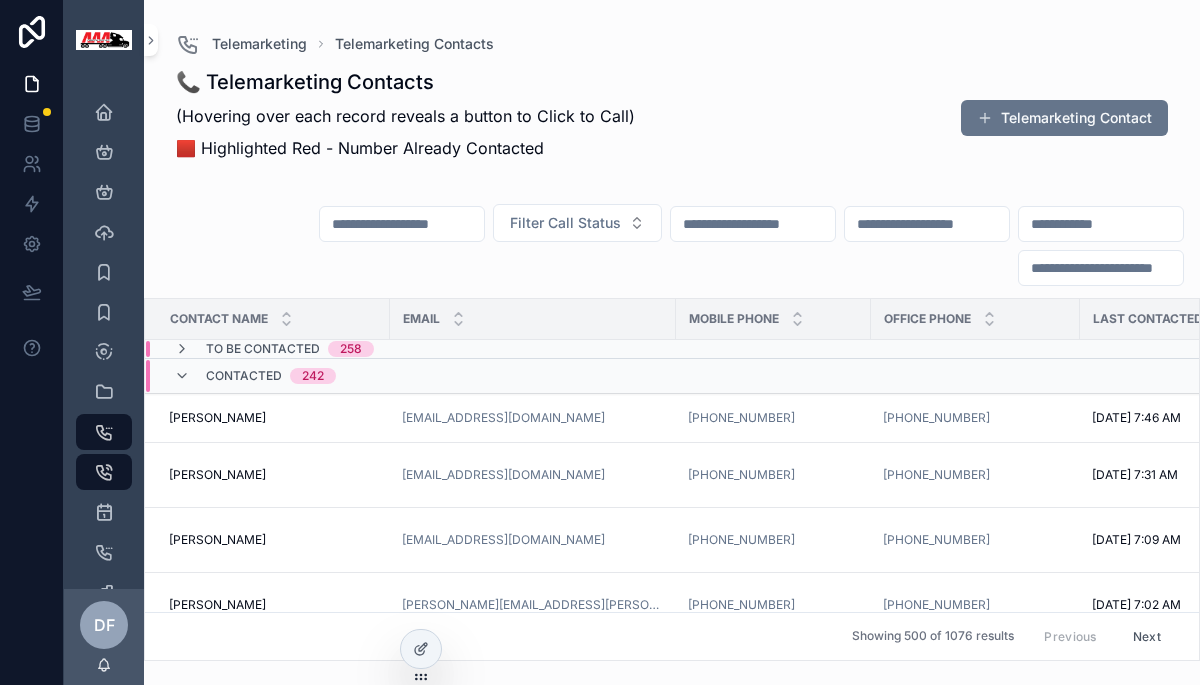 click on "Contacted 242" at bounding box center (255, 376) 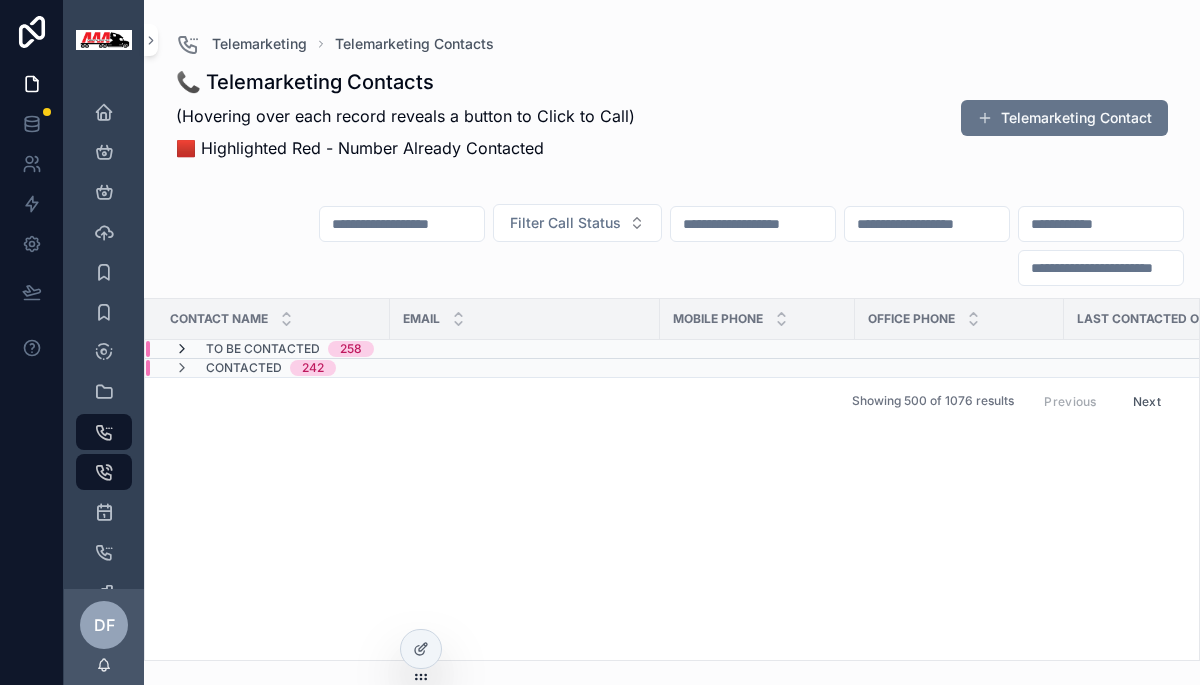 click at bounding box center (182, 349) 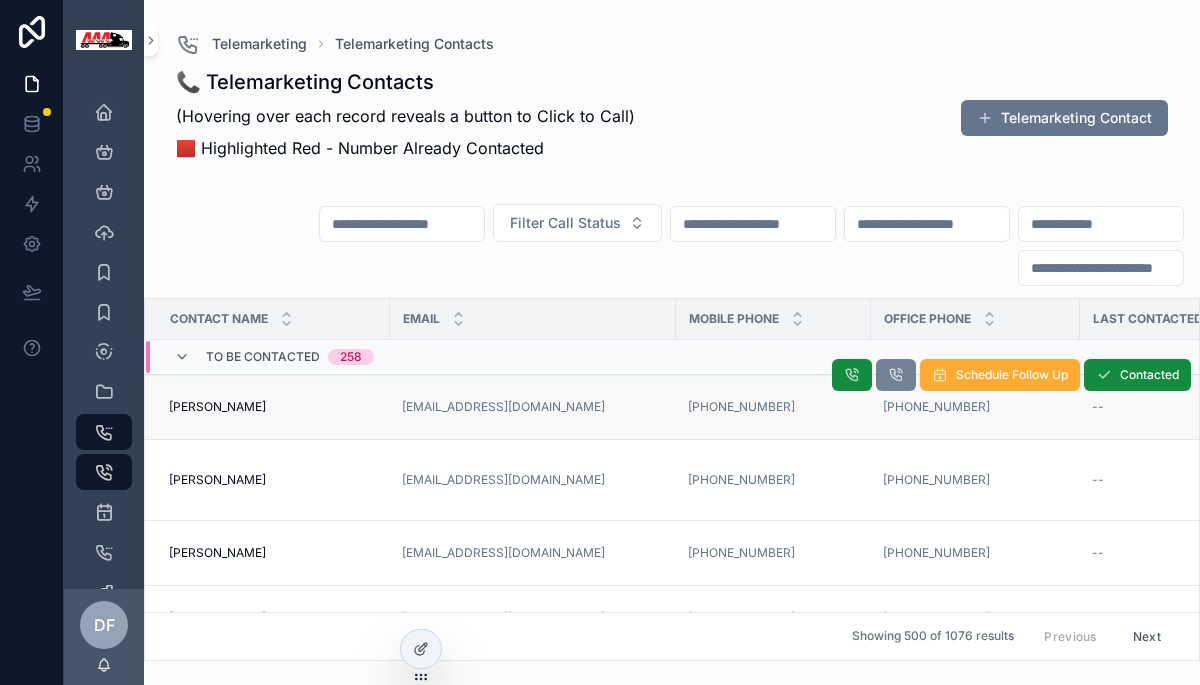 click at bounding box center (896, 375) 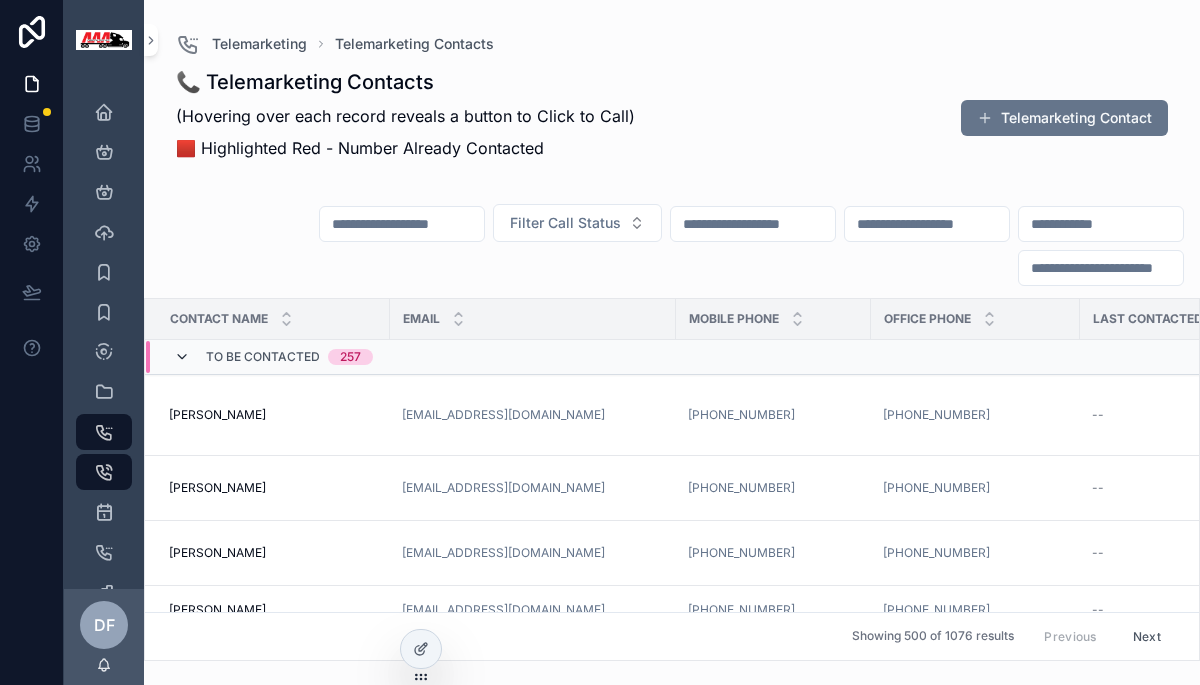 click at bounding box center [182, 357] 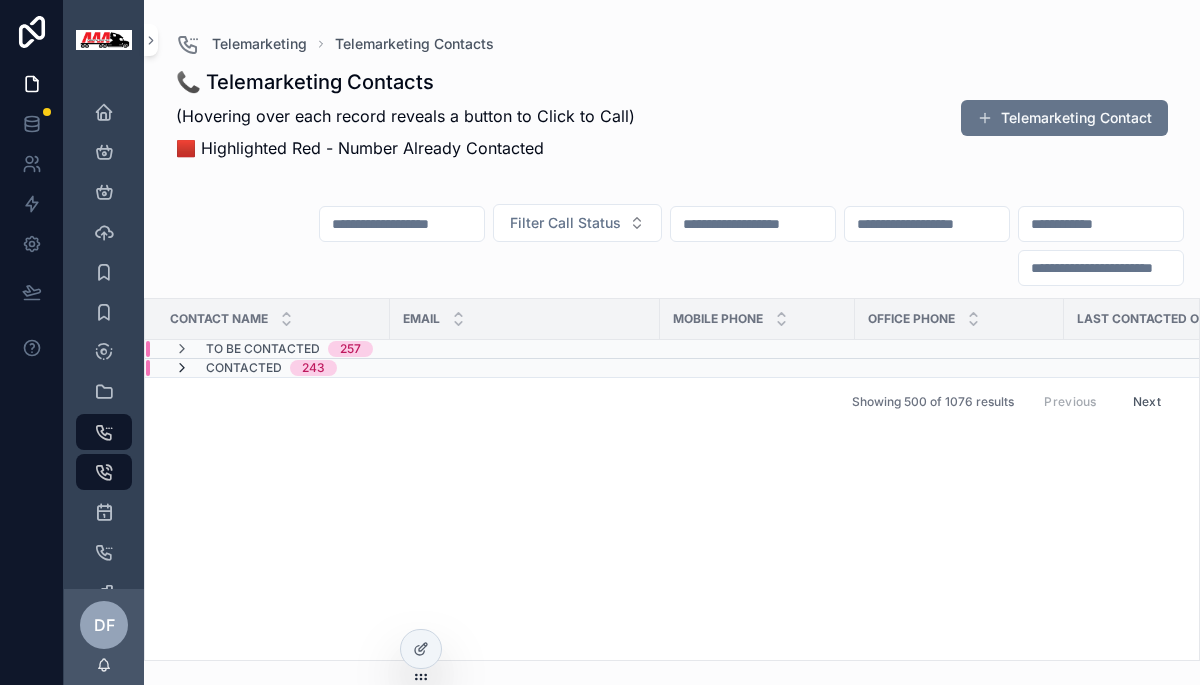 click at bounding box center [182, 368] 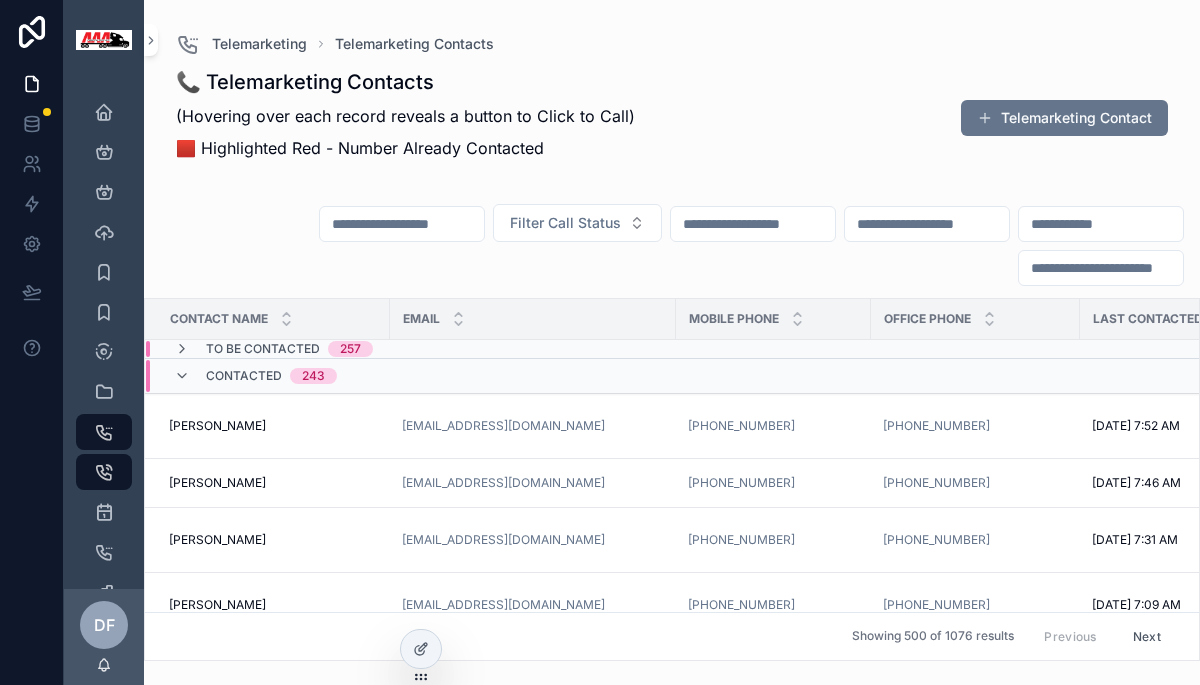 click at bounding box center [182, 376] 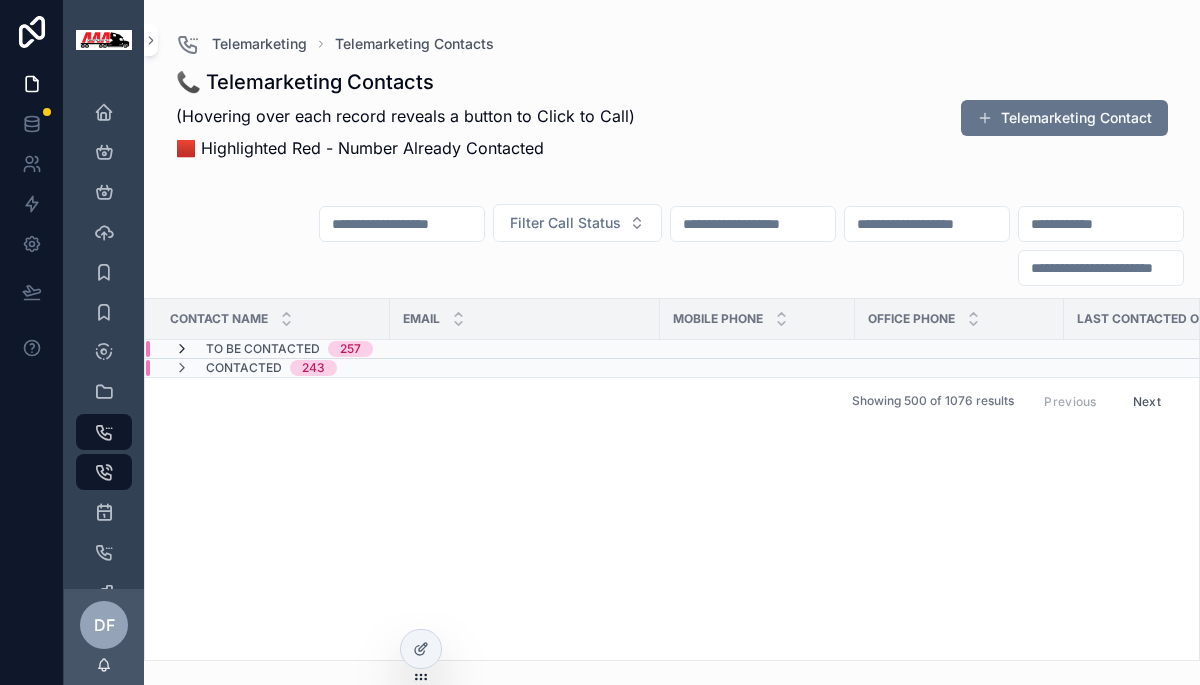 click at bounding box center (182, 349) 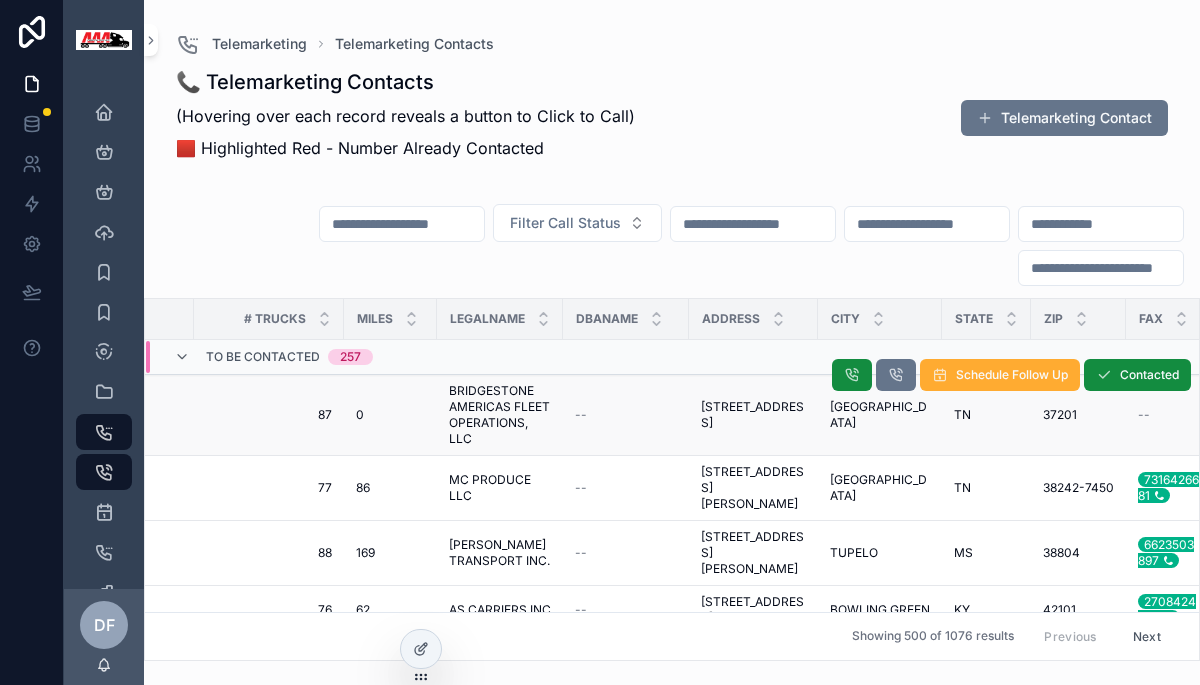 scroll, scrollTop: 0, scrollLeft: 1236, axis: horizontal 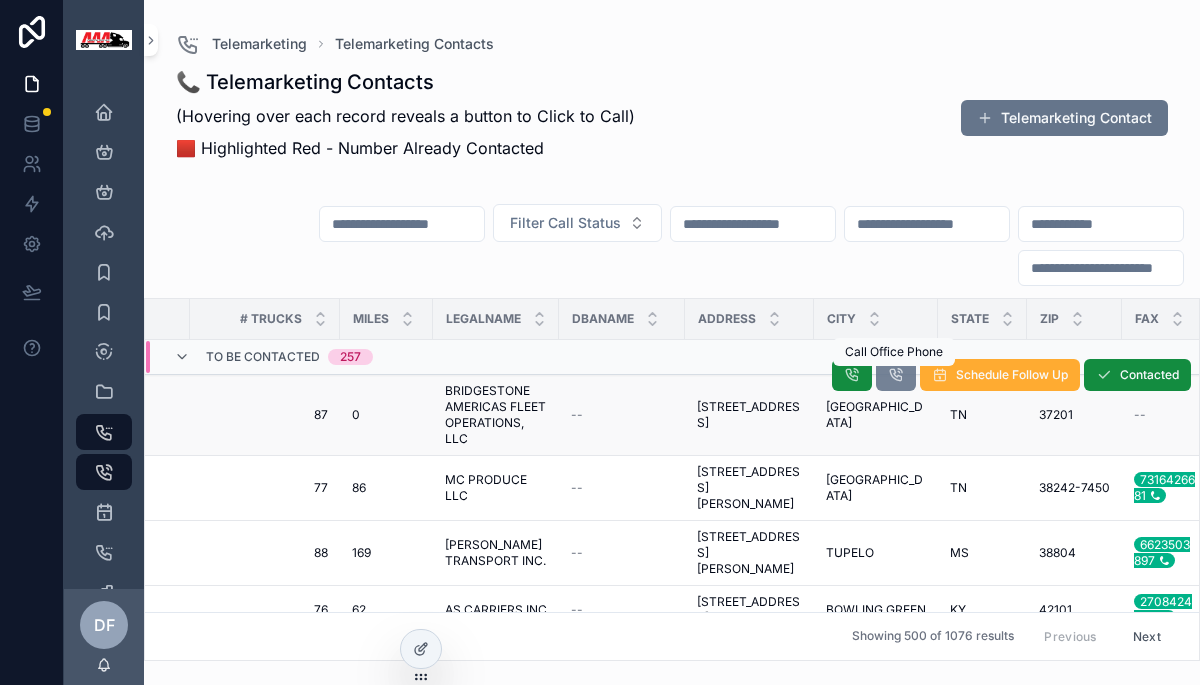 click at bounding box center [896, 375] 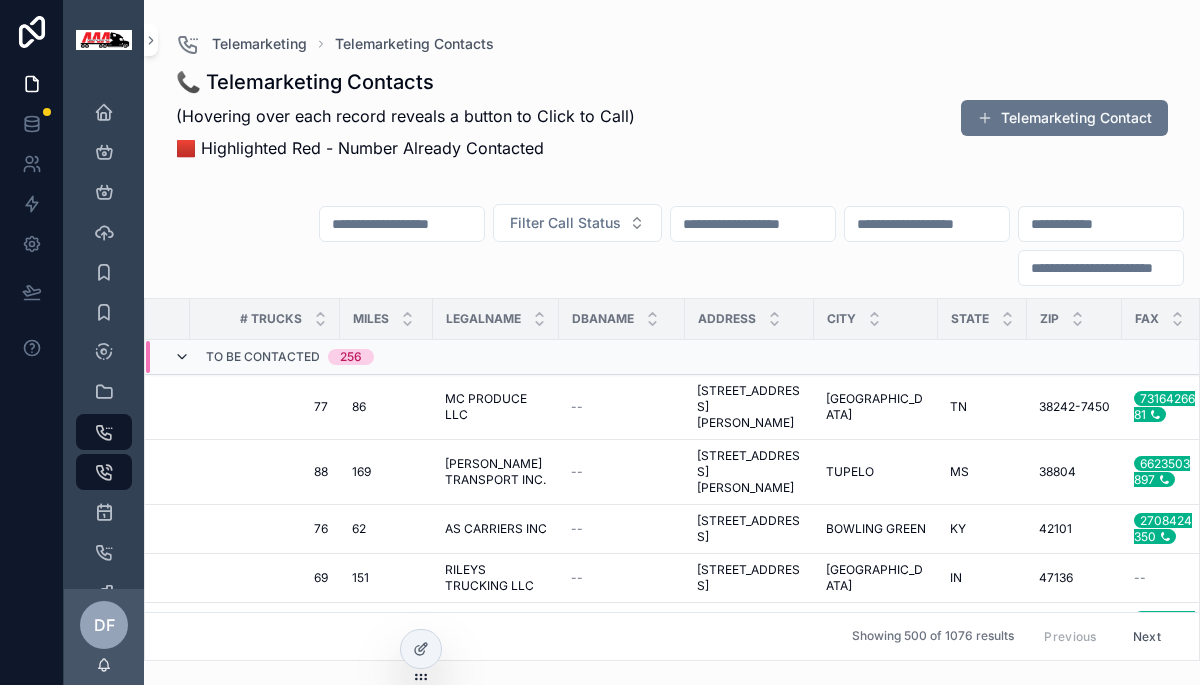 click at bounding box center (182, 357) 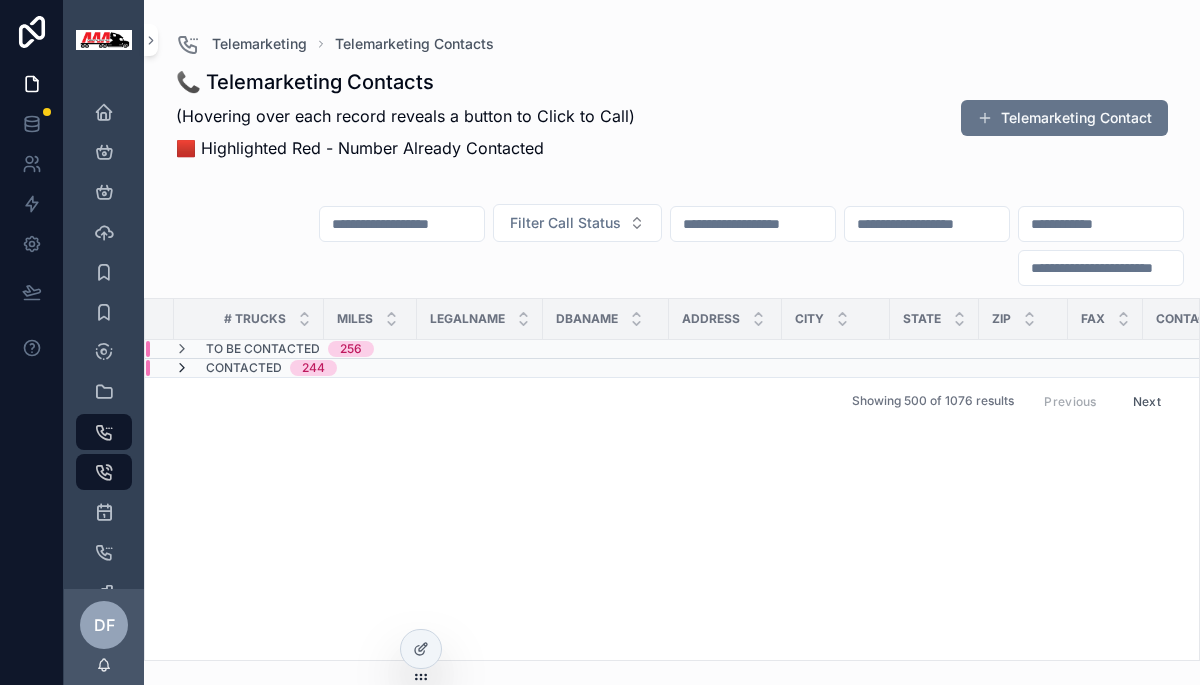 click at bounding box center [182, 368] 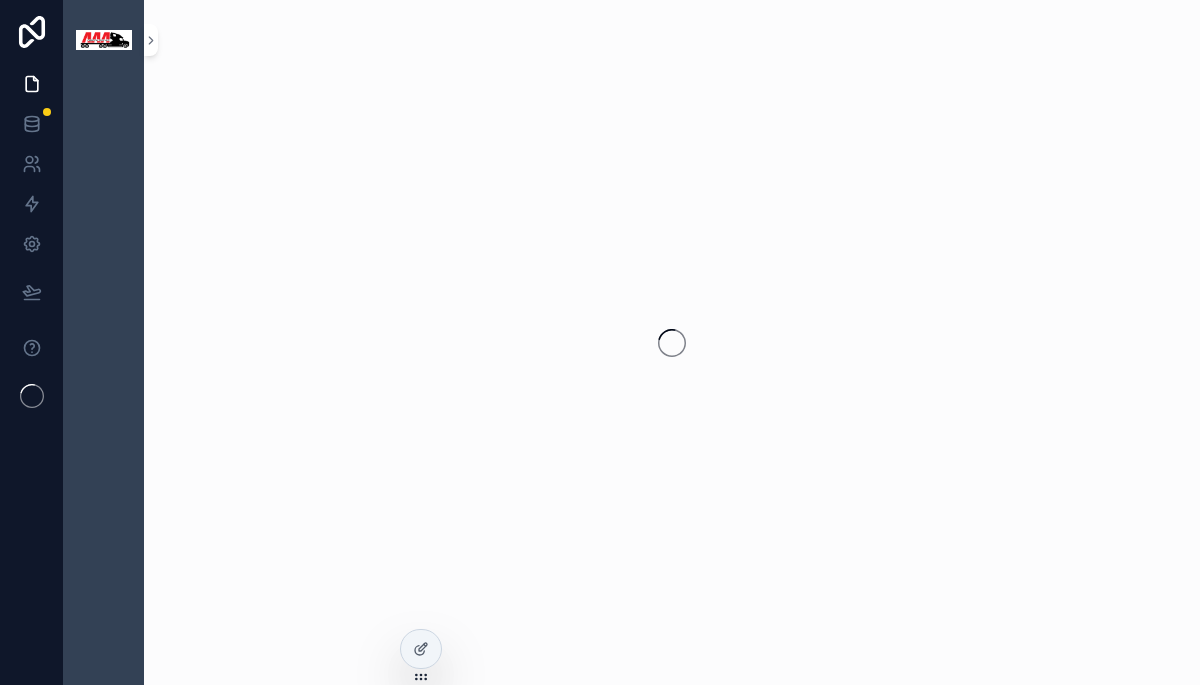 scroll, scrollTop: 0, scrollLeft: 0, axis: both 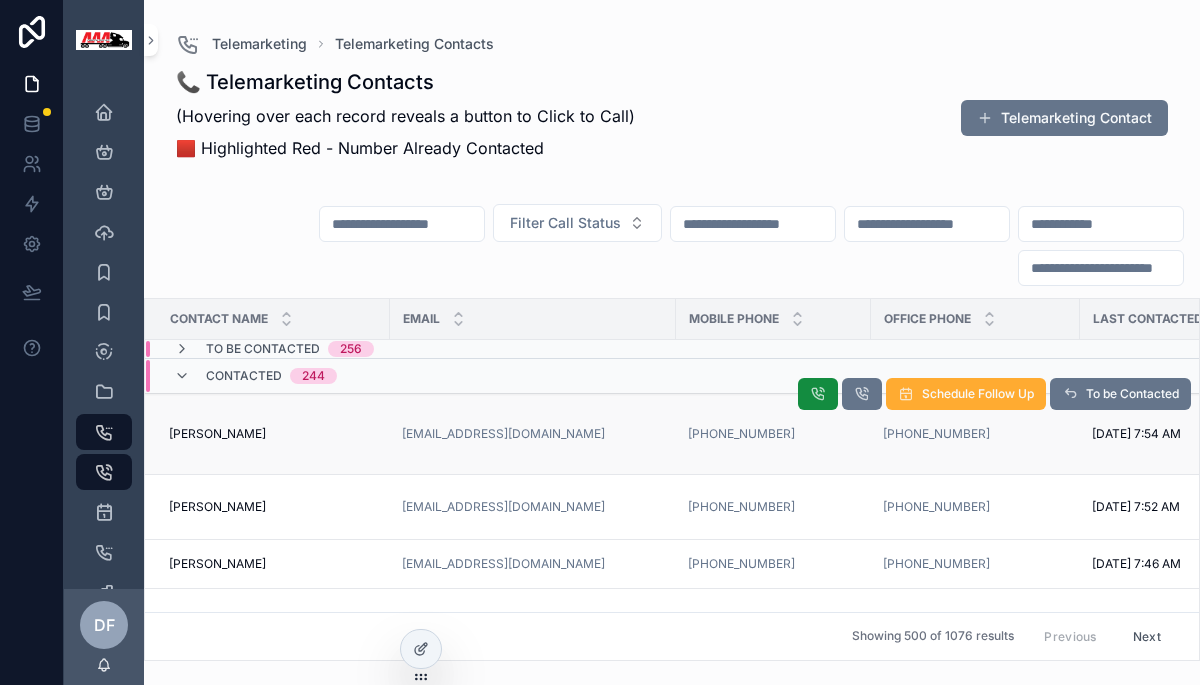 click on "[PERSON_NAME] [PERSON_NAME]" at bounding box center (273, 434) 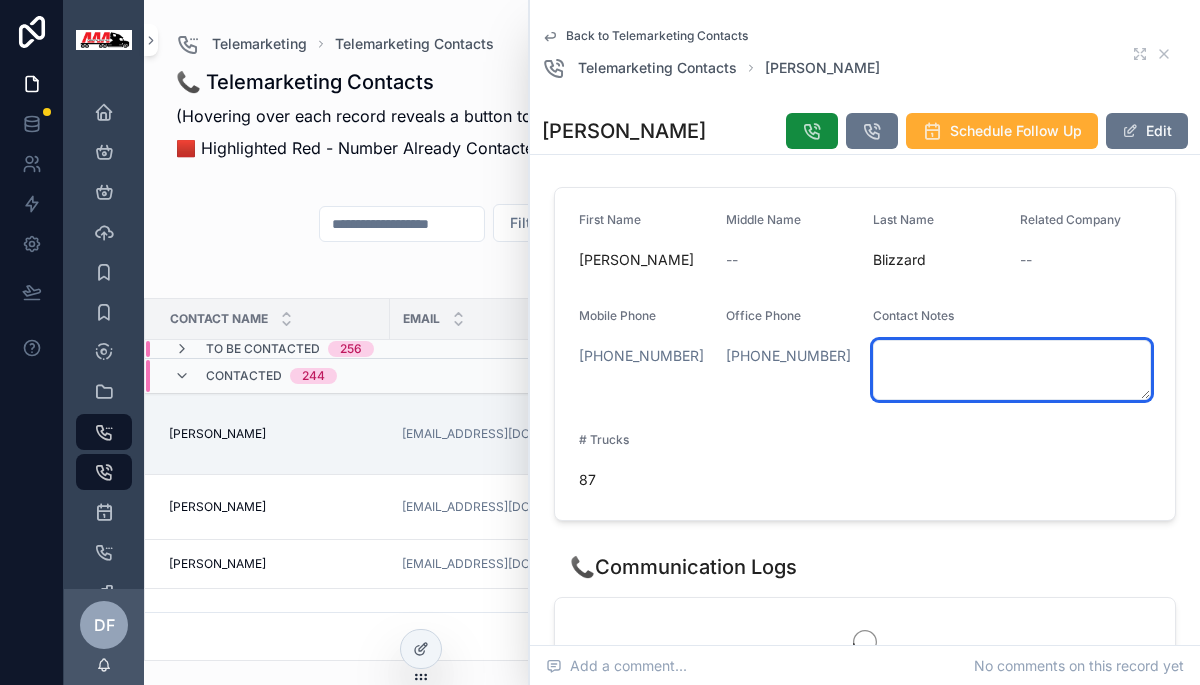 click at bounding box center (1012, 370) 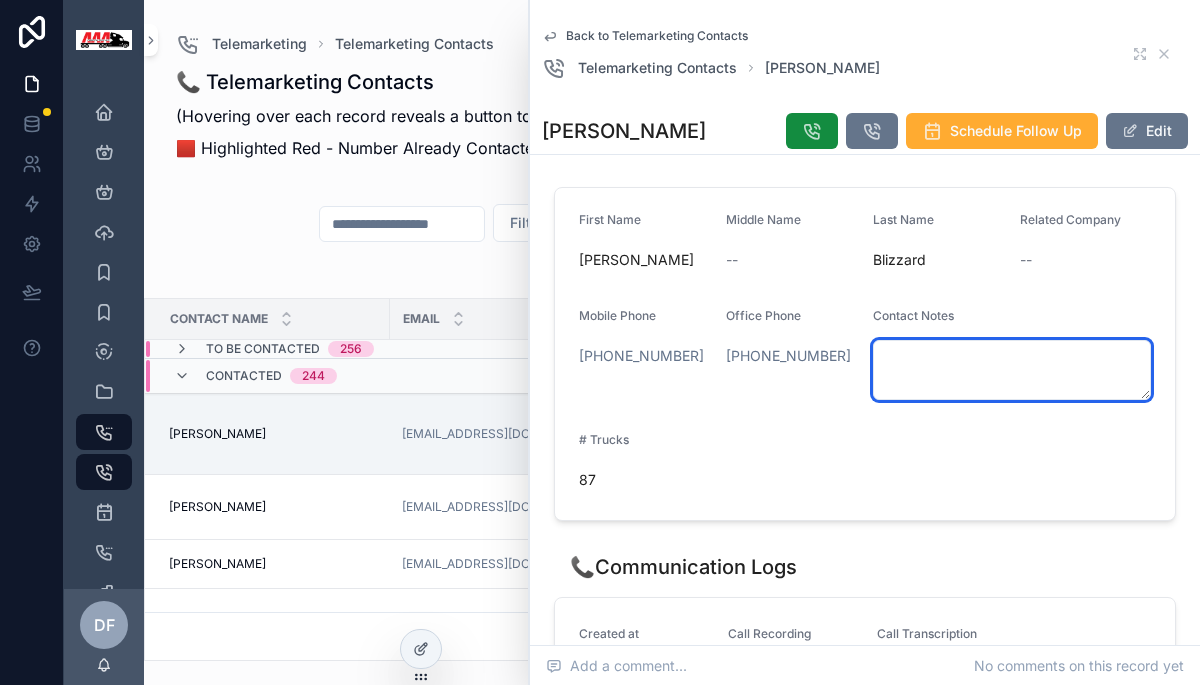 paste on "**********" 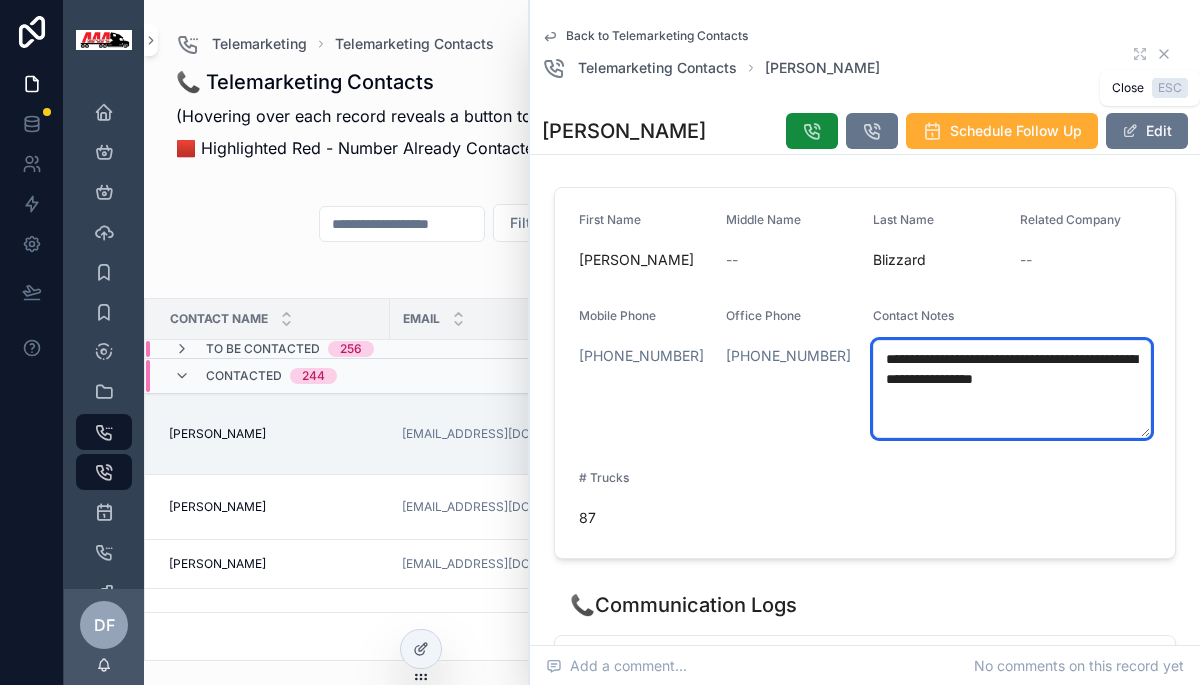 type on "**********" 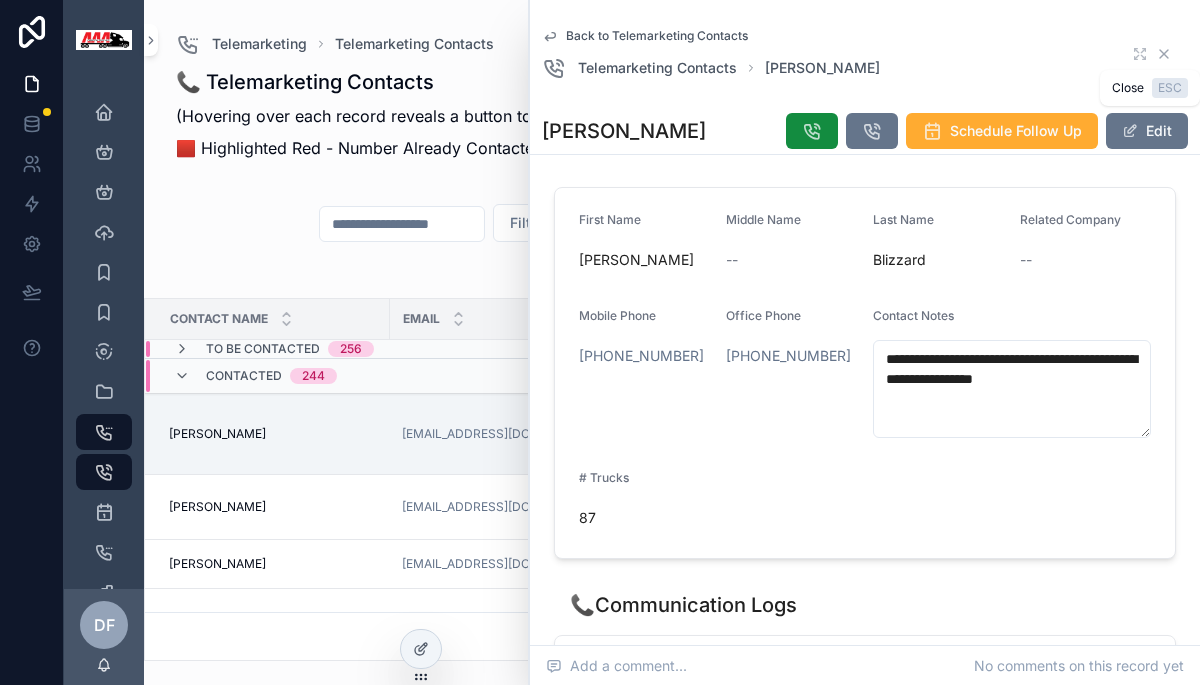 click 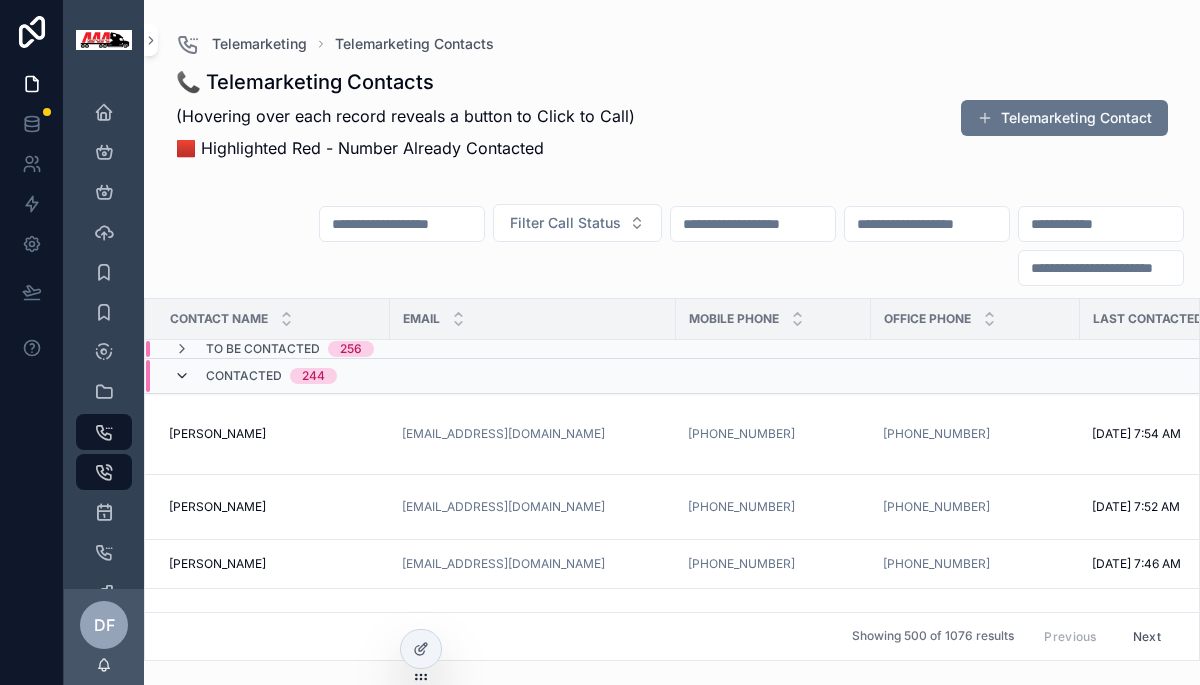 click at bounding box center [182, 376] 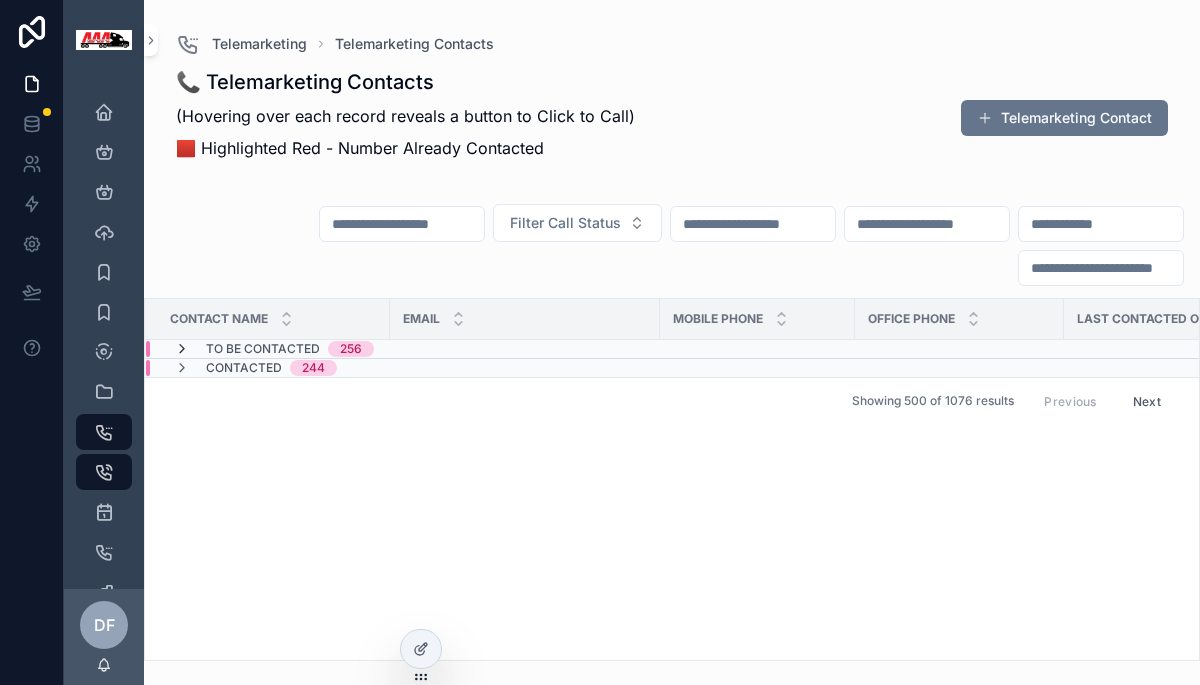 click at bounding box center (182, 349) 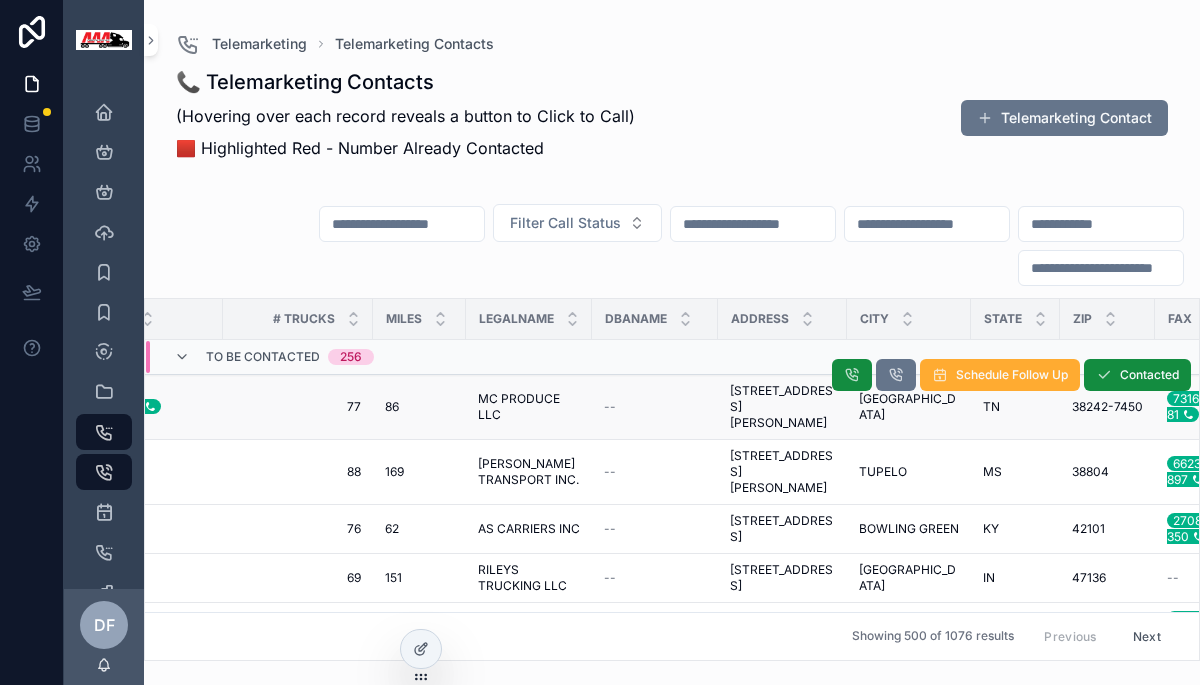 scroll, scrollTop: 0, scrollLeft: 1229, axis: horizontal 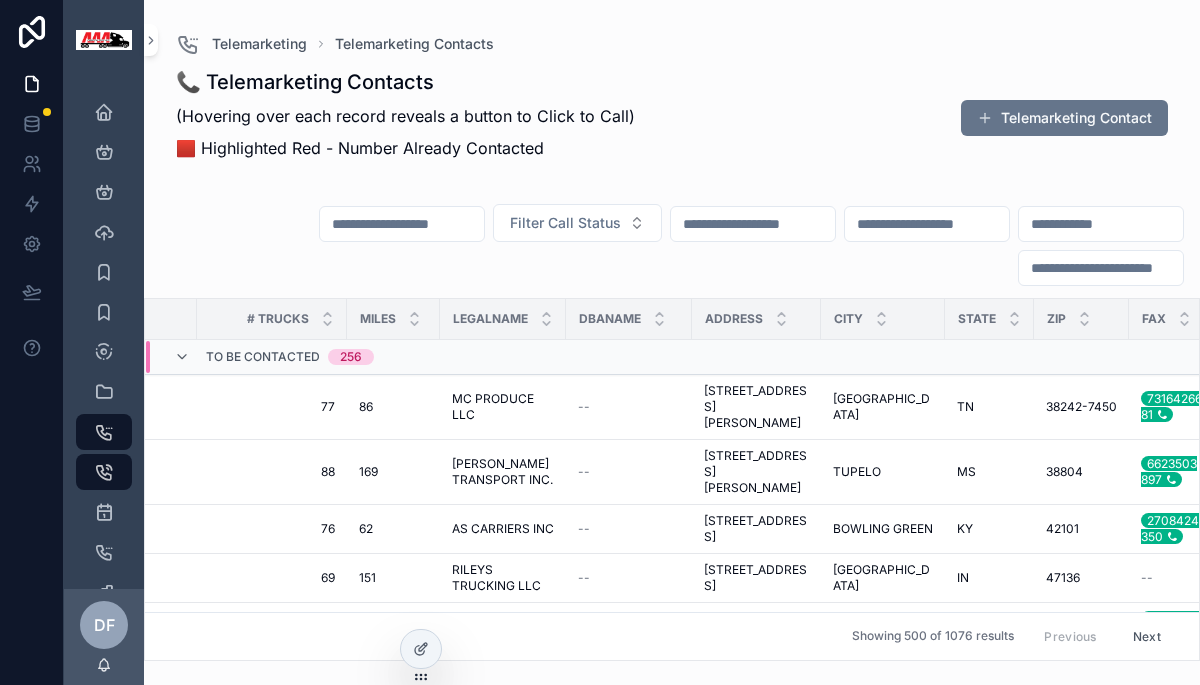 click at bounding box center (883, 357) 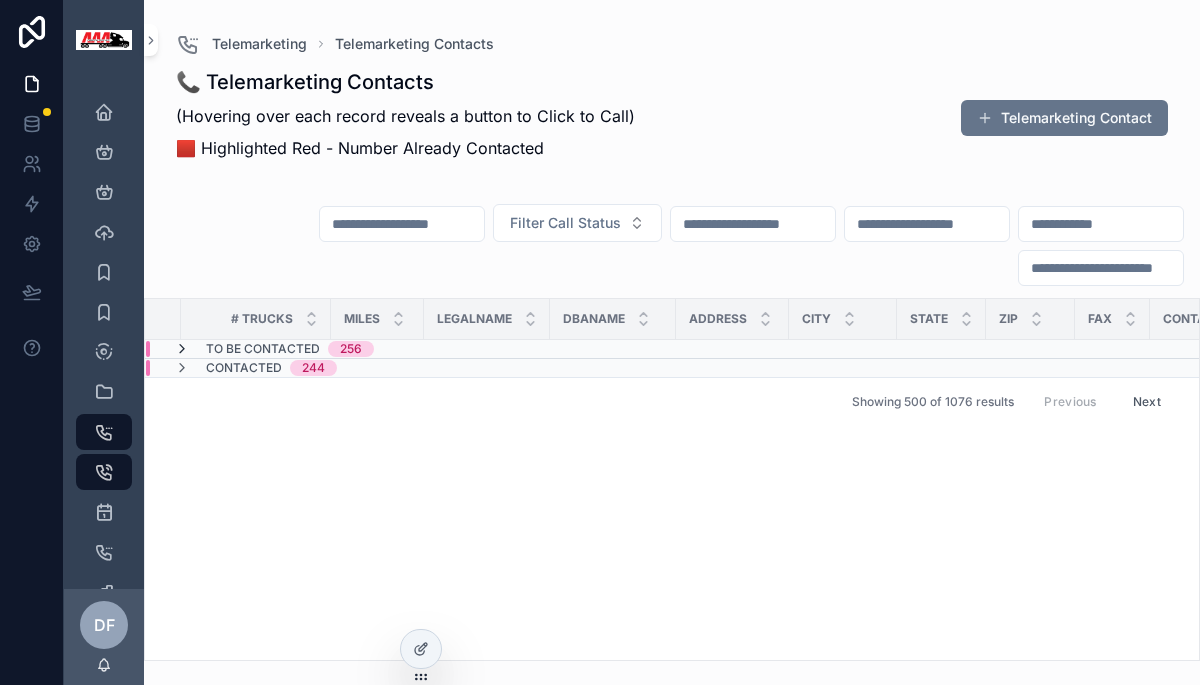 click at bounding box center [182, 349] 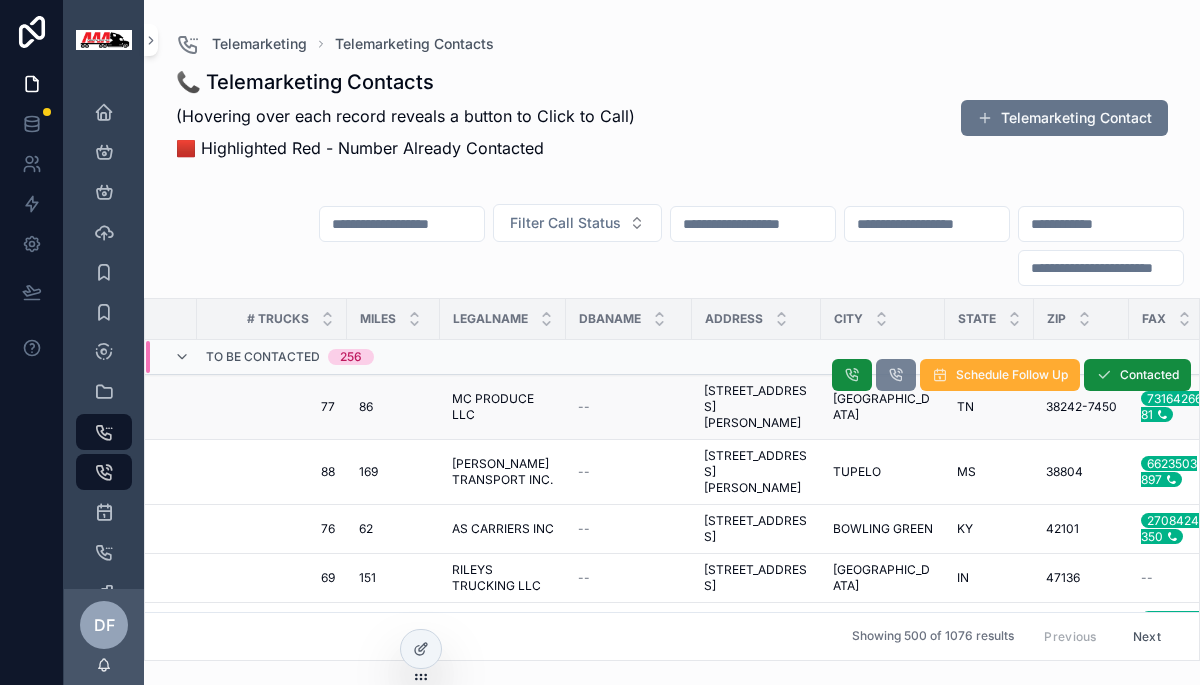 click at bounding box center [896, 375] 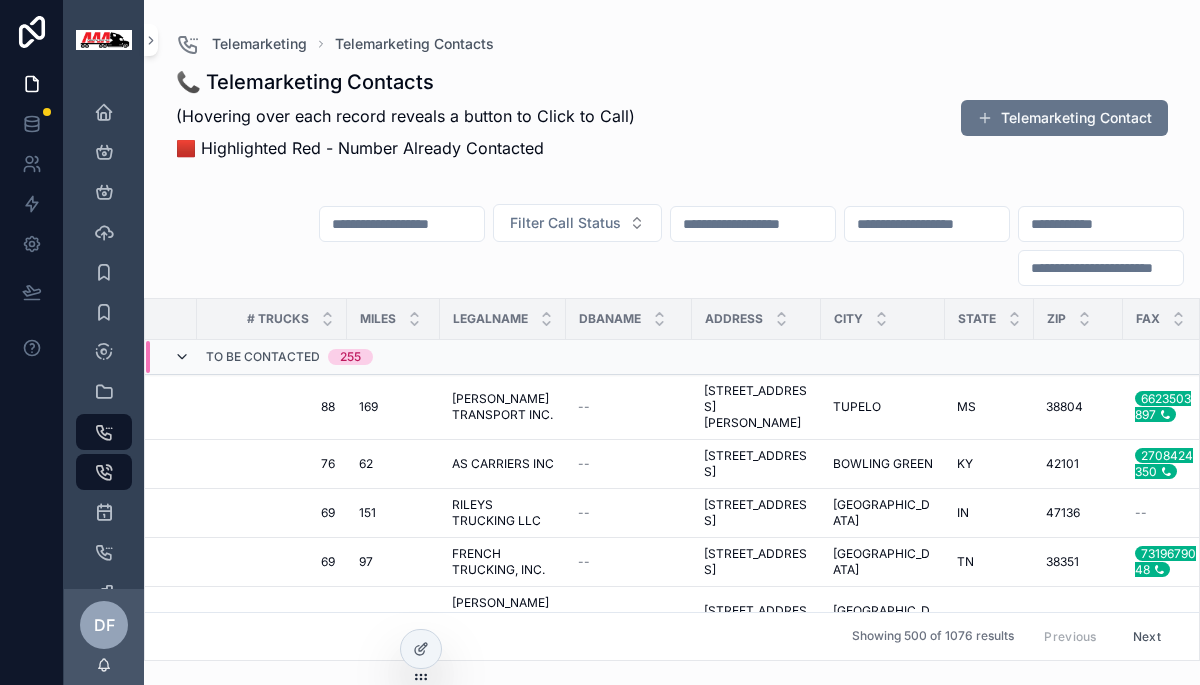 click at bounding box center (182, 357) 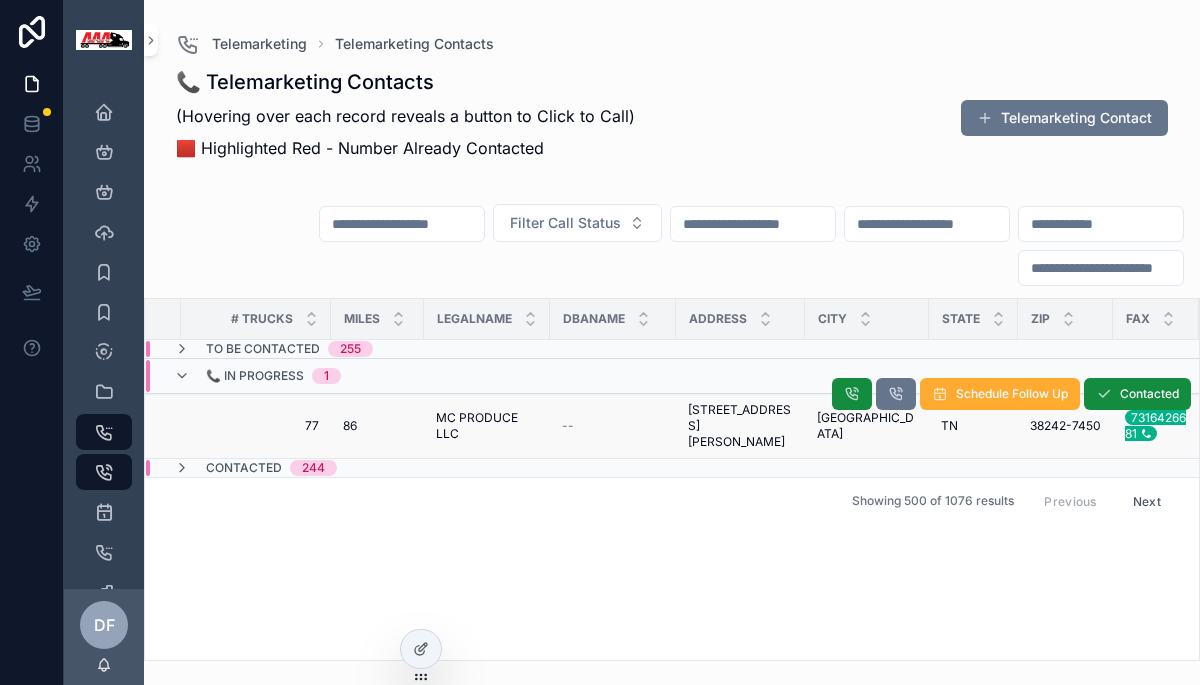 click on "77" at bounding box center (256, 426) 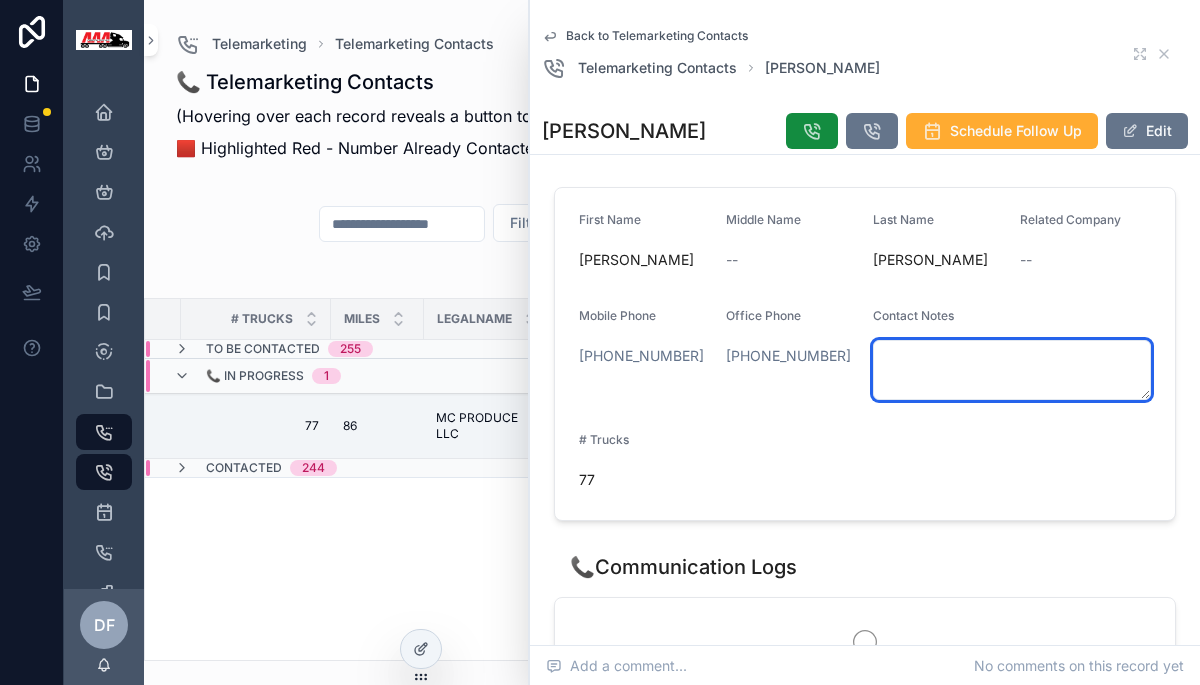 click at bounding box center (1012, 370) 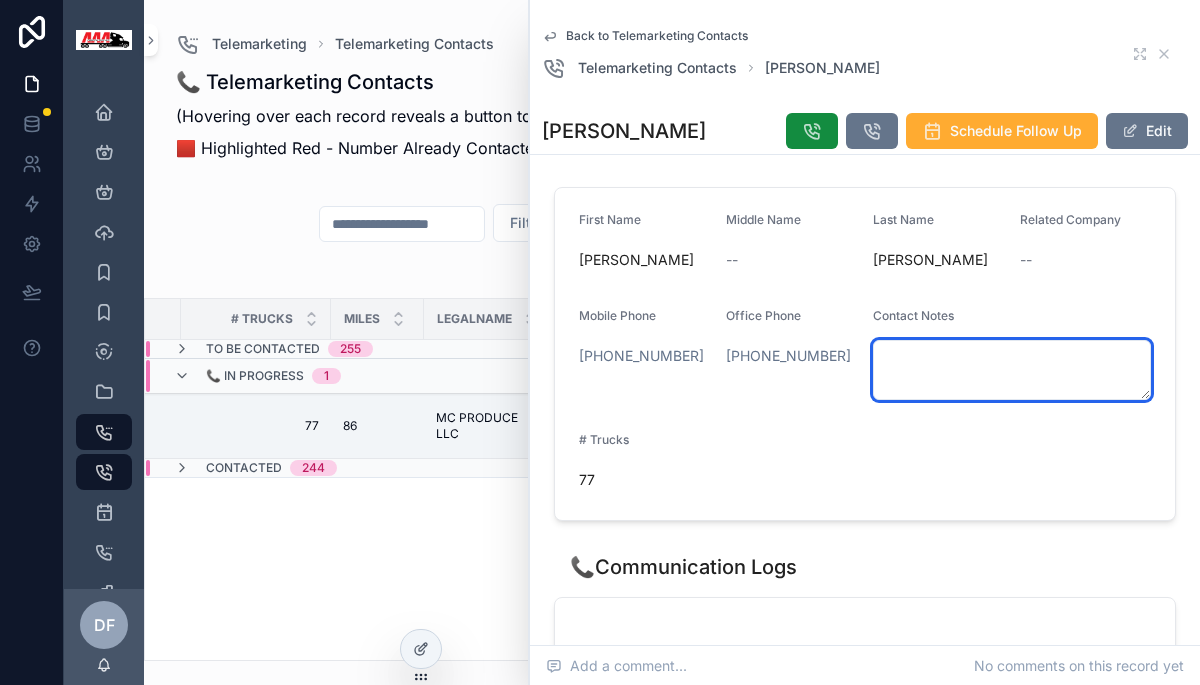 paste on "**********" 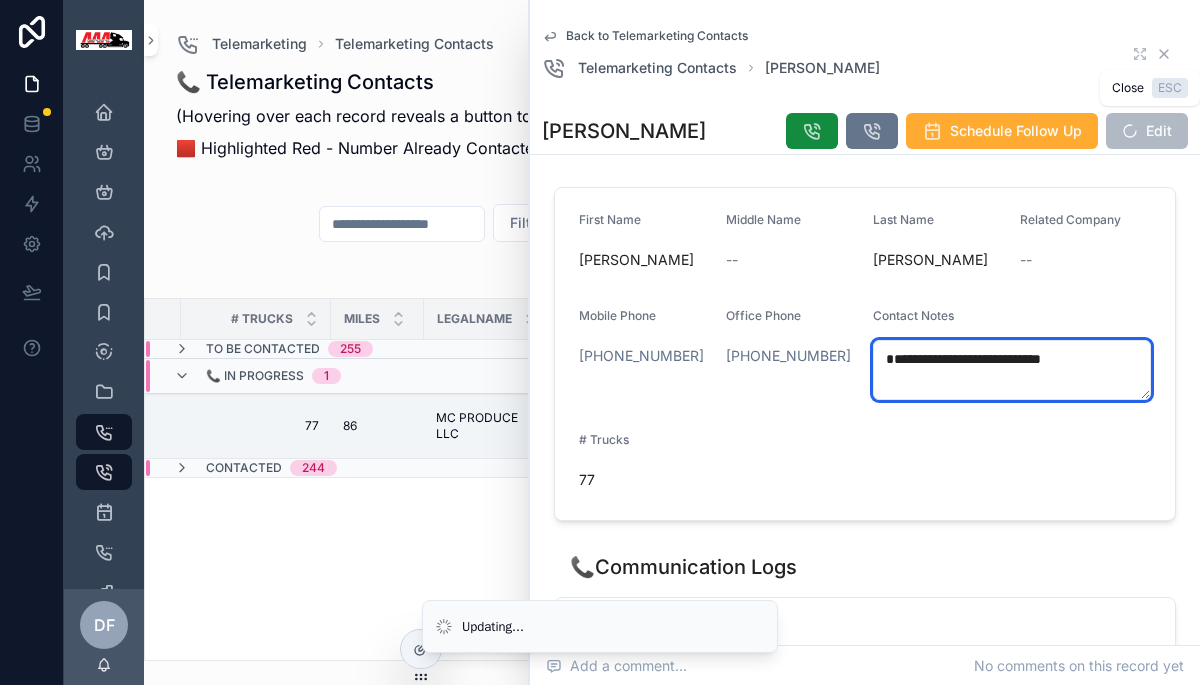 type on "**********" 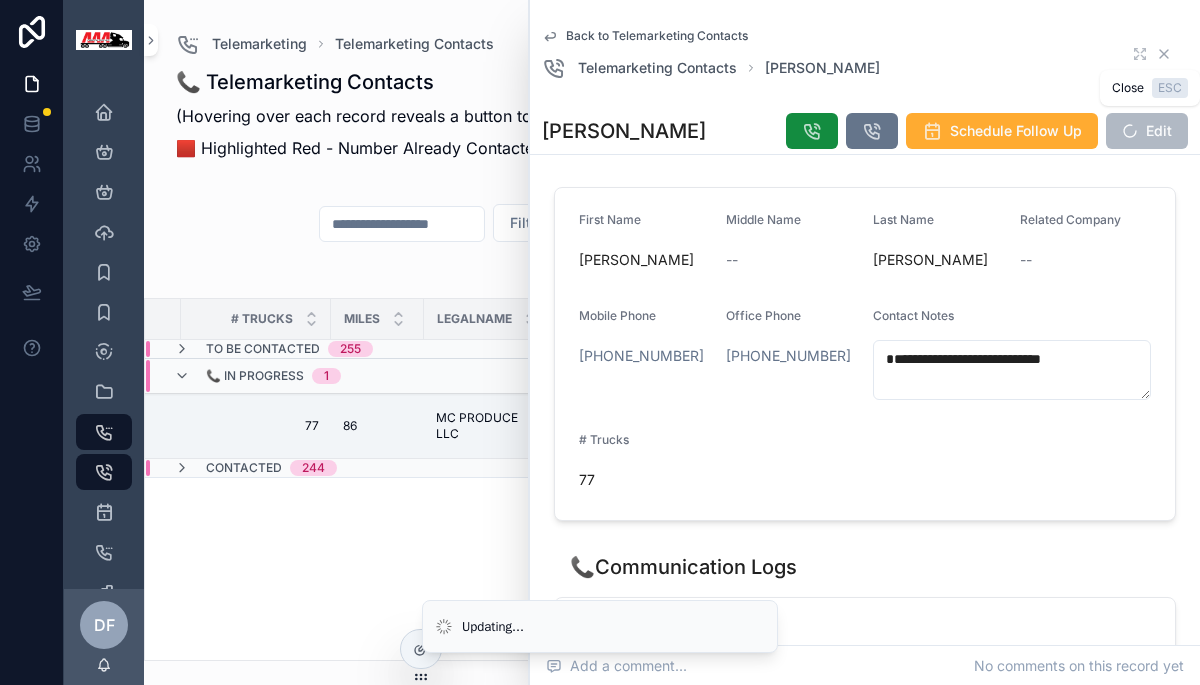 click 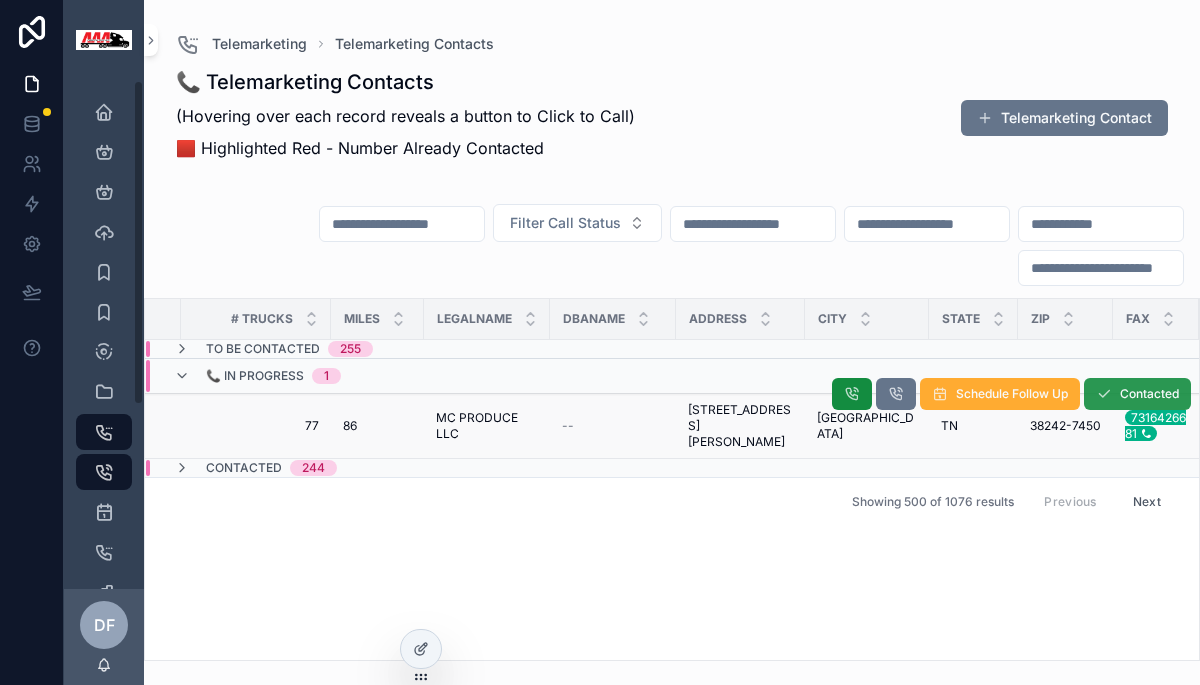 click on "Contacted" at bounding box center (1149, 394) 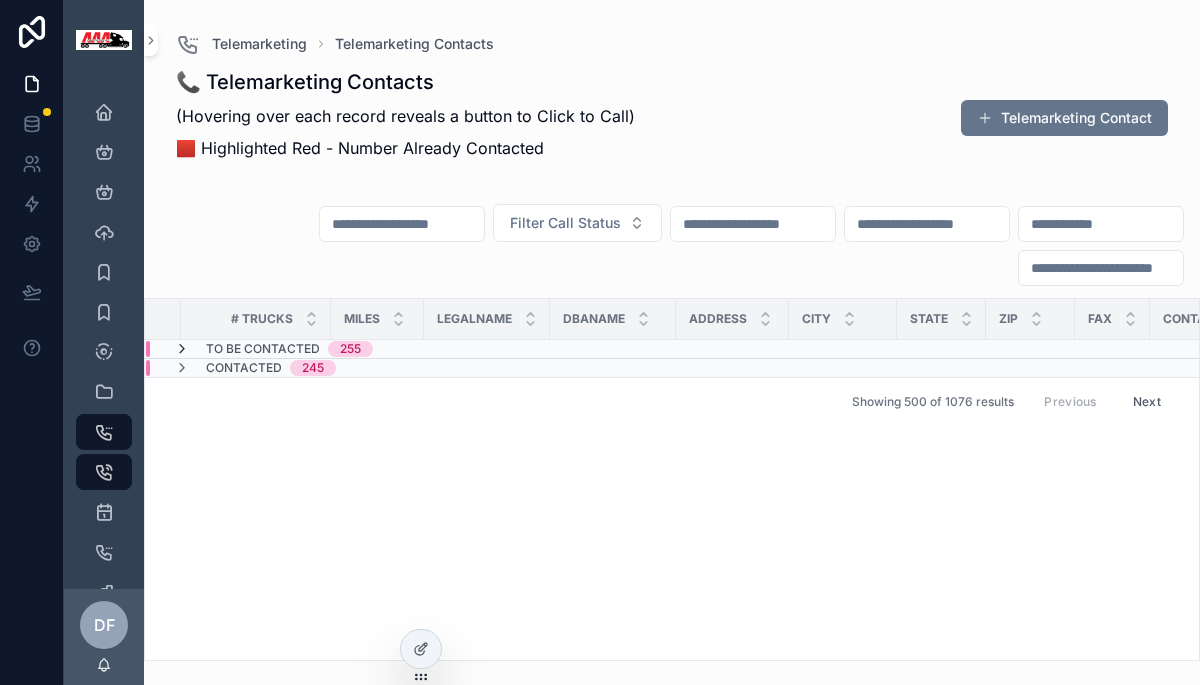 click at bounding box center (182, 349) 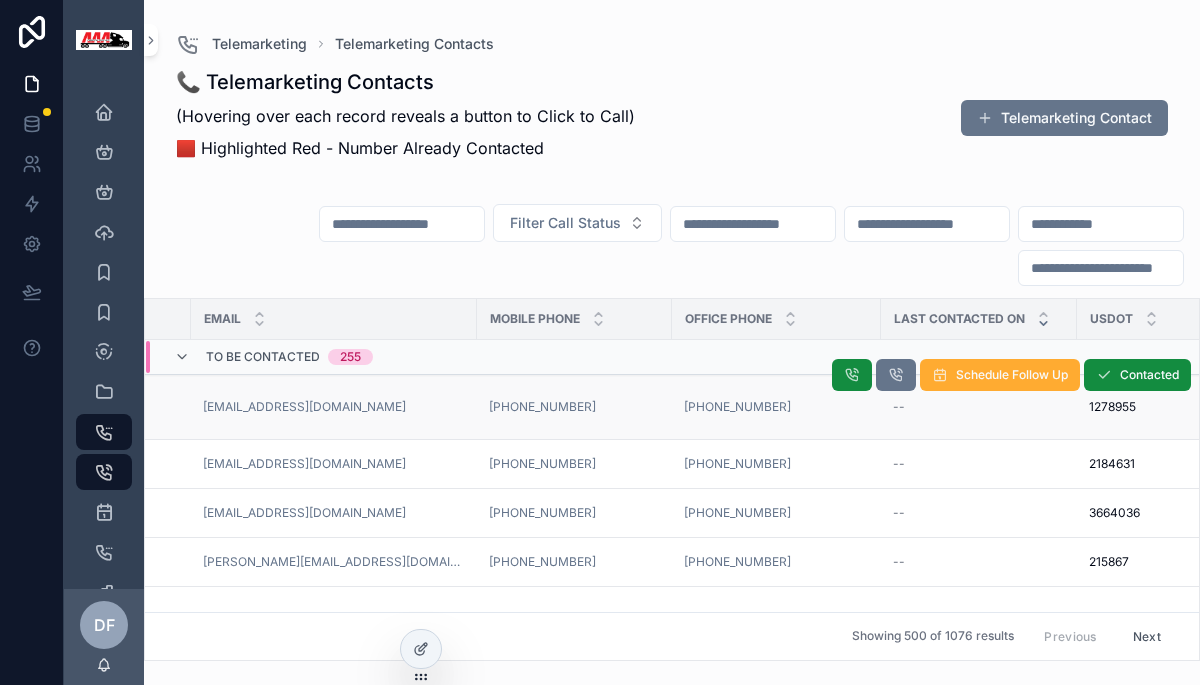 scroll, scrollTop: 0, scrollLeft: 0, axis: both 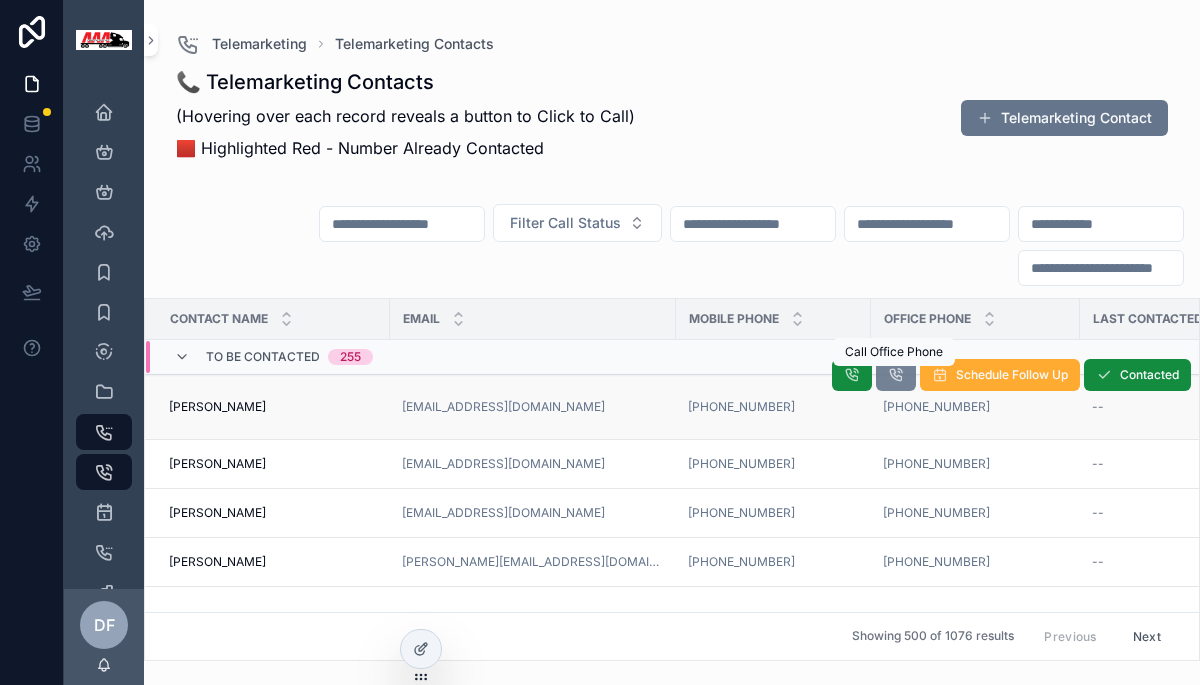 click at bounding box center [896, 375] 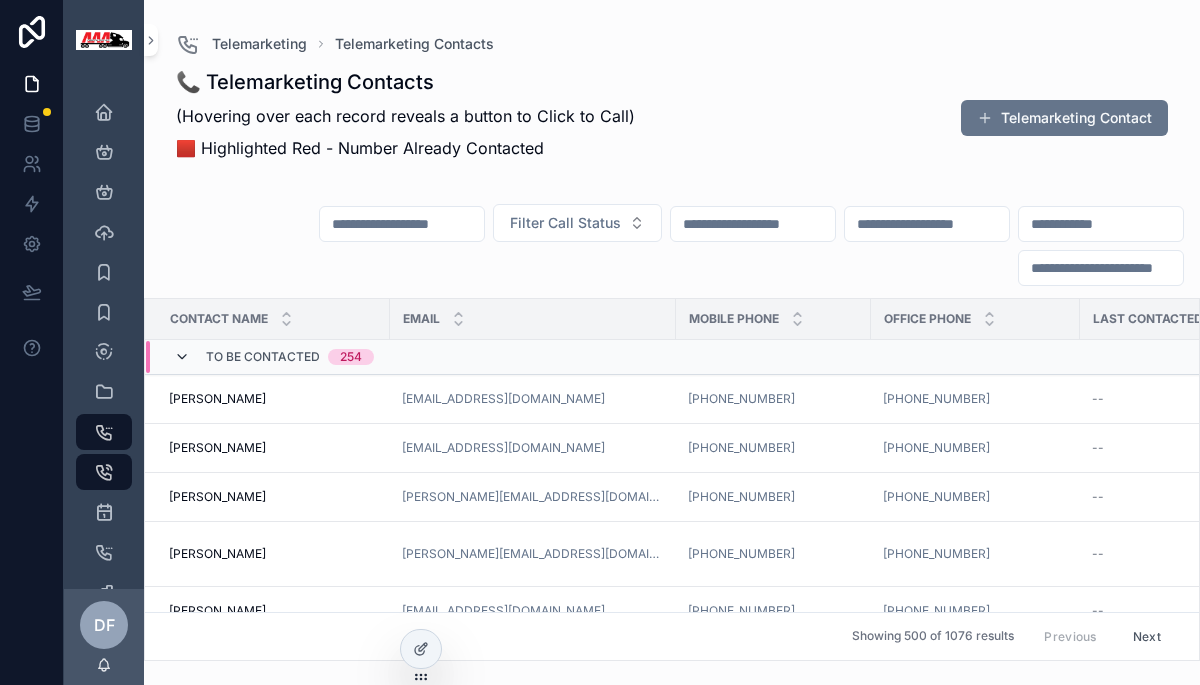 click at bounding box center [182, 357] 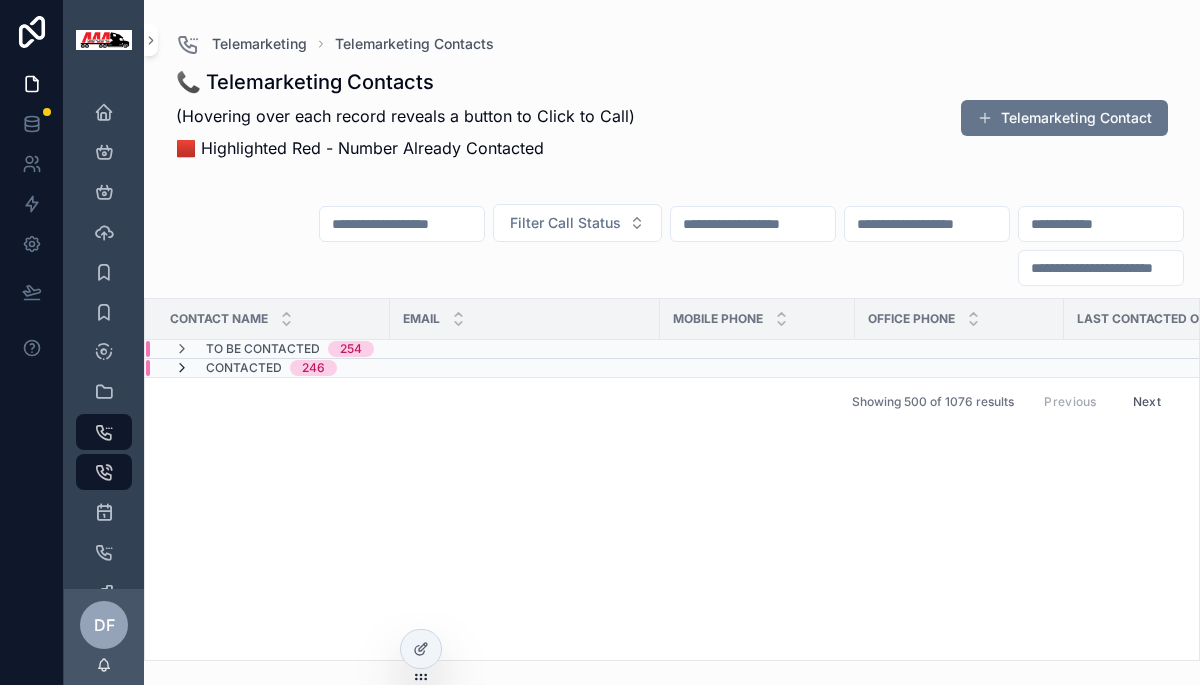 click at bounding box center (182, 368) 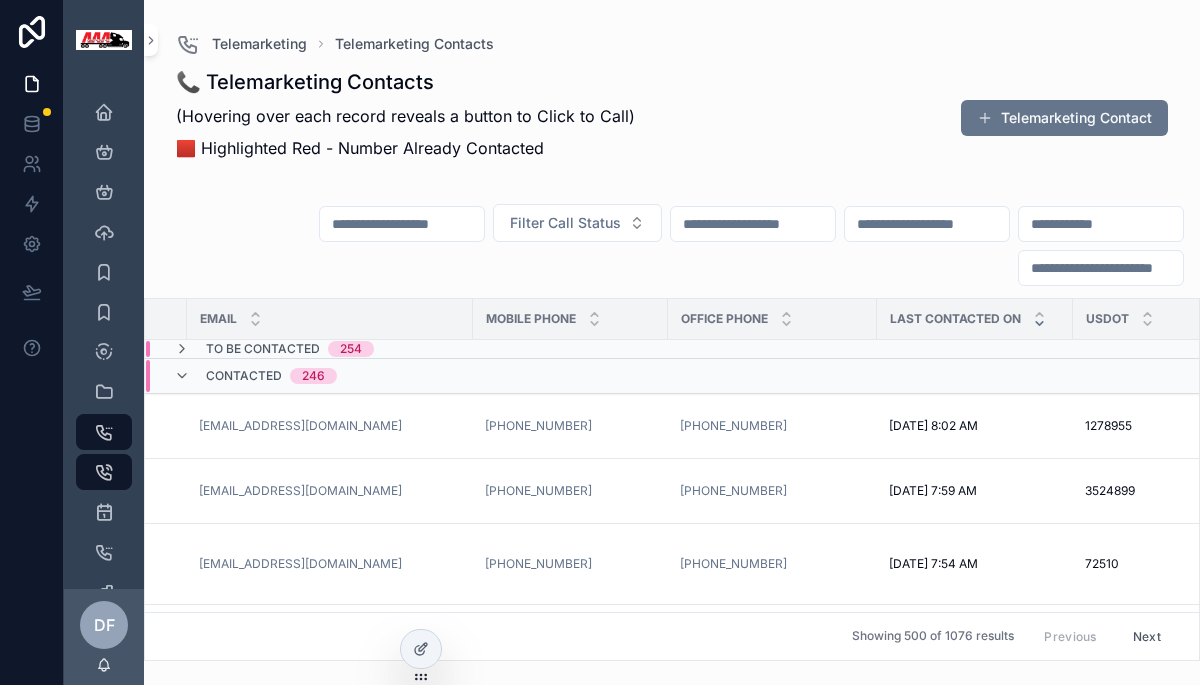 scroll, scrollTop: 0, scrollLeft: 0, axis: both 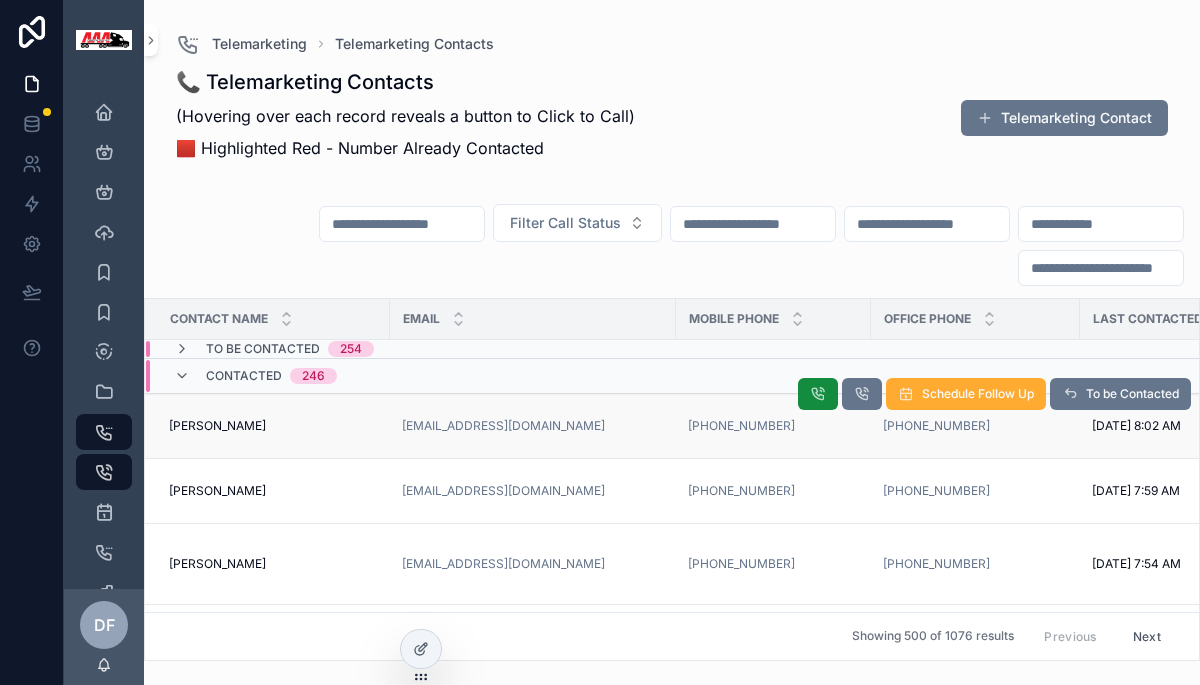 click on "DOUG HANBY DOUG HANBY" at bounding box center [273, 426] 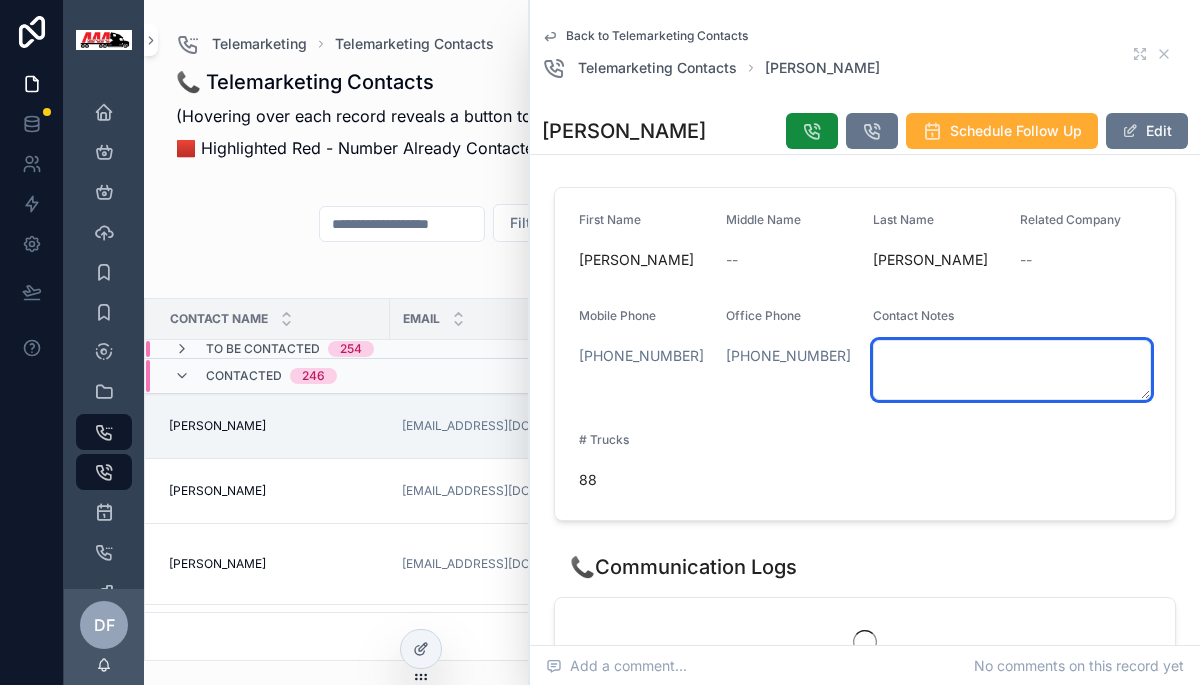 click at bounding box center (1012, 370) 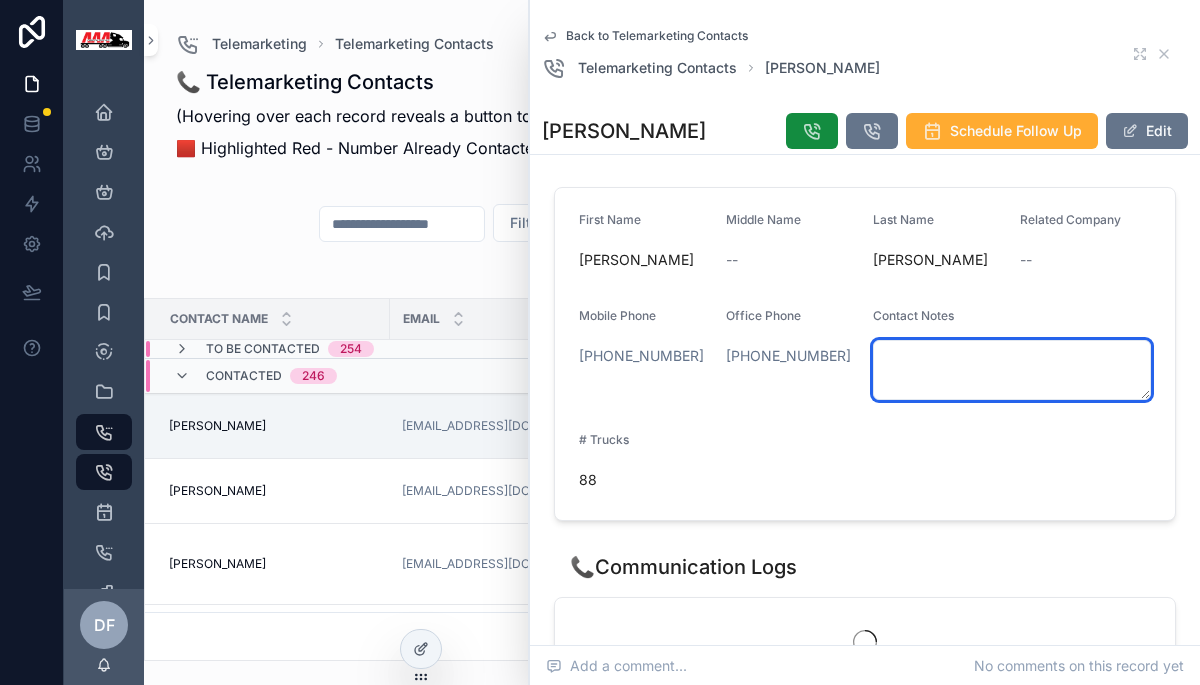 paste on "**********" 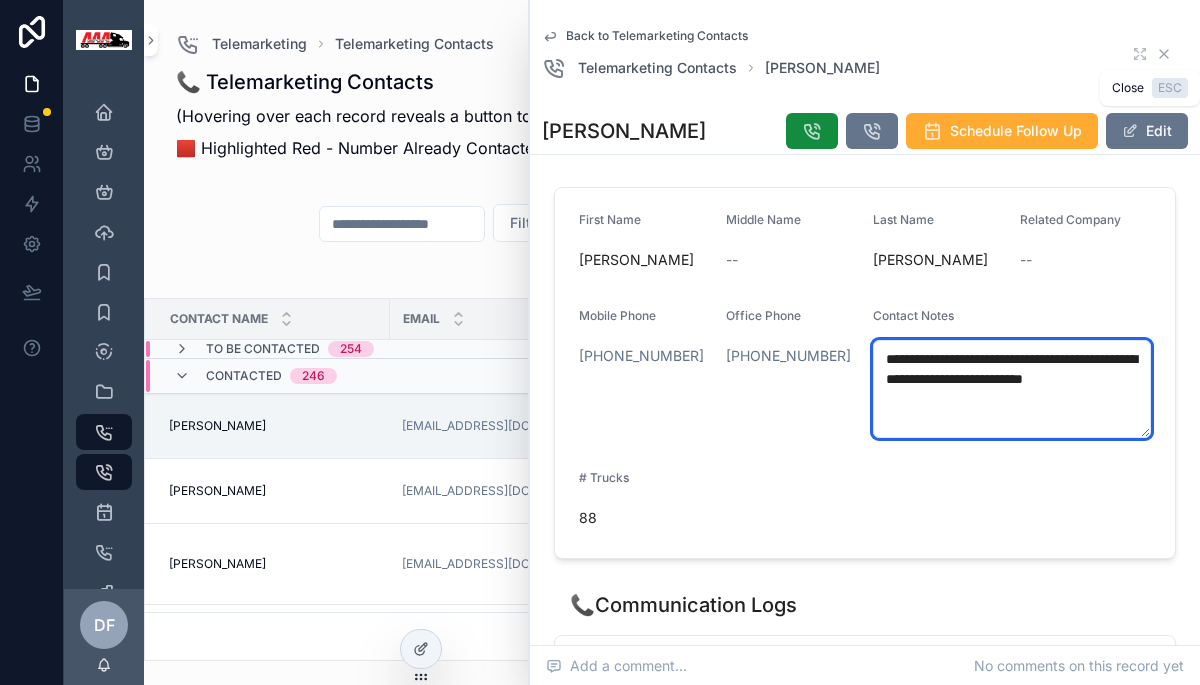 type on "**********" 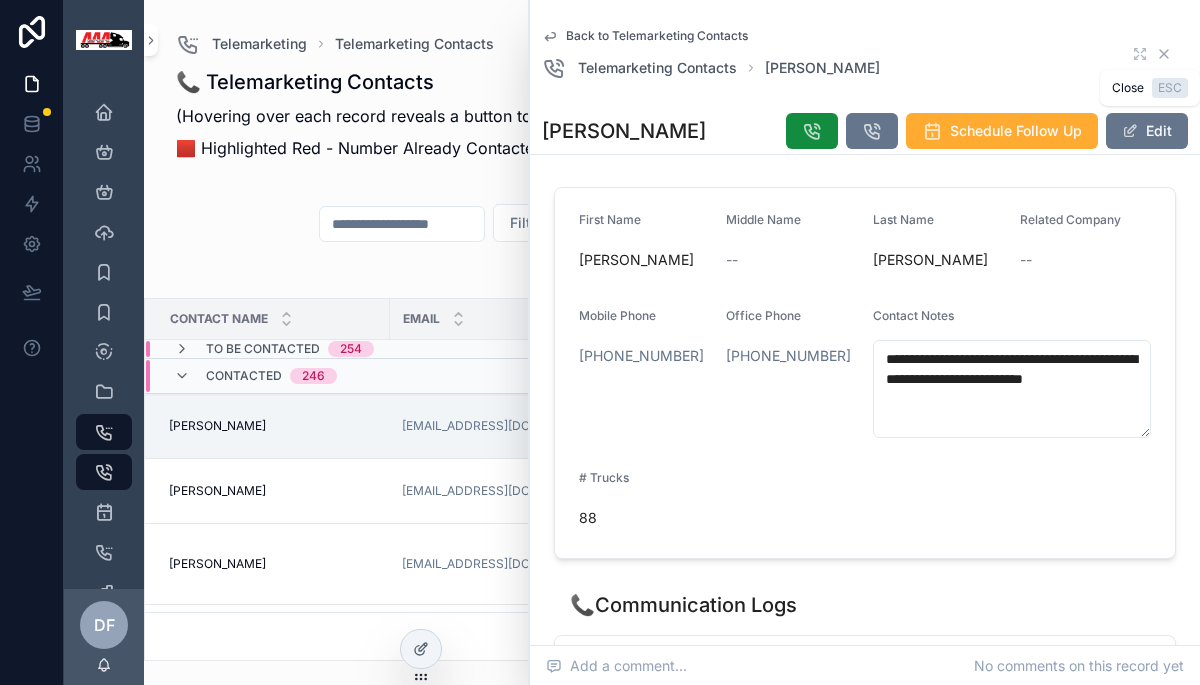 click 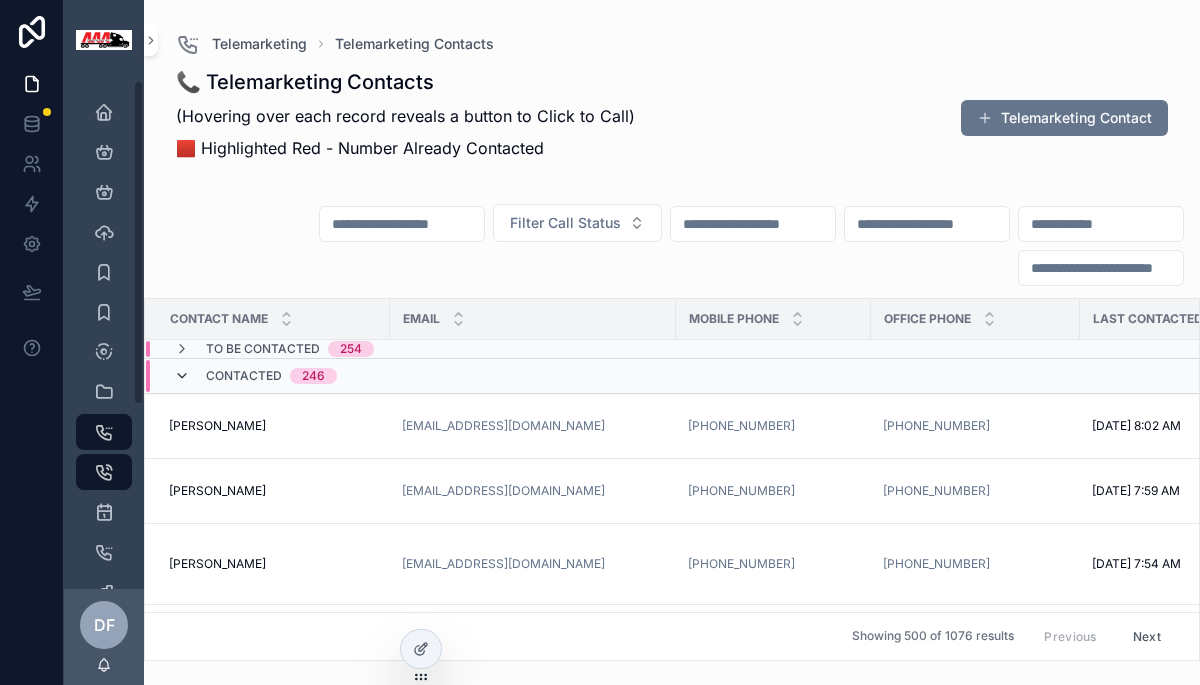 click at bounding box center [182, 376] 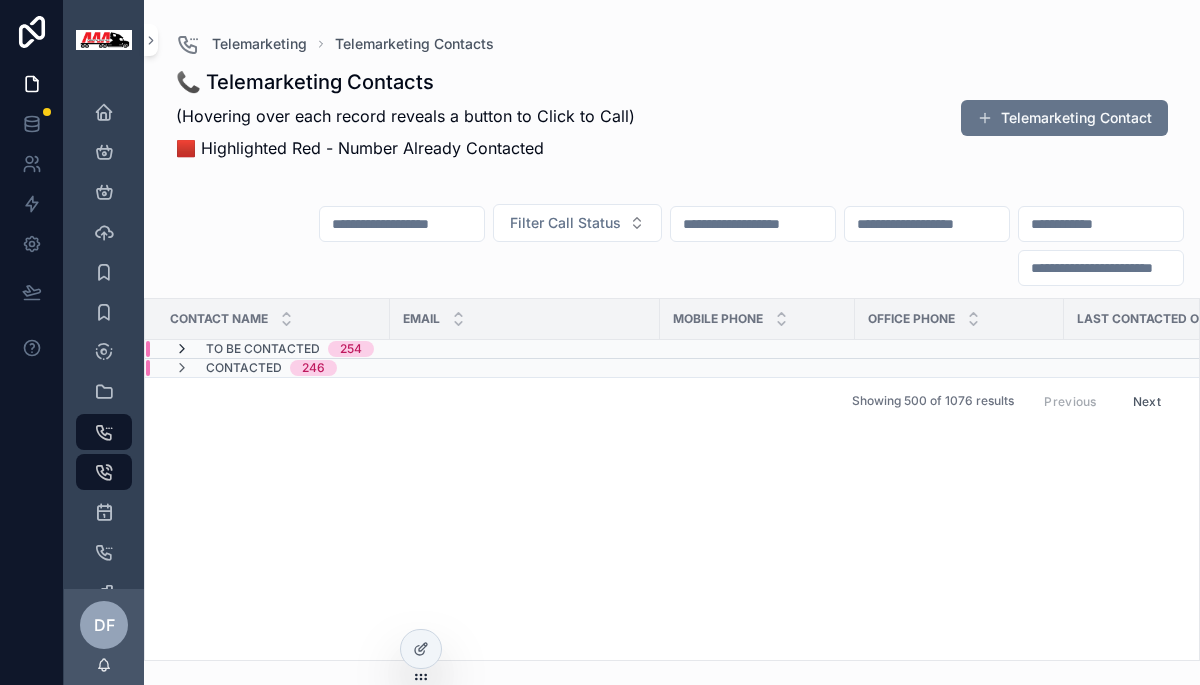 click at bounding box center (182, 349) 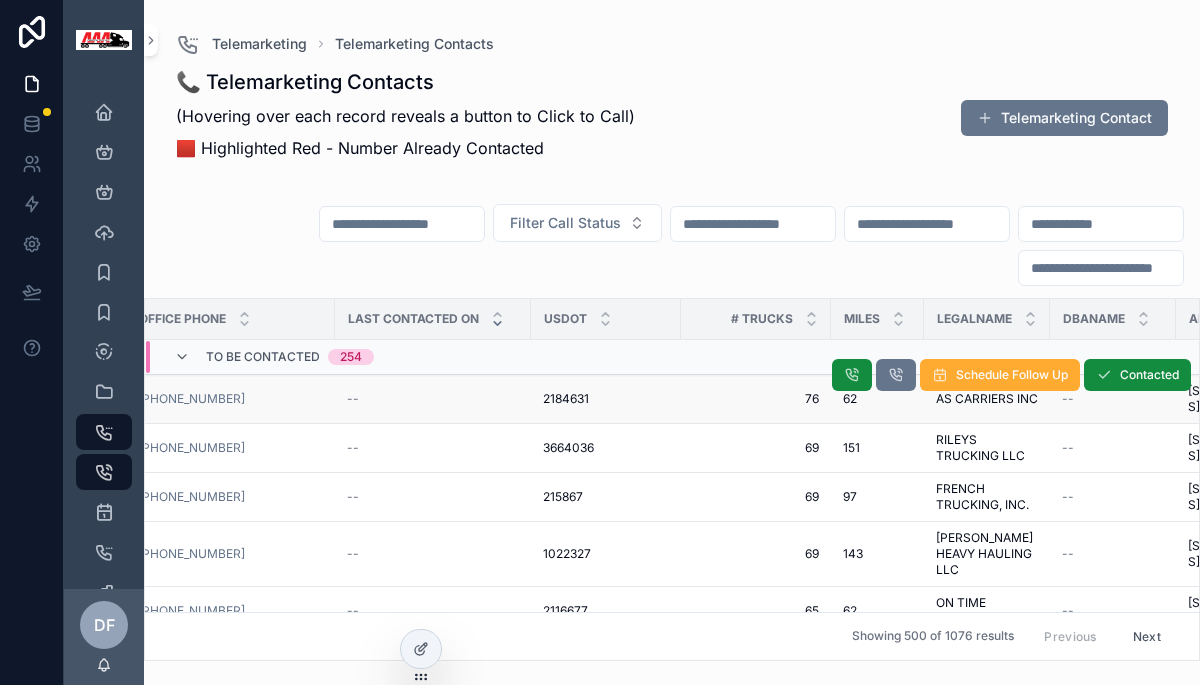 scroll, scrollTop: 0, scrollLeft: 662, axis: horizontal 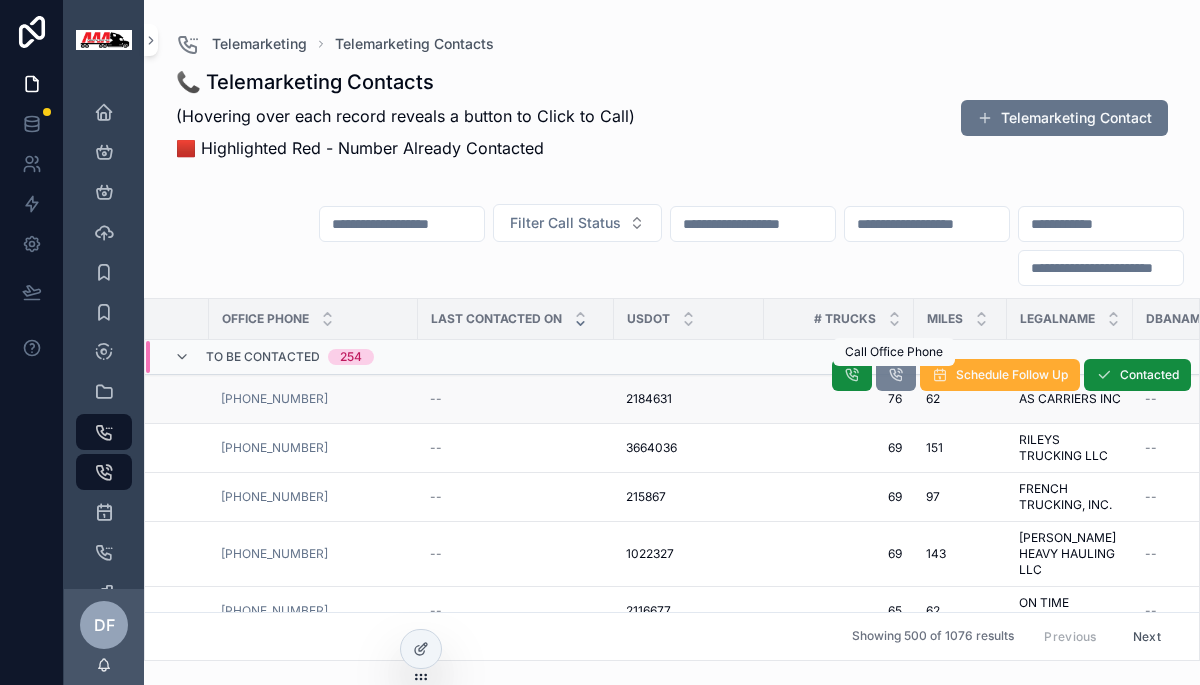 click at bounding box center [896, 375] 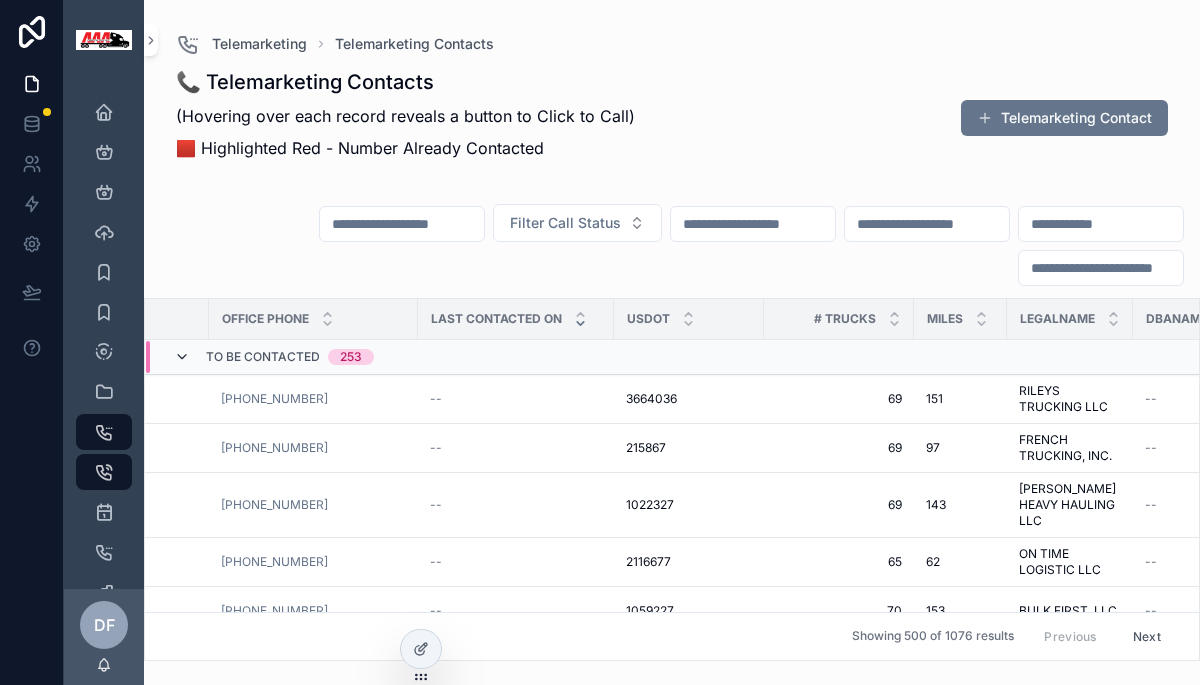 click at bounding box center [182, 357] 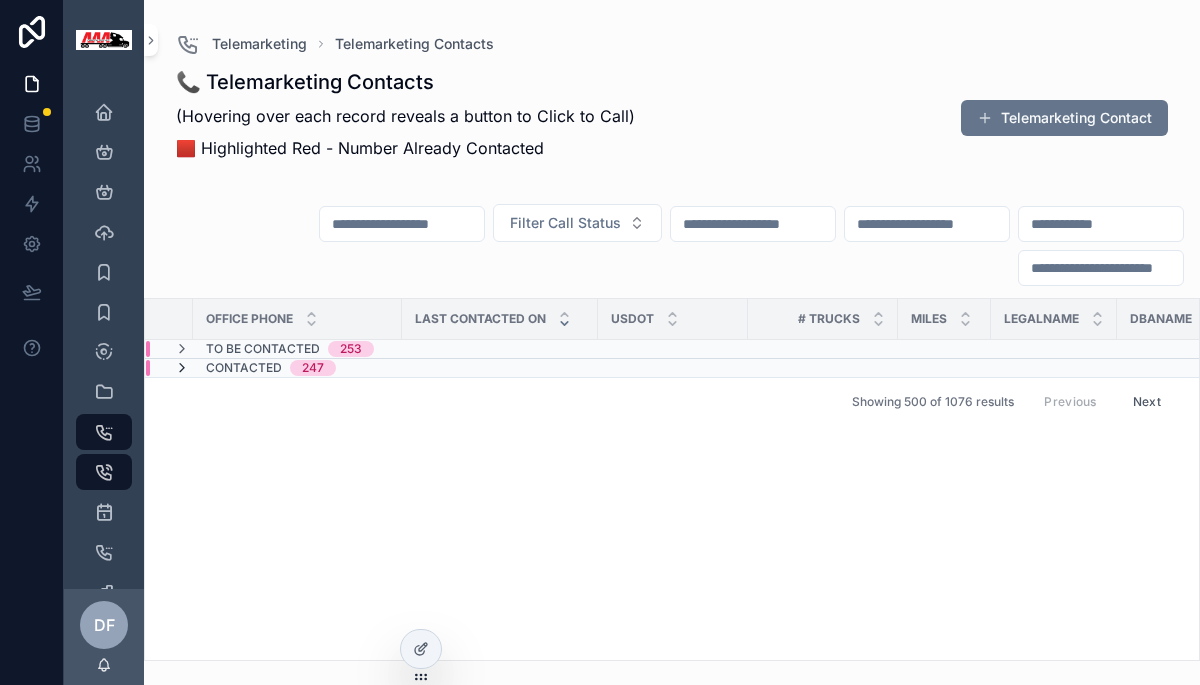 click at bounding box center (182, 368) 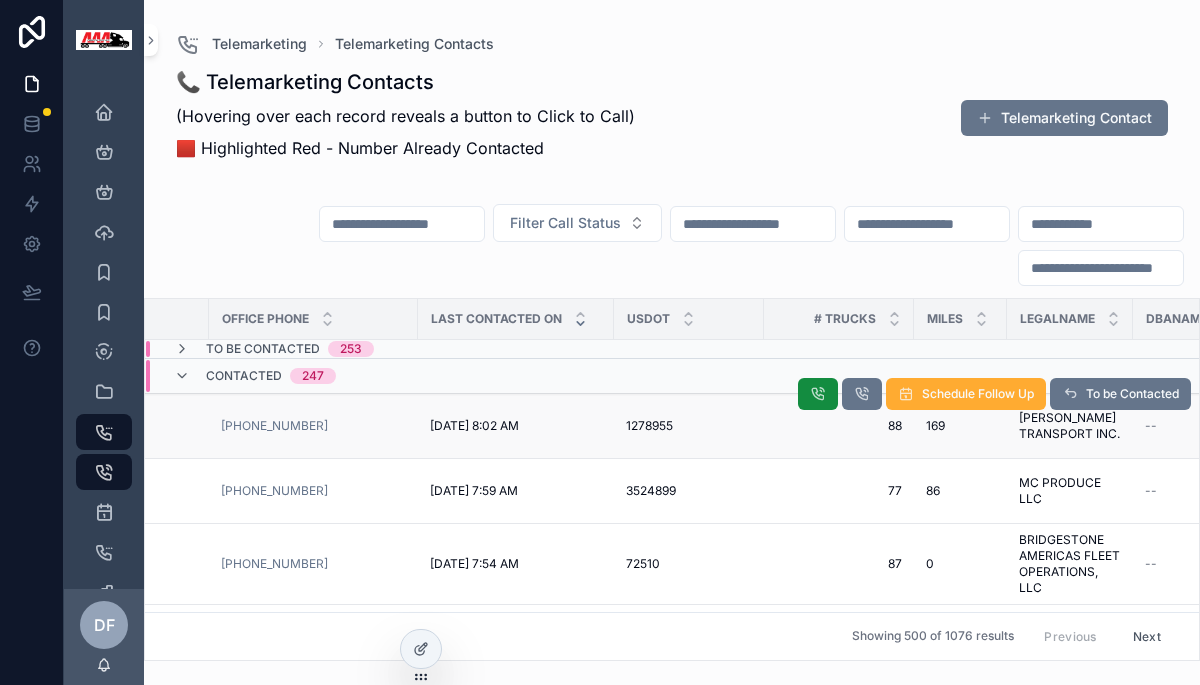 scroll, scrollTop: 0, scrollLeft: 0, axis: both 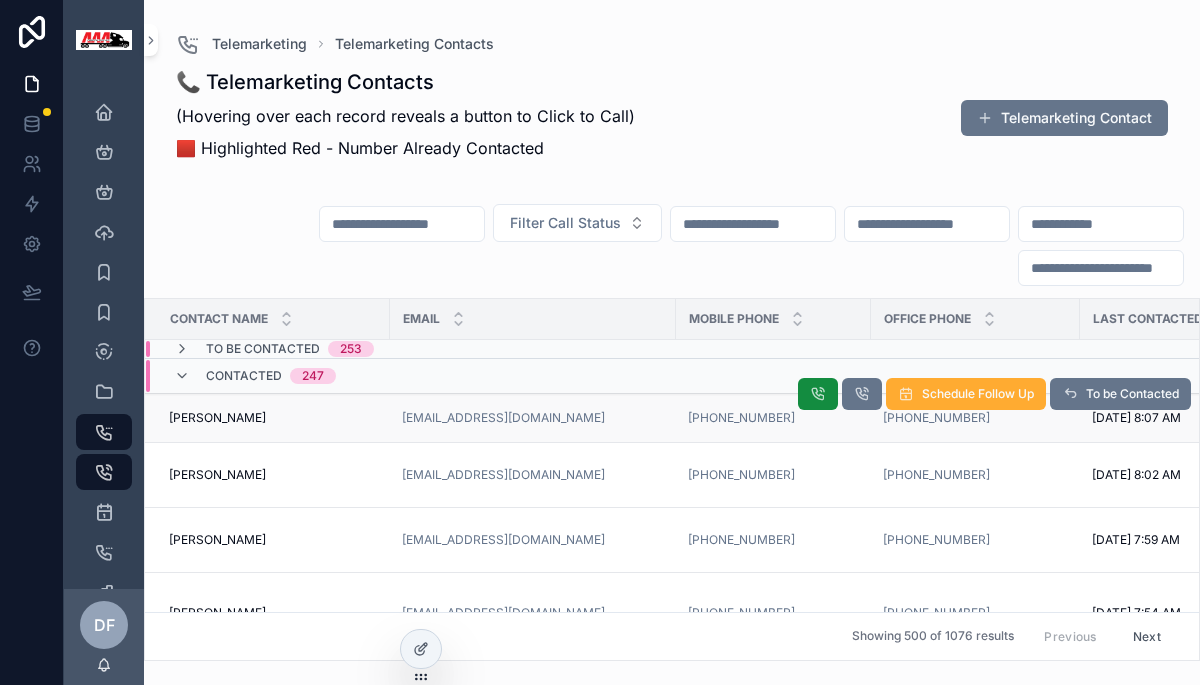 click on "[PERSON_NAME] [PERSON_NAME]" at bounding box center [273, 418] 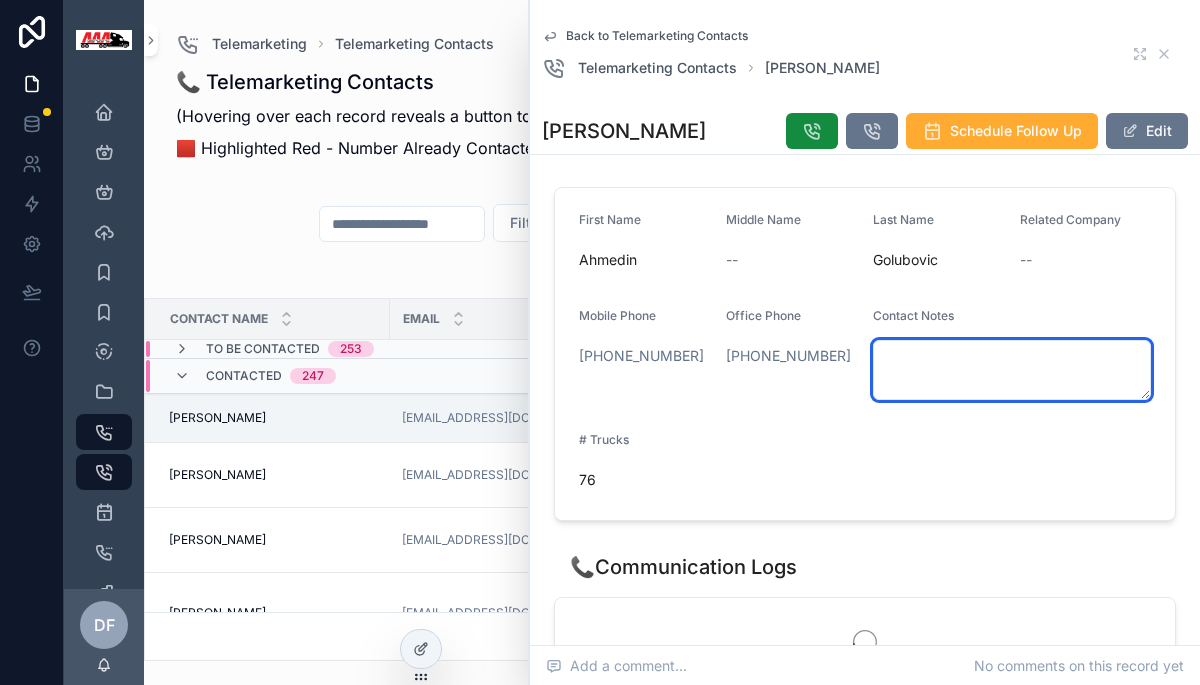 click at bounding box center (1012, 370) 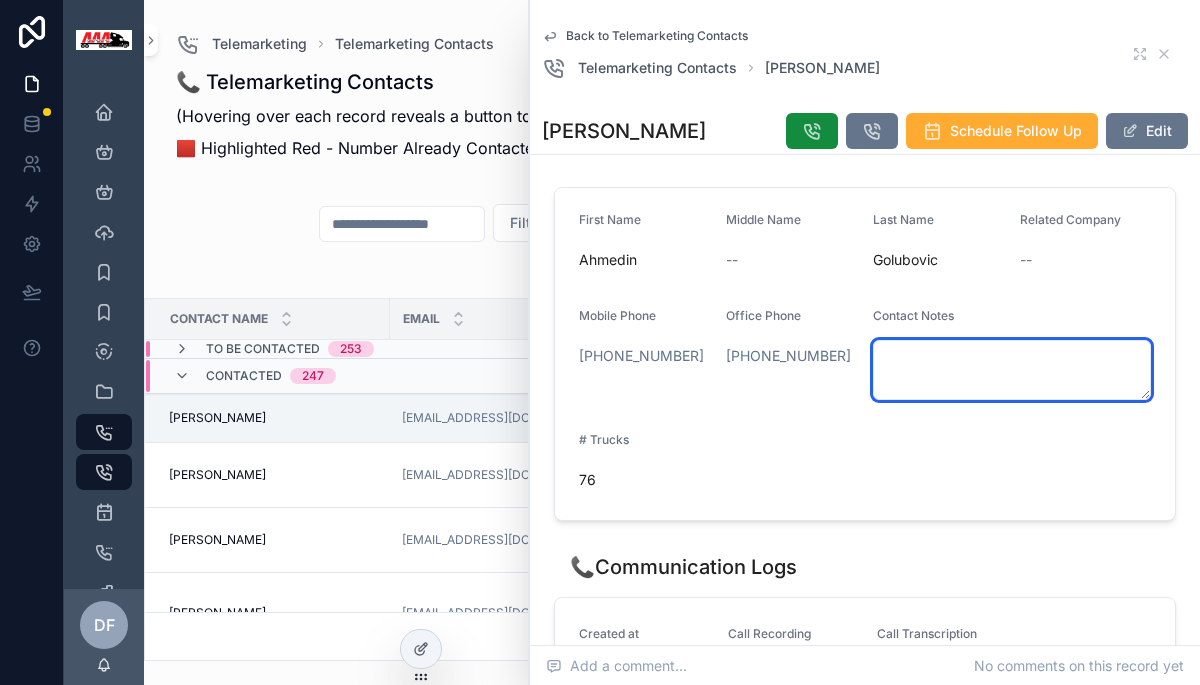 paste on "**********" 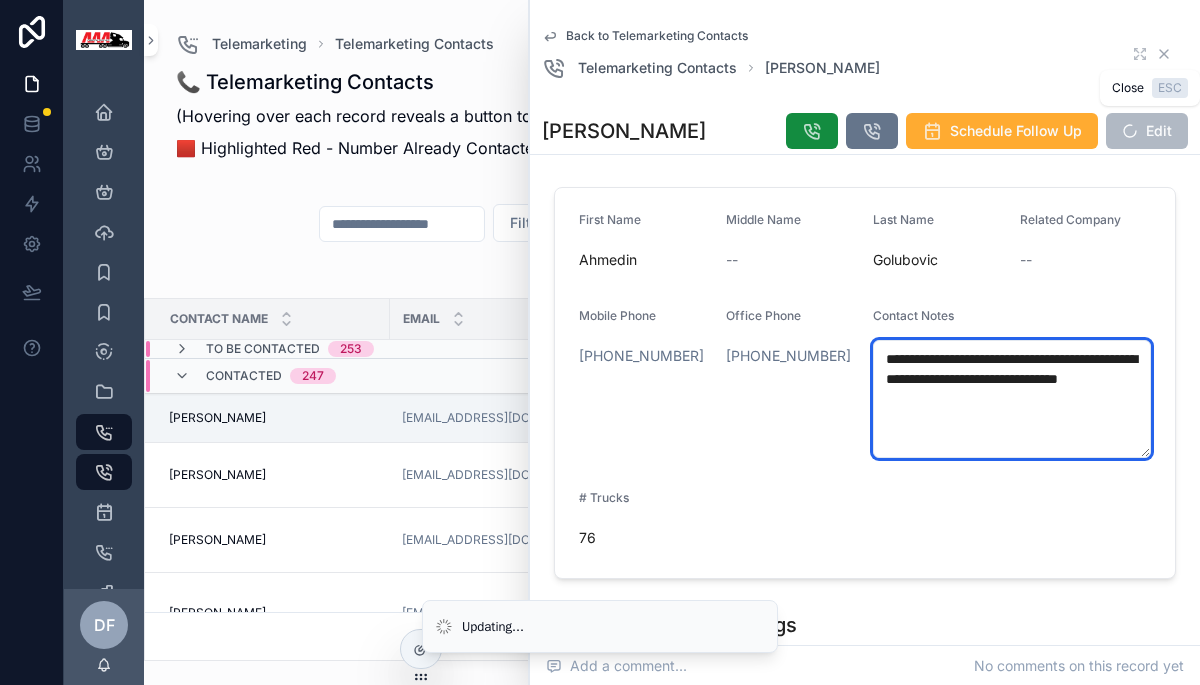 type on "**********" 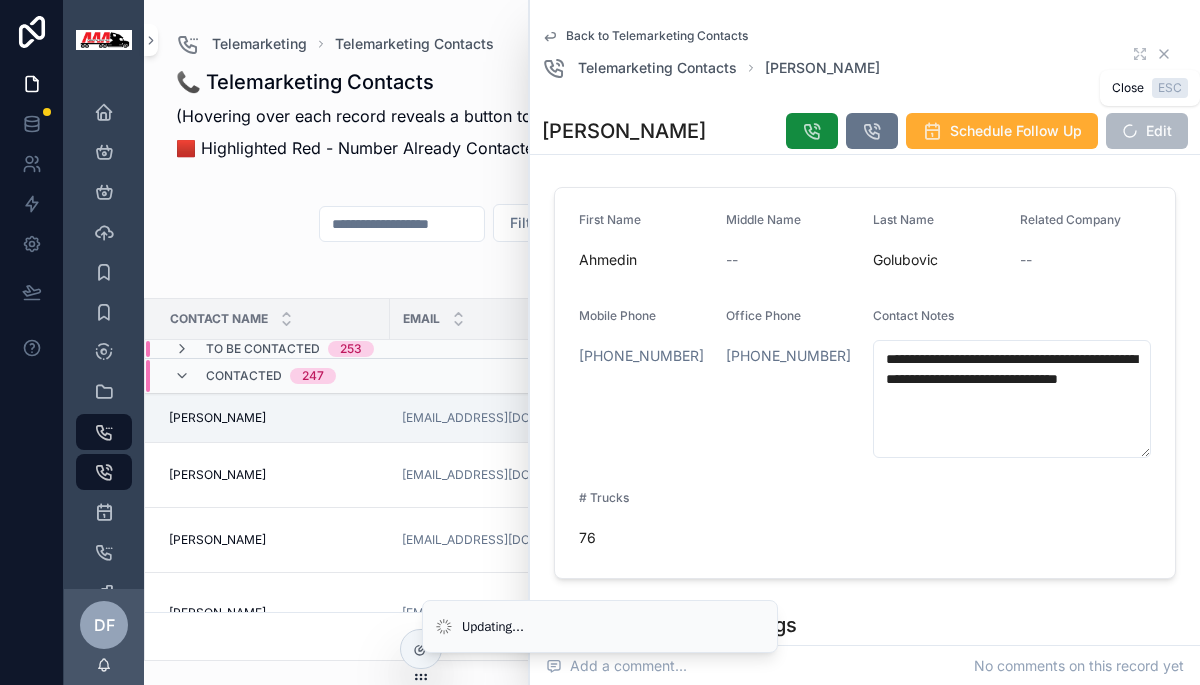 click 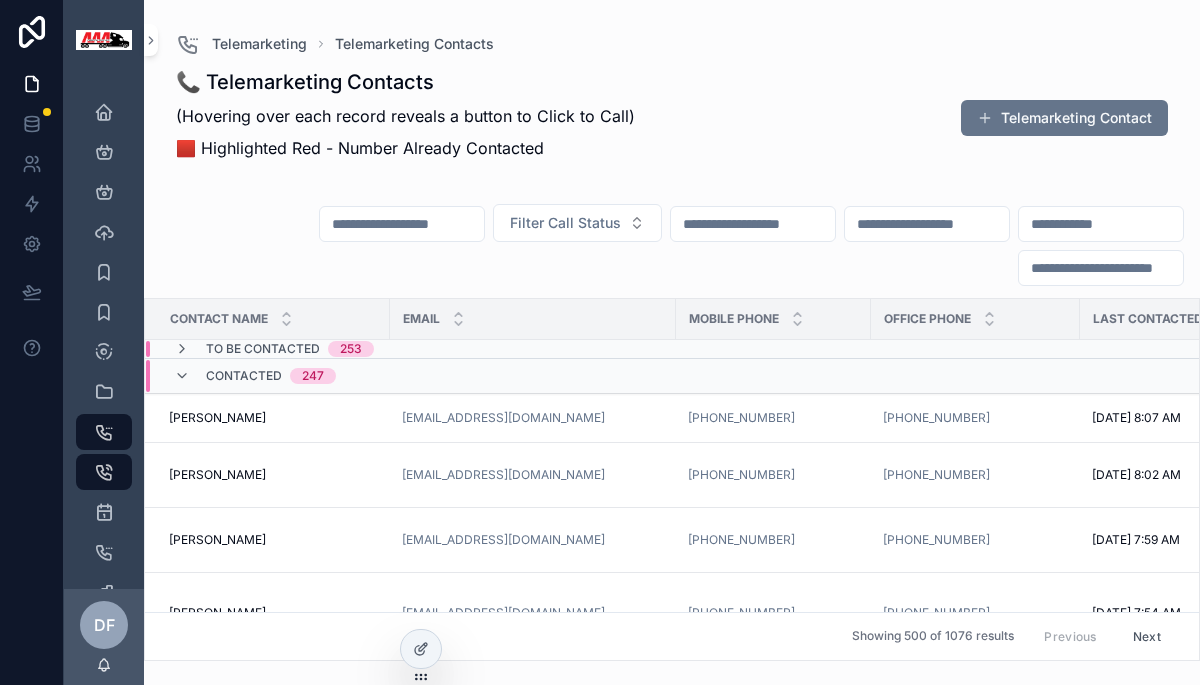 click at bounding box center [182, 376] 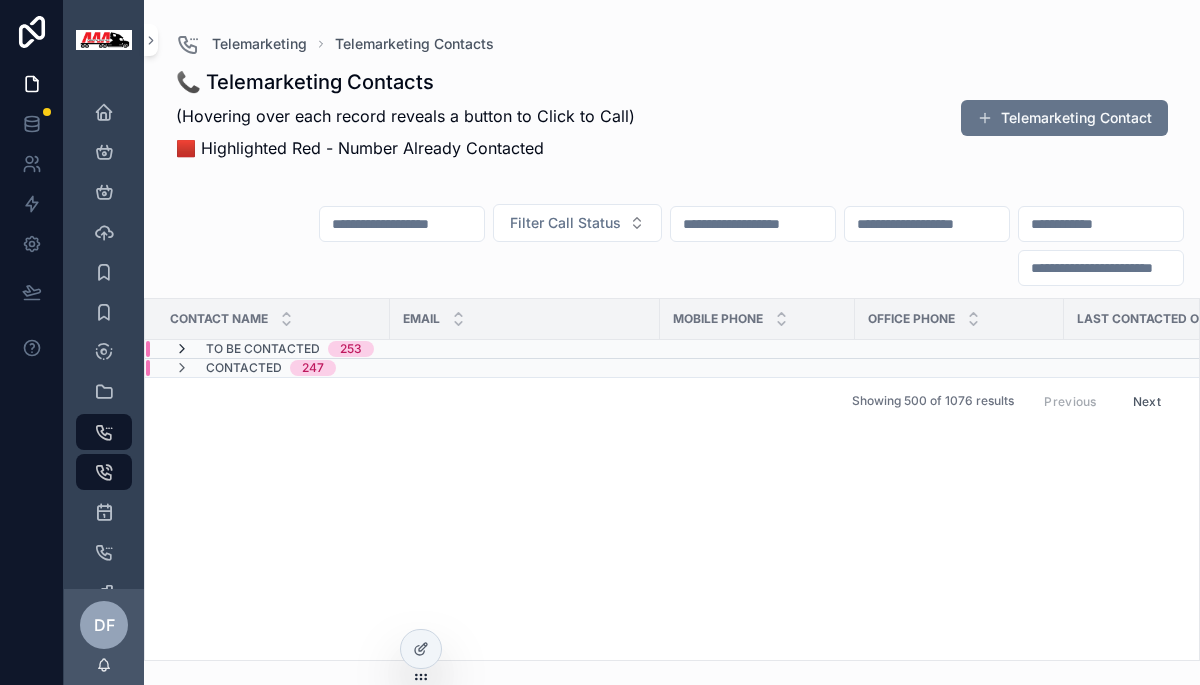 click at bounding box center (182, 349) 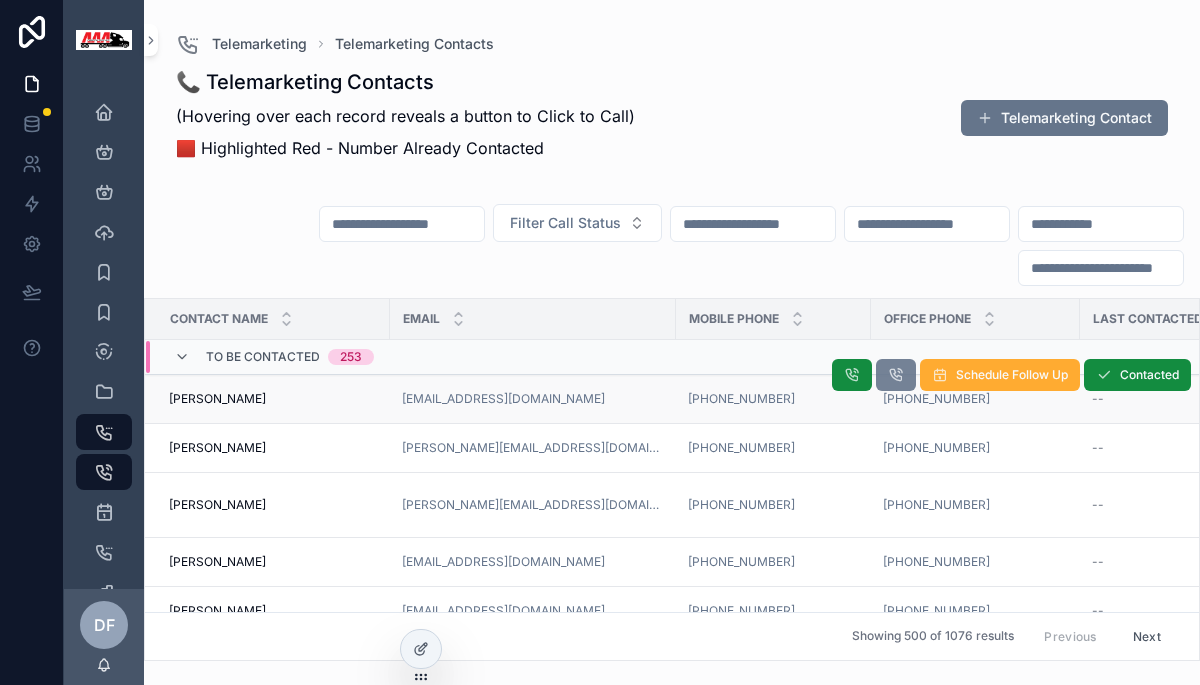 click at bounding box center [896, 375] 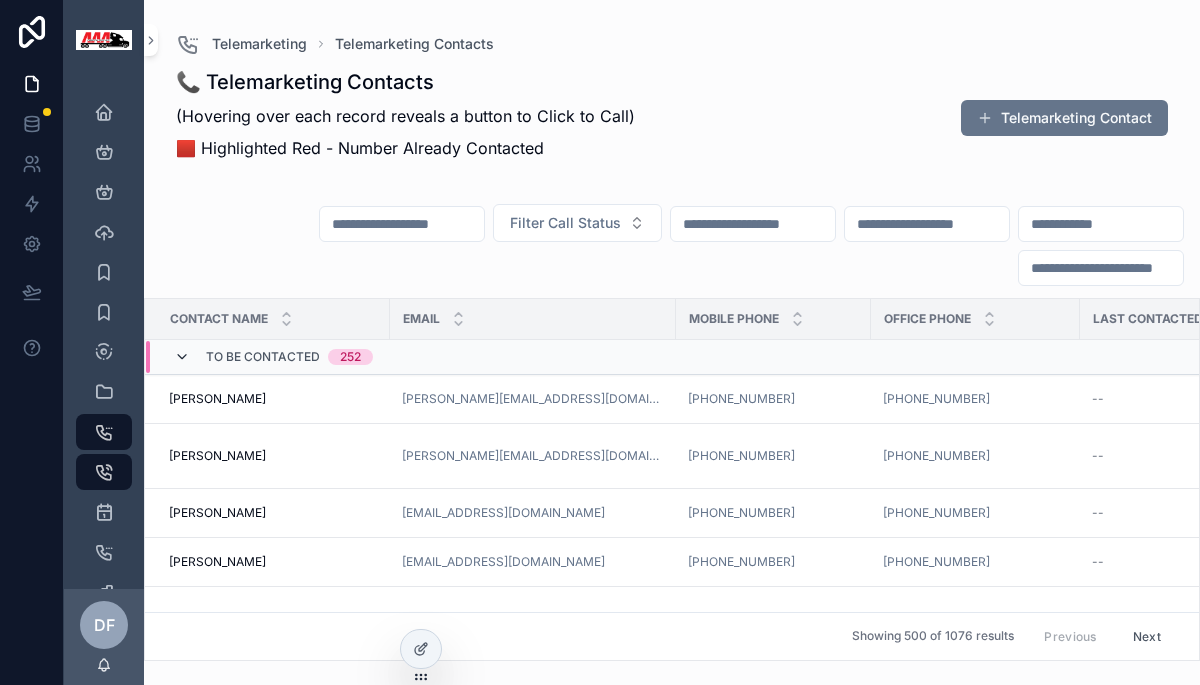 click at bounding box center (182, 357) 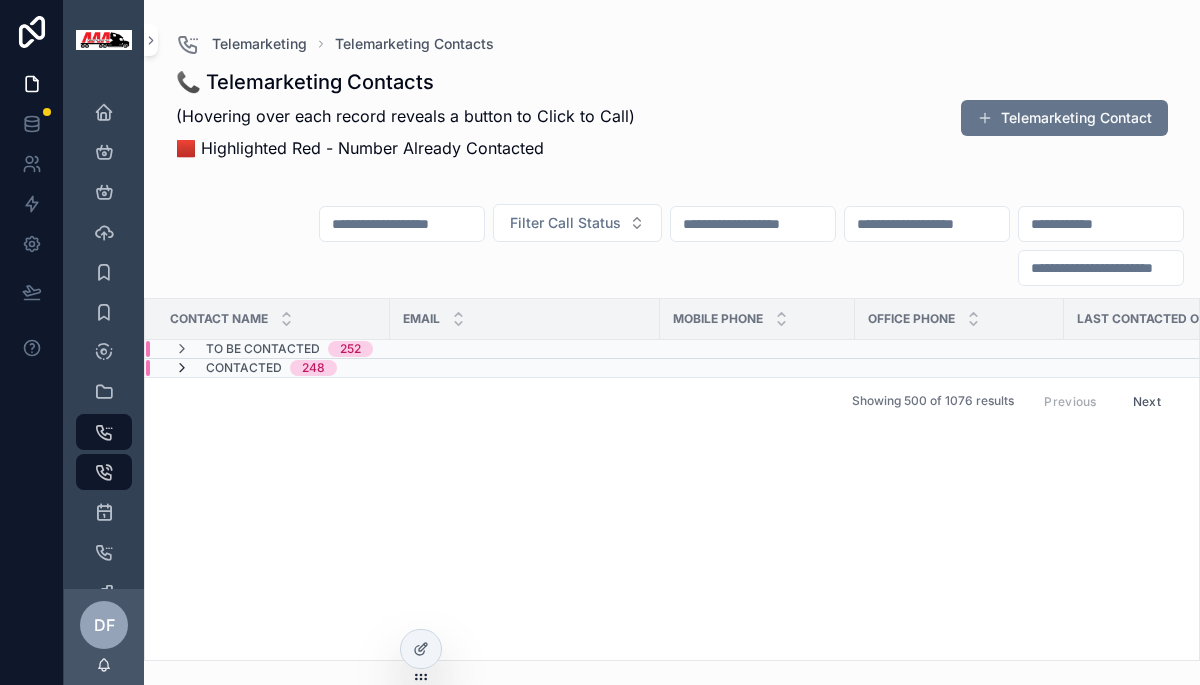 click at bounding box center [182, 368] 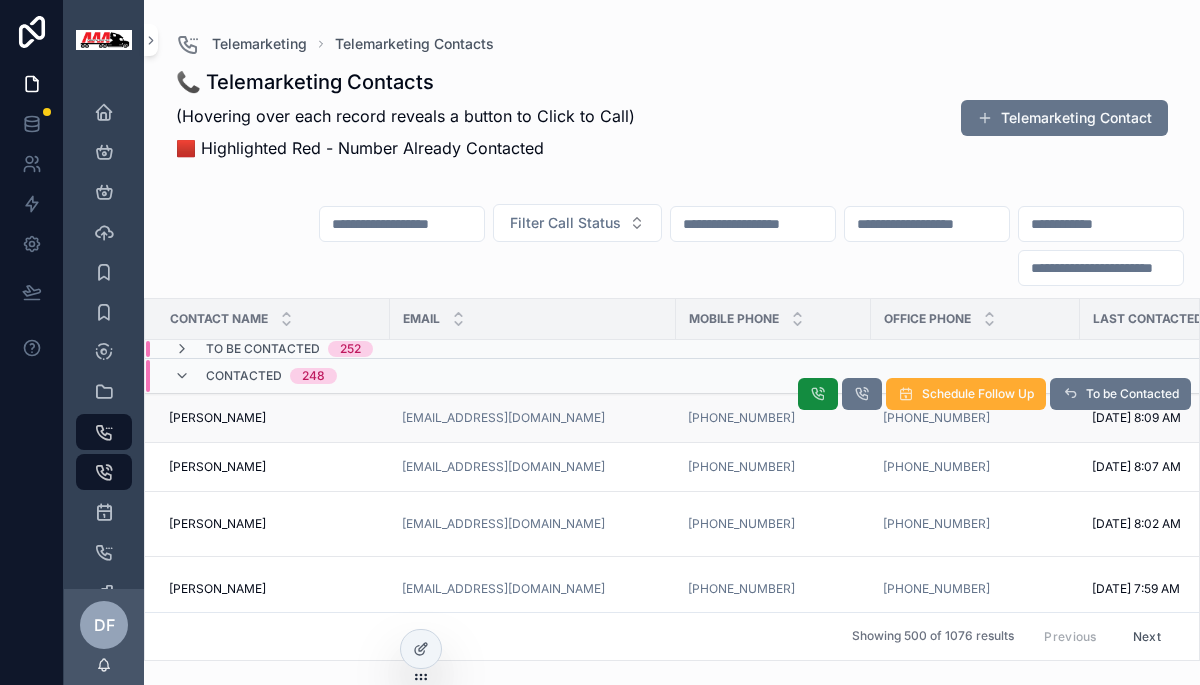 click on "TINA SEACAT TINA SEACAT" at bounding box center [273, 418] 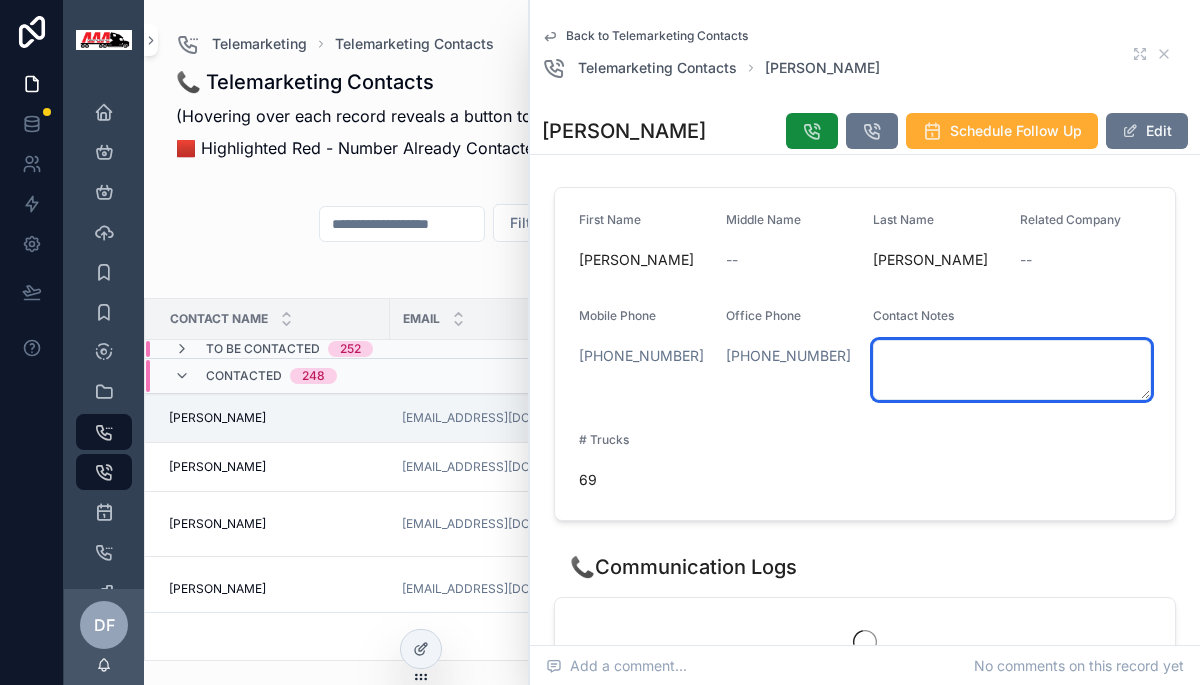click at bounding box center (1012, 370) 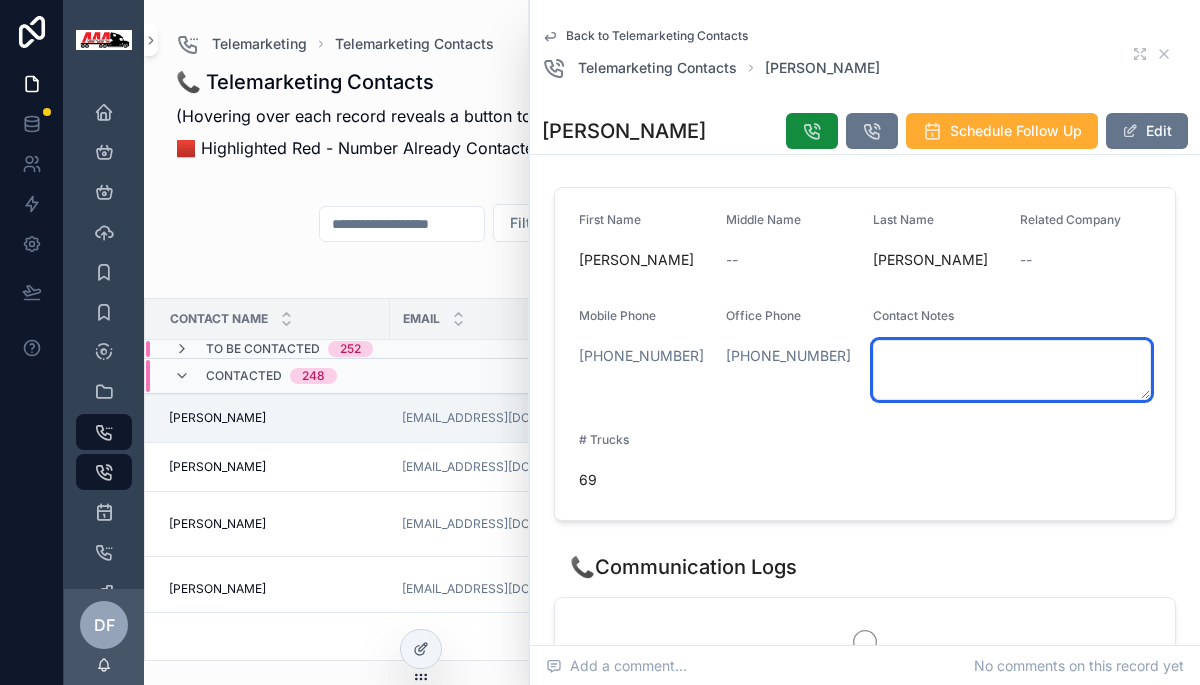 paste on "**********" 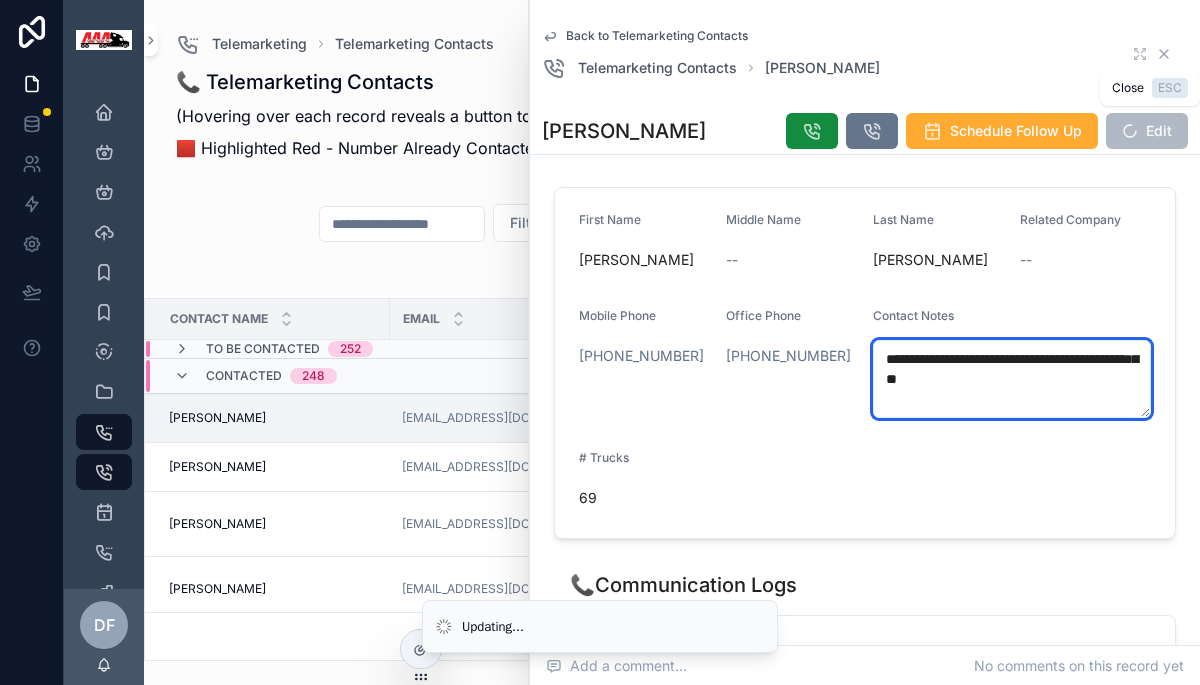 type on "**********" 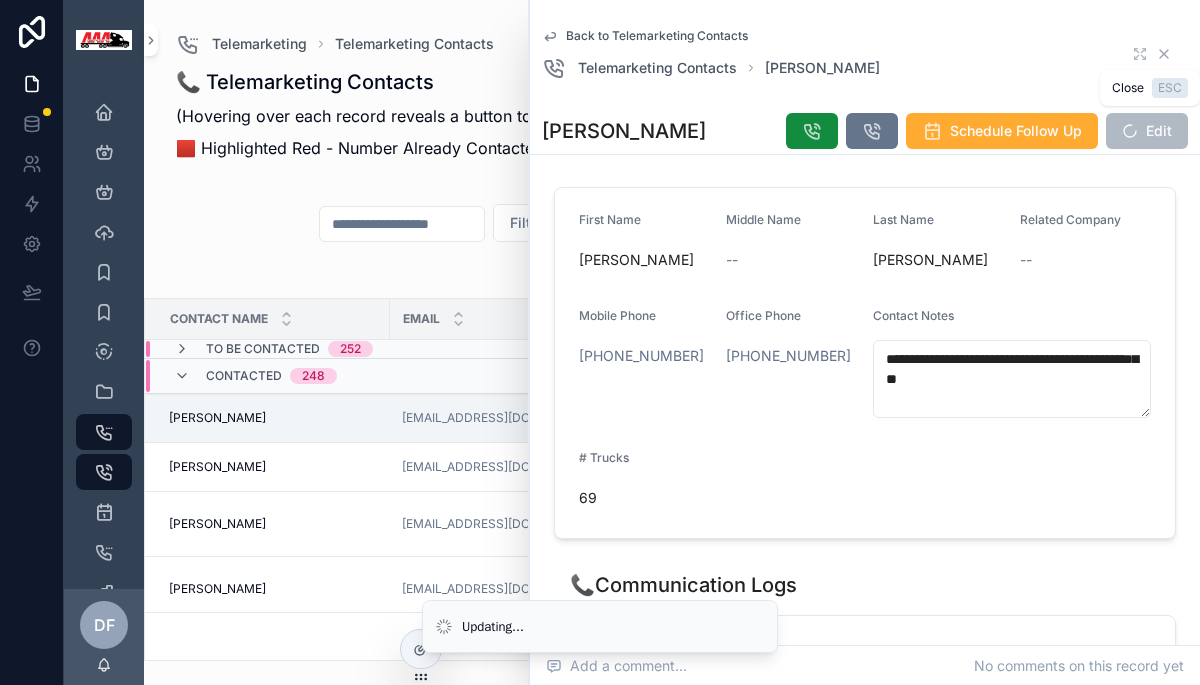 click 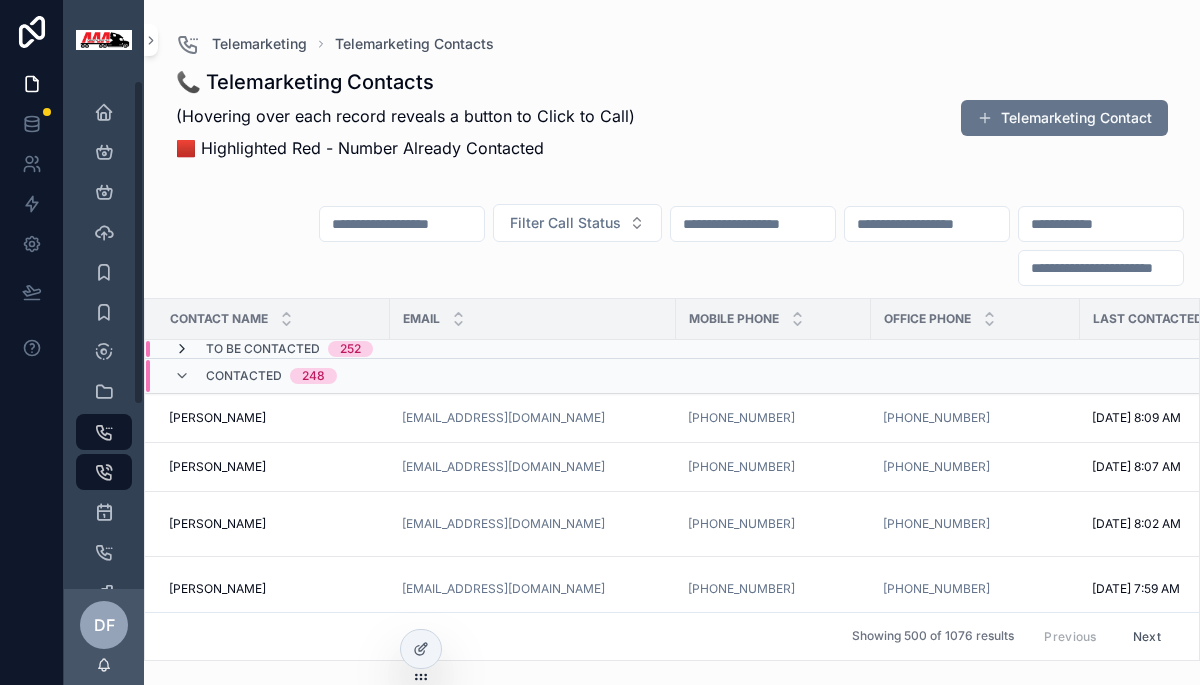 click at bounding box center (182, 349) 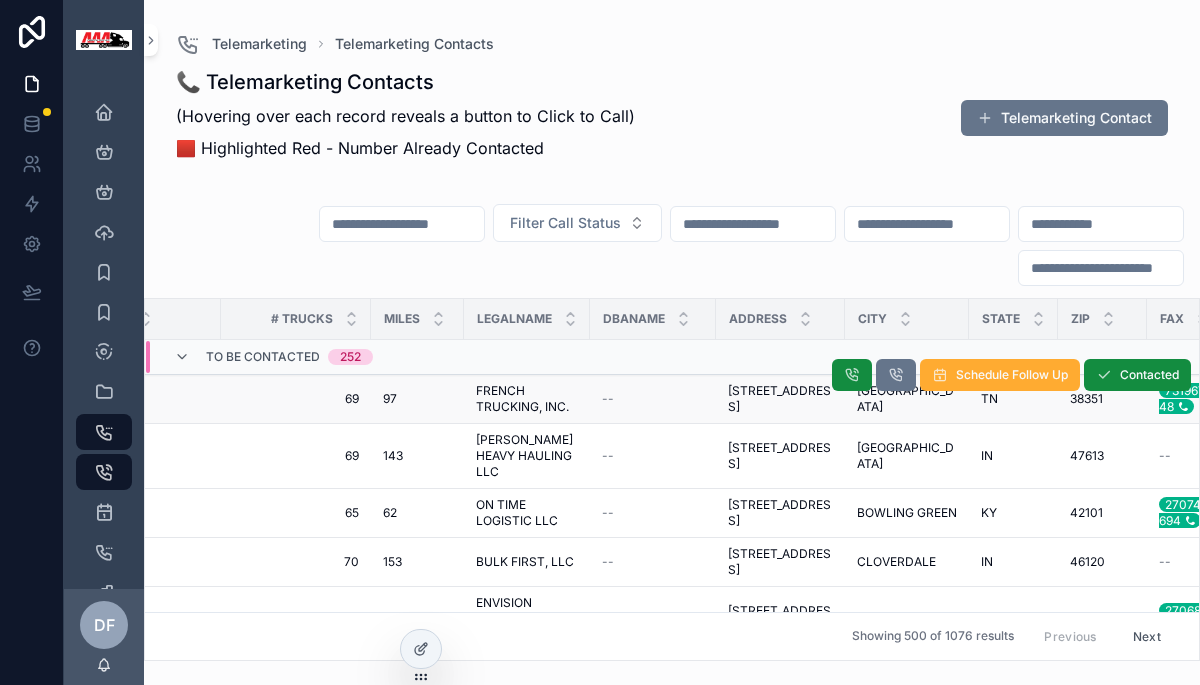 scroll, scrollTop: 0, scrollLeft: 1203, axis: horizontal 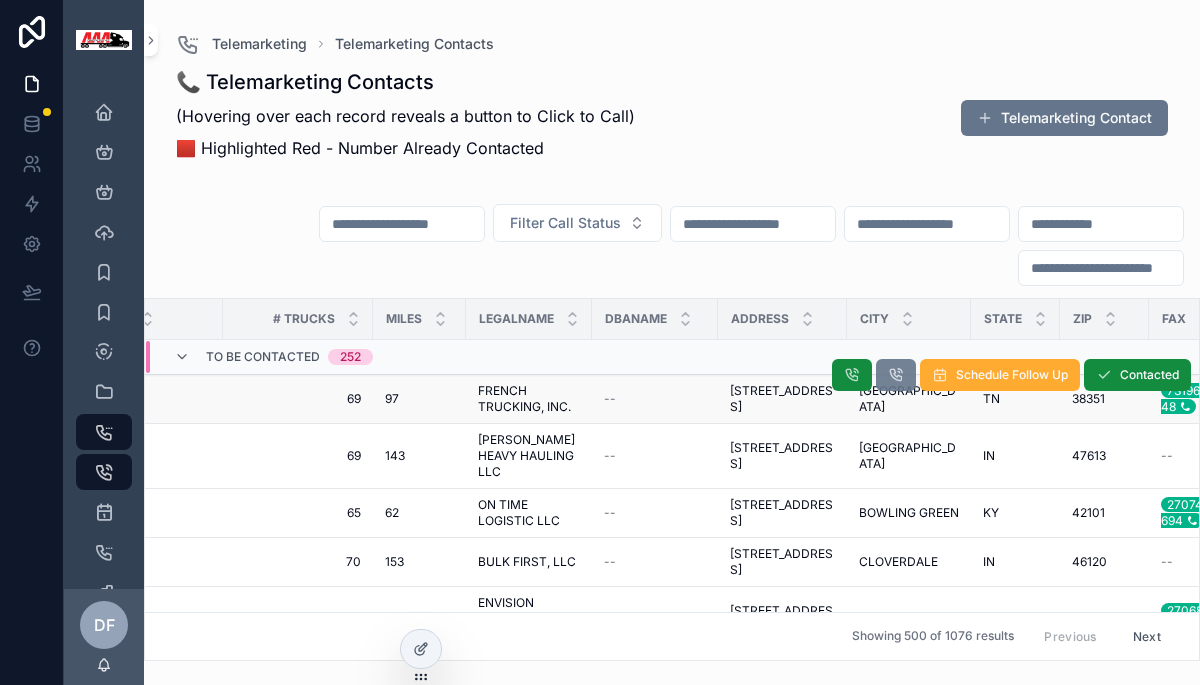 click at bounding box center (896, 375) 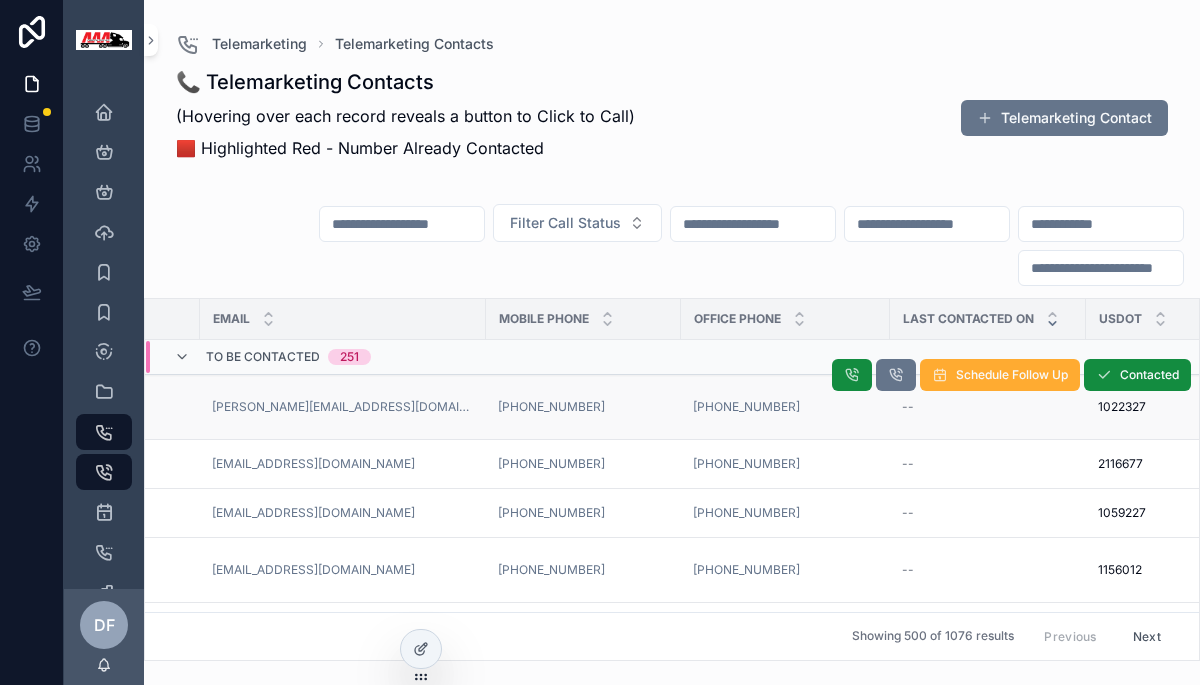 scroll, scrollTop: 0, scrollLeft: 0, axis: both 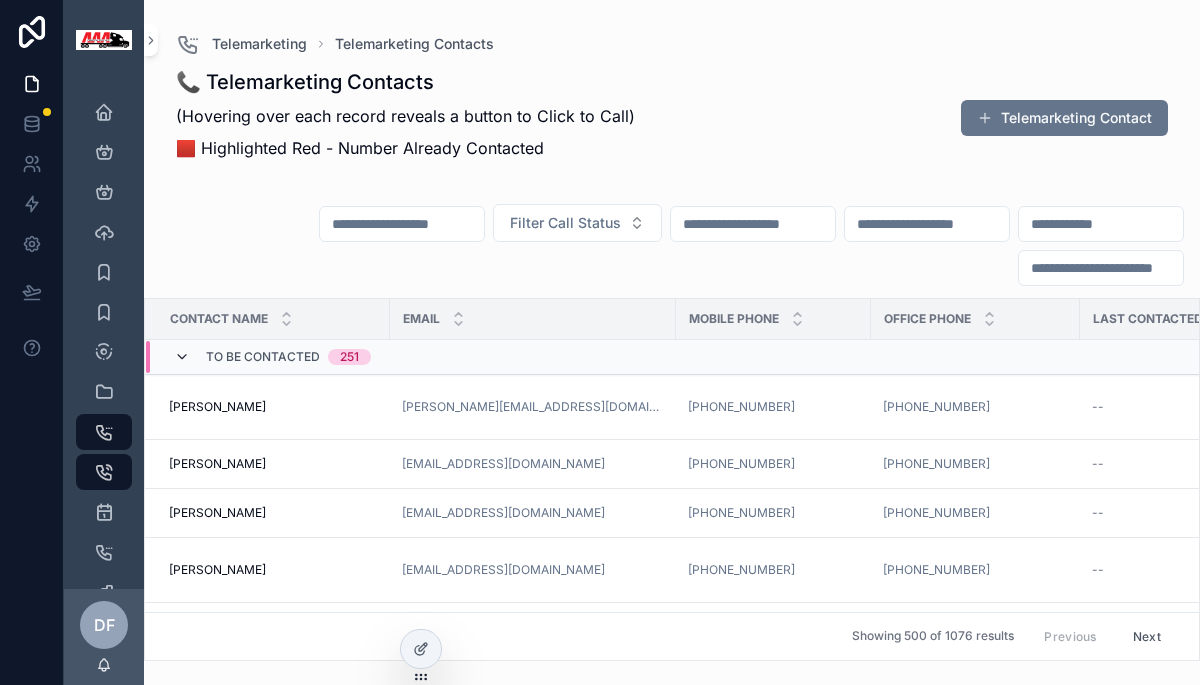 click at bounding box center [182, 357] 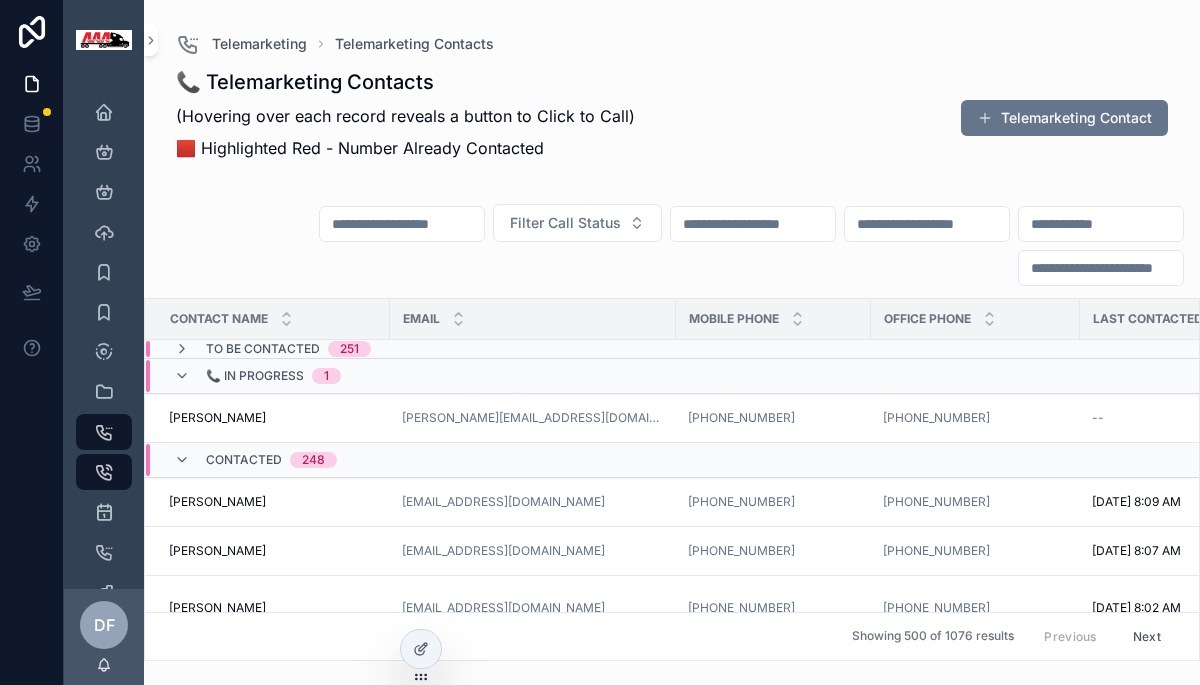 click on "📞 In Progress 1" at bounding box center [508, 376] 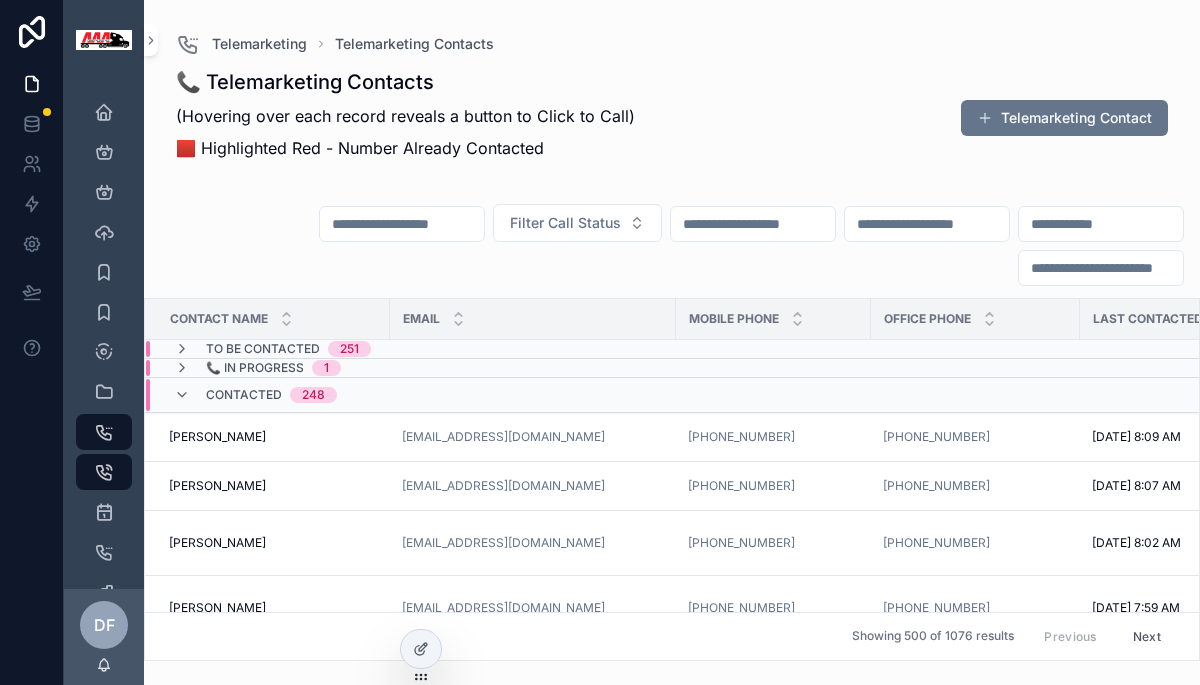 click on "📞 In Progress" at bounding box center (255, 368) 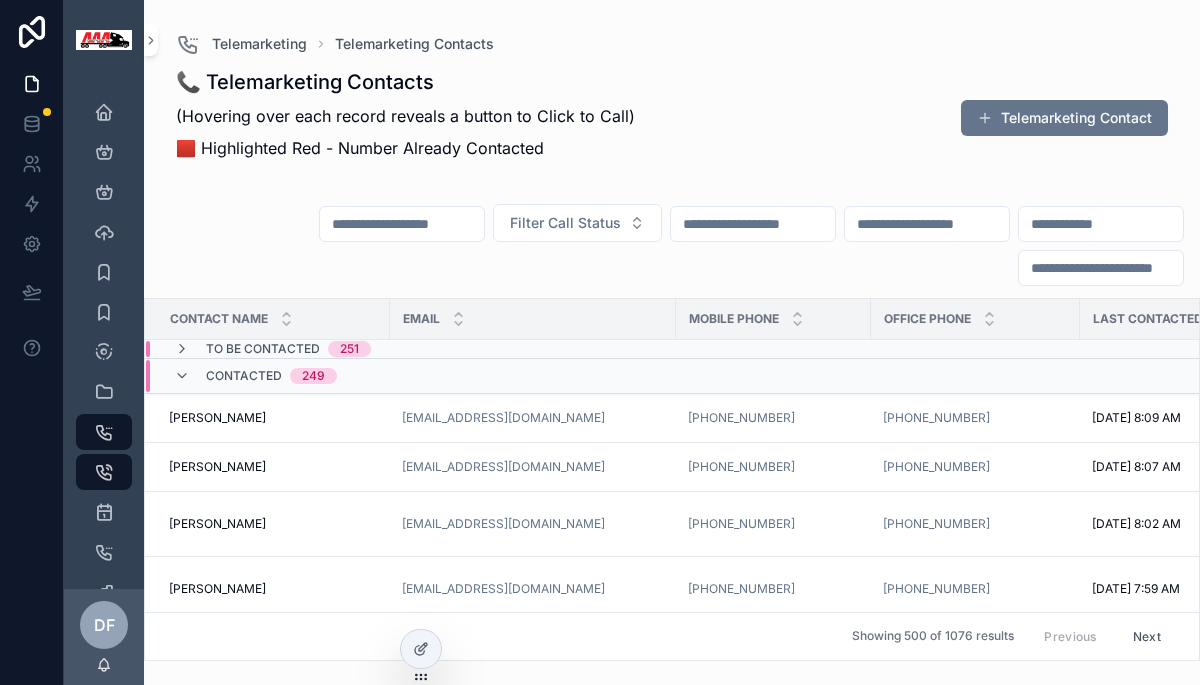 click on "TINA SEACAT TINA SEACAT" at bounding box center [273, 418] 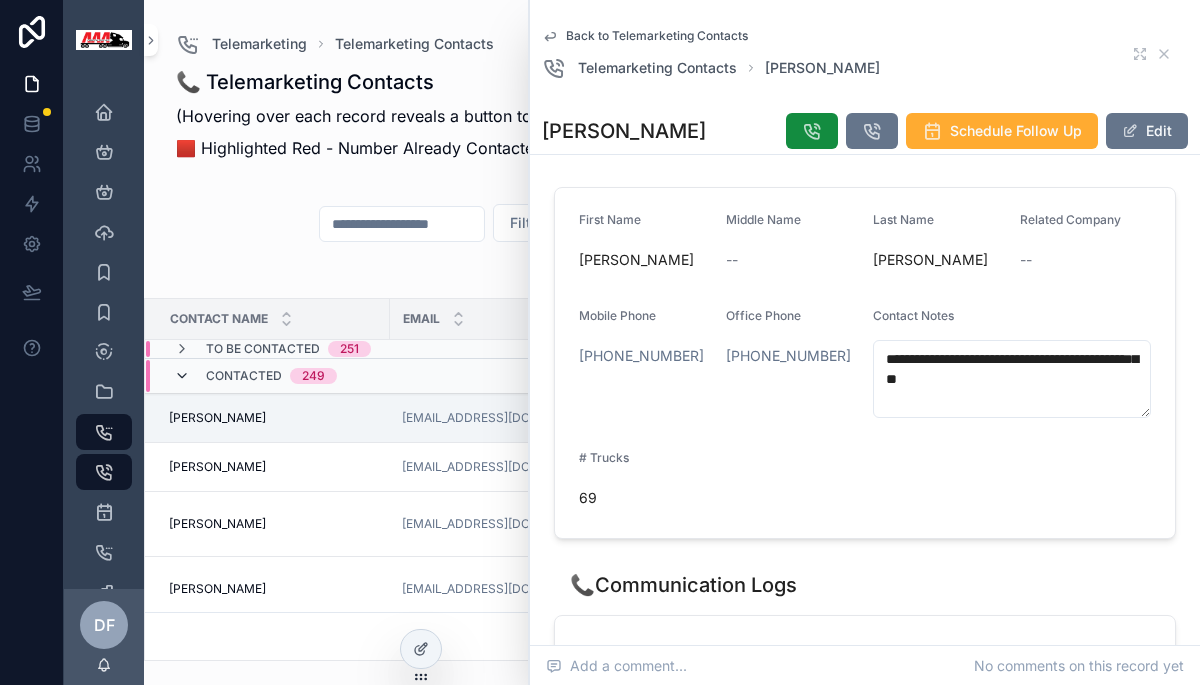 click at bounding box center (182, 376) 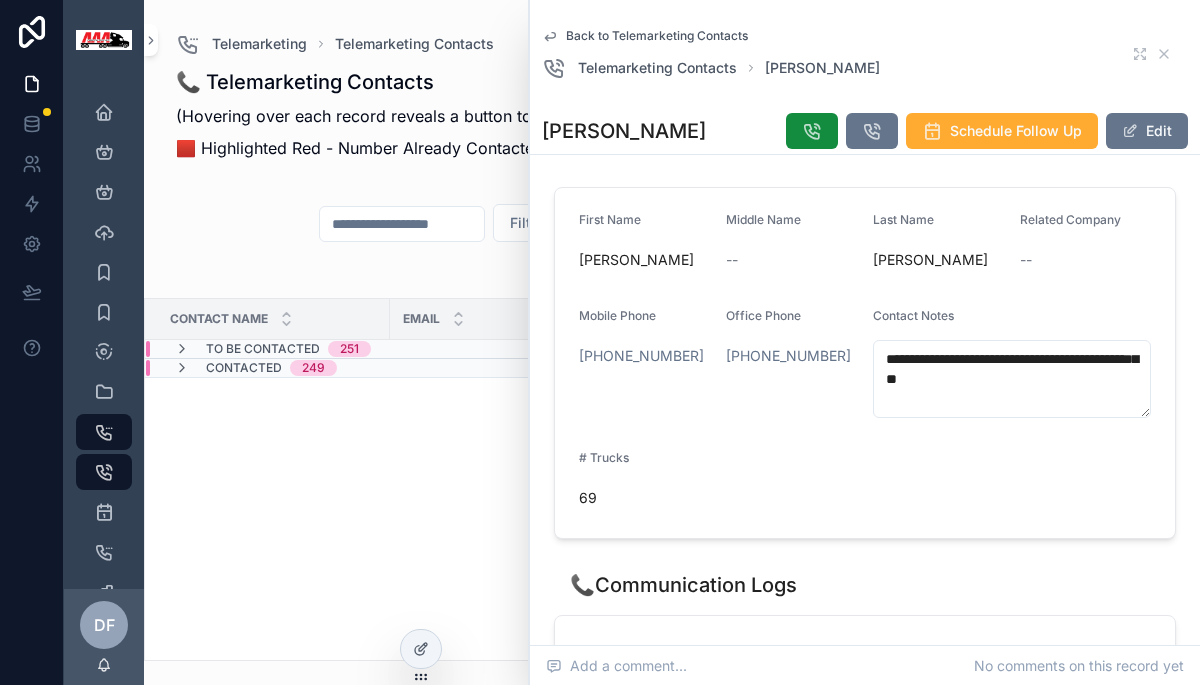 click 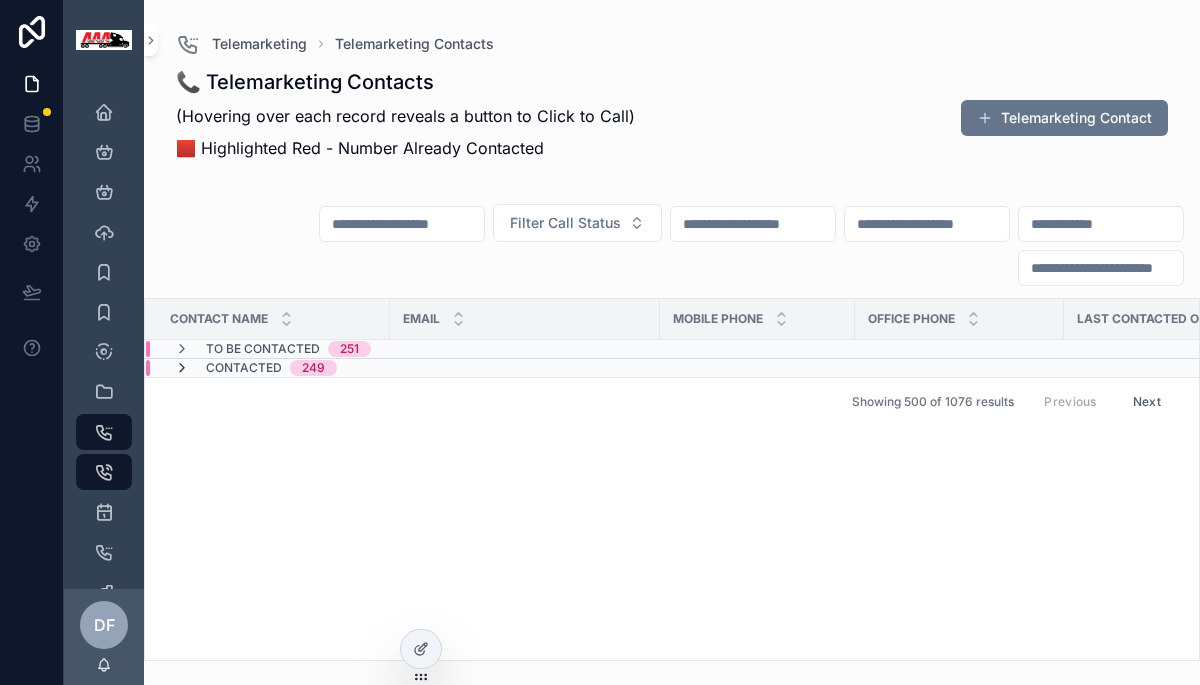 click at bounding box center (182, 368) 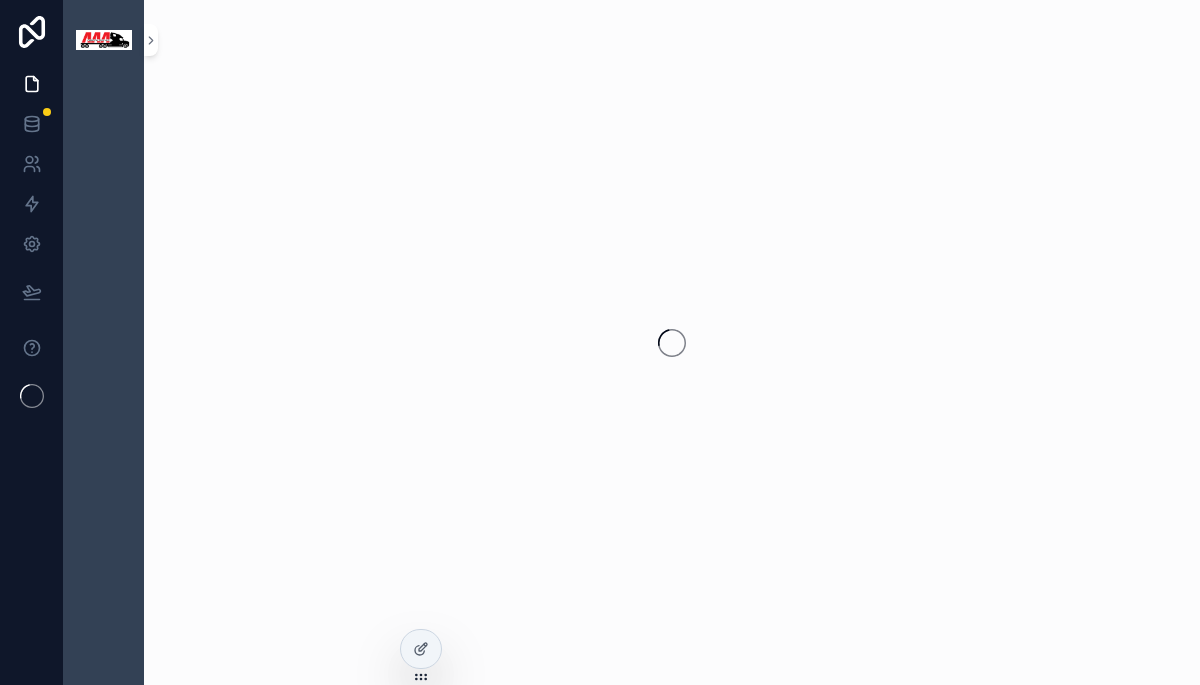 scroll, scrollTop: 0, scrollLeft: 0, axis: both 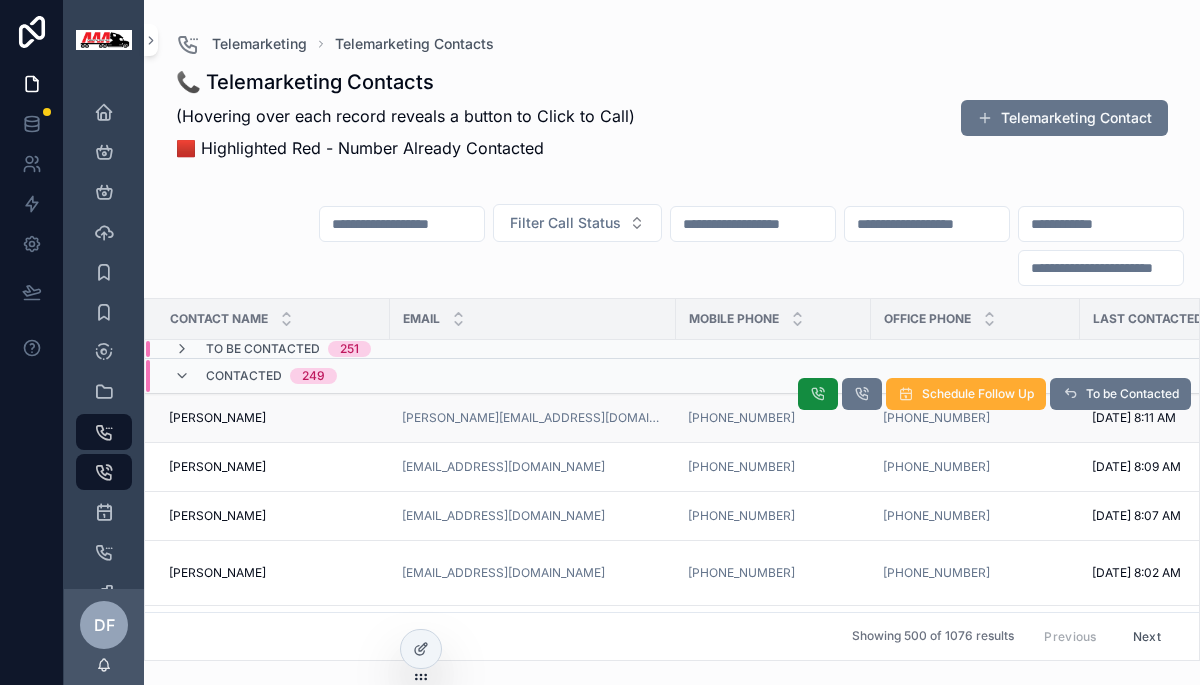 click on "[PERSON_NAME] [PERSON_NAME]" at bounding box center [273, 418] 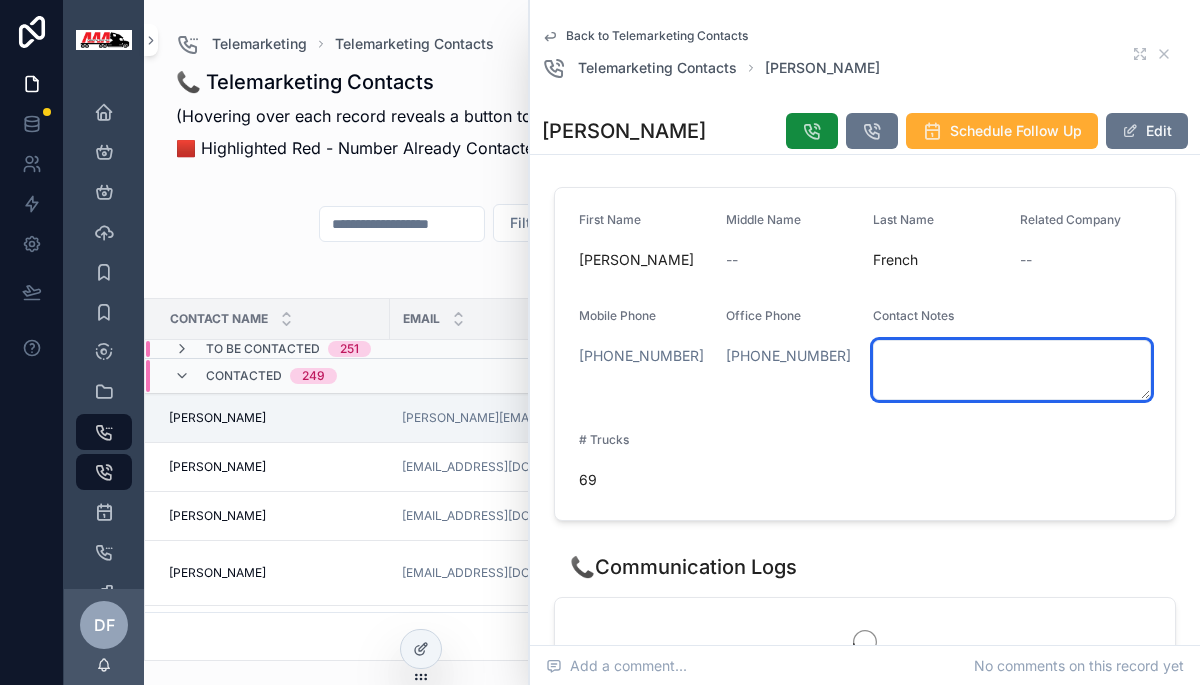 click at bounding box center (1012, 370) 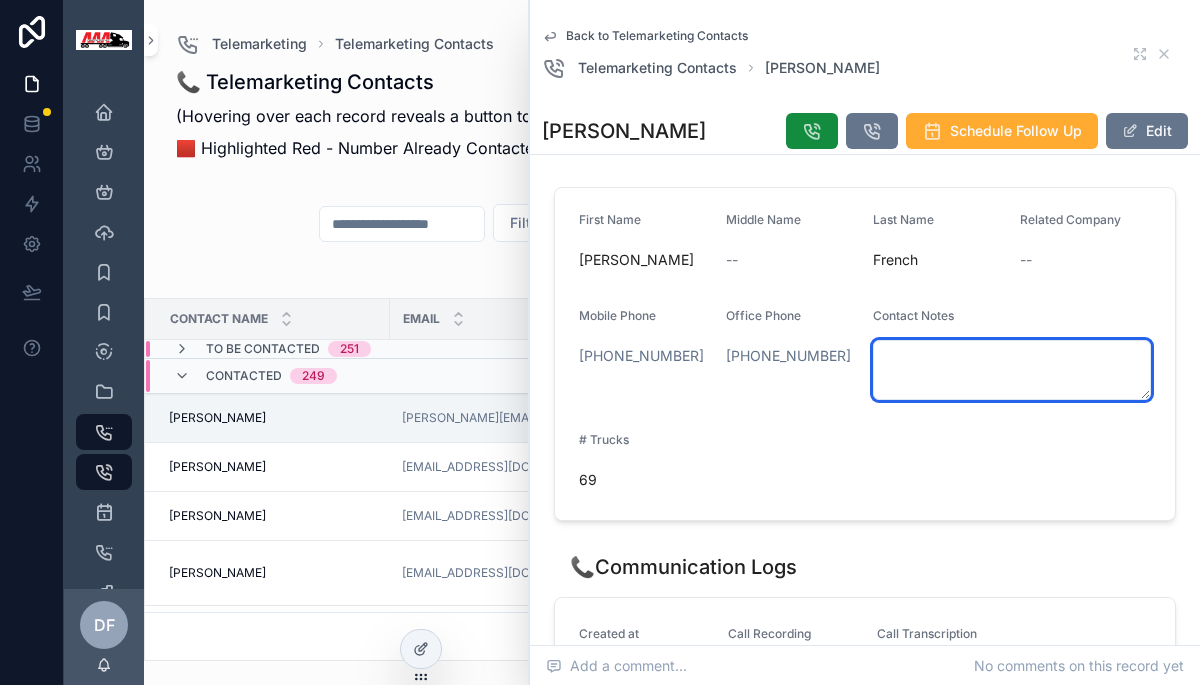 paste on "**********" 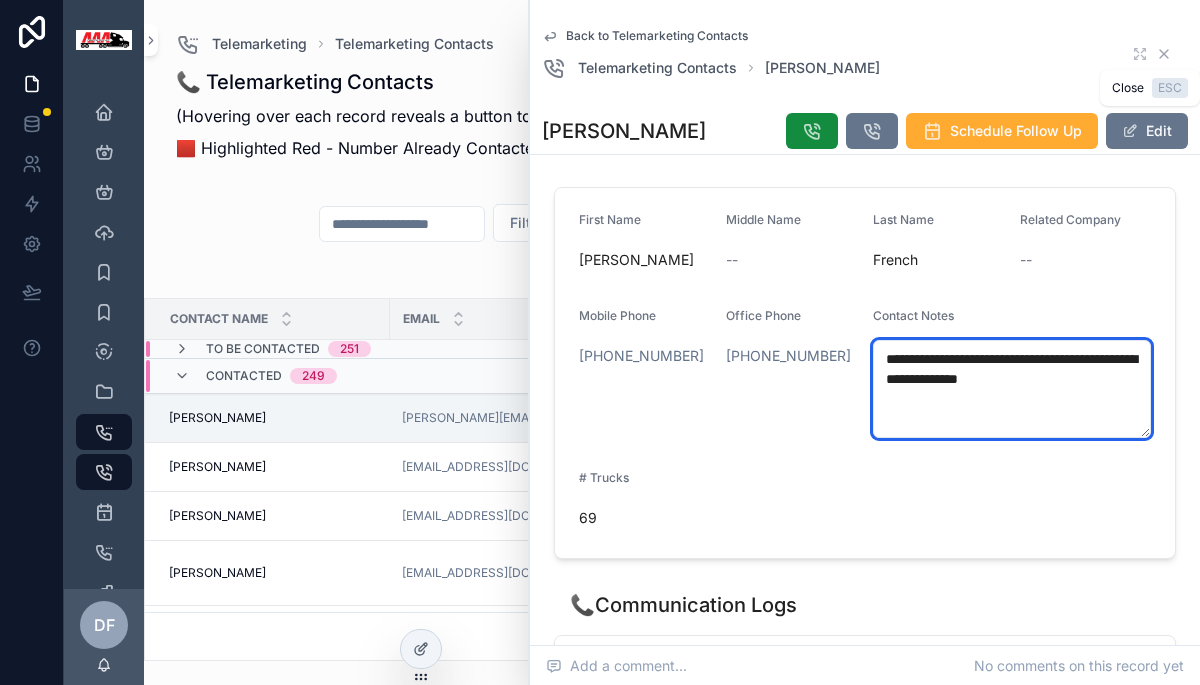type on "**********" 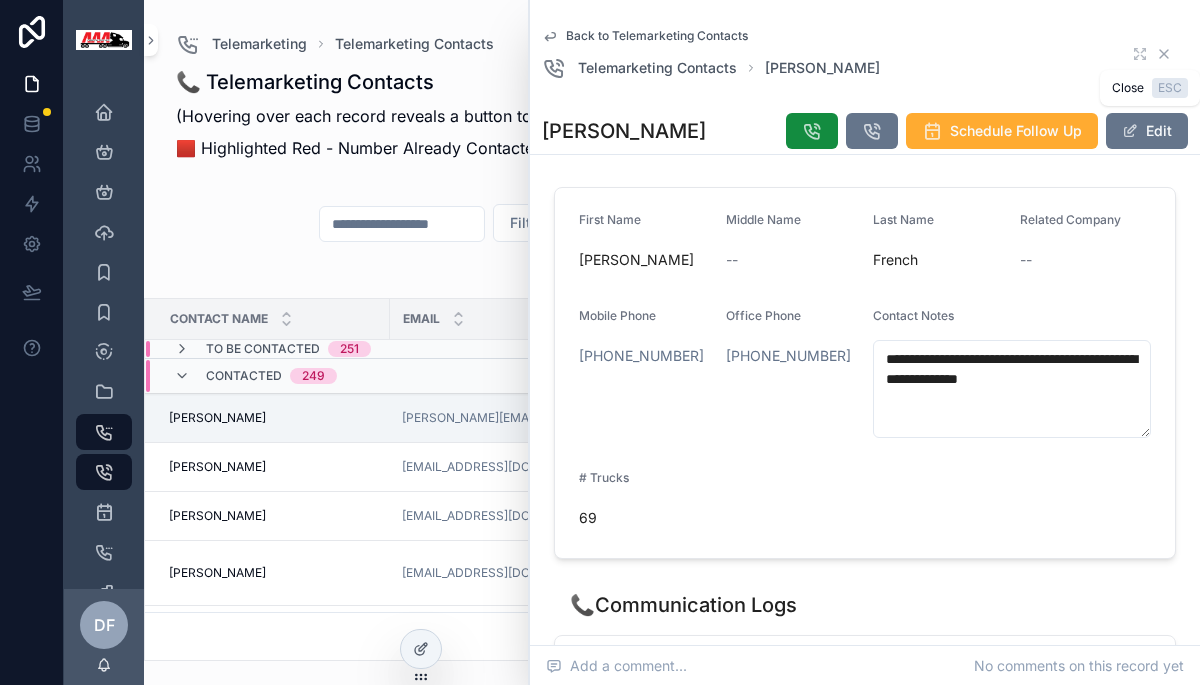 click 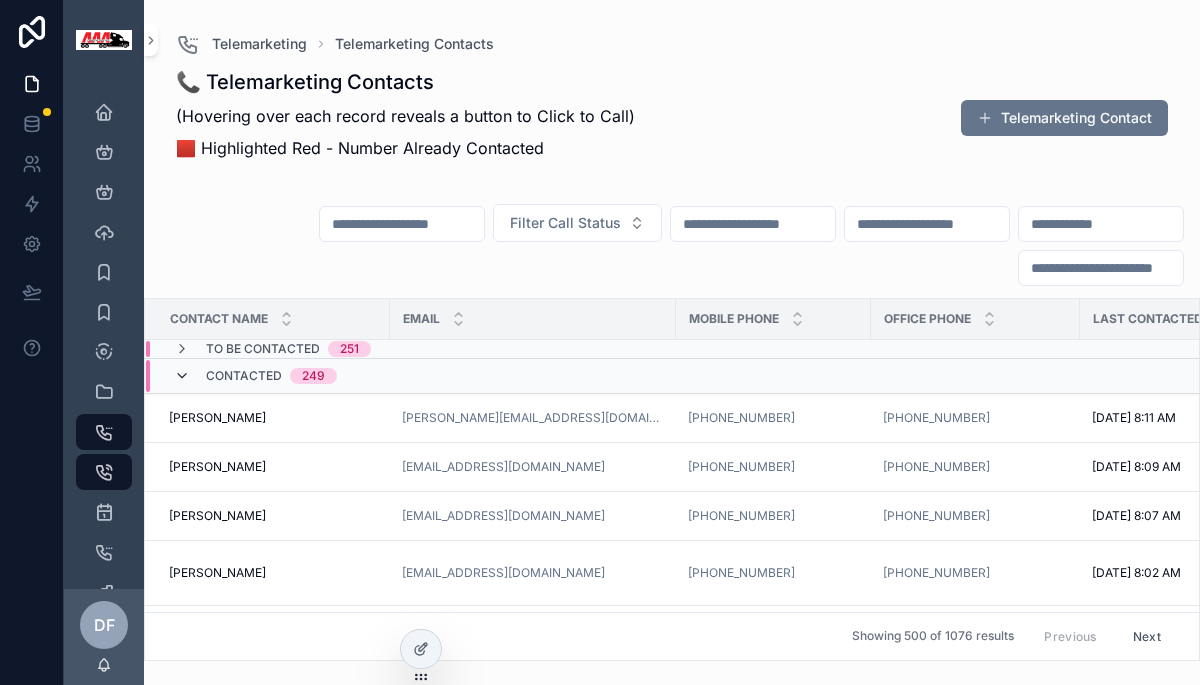 click at bounding box center [182, 376] 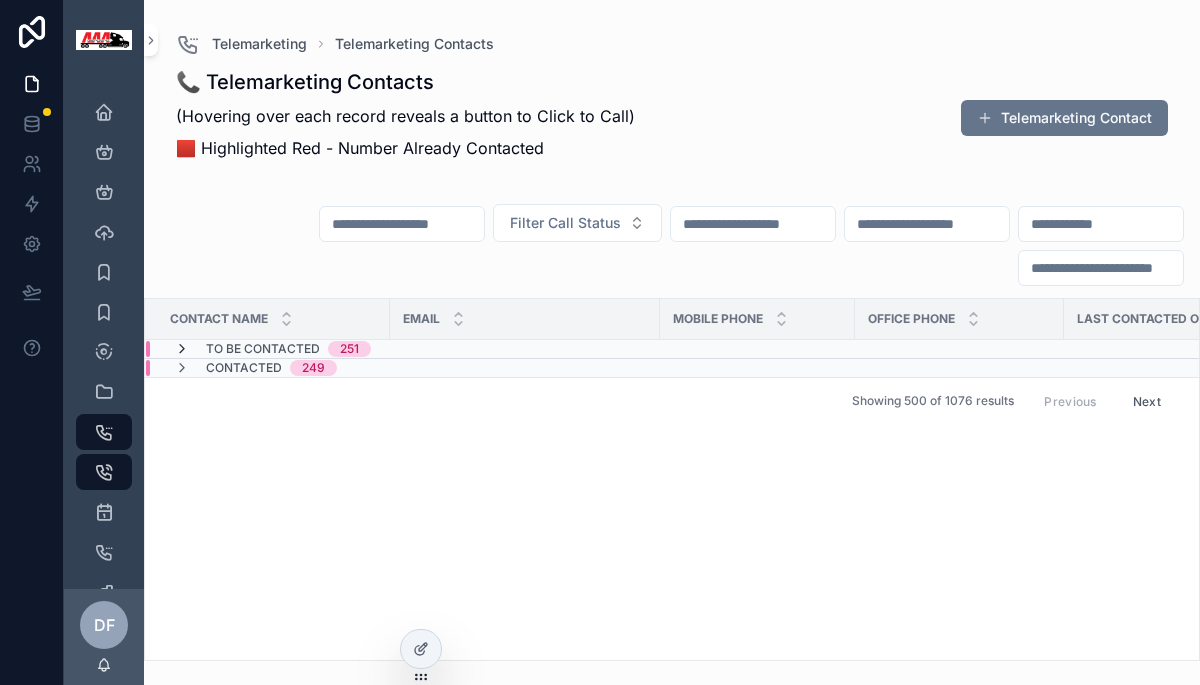 click at bounding box center [182, 349] 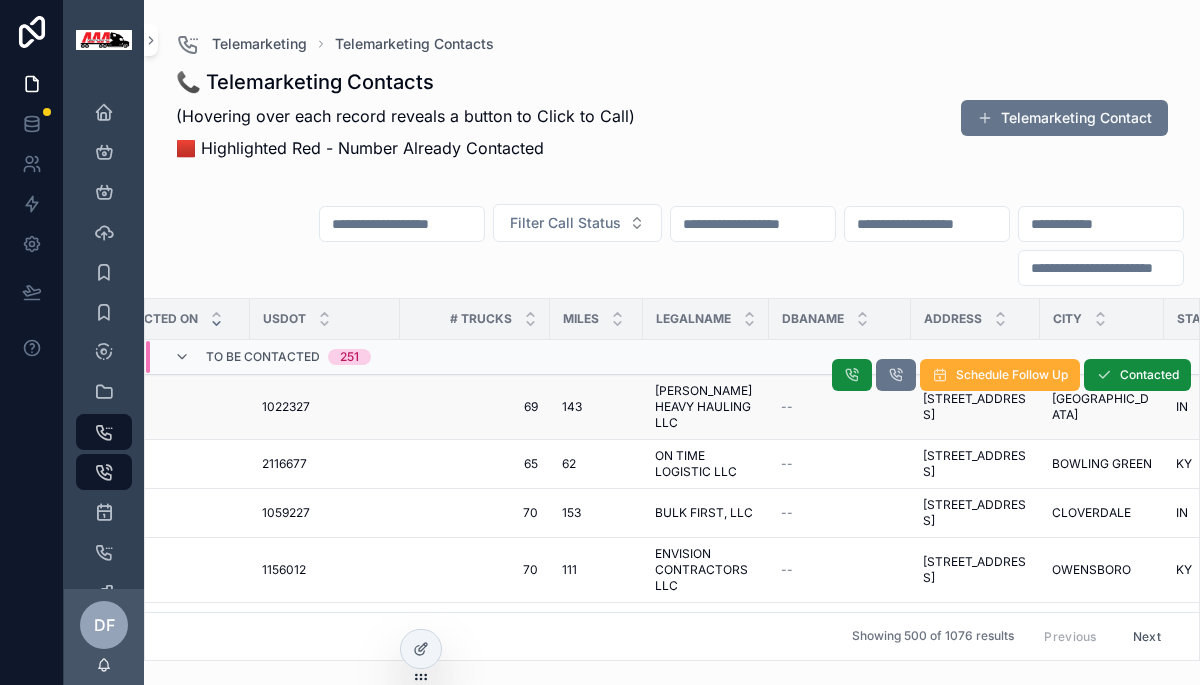scroll, scrollTop: 0, scrollLeft: 1026, axis: horizontal 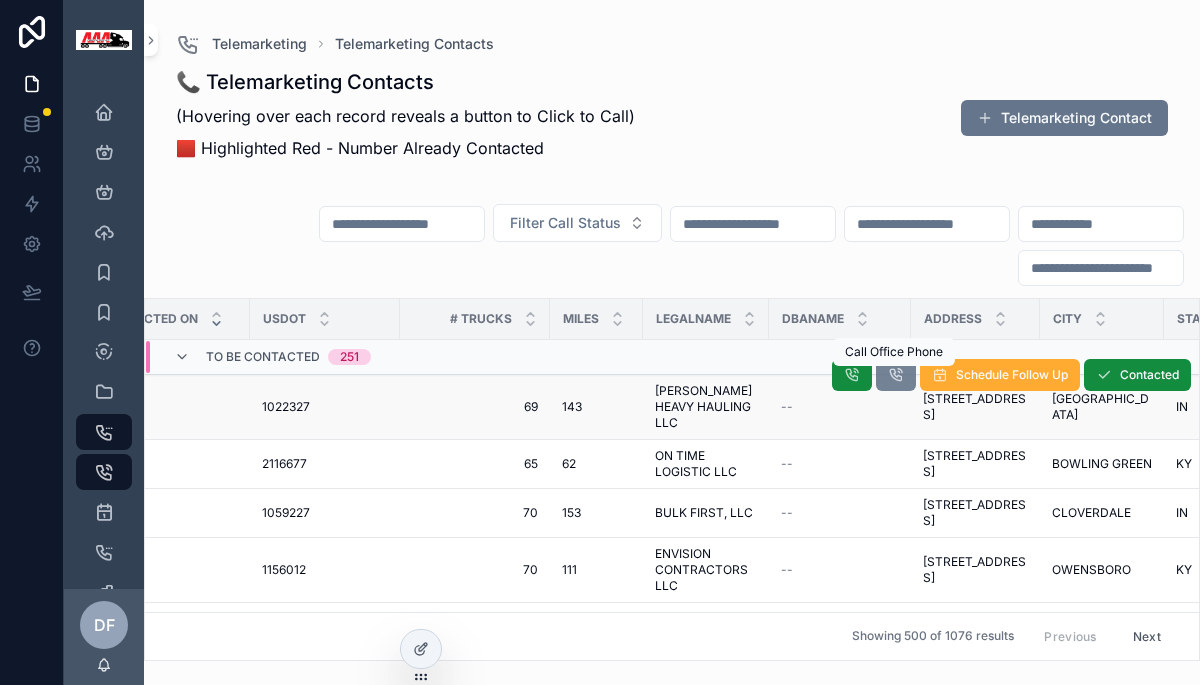 click at bounding box center (896, 375) 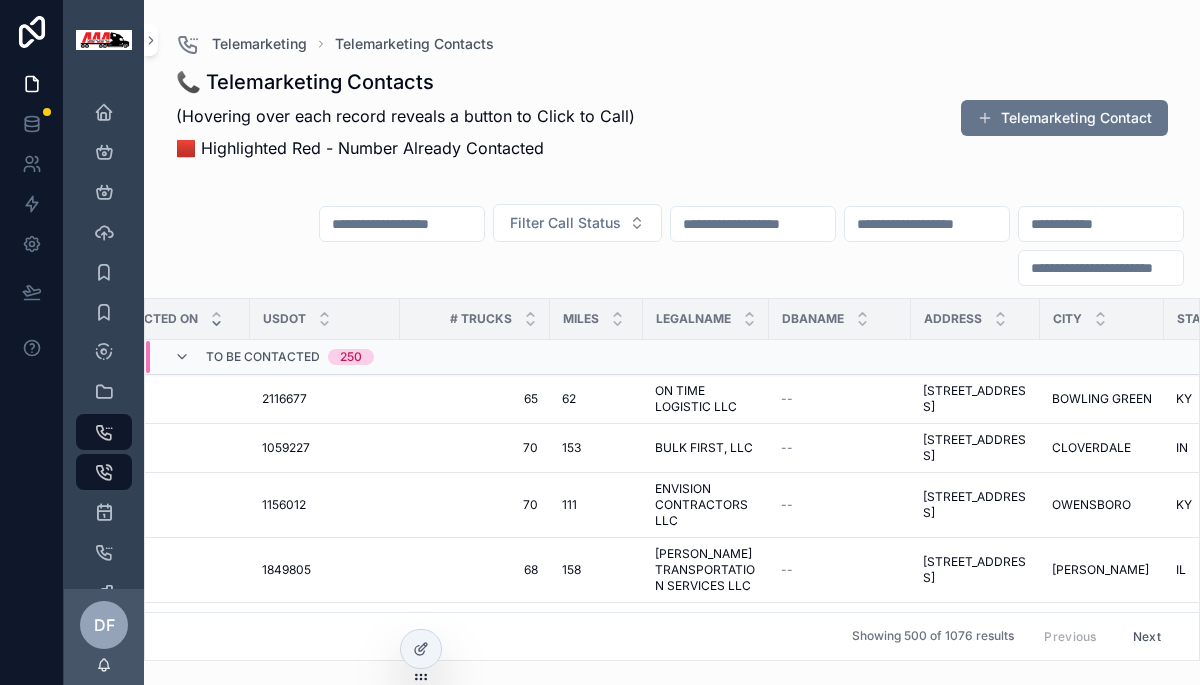 scroll, scrollTop: 0, scrollLeft: 0, axis: both 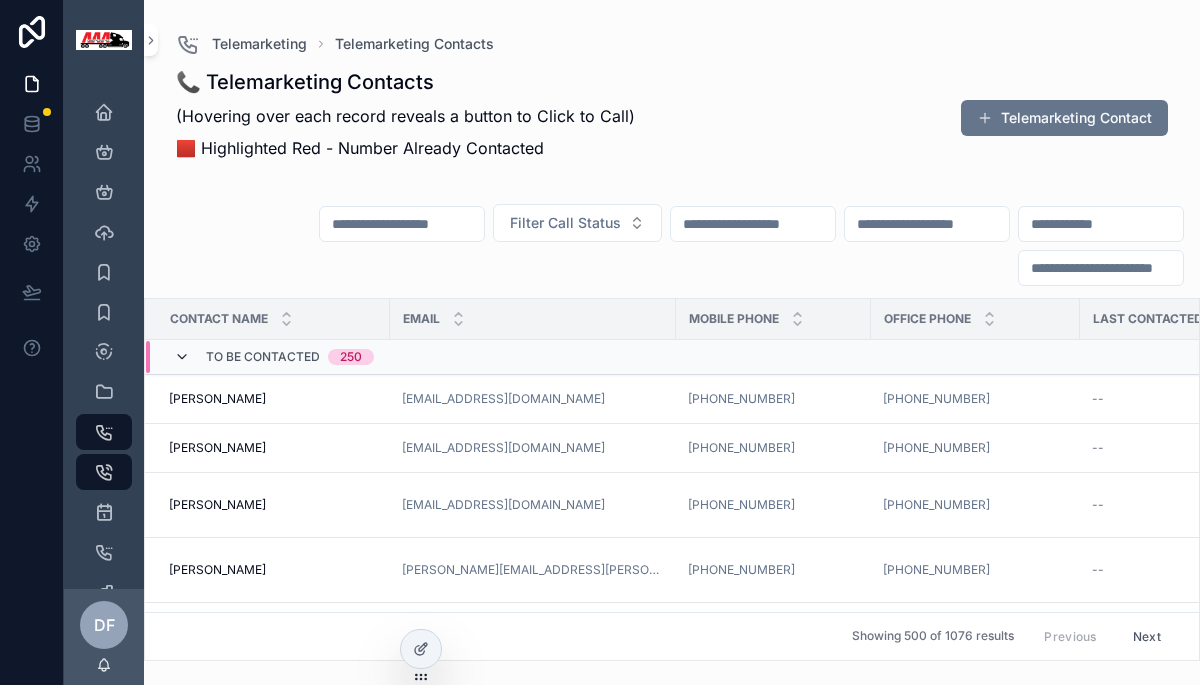 click at bounding box center [182, 357] 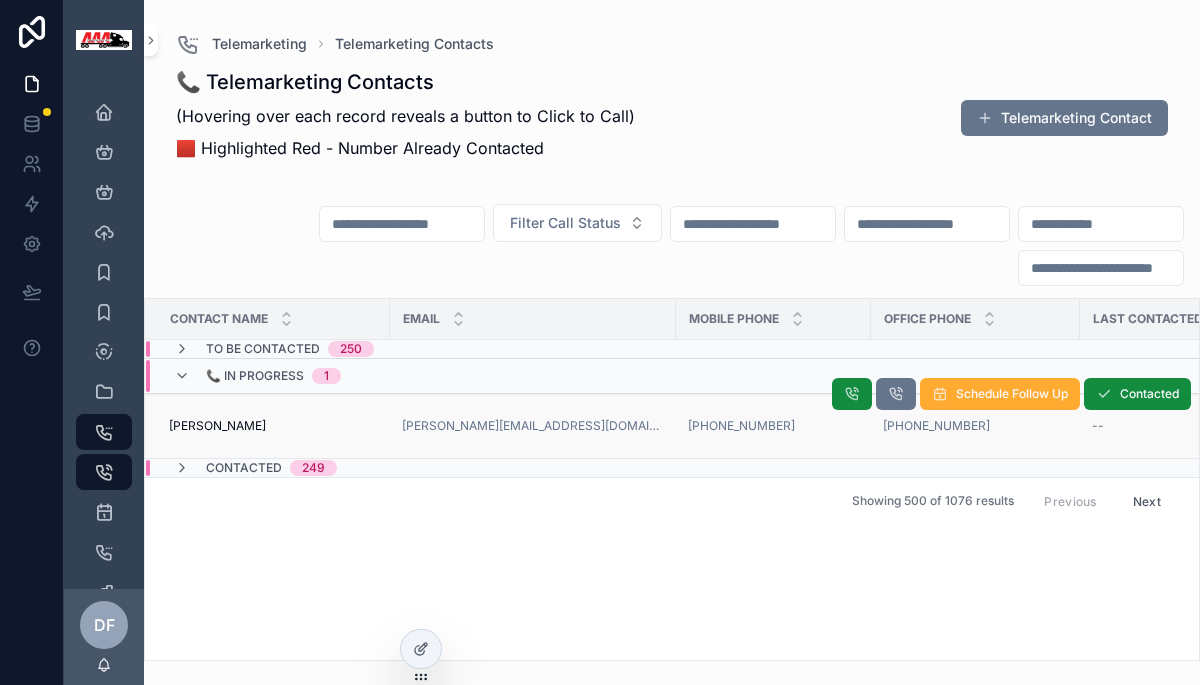 click on "[PERSON_NAME] [PERSON_NAME]" at bounding box center [273, 426] 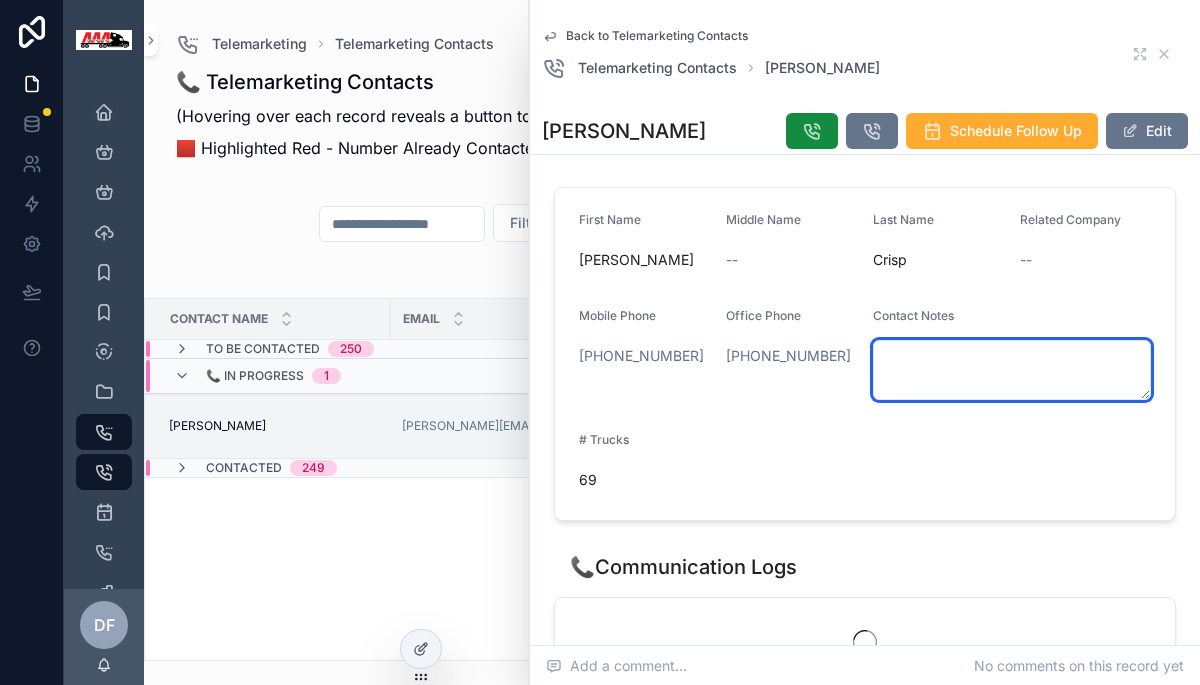 click at bounding box center [1012, 370] 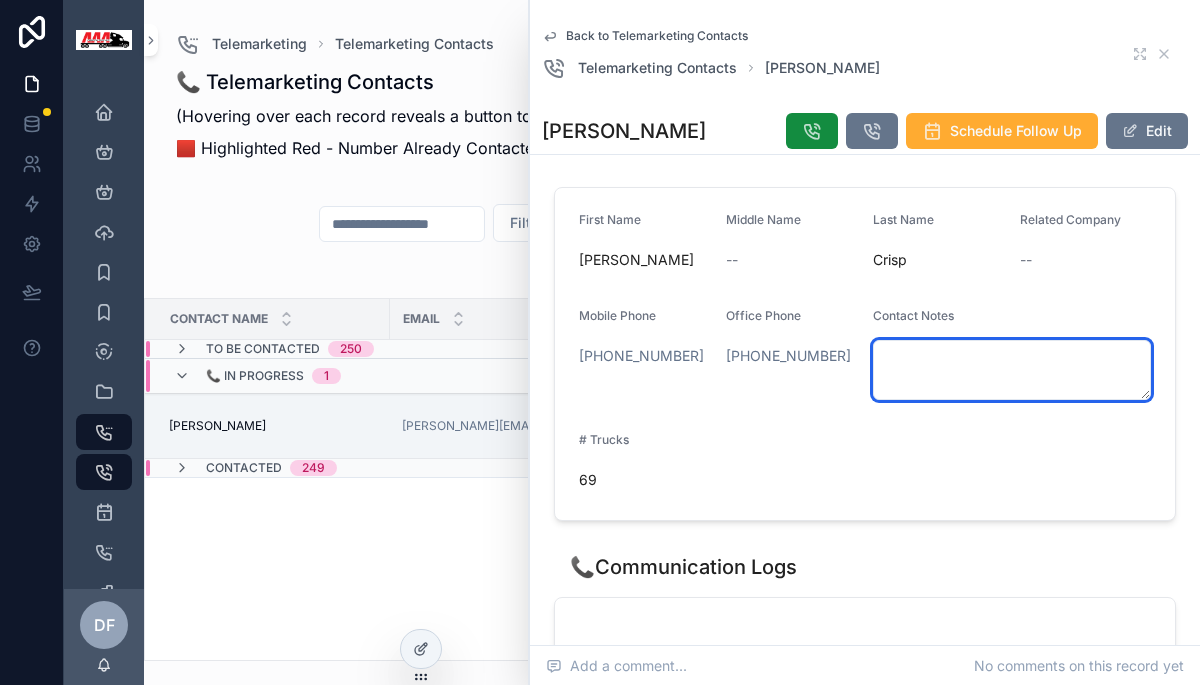 paste on "**********" 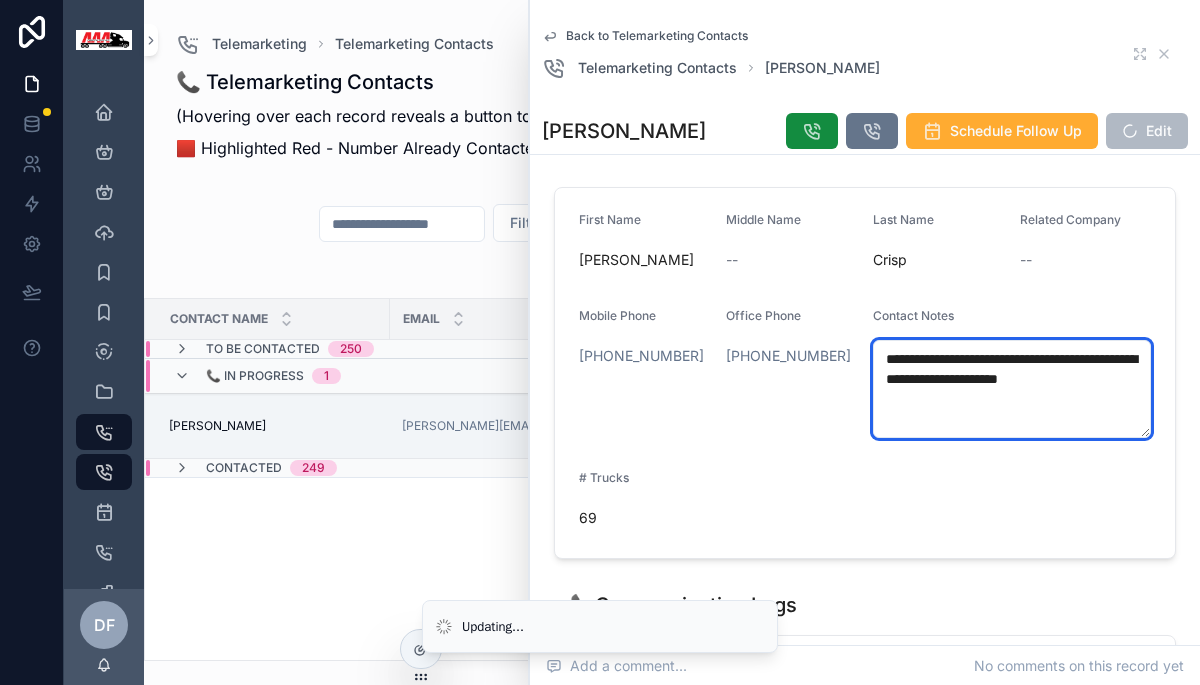 type on "**********" 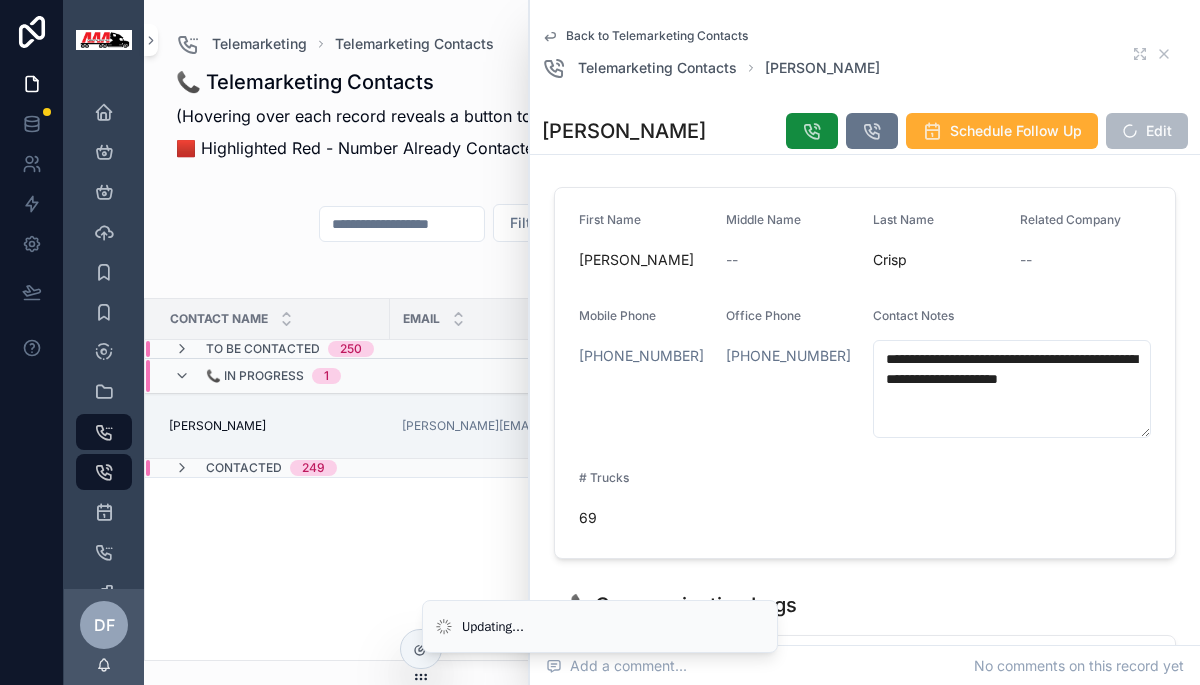 click on "Back to Telemarketing Contacts Telemarketing Contacts [PERSON_NAME]" at bounding box center [865, 54] 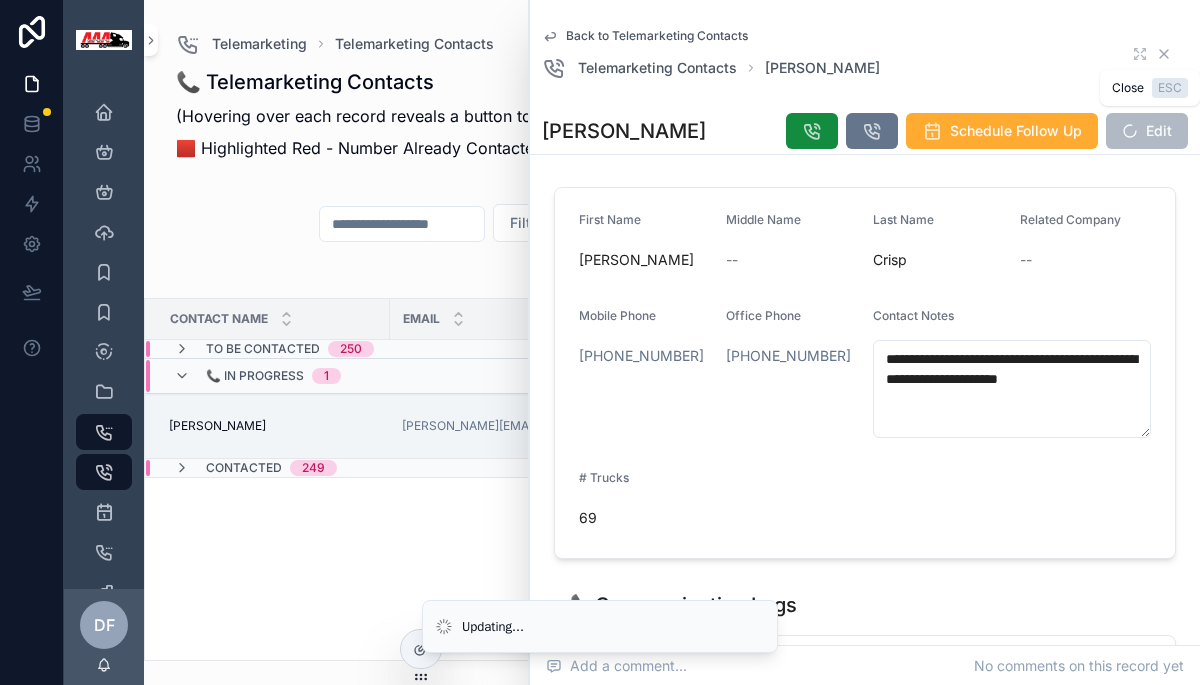 click 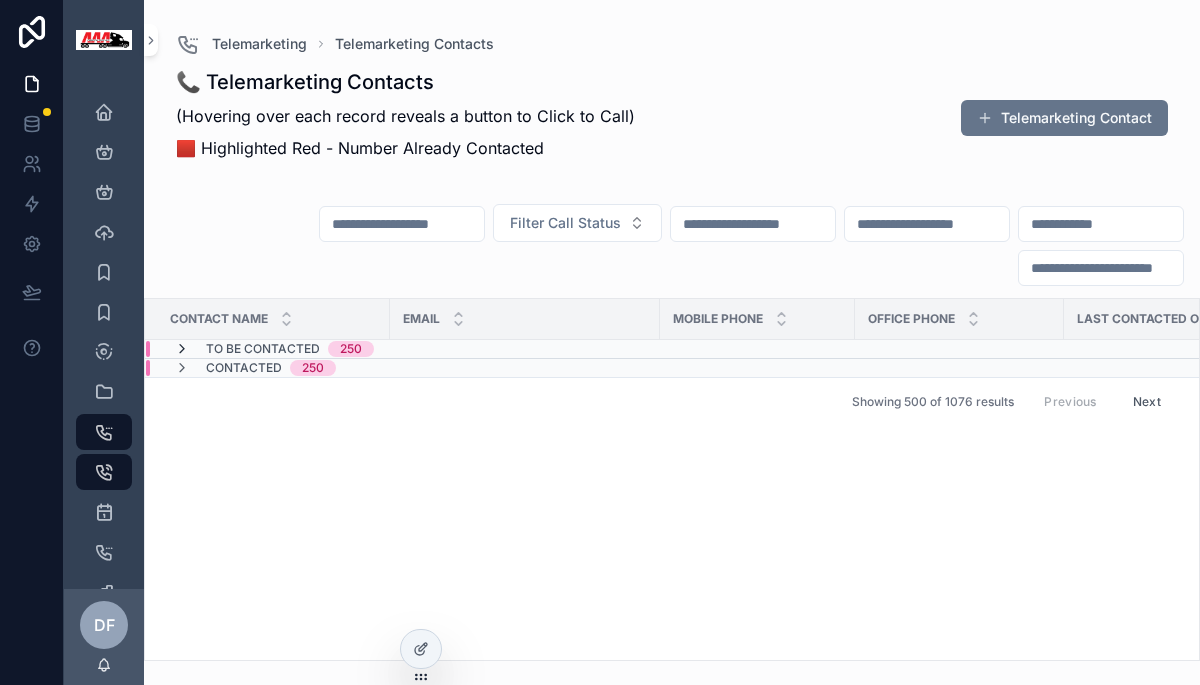 click at bounding box center [182, 349] 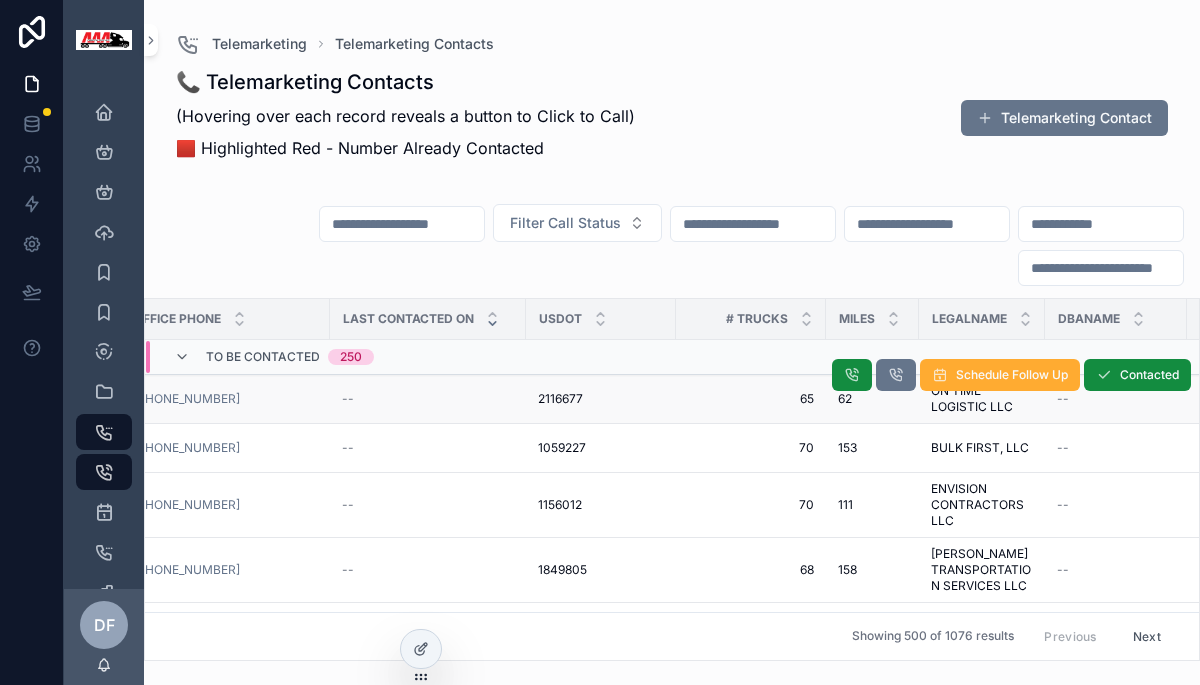 scroll, scrollTop: 0, scrollLeft: 0, axis: both 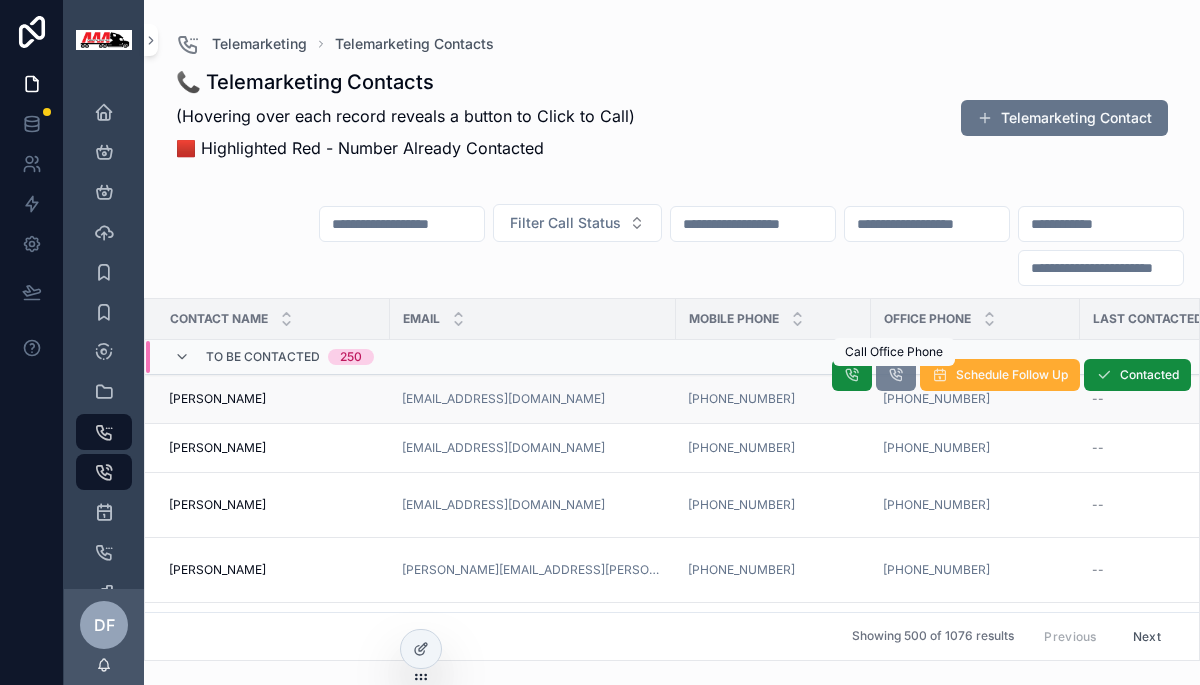 click at bounding box center (896, 375) 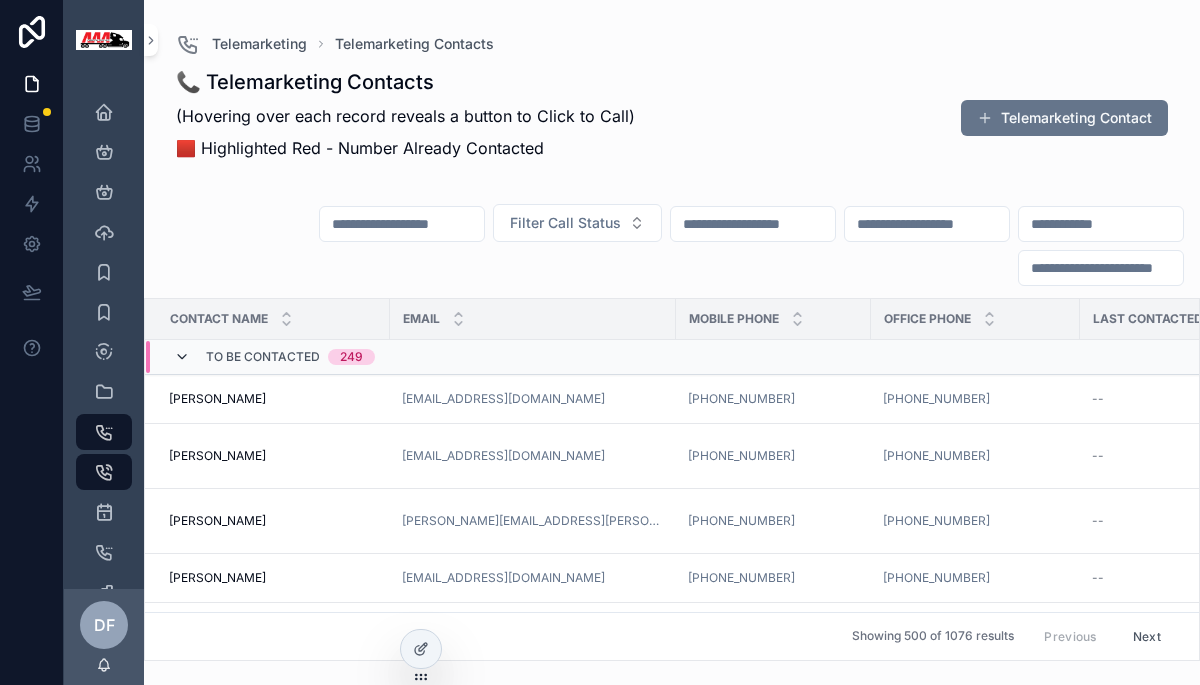 click at bounding box center [182, 357] 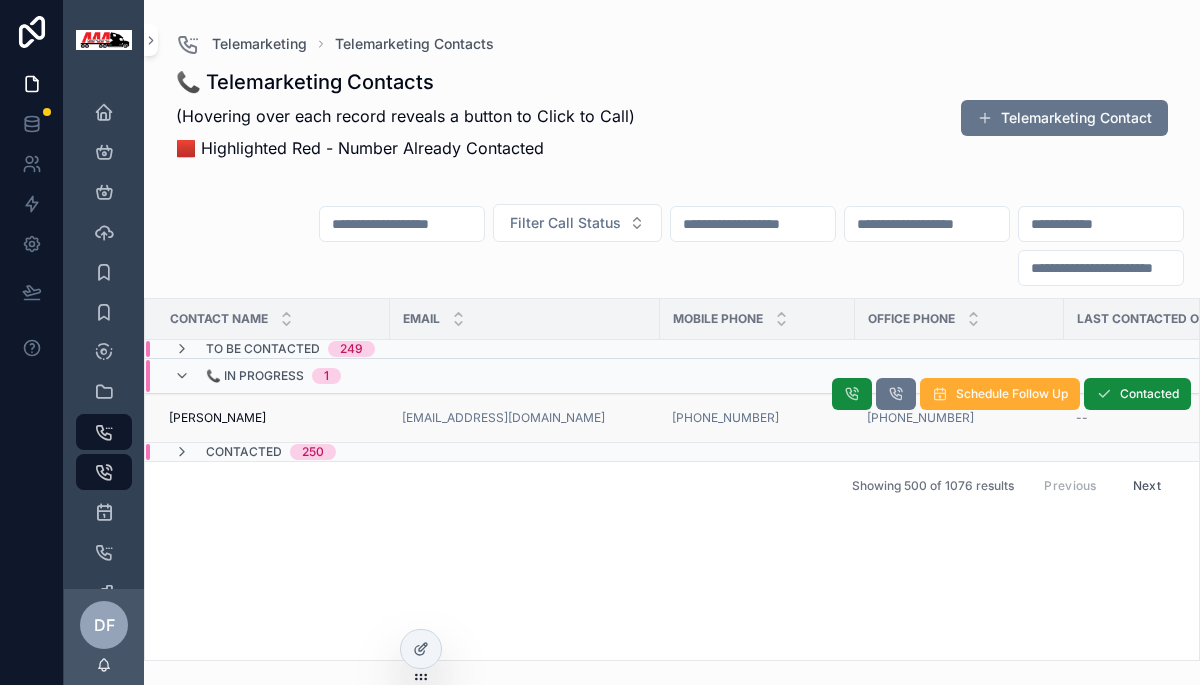 click on "[PERSON_NAME] [PERSON_NAME]" at bounding box center [273, 418] 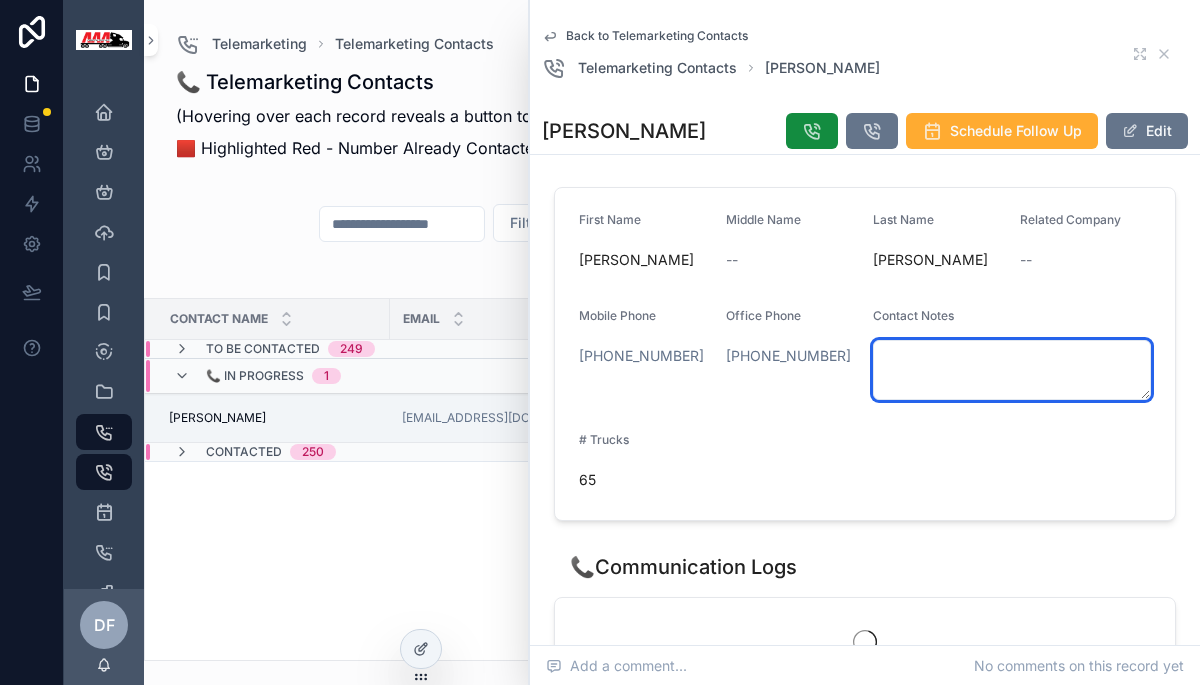 click at bounding box center [1012, 370] 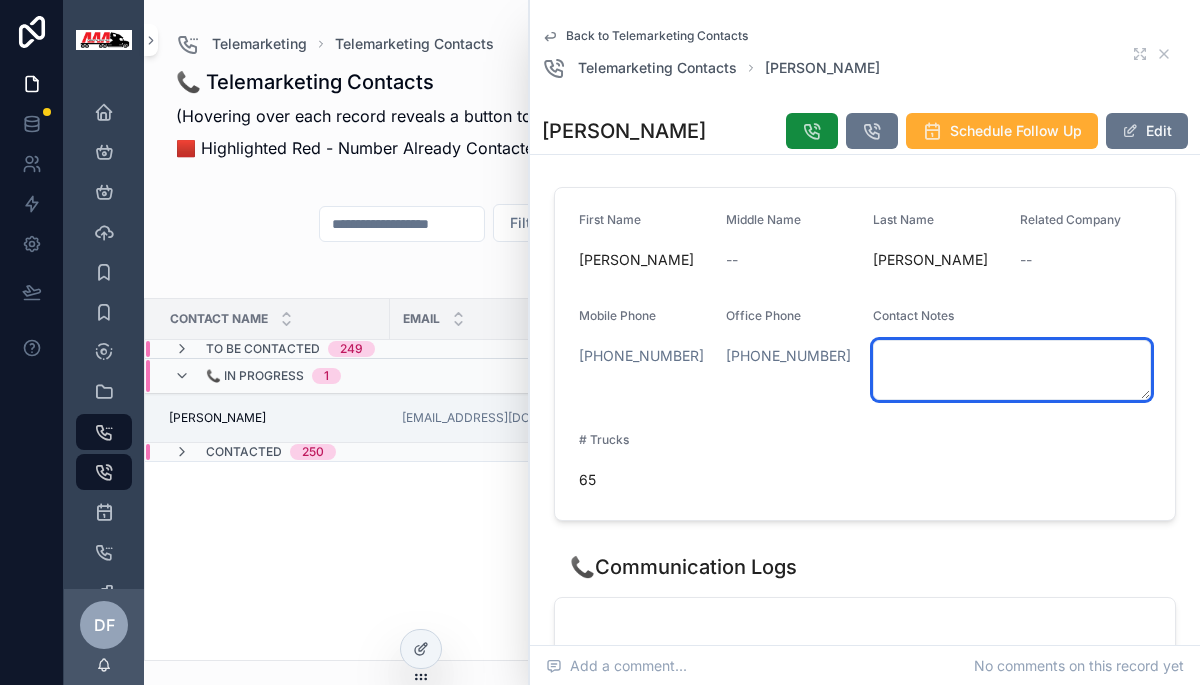 paste on "**********" 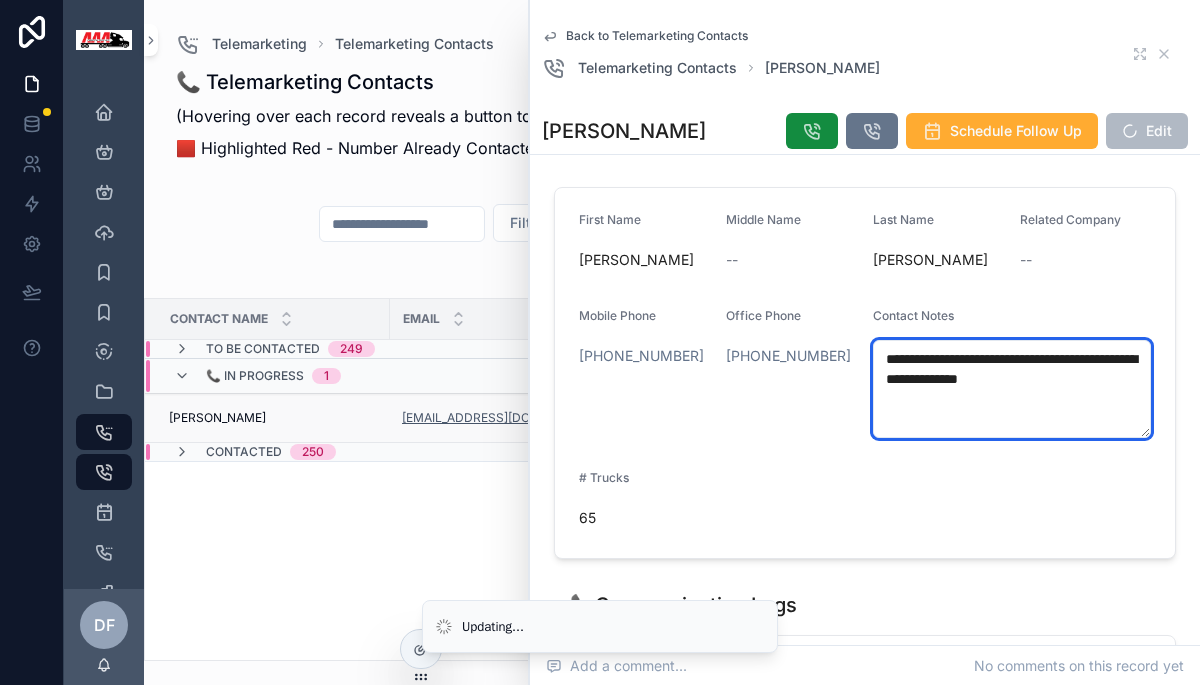 type on "**********" 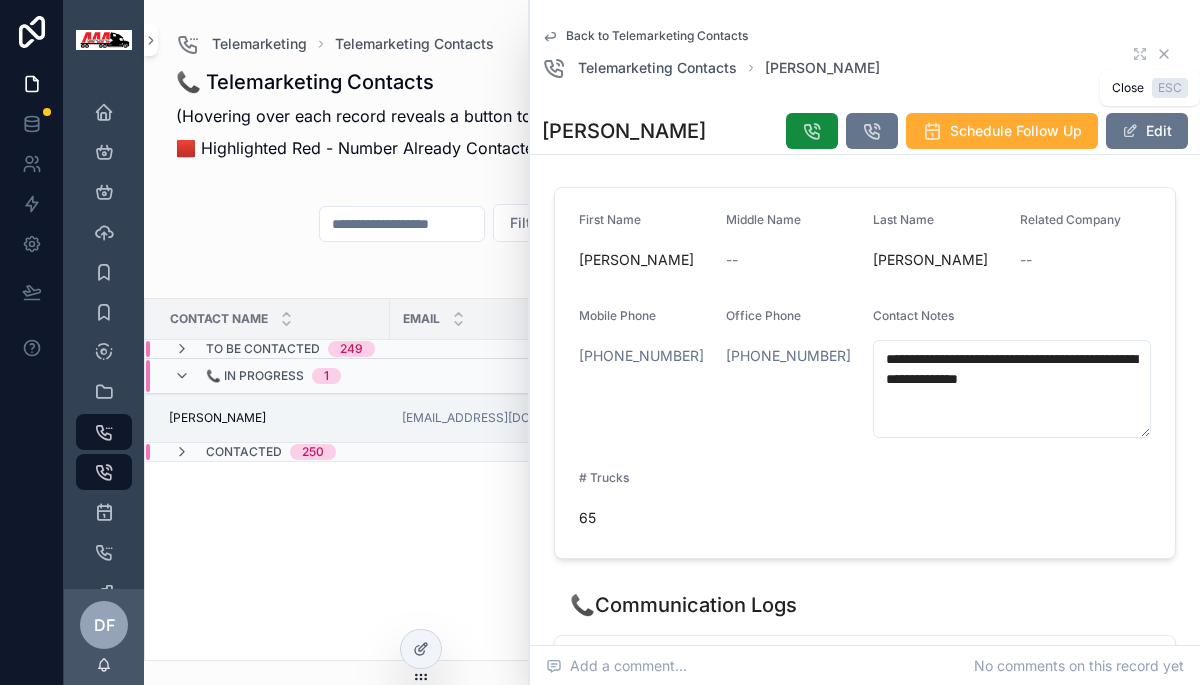 click 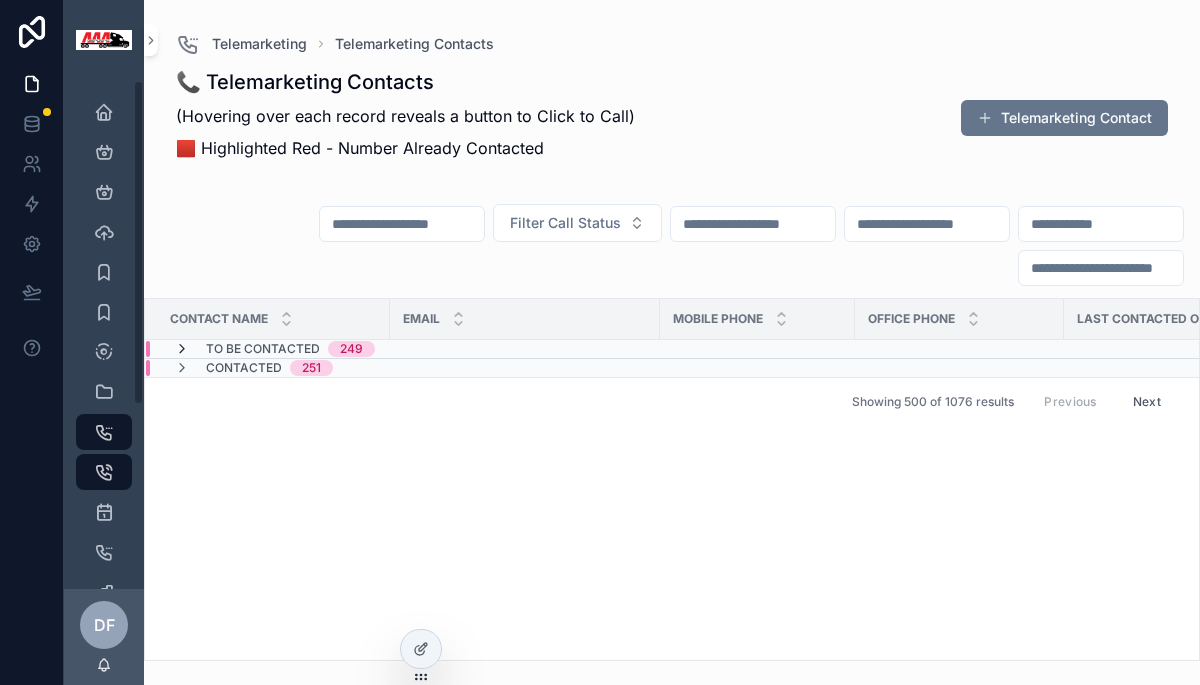click at bounding box center [182, 349] 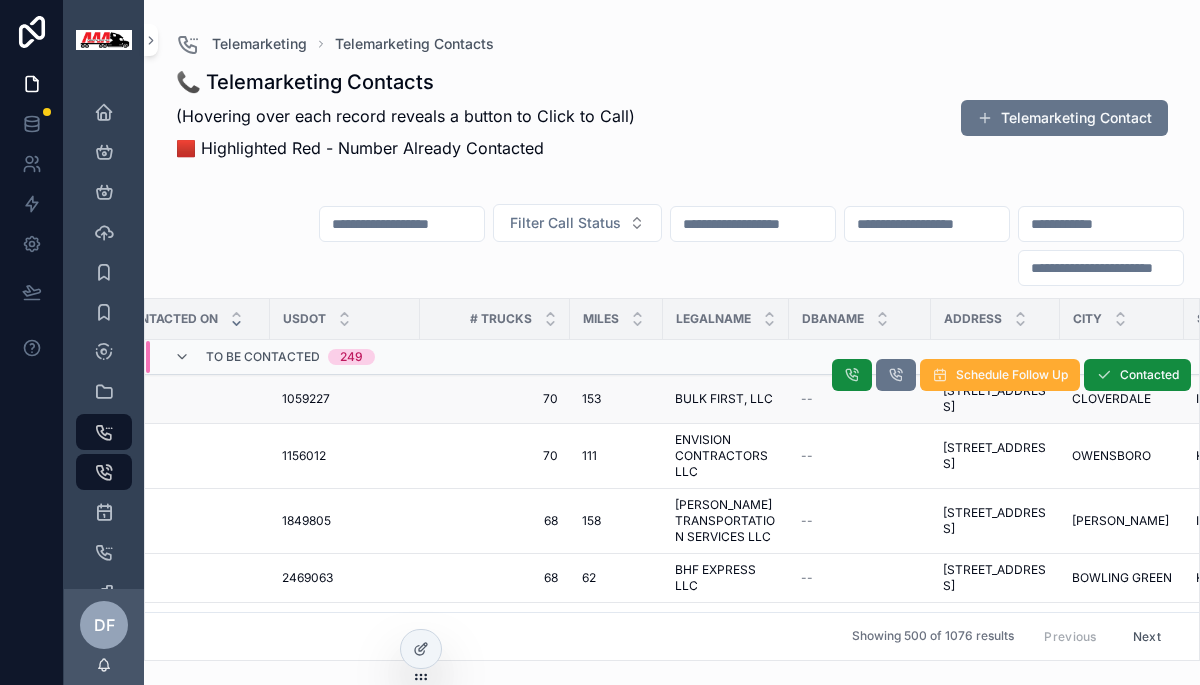 scroll, scrollTop: 0, scrollLeft: 1011, axis: horizontal 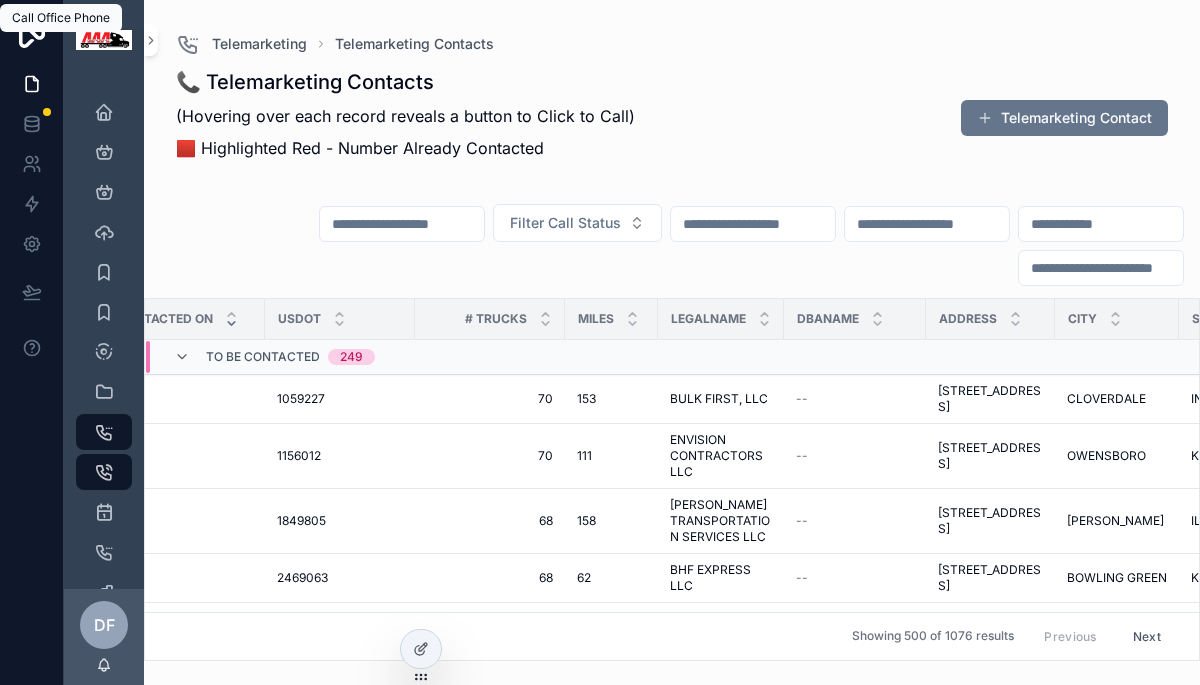 click at bounding box center (855, 357) 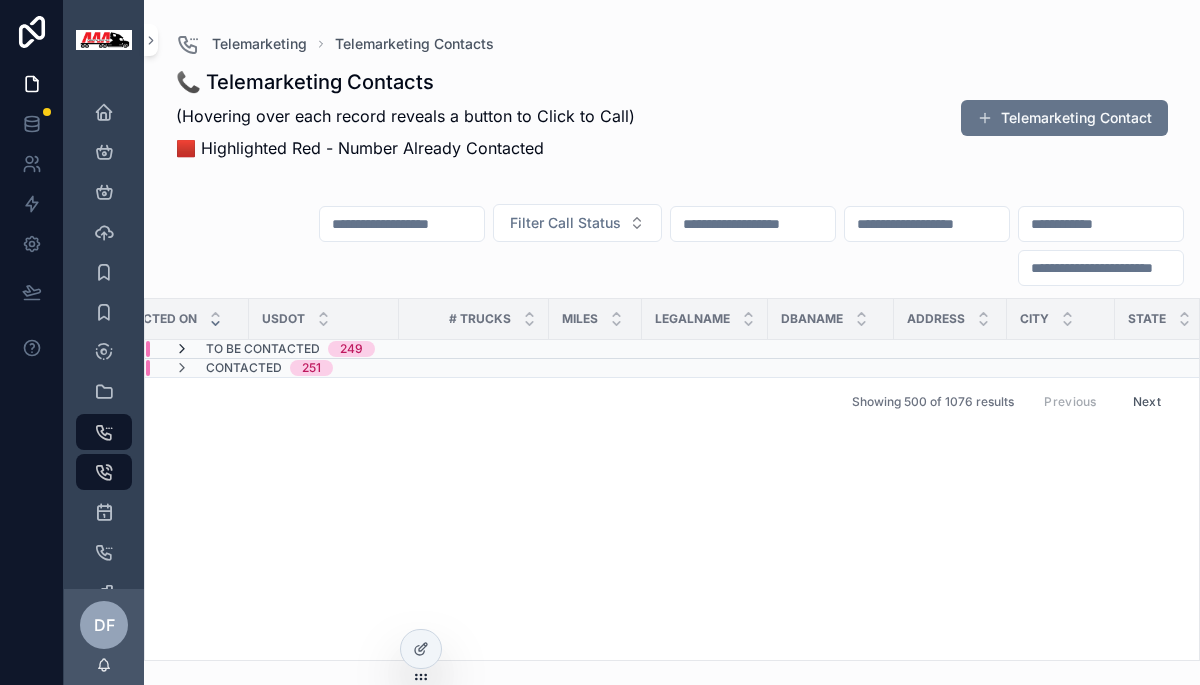 click at bounding box center (182, 349) 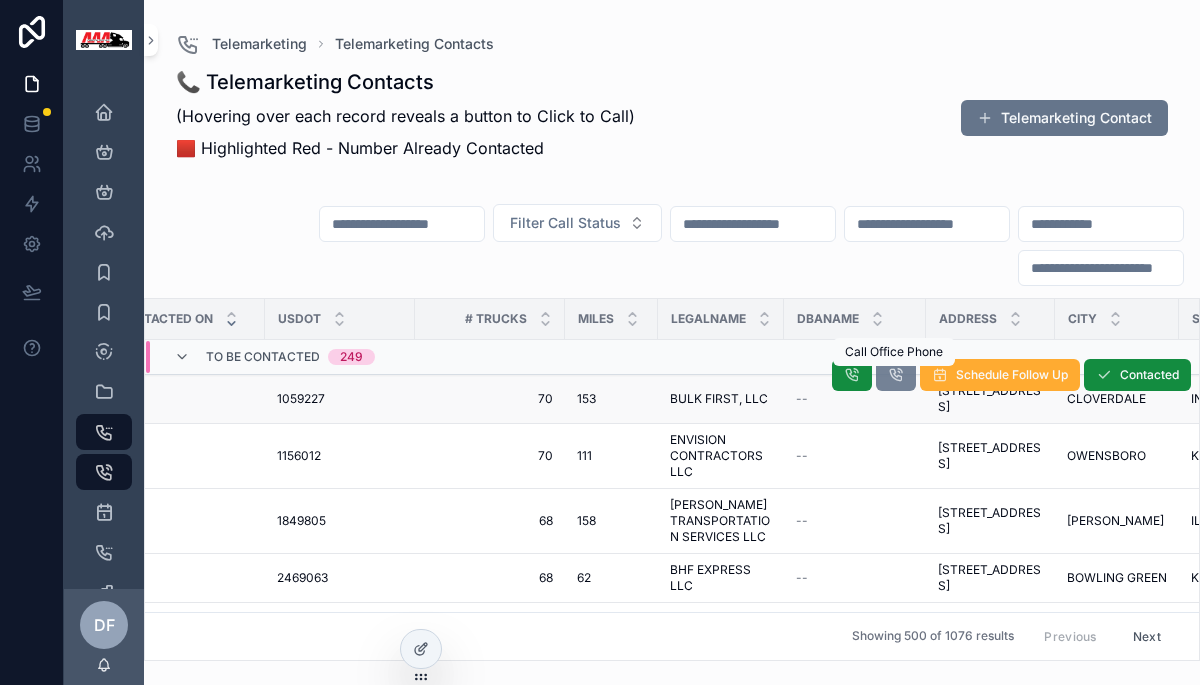 click at bounding box center (896, 375) 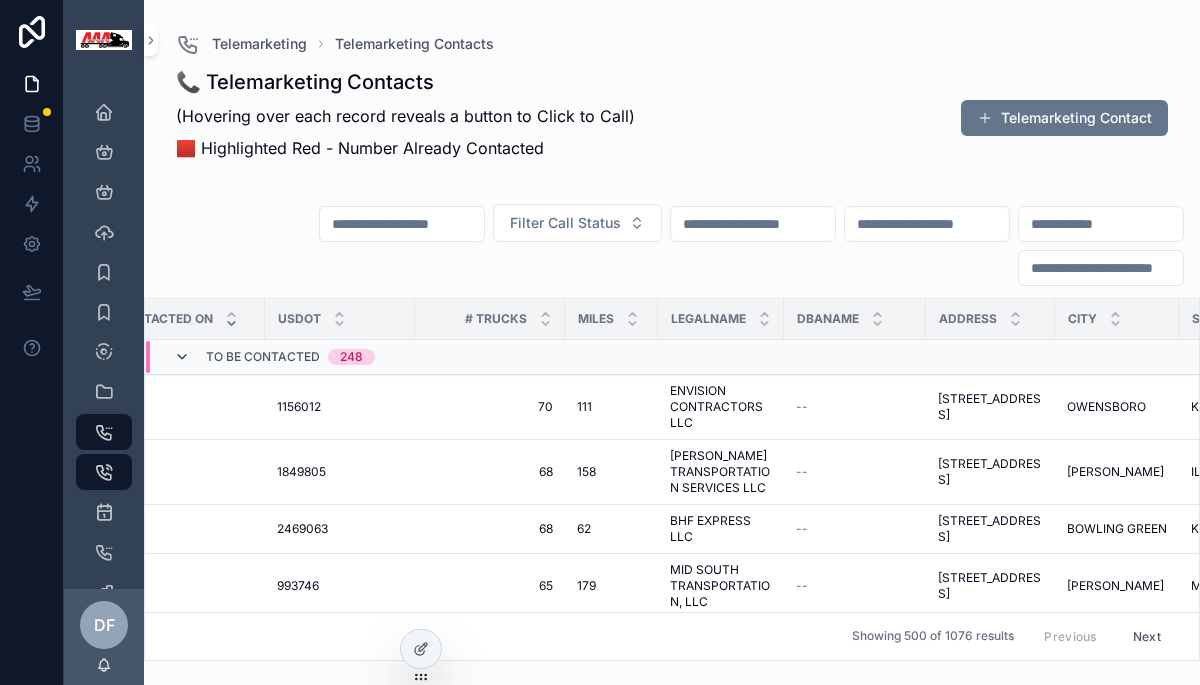 click at bounding box center [182, 357] 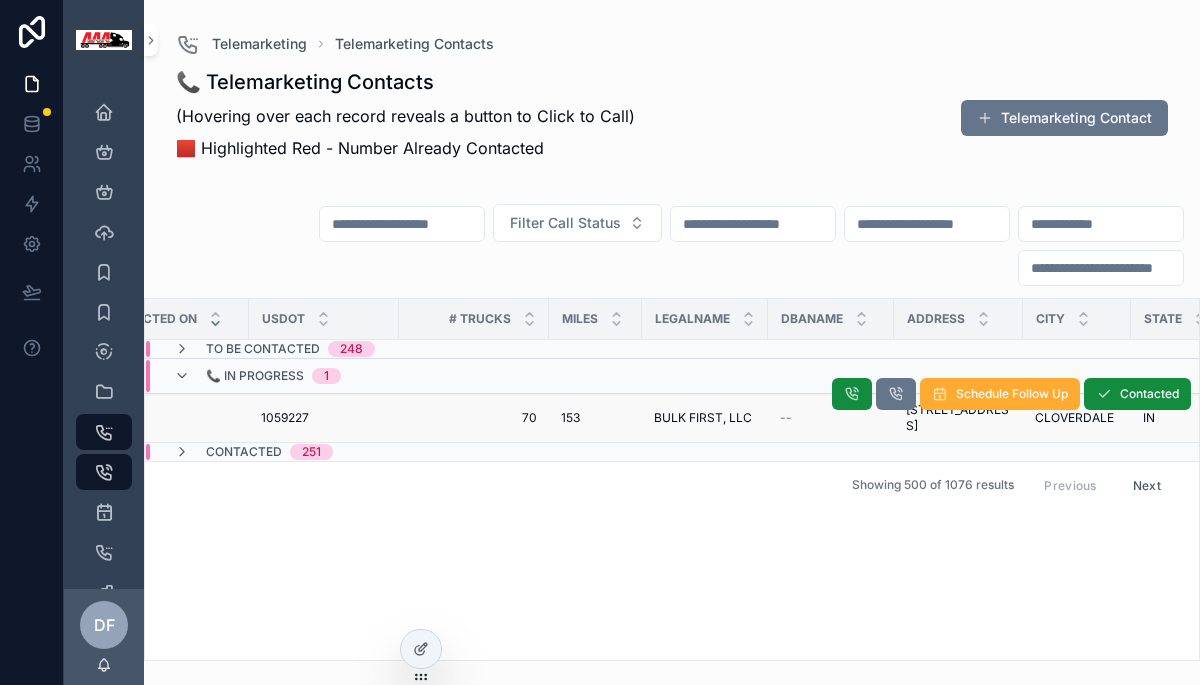 click on "70" at bounding box center (474, 418) 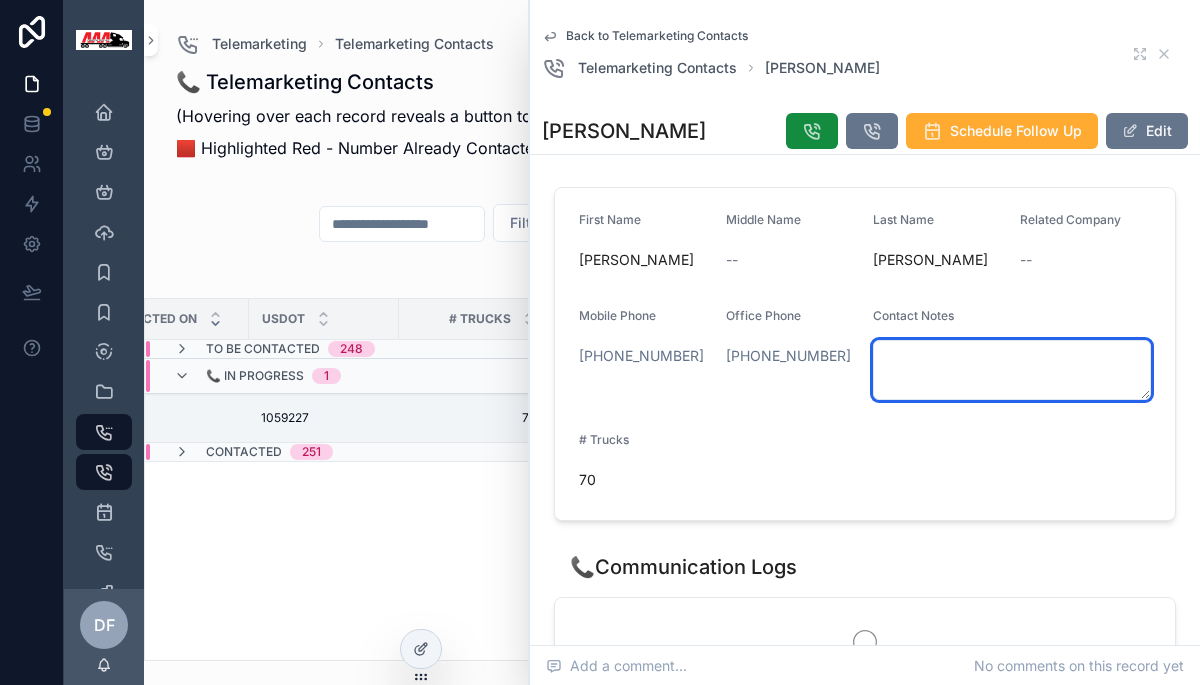 click at bounding box center [1012, 370] 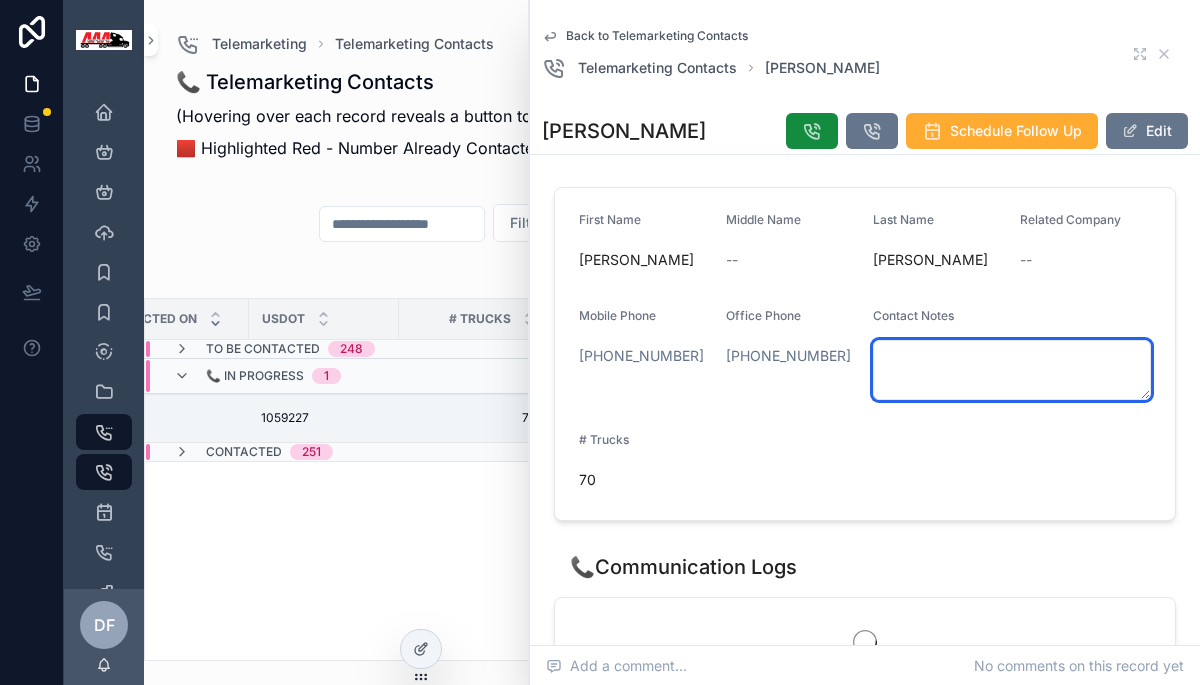paste on "**********" 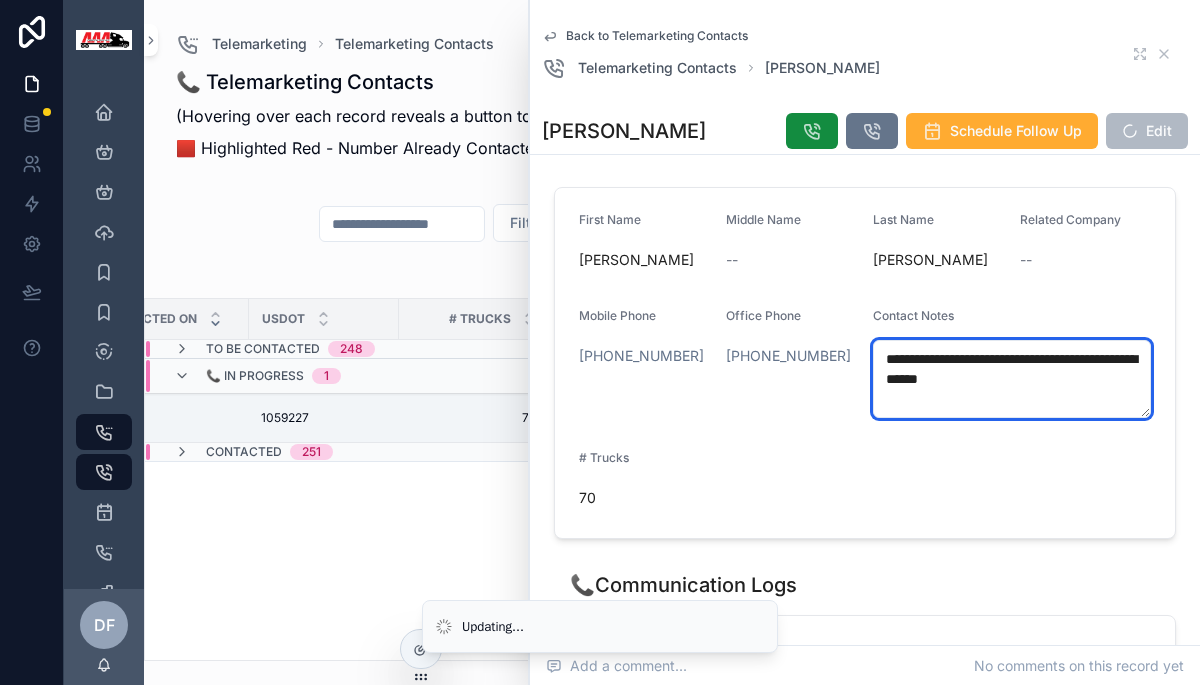 type on "**********" 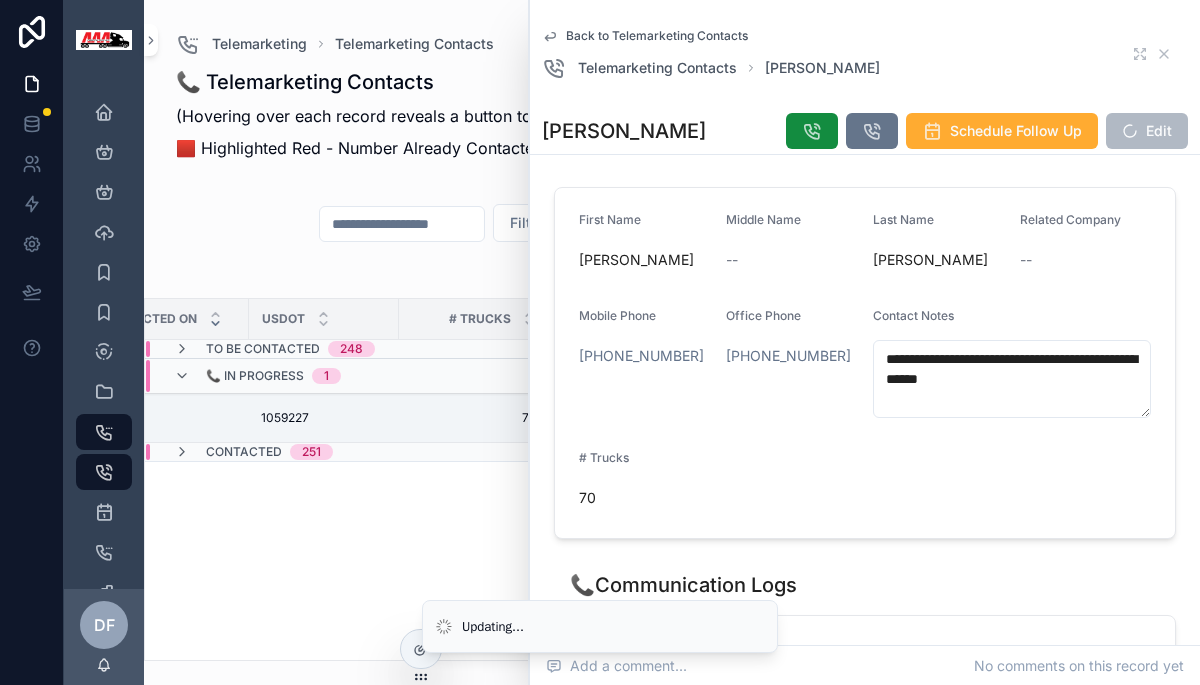click on "Back to Telemarketing Contacts Telemarketing Contacts [PERSON_NAME]" at bounding box center [865, 54] 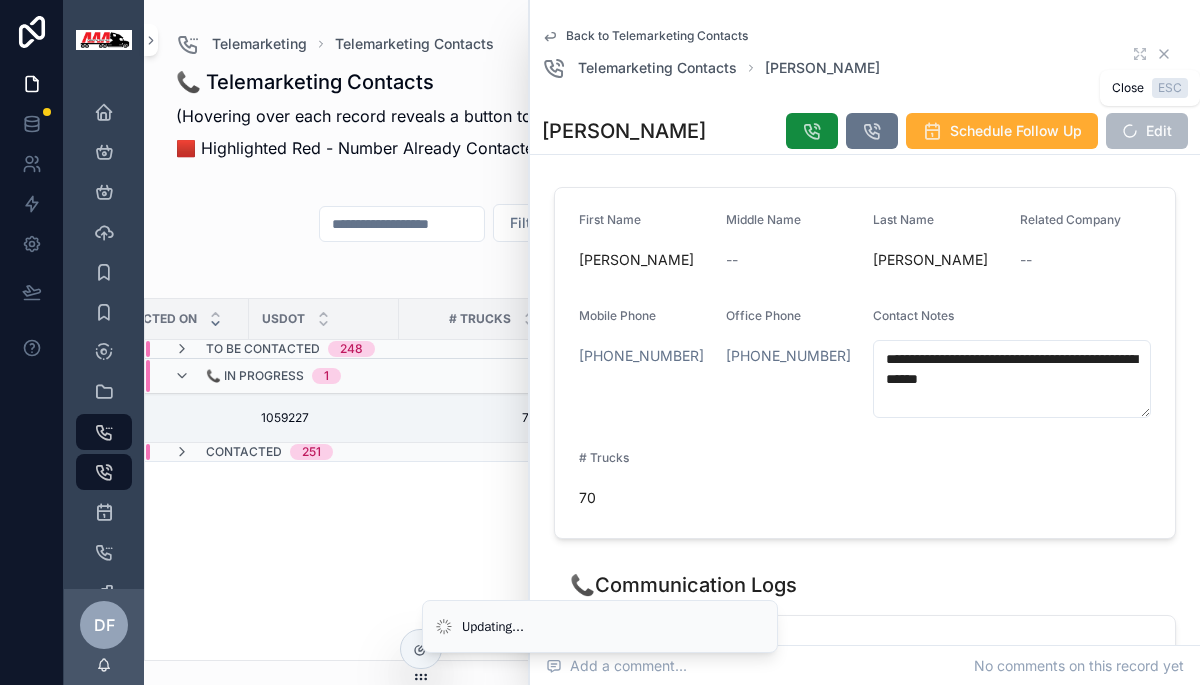 click 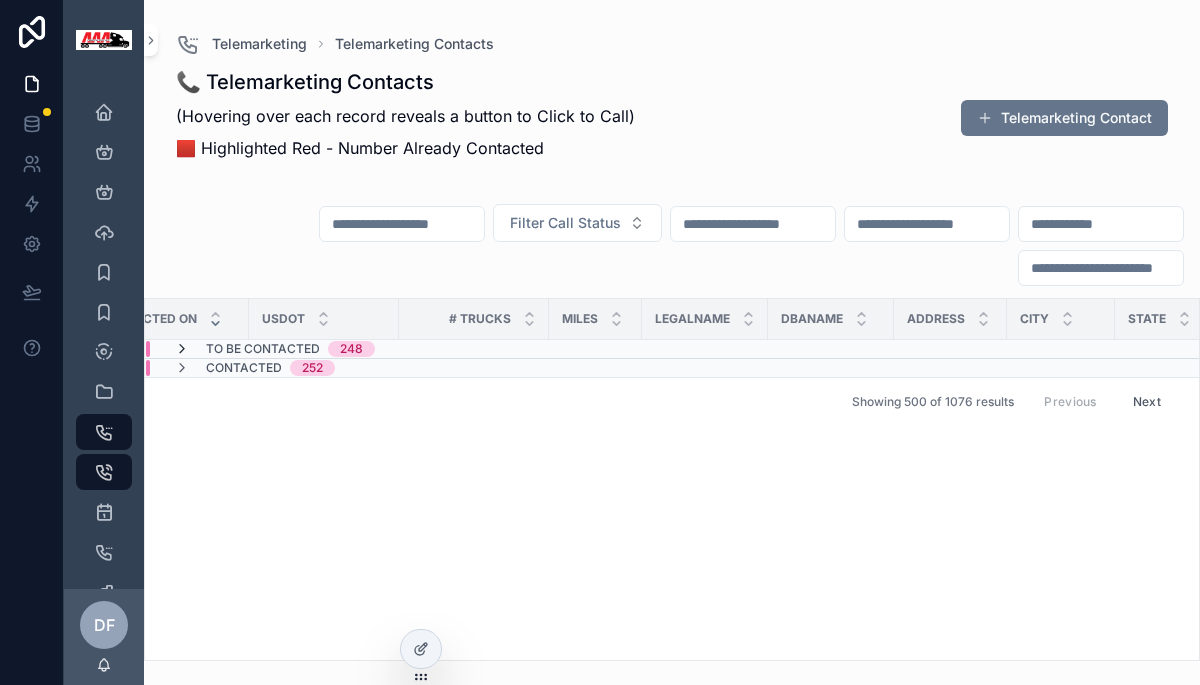 click at bounding box center (182, 349) 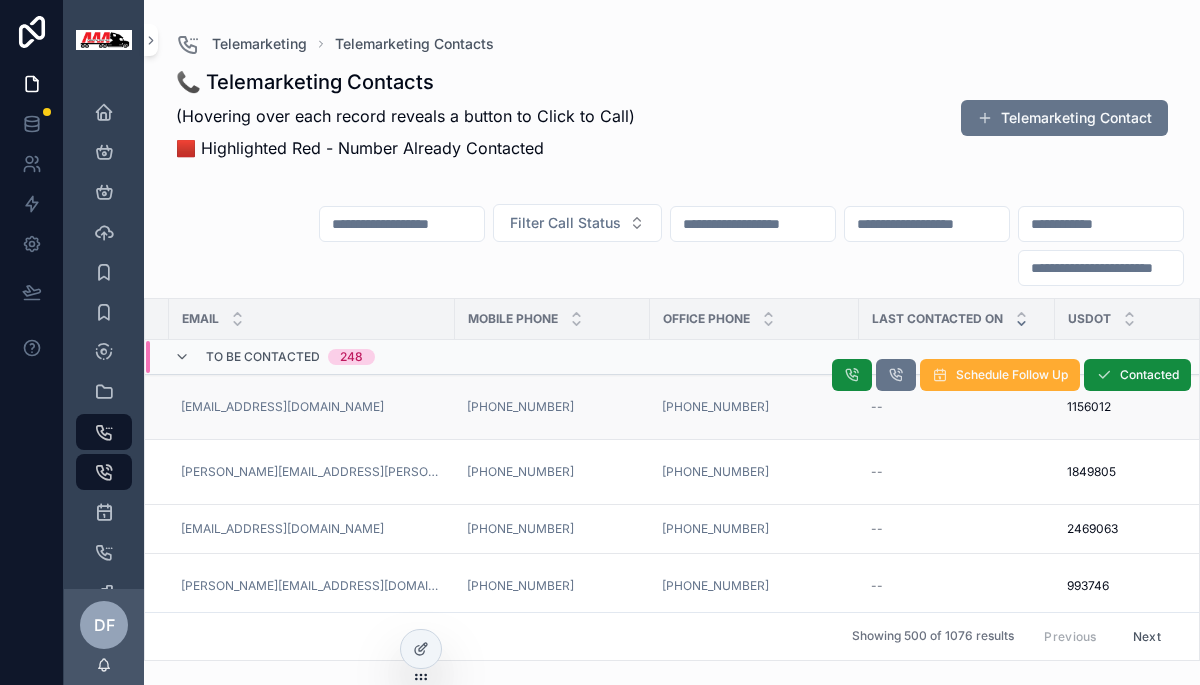 scroll, scrollTop: 0, scrollLeft: 0, axis: both 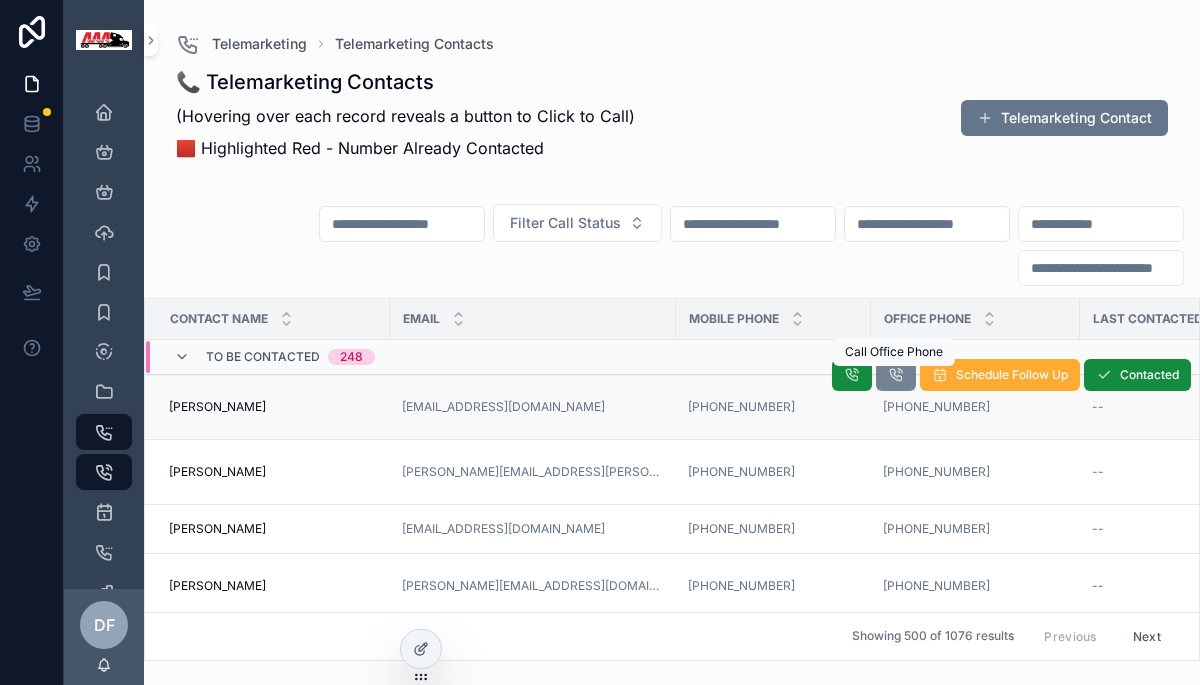 click at bounding box center (896, 375) 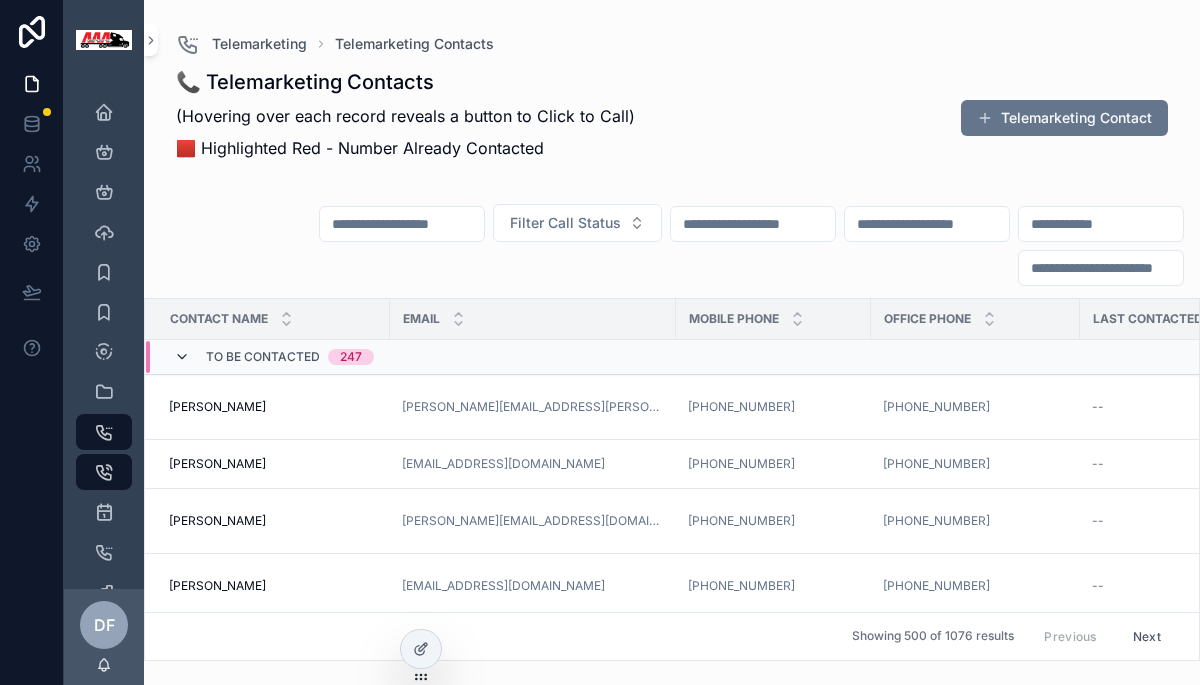 click at bounding box center (182, 357) 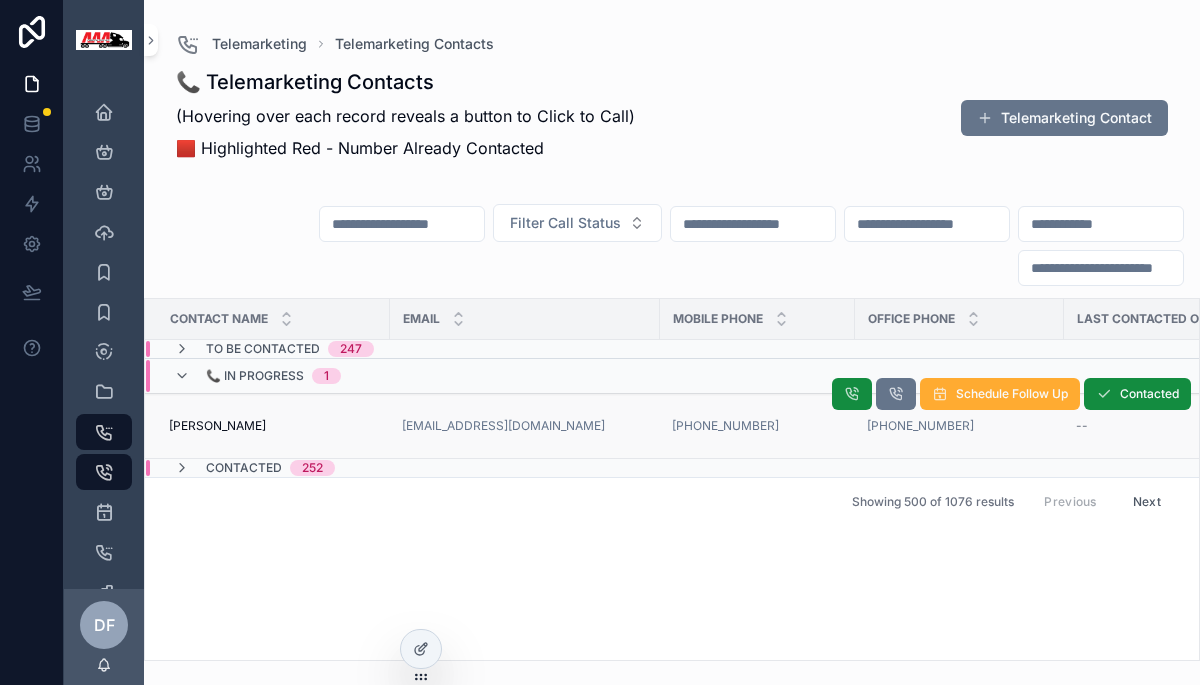 click on "[PERSON_NAME] [PERSON_NAME]" at bounding box center [273, 426] 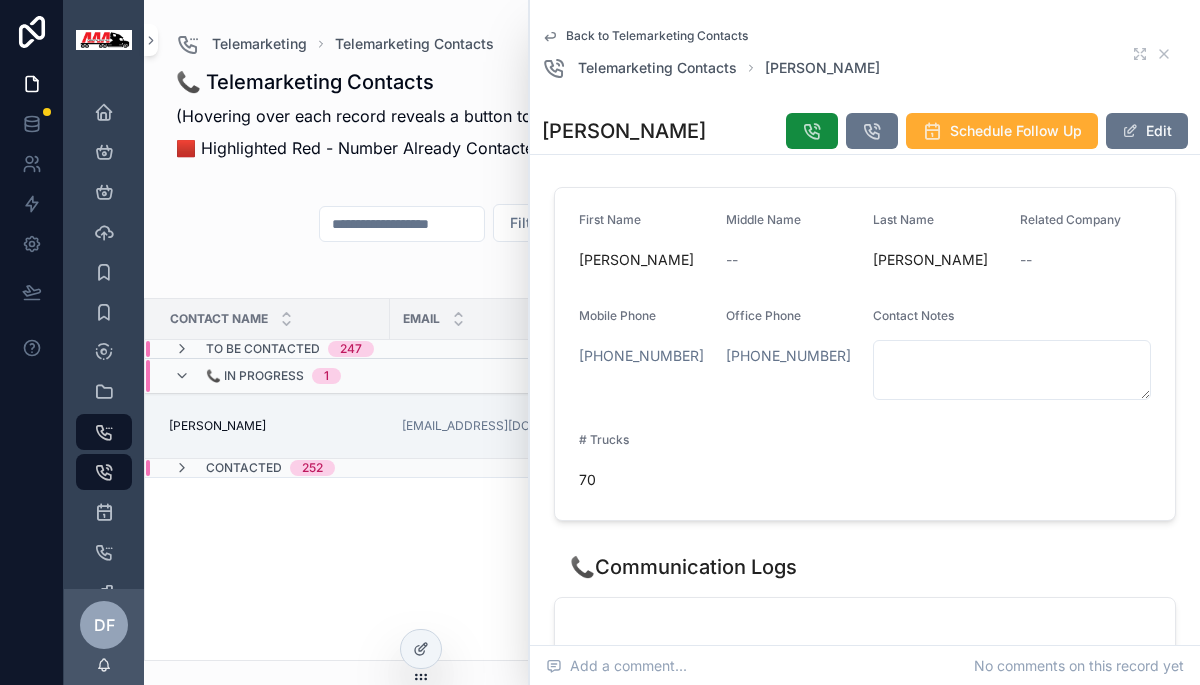 click on "Contact Notes" at bounding box center [1012, 354] 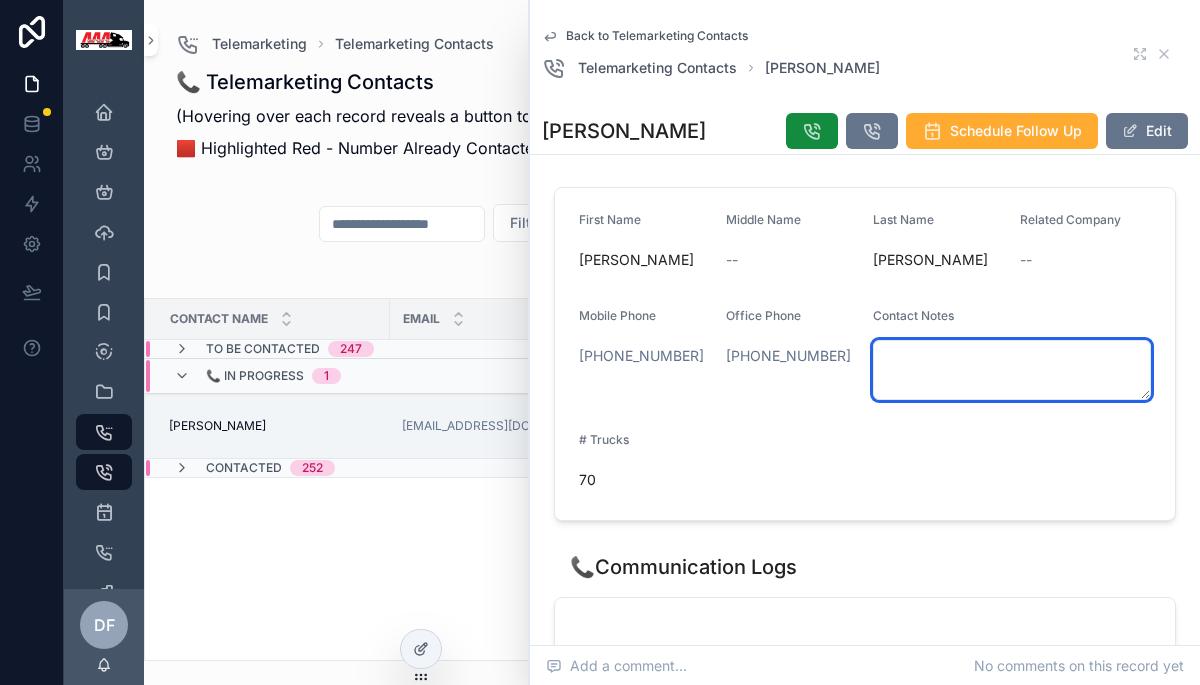 click at bounding box center [1012, 370] 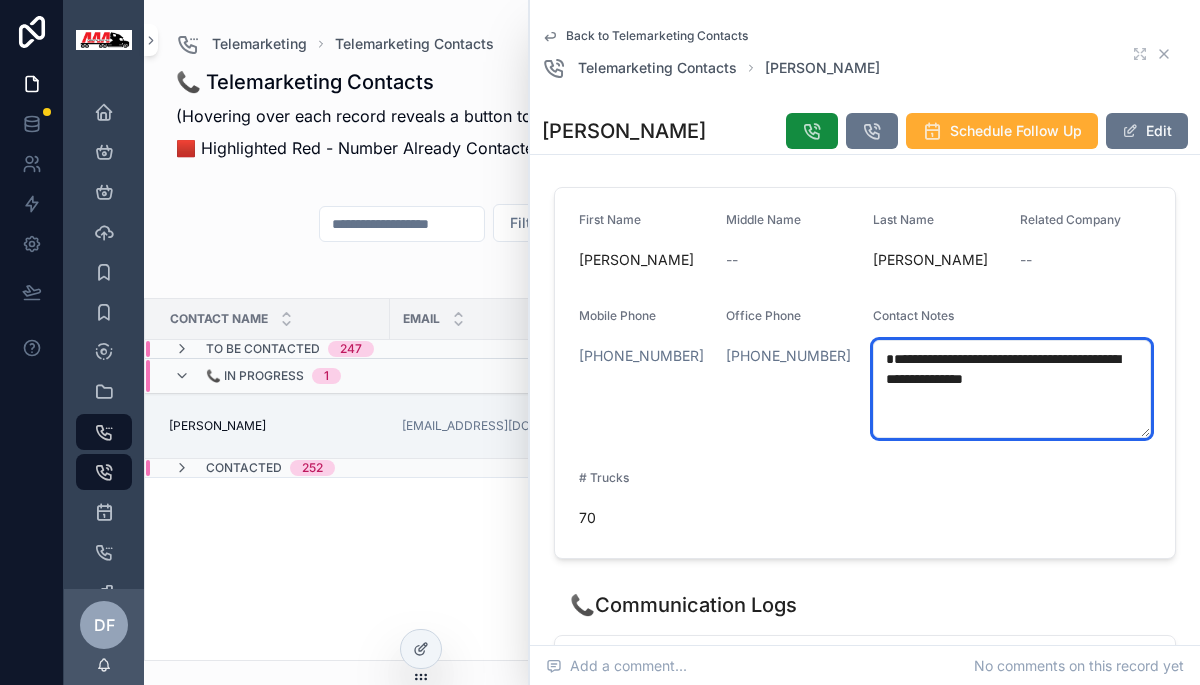 type on "**********" 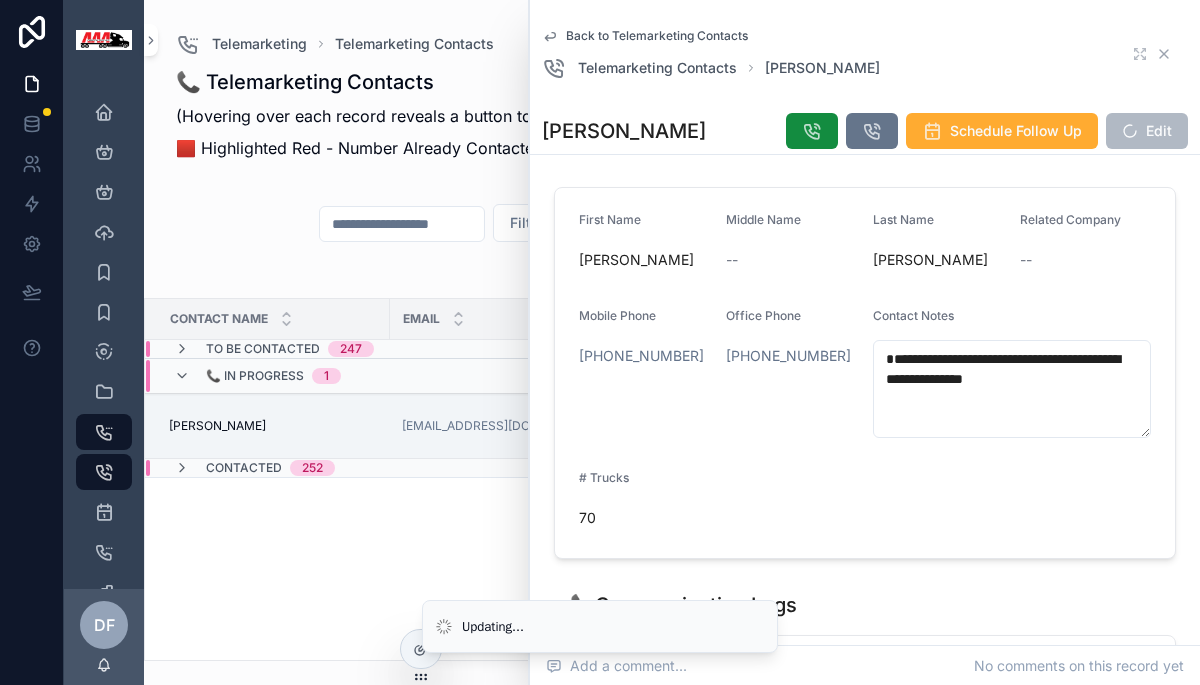 click 